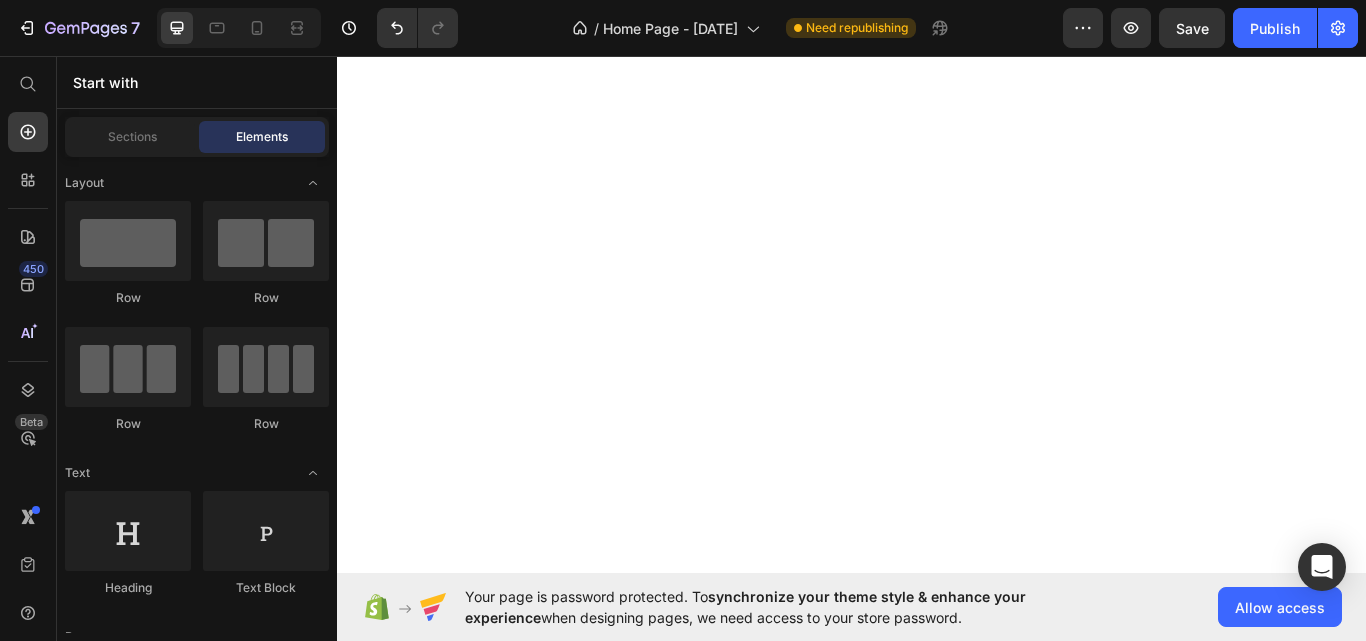 scroll, scrollTop: 0, scrollLeft: 0, axis: both 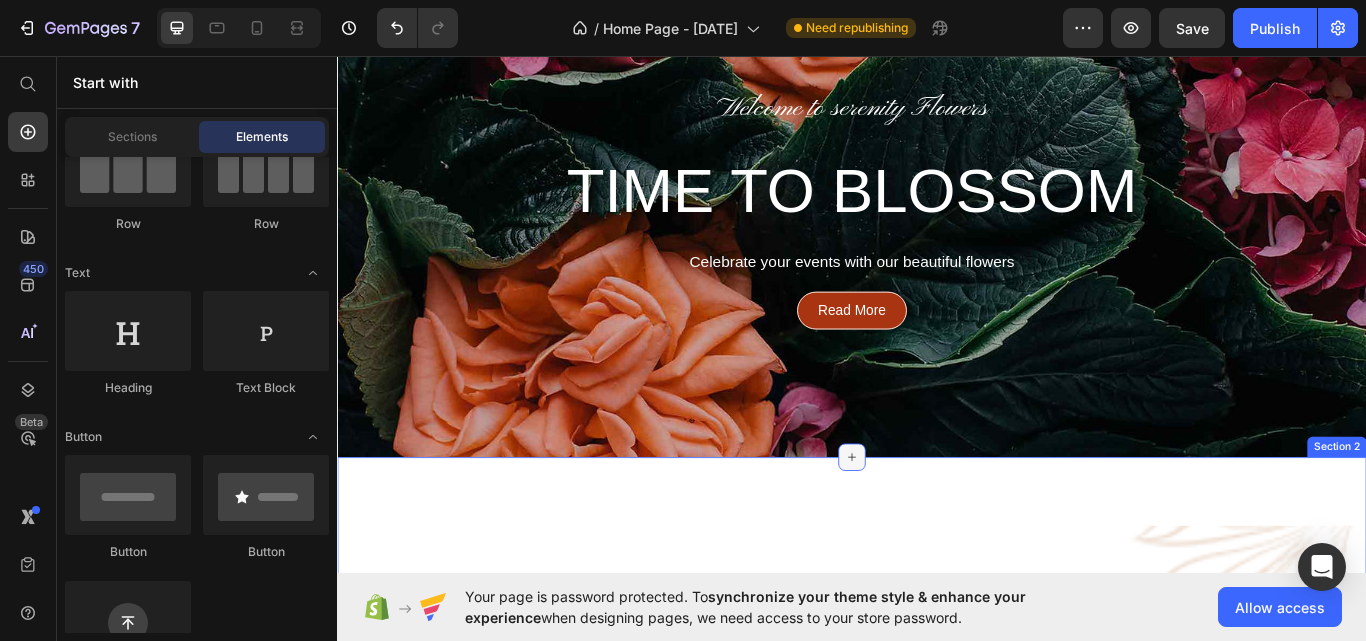 click 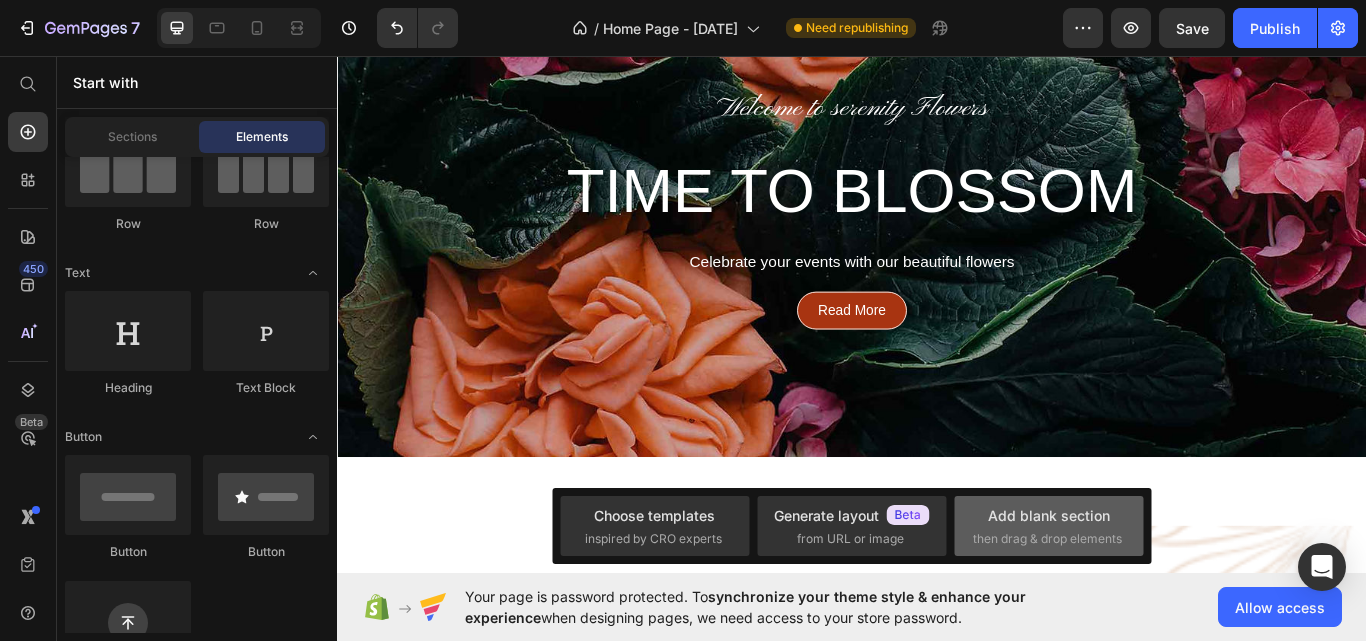 click on "Add blank section" at bounding box center [1049, 515] 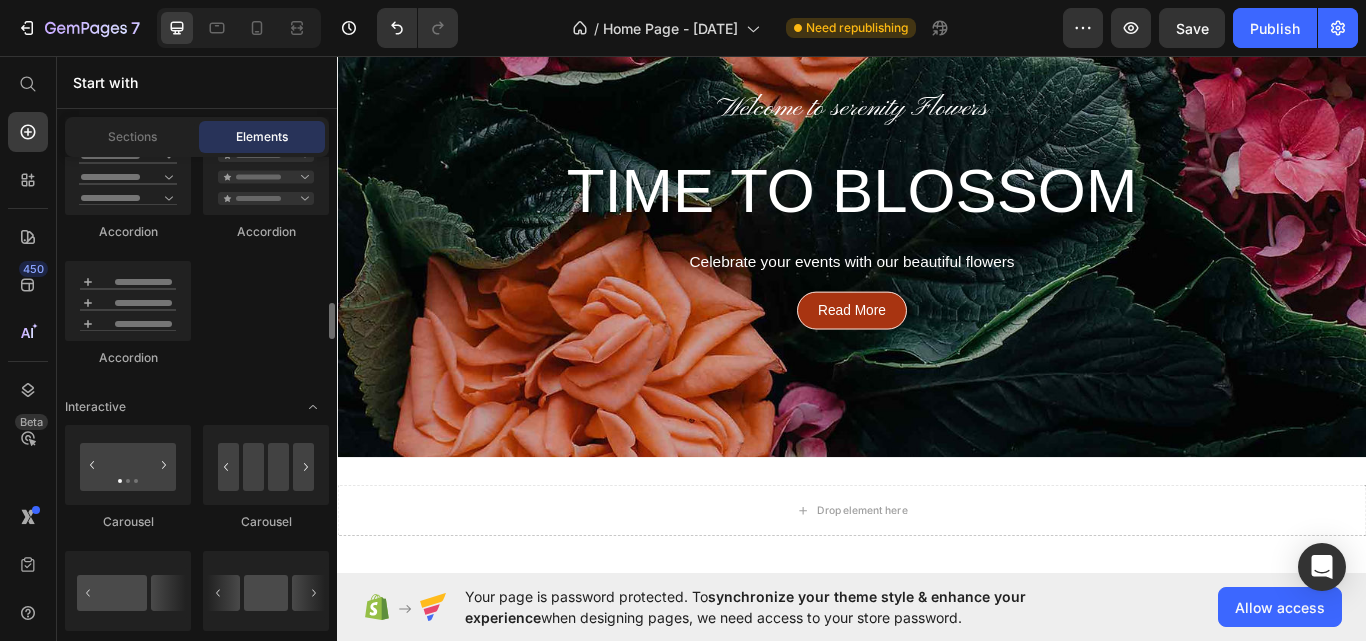 scroll, scrollTop: 2000, scrollLeft: 0, axis: vertical 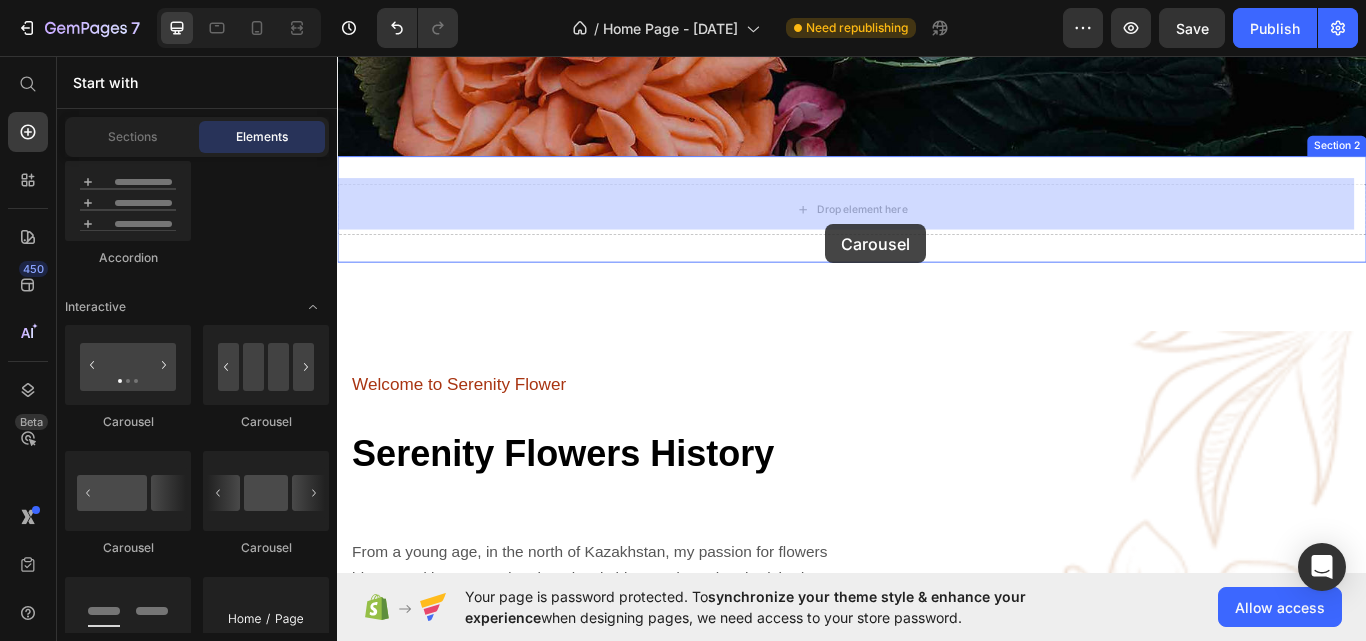 drag, startPoint x: 483, startPoint y: 428, endPoint x: 906, endPoint y: 267, distance: 452.60358 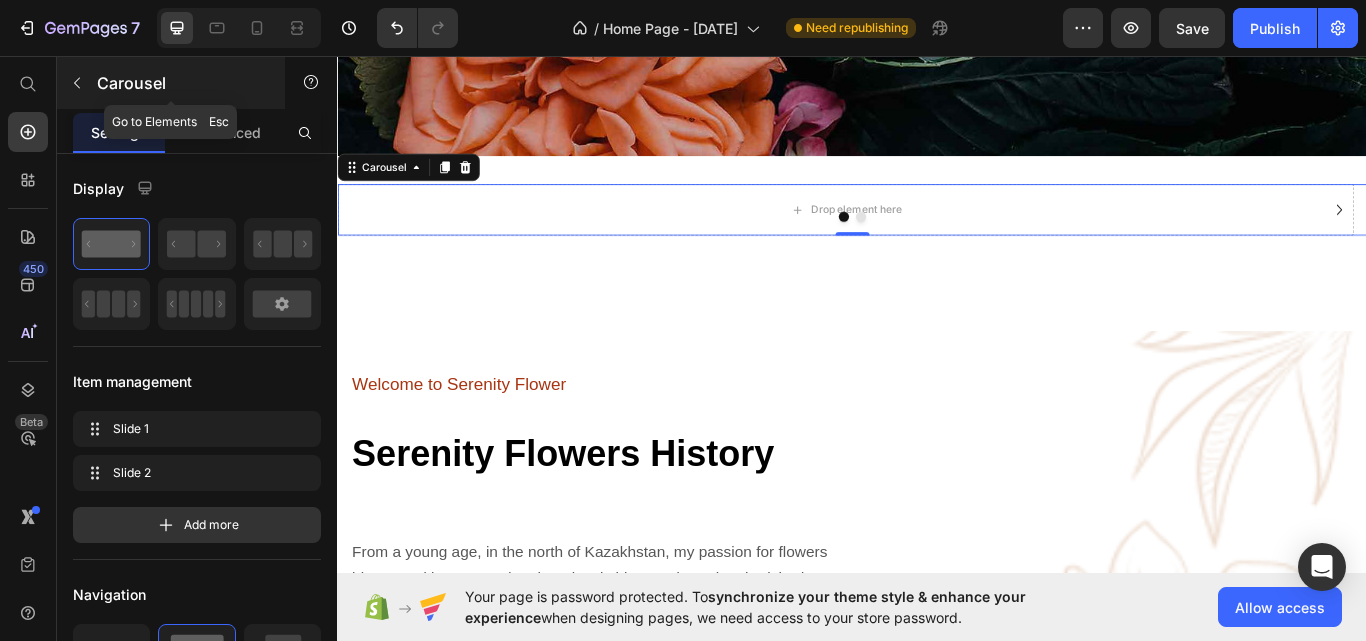 click 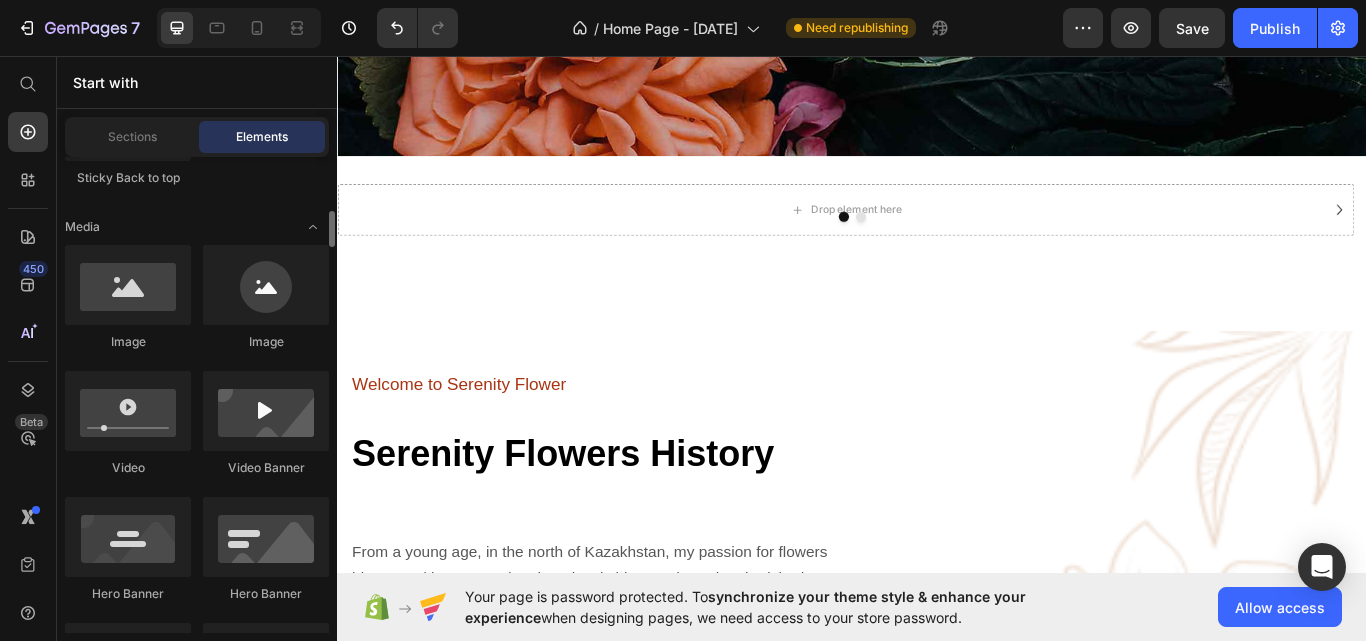 scroll, scrollTop: 600, scrollLeft: 0, axis: vertical 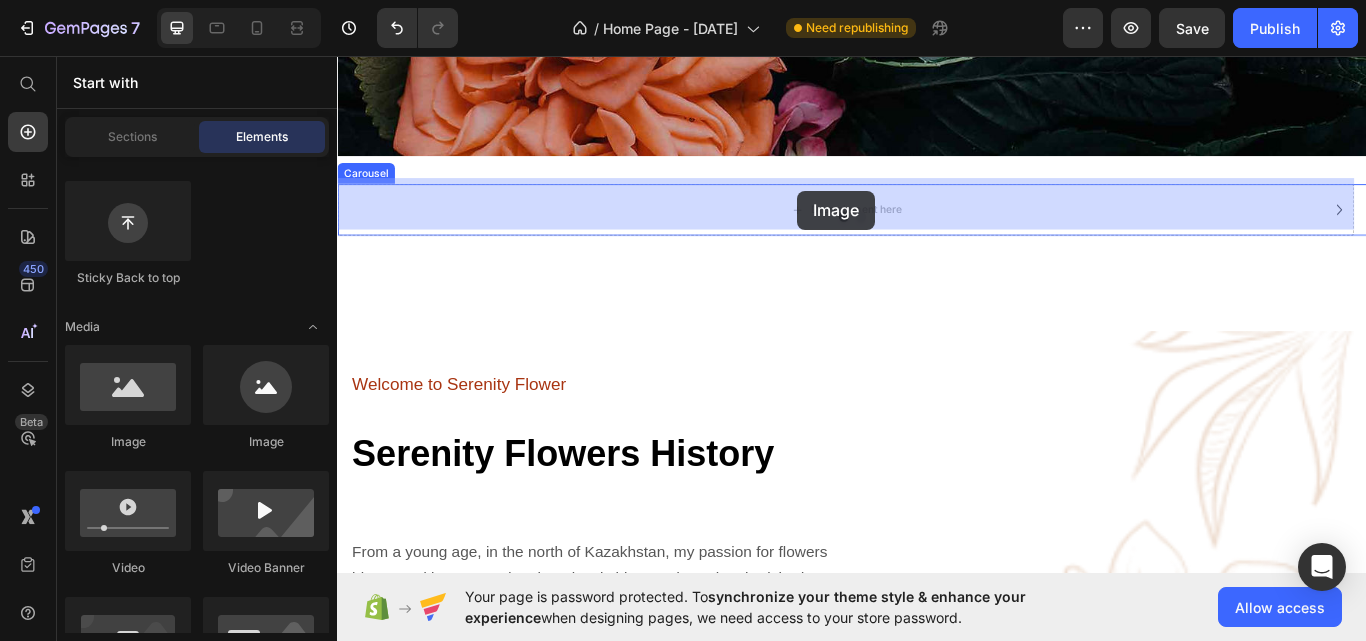 drag, startPoint x: 446, startPoint y: 439, endPoint x: 874, endPoint y: 214, distance: 483.538 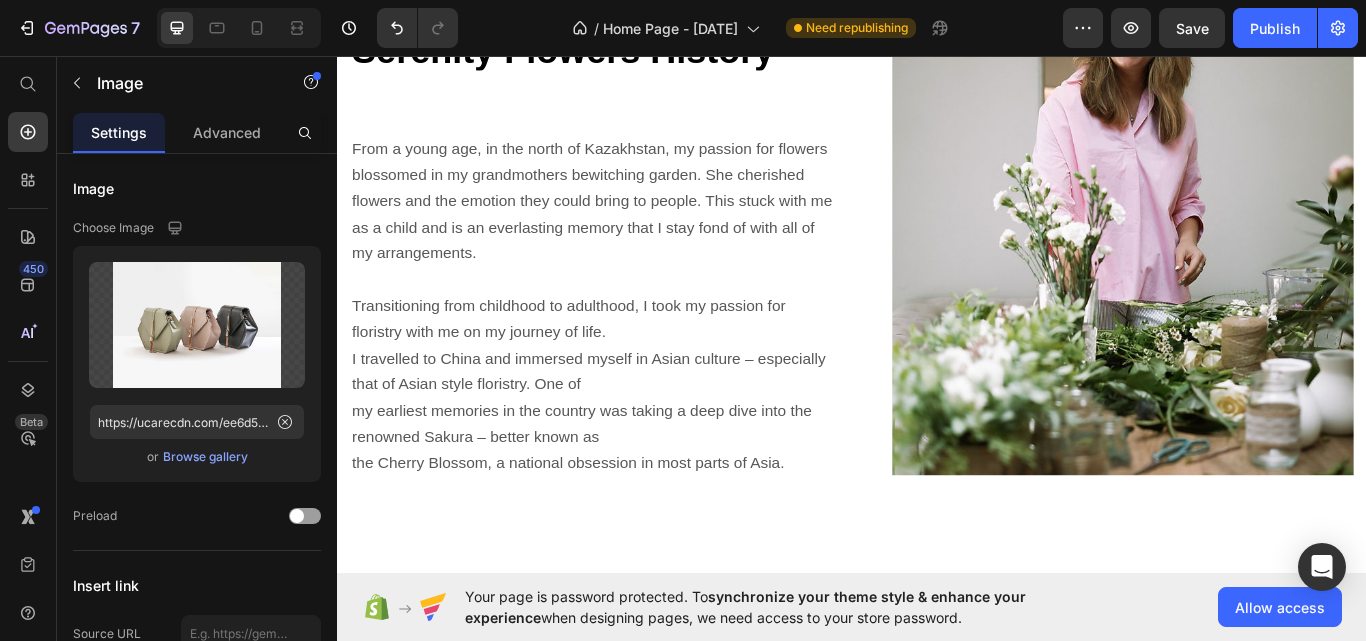 scroll, scrollTop: 1104, scrollLeft: 0, axis: vertical 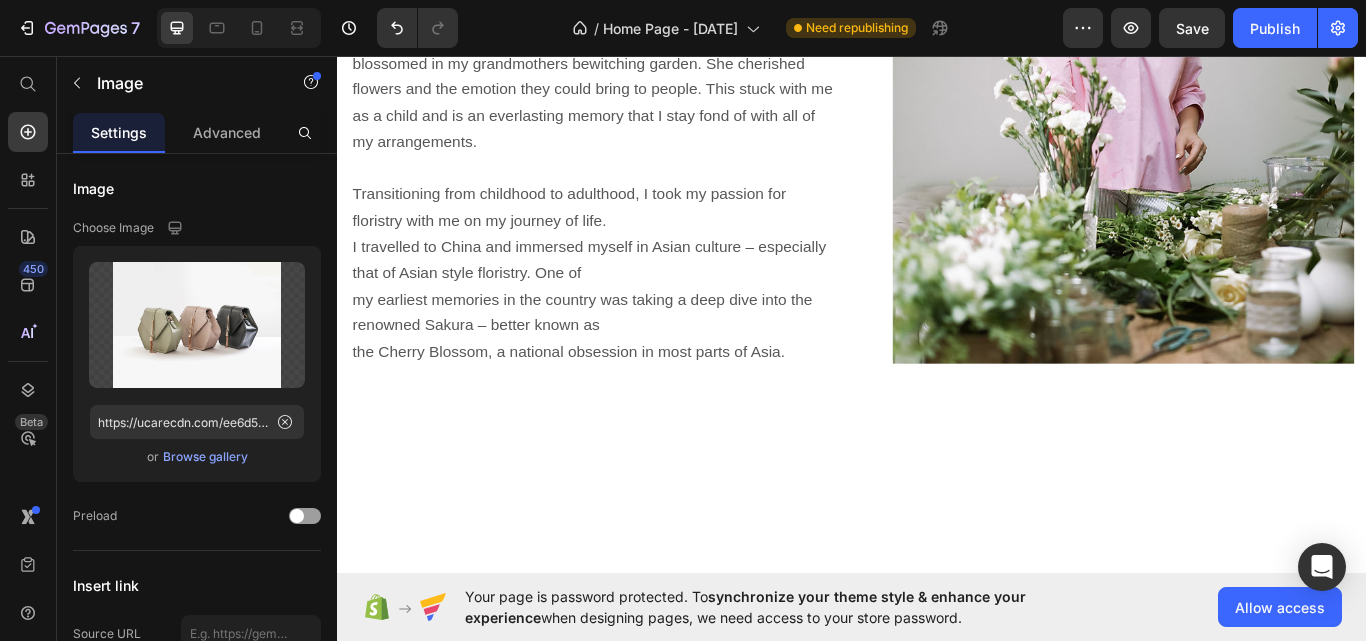 click at bounding box center (947, -356) 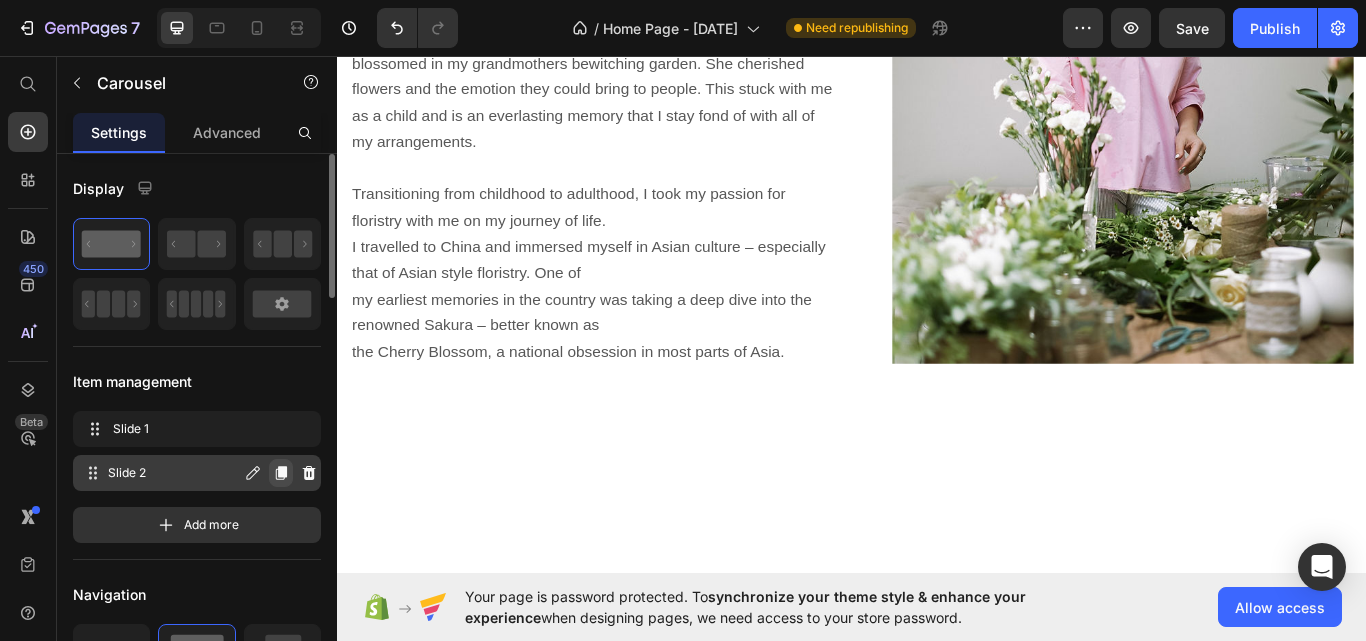 click 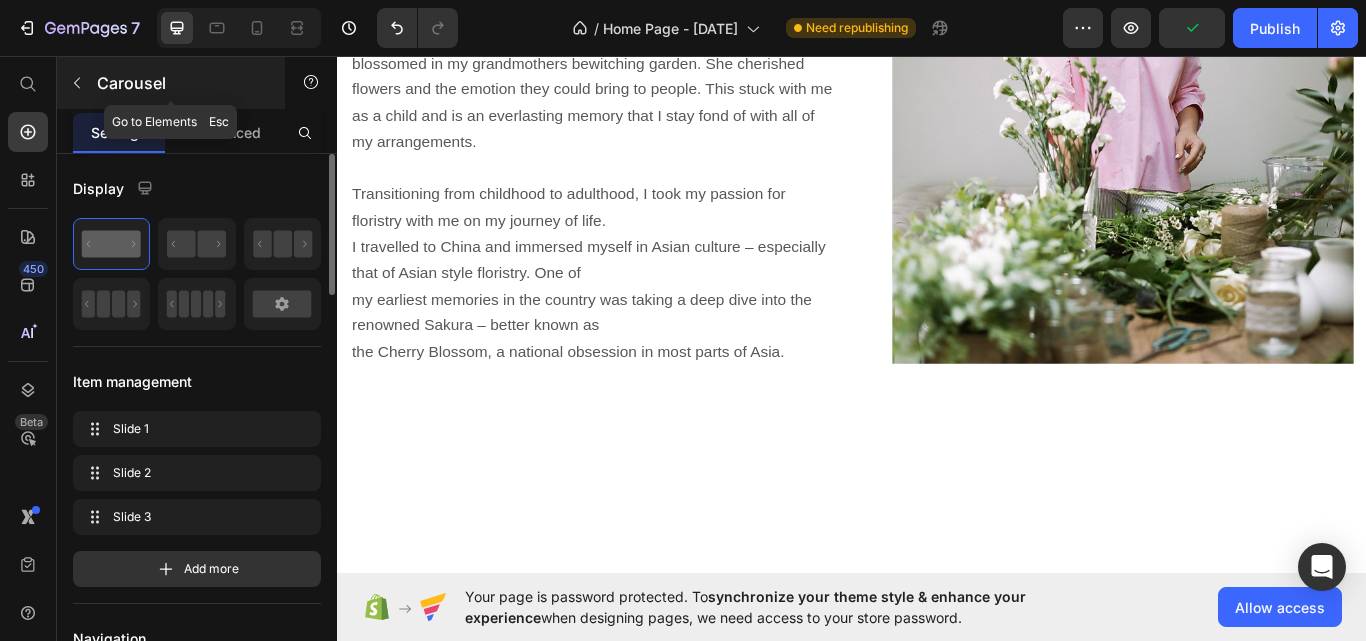click 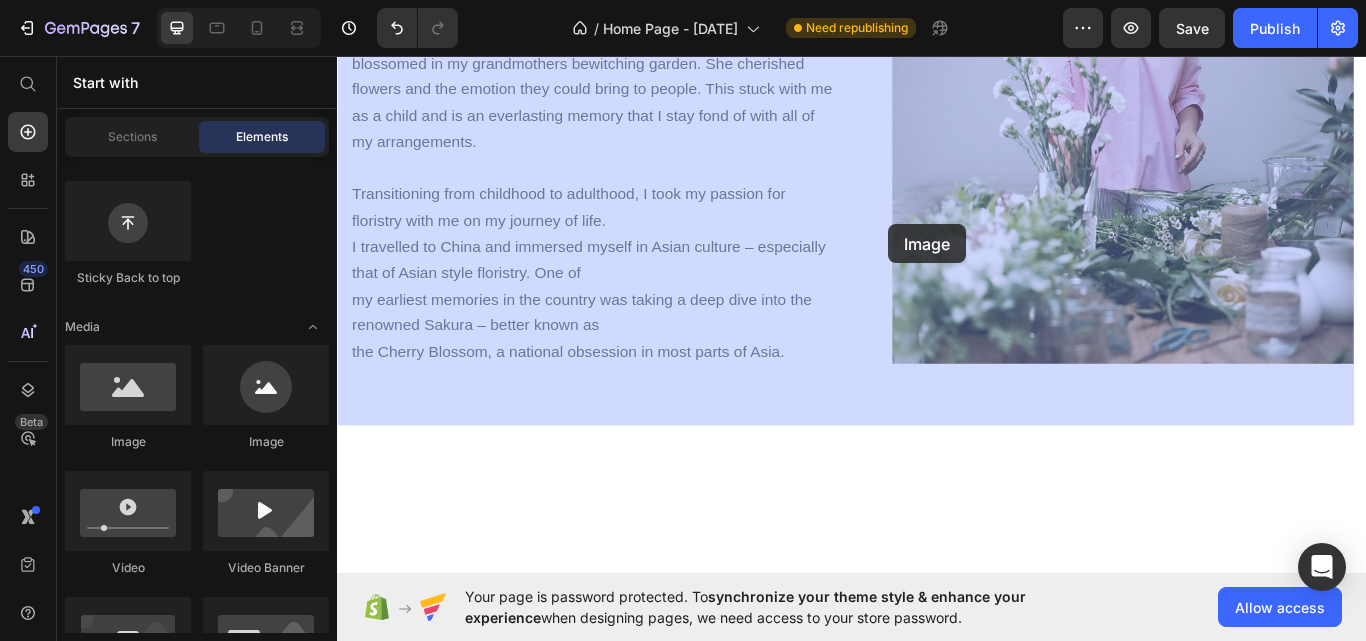 drag, startPoint x: 482, startPoint y: 453, endPoint x: 980, endPoint y: 253, distance: 536.66003 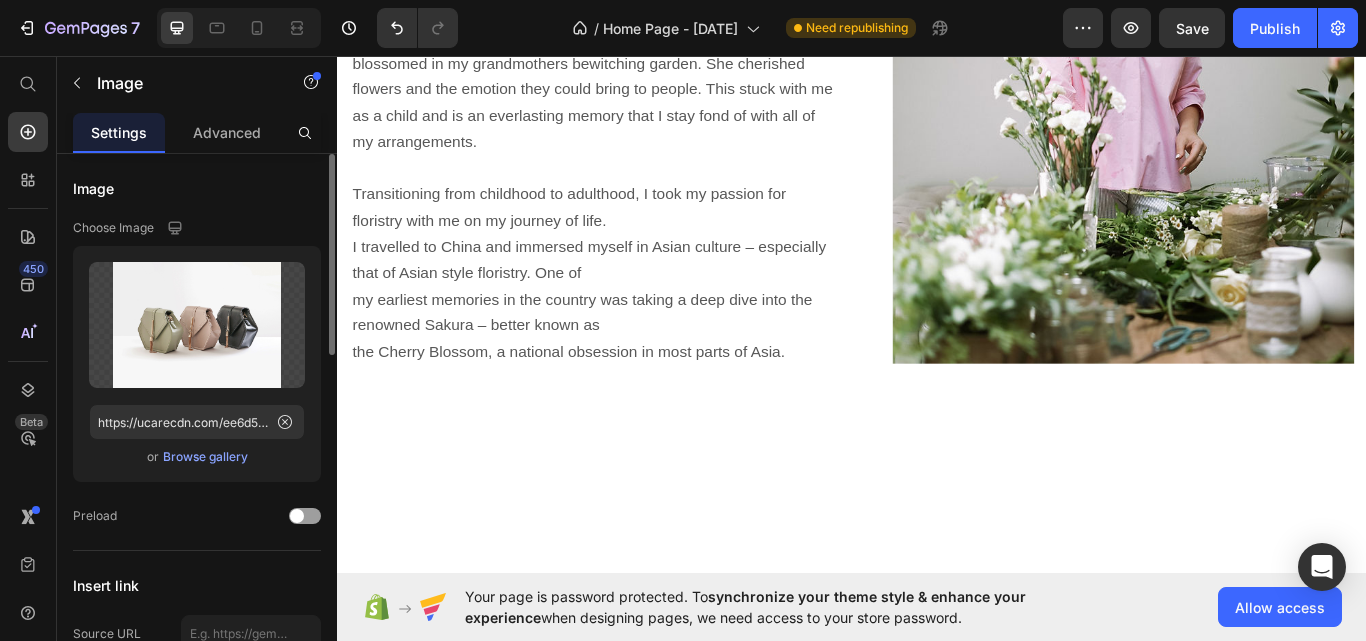 click at bounding box center (937, -356) 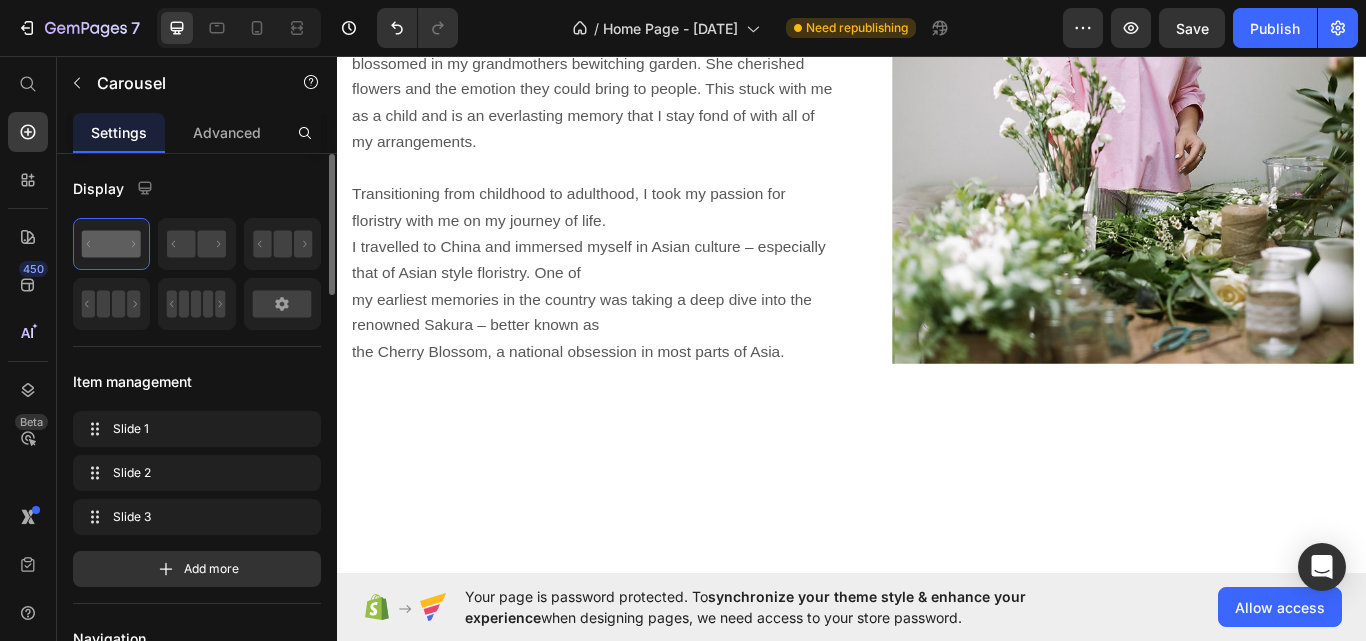 click at bounding box center [957, -356] 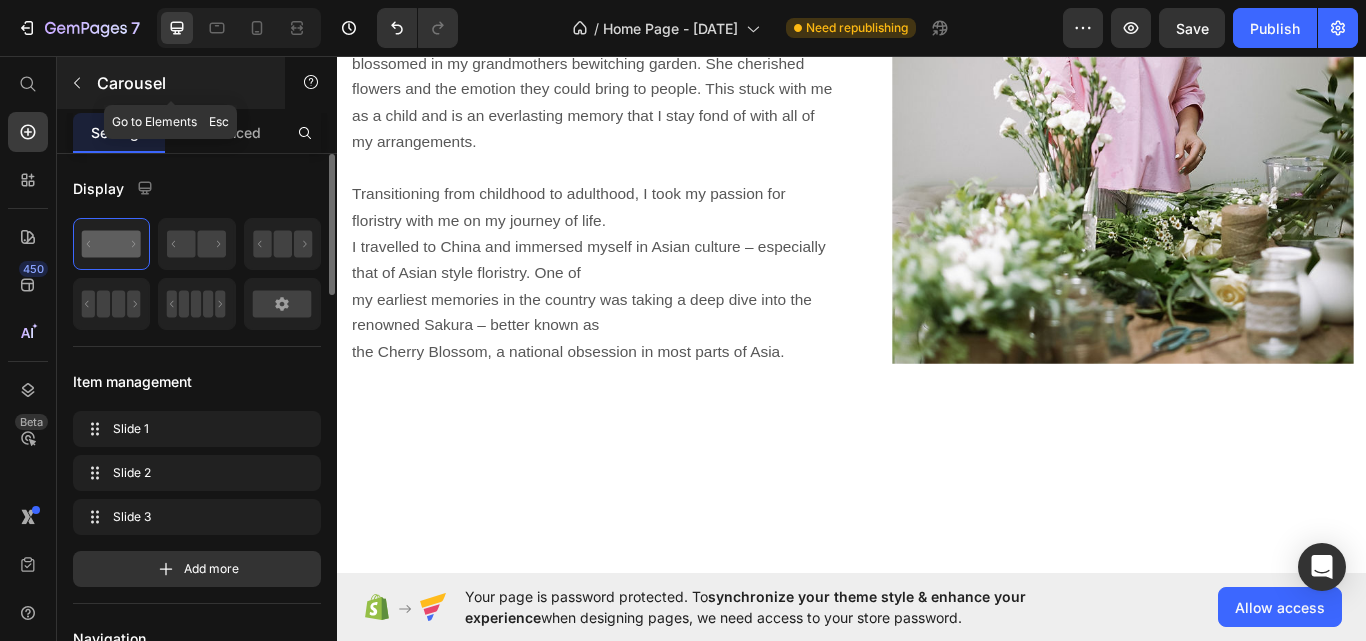click at bounding box center (77, 83) 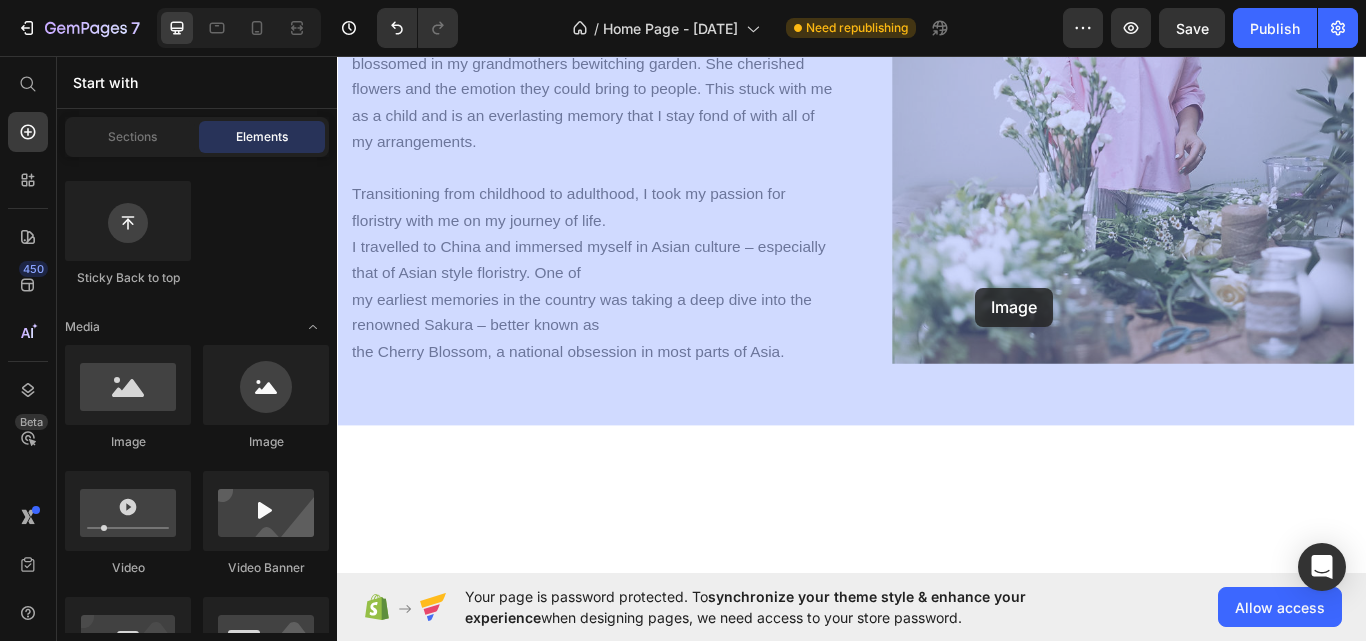 drag, startPoint x: 456, startPoint y: 458, endPoint x: 1081, endPoint y: 327, distance: 638.58124 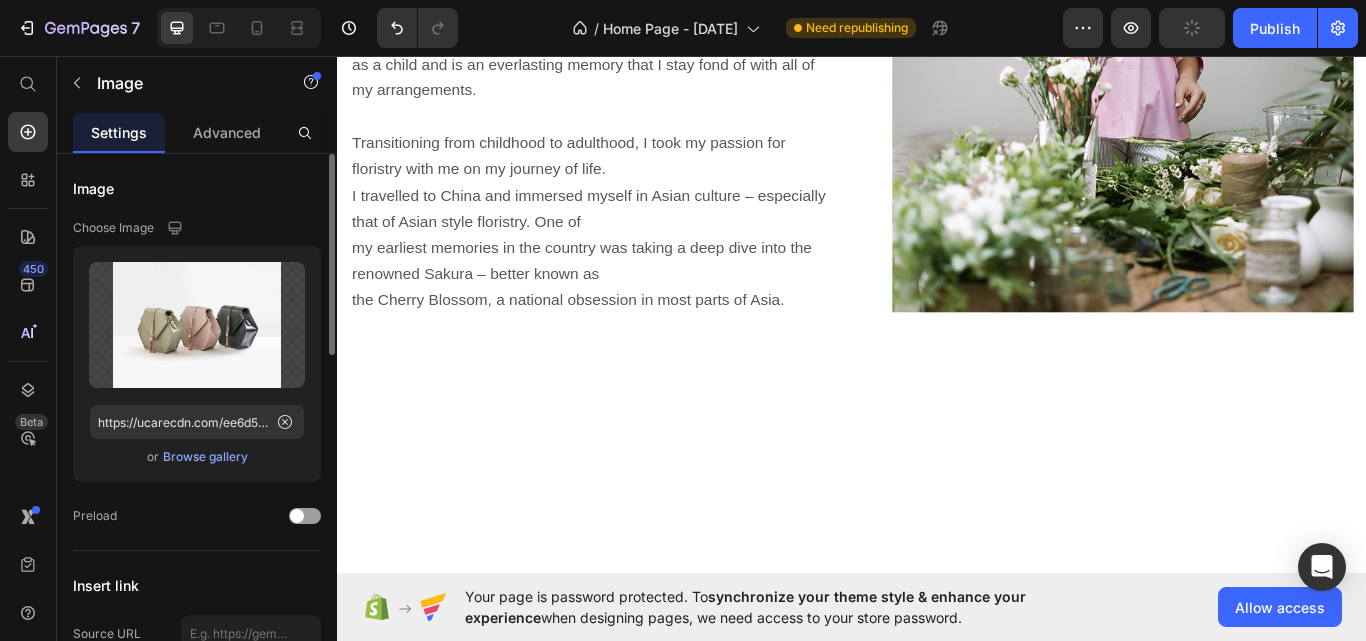 click at bounding box center (929, -394) 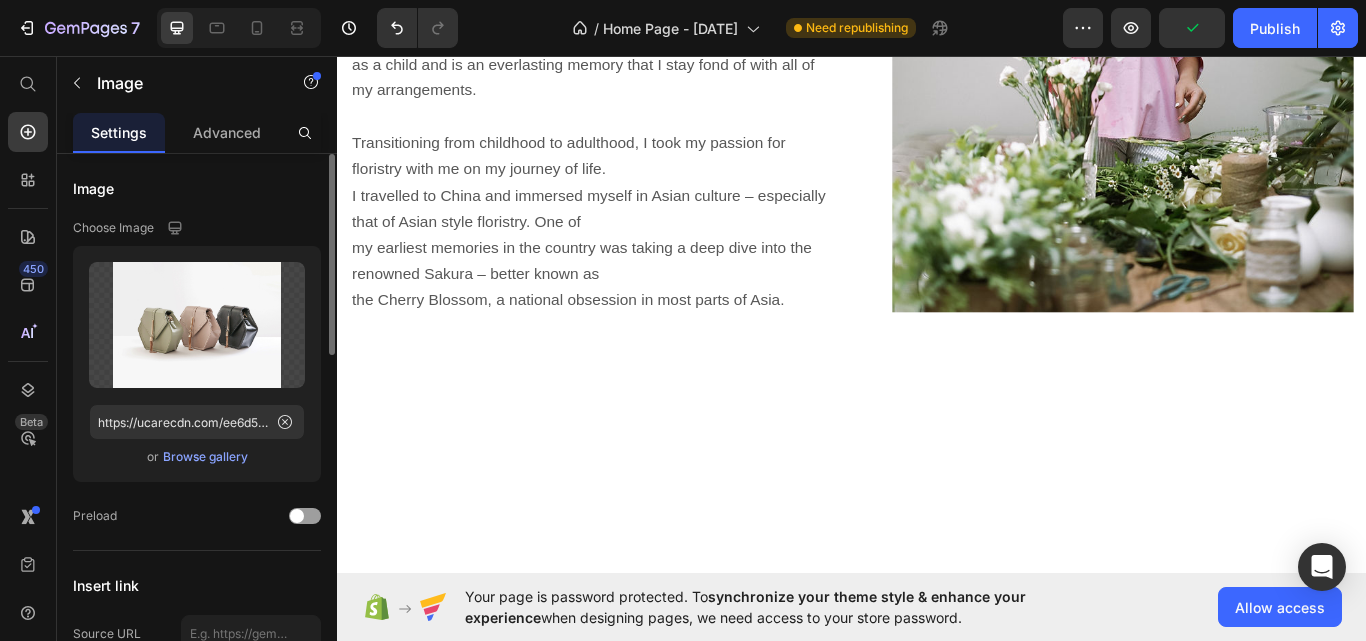 click at bounding box center [917, -416] 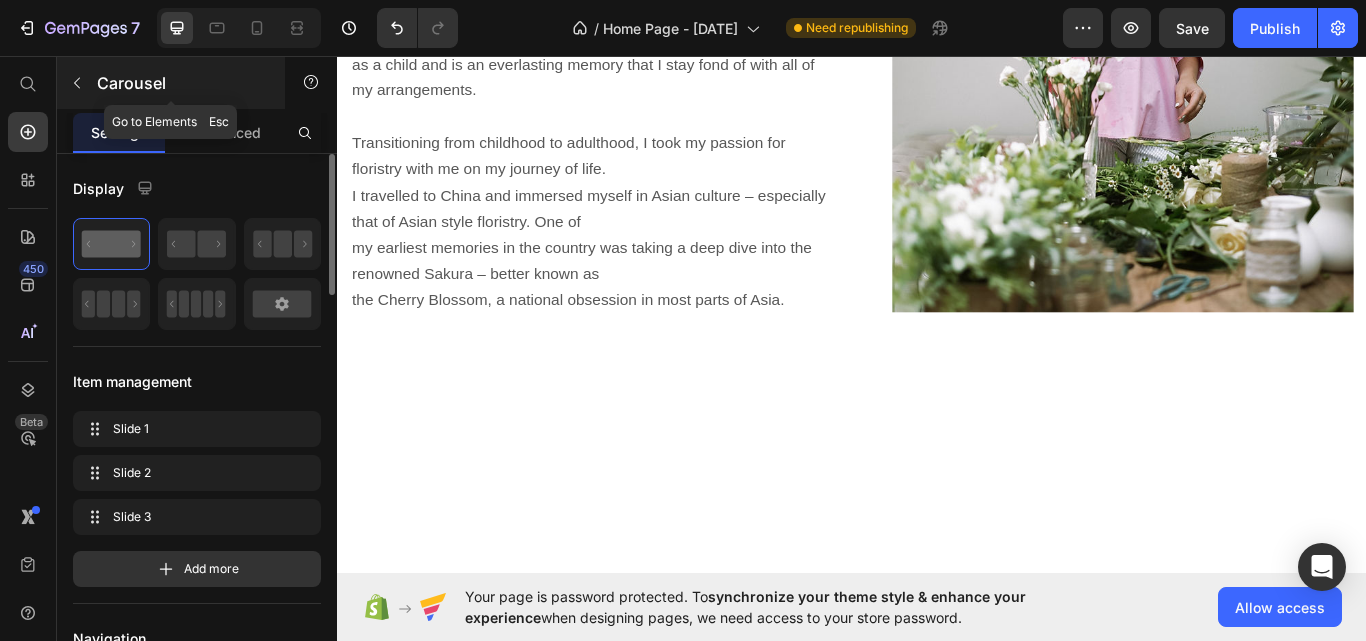 click at bounding box center (77, 83) 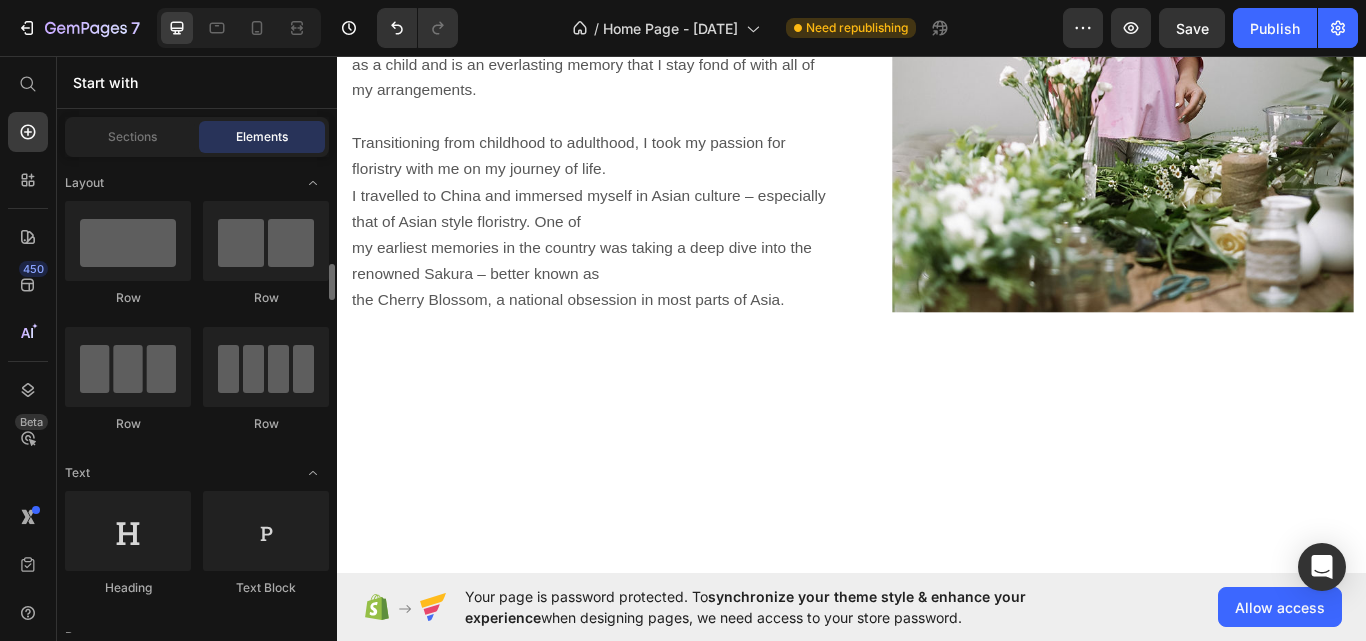 scroll, scrollTop: 100, scrollLeft: 0, axis: vertical 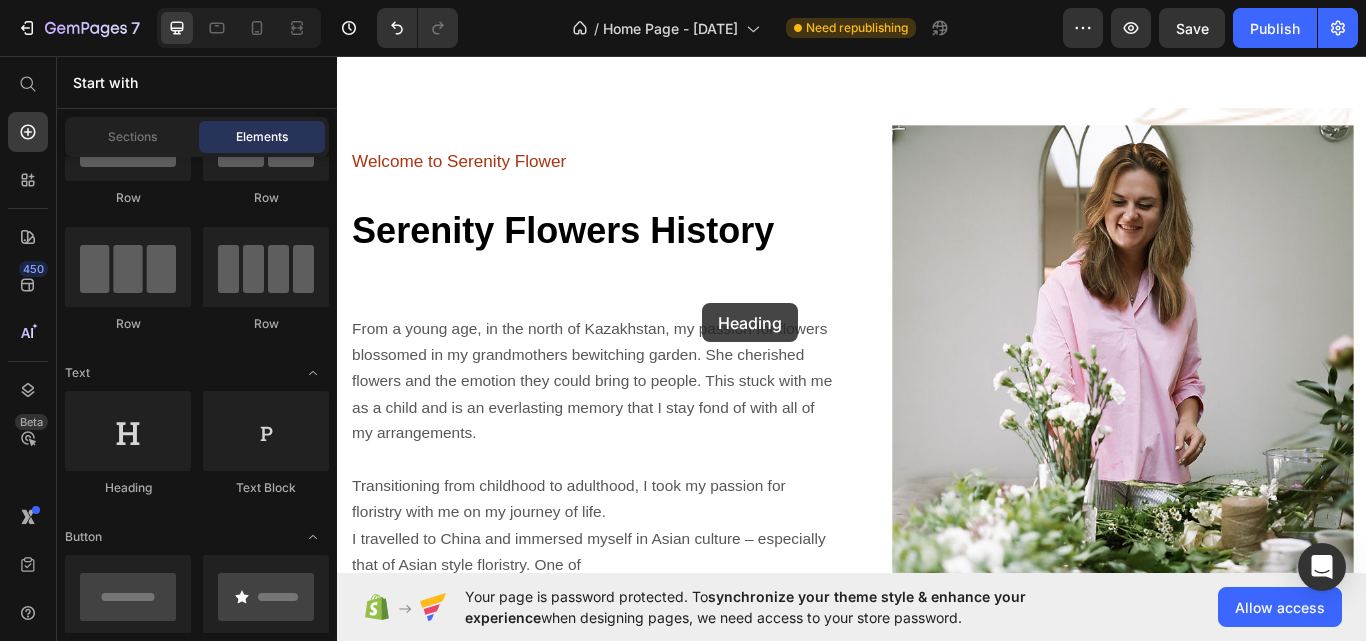 drag, startPoint x: 678, startPoint y: 429, endPoint x: 763, endPoint y: 345, distance: 119.503136 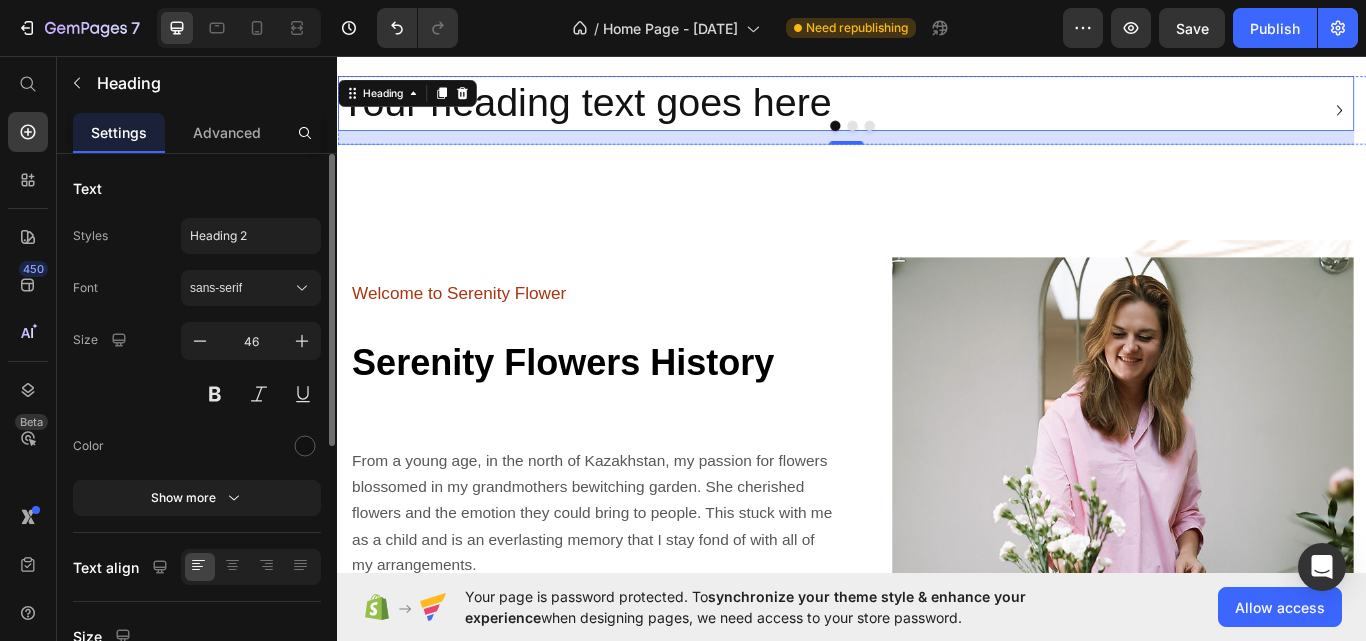 scroll, scrollTop: 584, scrollLeft: 0, axis: vertical 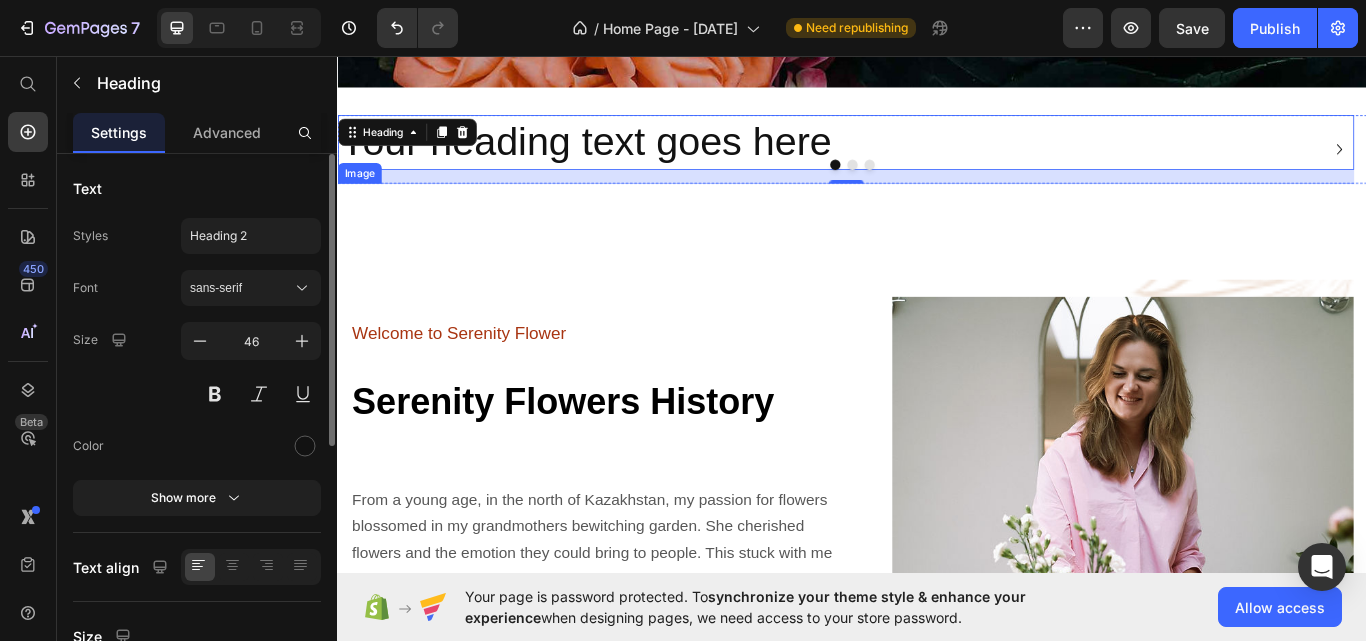 click at bounding box center (929, 206) 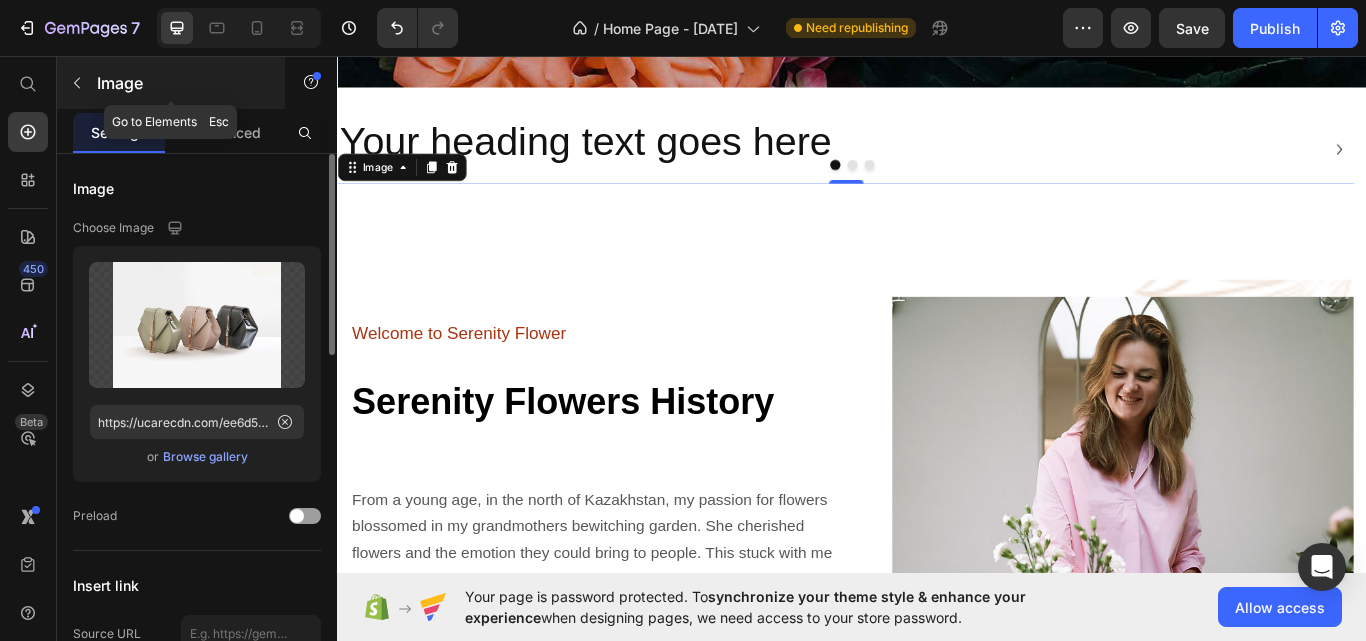 click 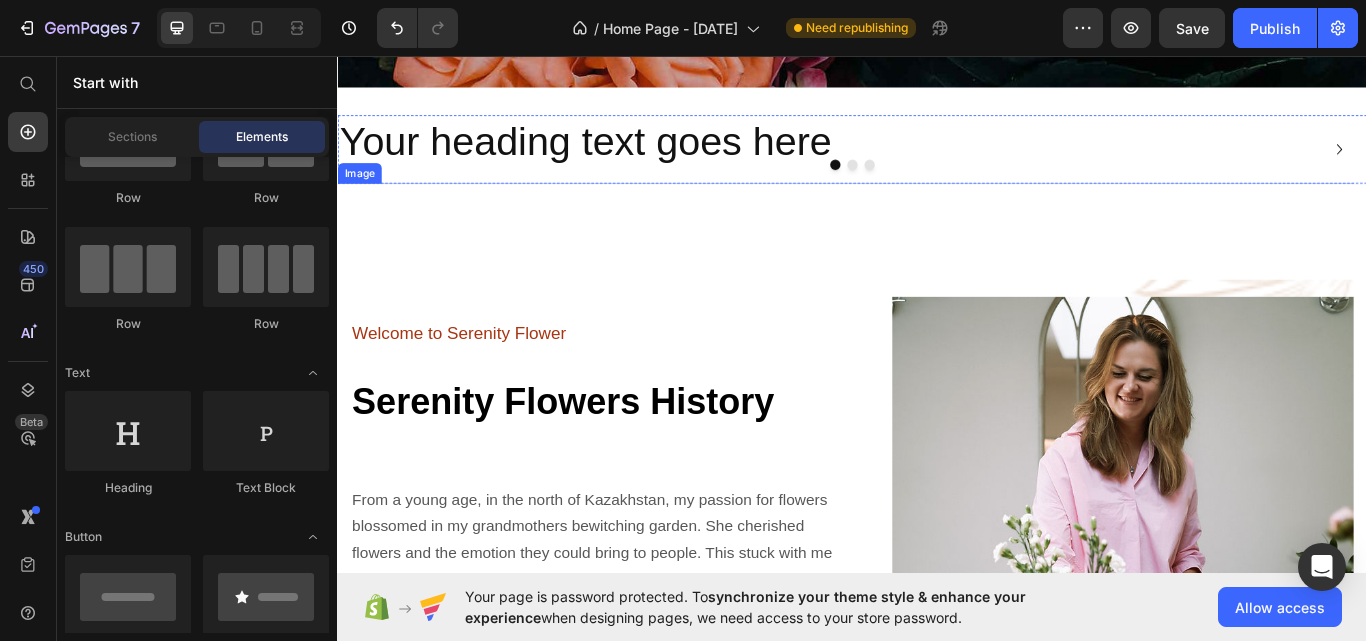 click at bounding box center [929, 206] 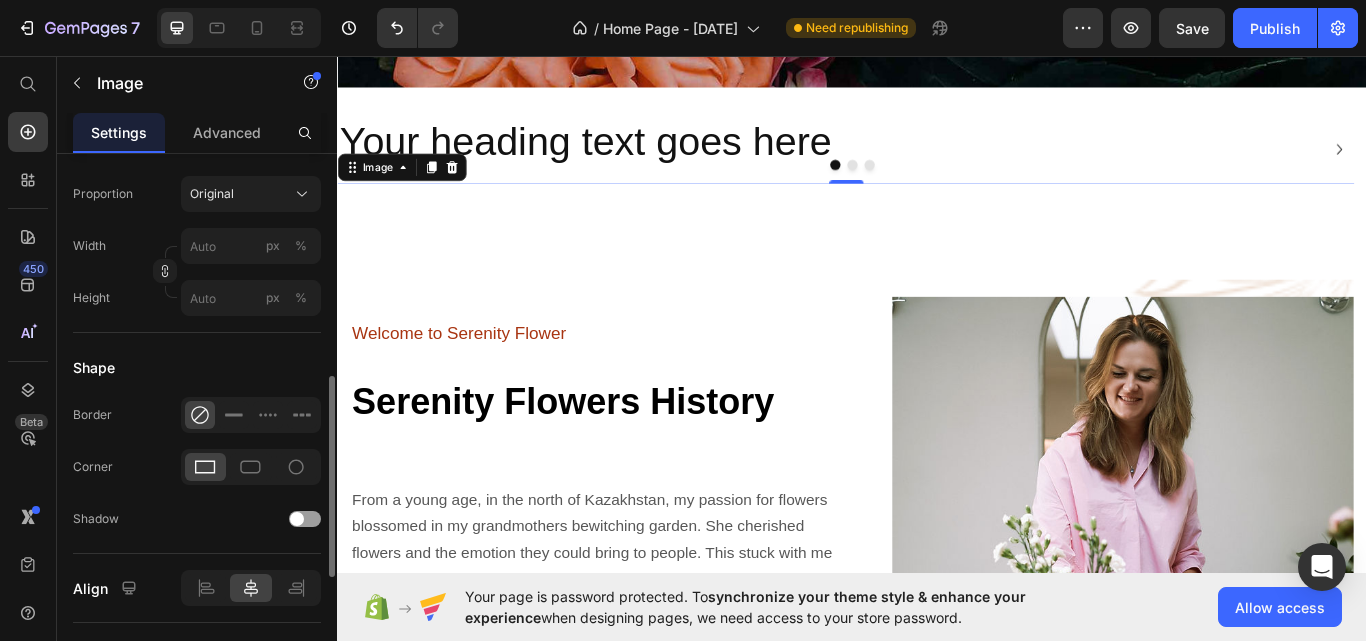 scroll, scrollTop: 700, scrollLeft: 0, axis: vertical 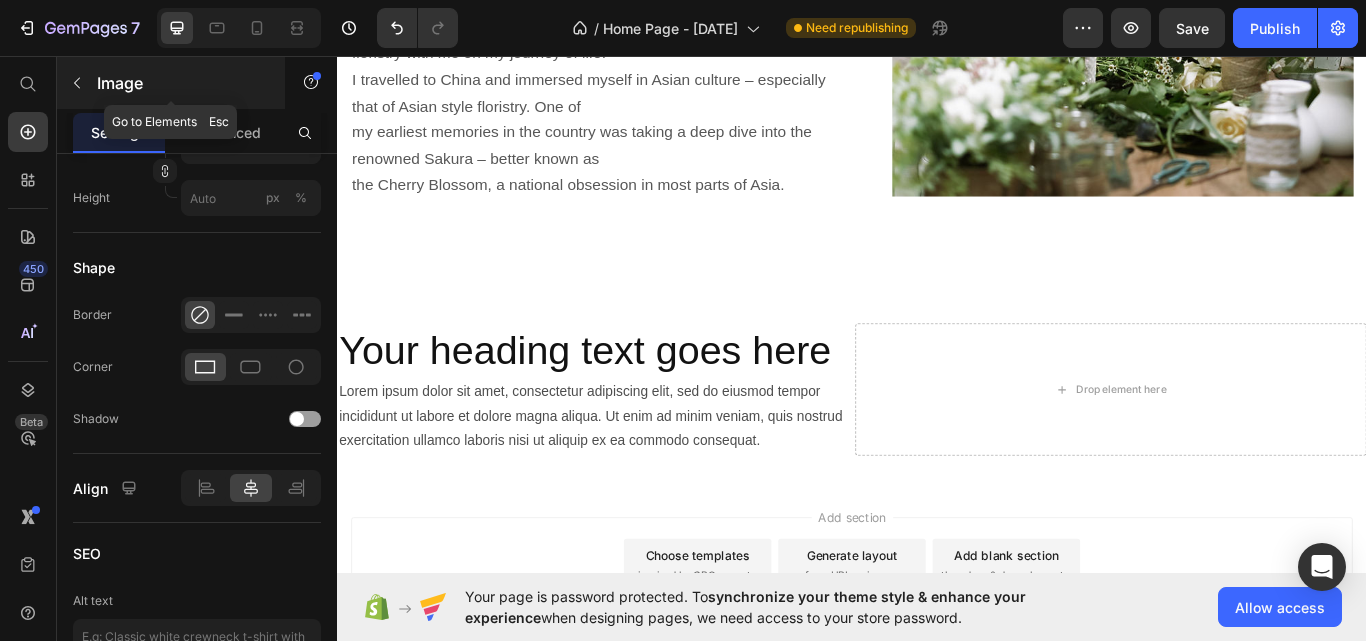 click 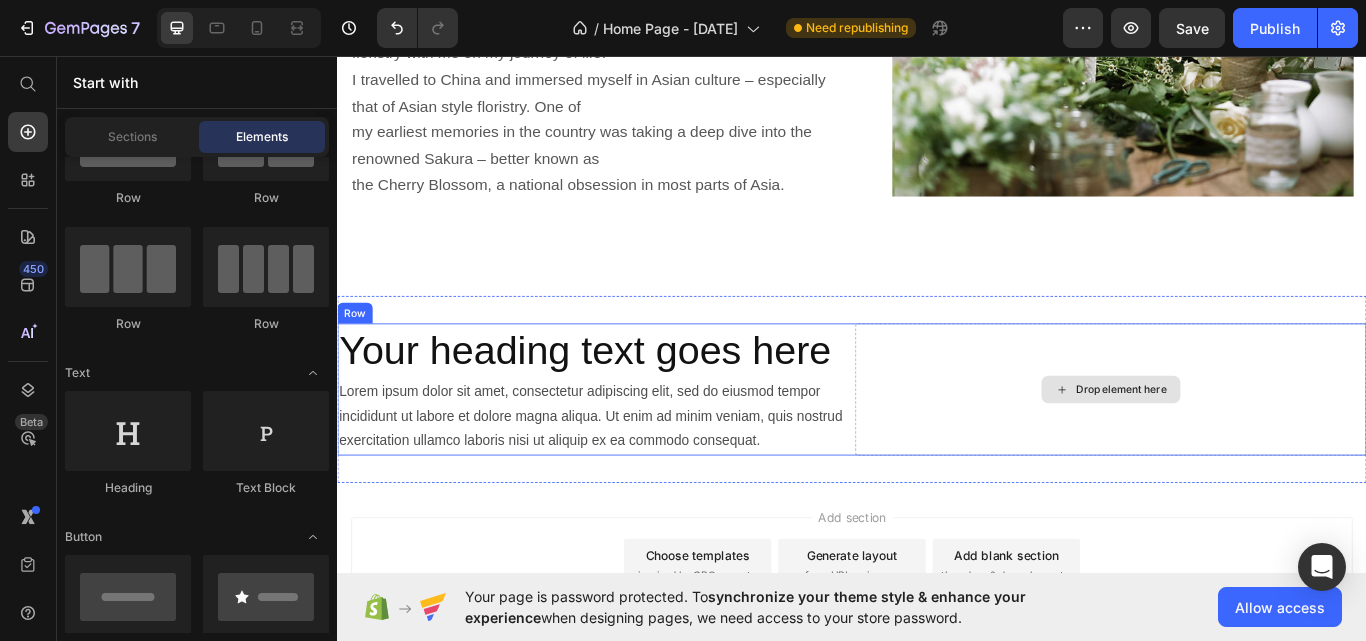 click on "Drop element here" at bounding box center [1239, 446] 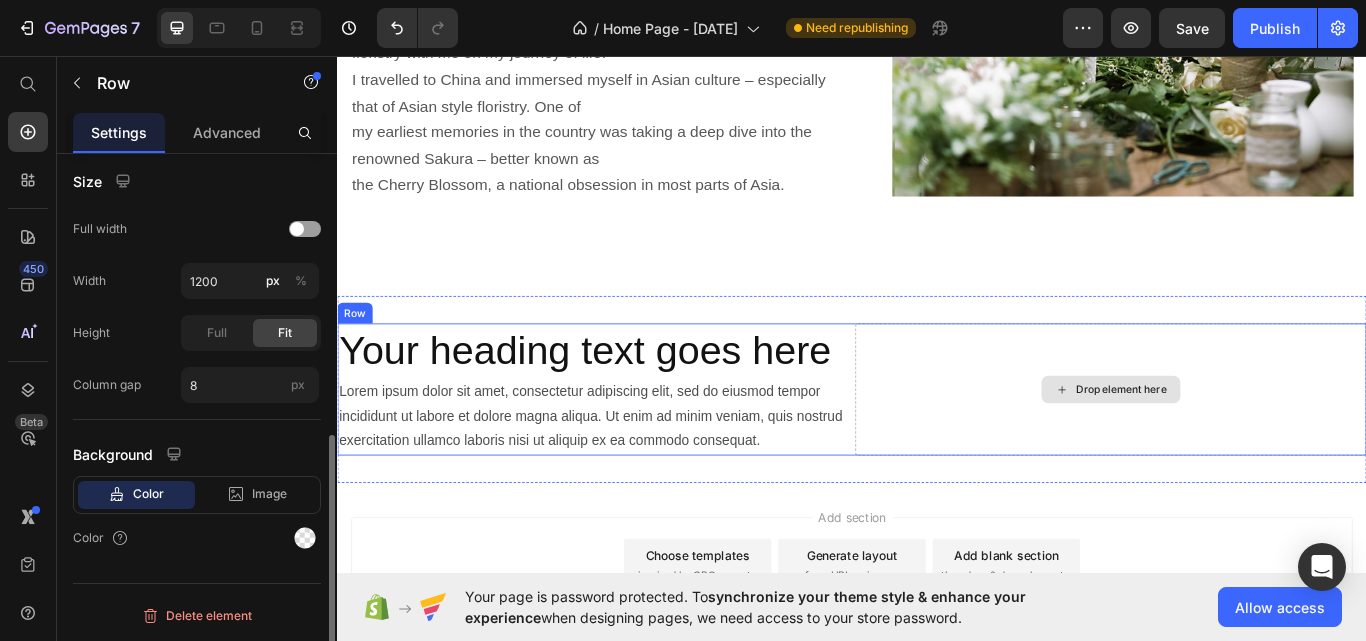 scroll, scrollTop: 0, scrollLeft: 0, axis: both 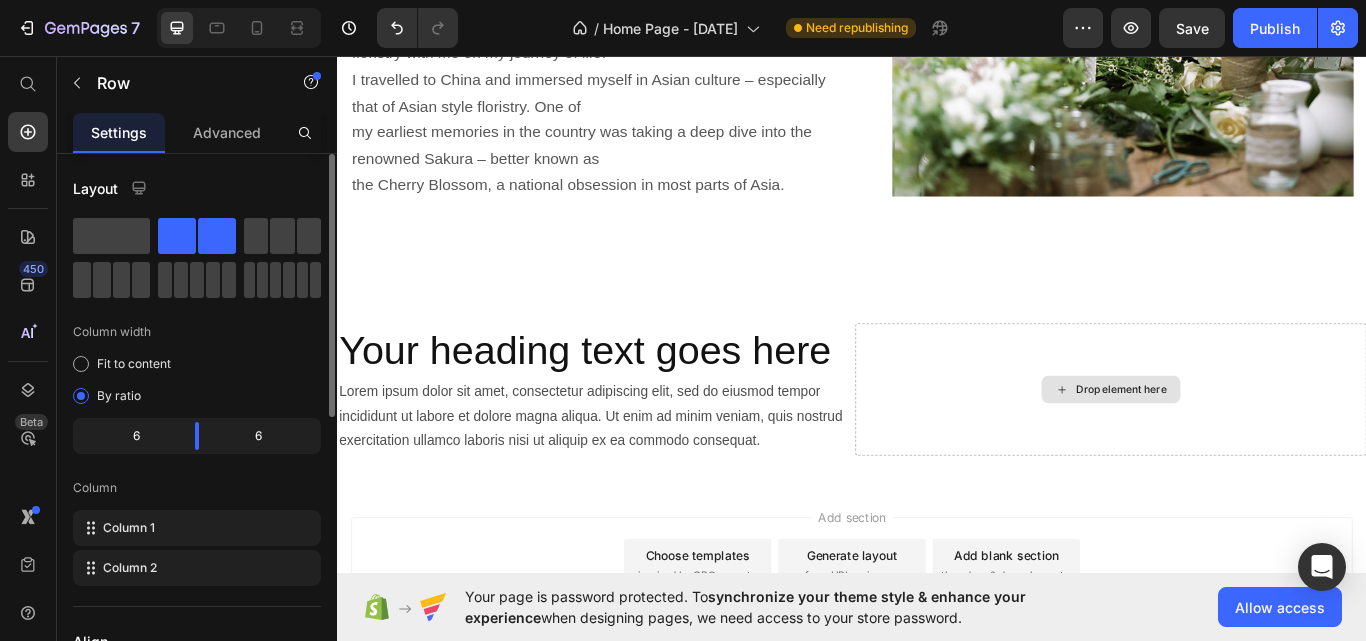 click on "Drop element here" at bounding box center [1251, 446] 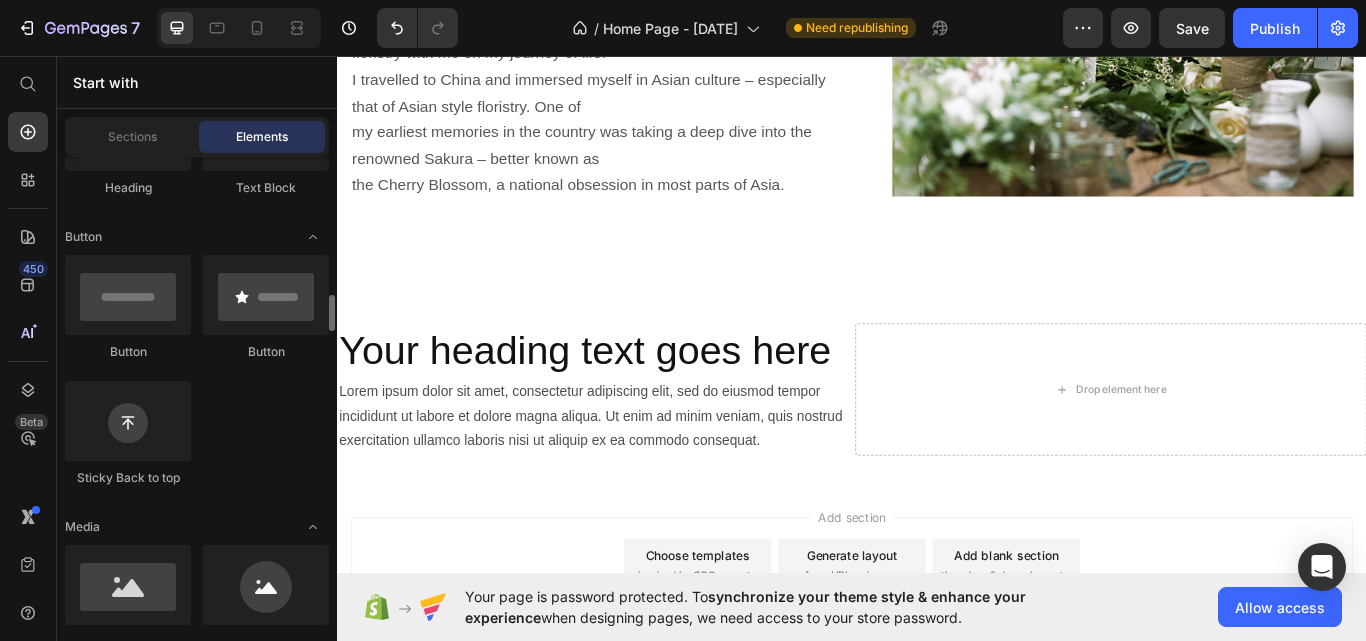 scroll, scrollTop: 600, scrollLeft: 0, axis: vertical 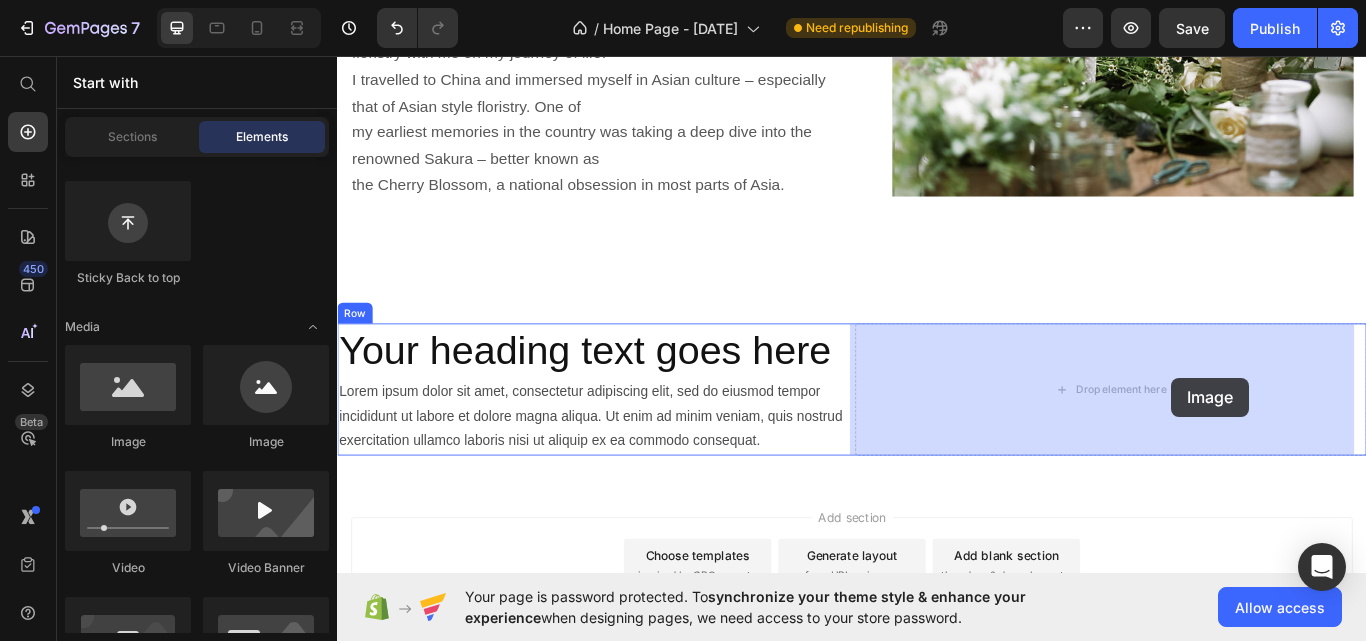 drag, startPoint x: 477, startPoint y: 463, endPoint x: 1310, endPoint y: 432, distance: 833.57666 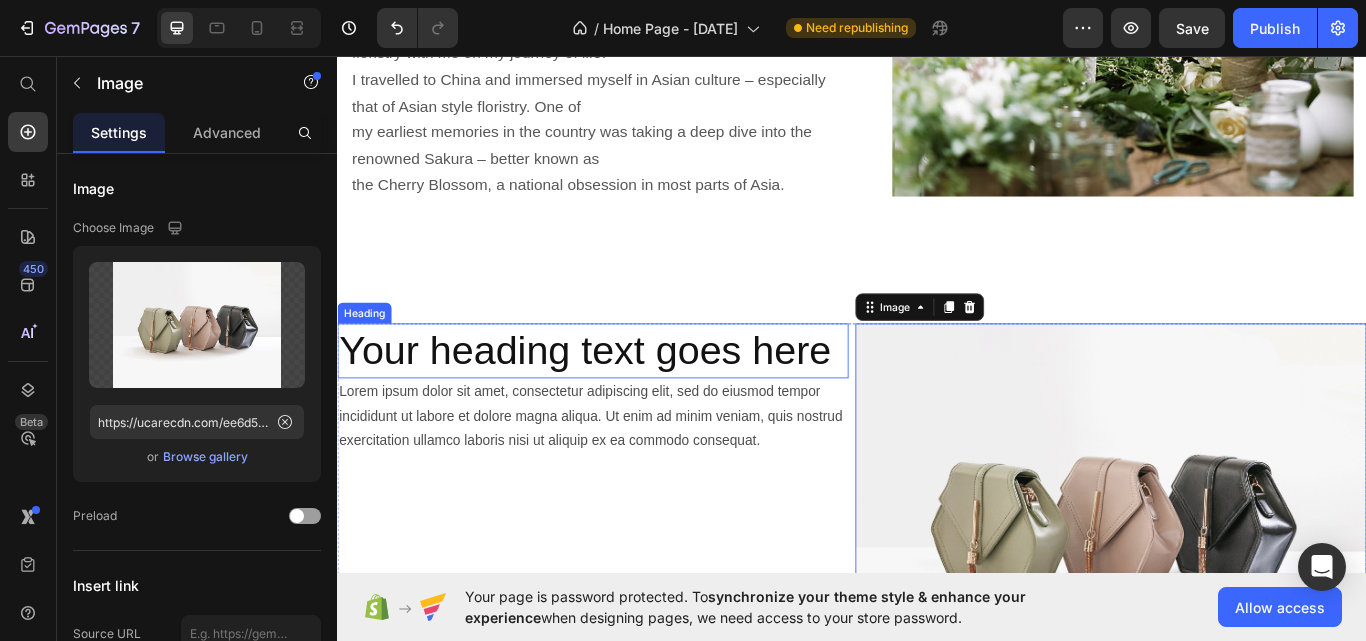 click on "Your heading text goes here" at bounding box center [635, 401] 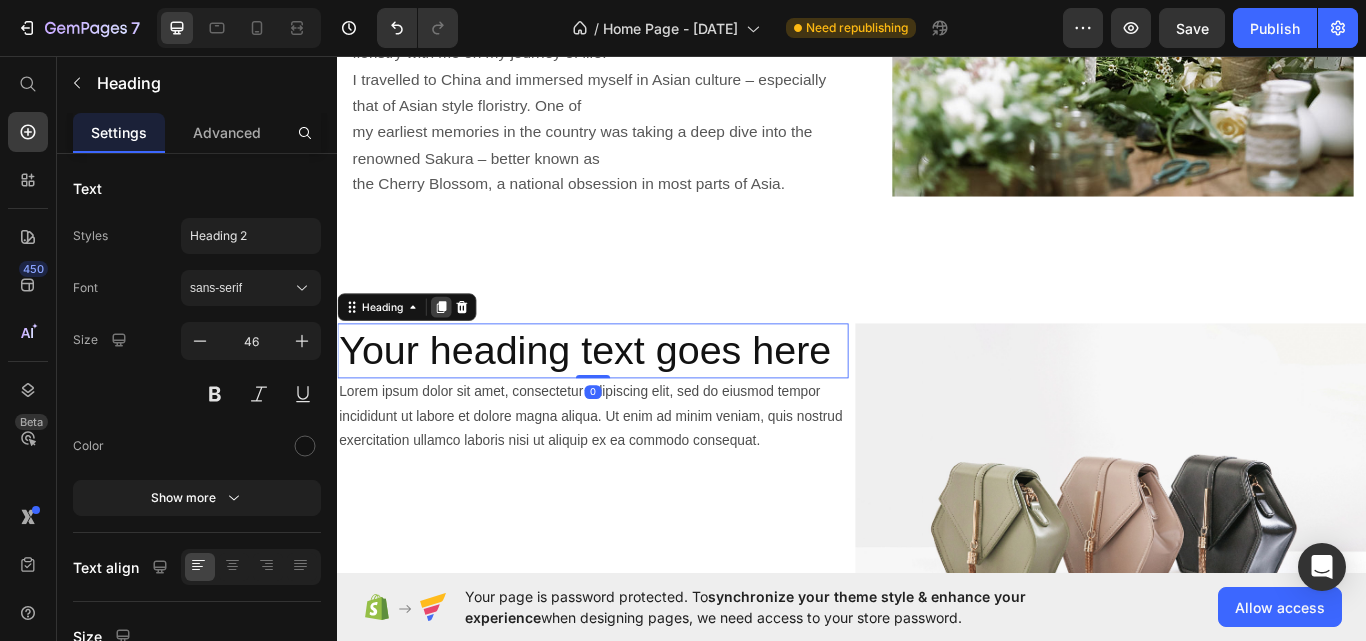 click 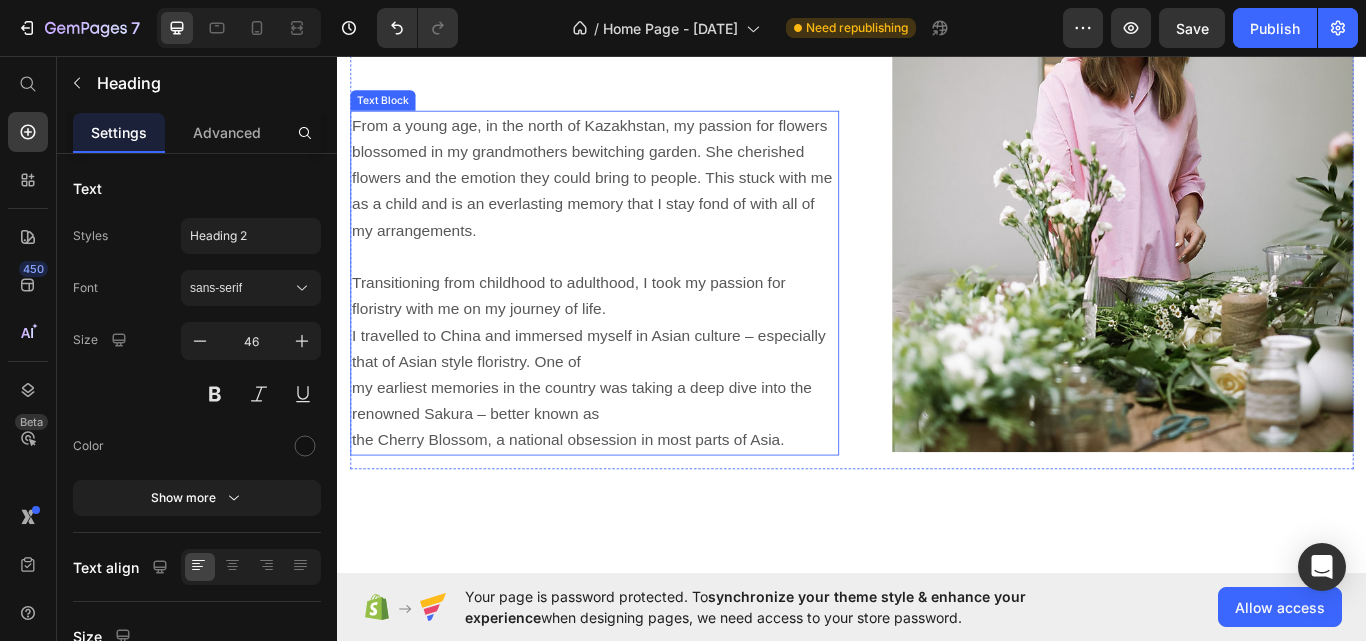 scroll, scrollTop: 1900, scrollLeft: 0, axis: vertical 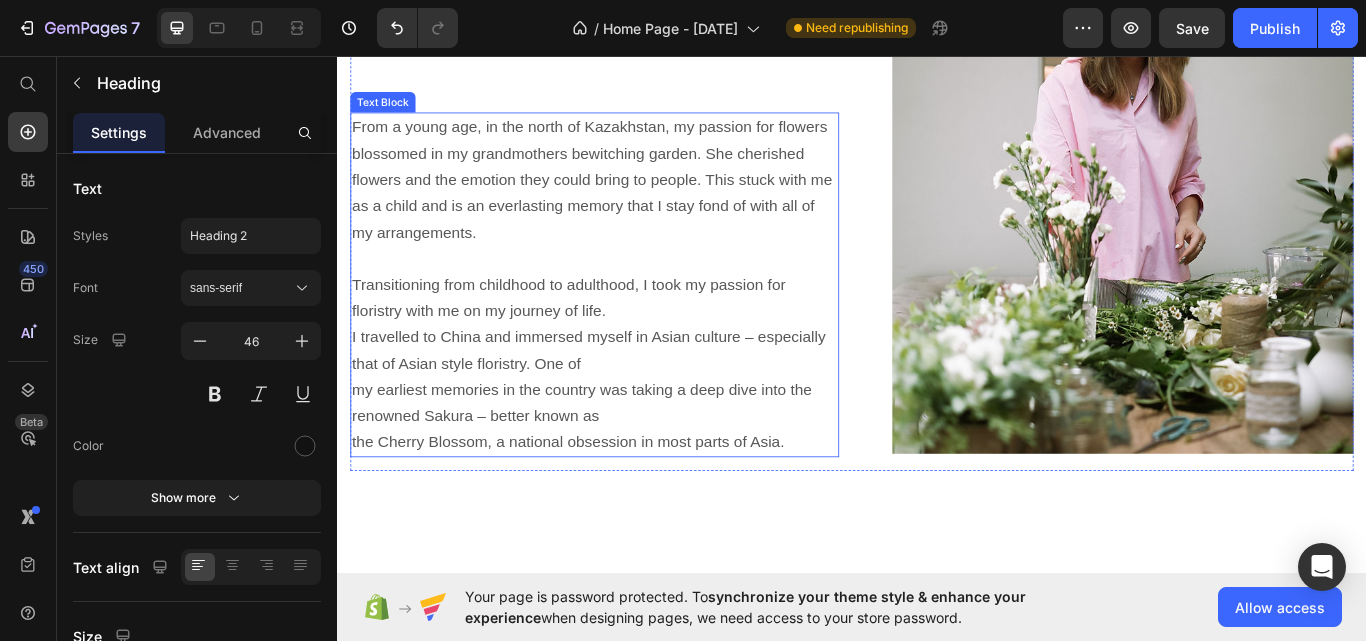 click on "From a young age, in the north of Kazakhstan, my passion for flowers blossomed in my grandmothers bewitching garden. She cherished flowers and the emotion they could bring to people. This stuck with me as a child and is an everlasting memory that I stay fond of with all of my arrangements." at bounding box center [634, 201] 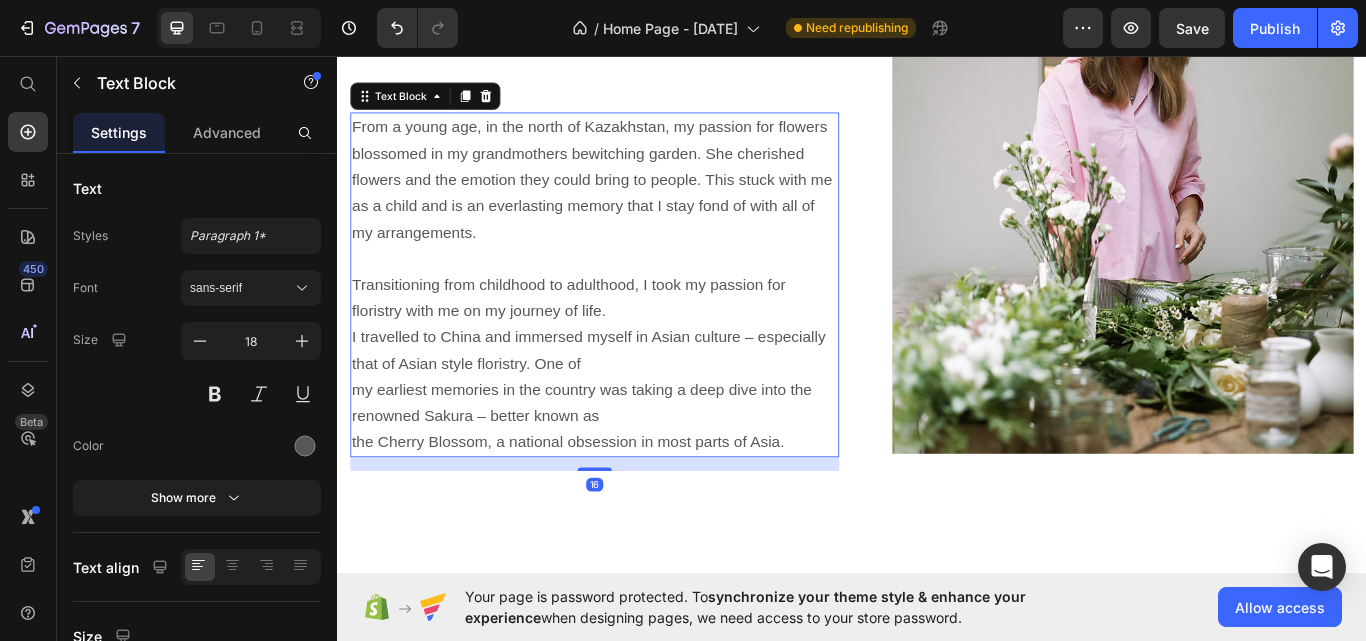 click on "From a young age, in the north of Kazakhstan, my passion for flowers blossomed in my grandmothers bewitching garden. She cherished flowers and the emotion they could bring to people. This stuck with me as a child and is an everlasting memory that I stay fond of with all of my arrangements." at bounding box center [634, 201] 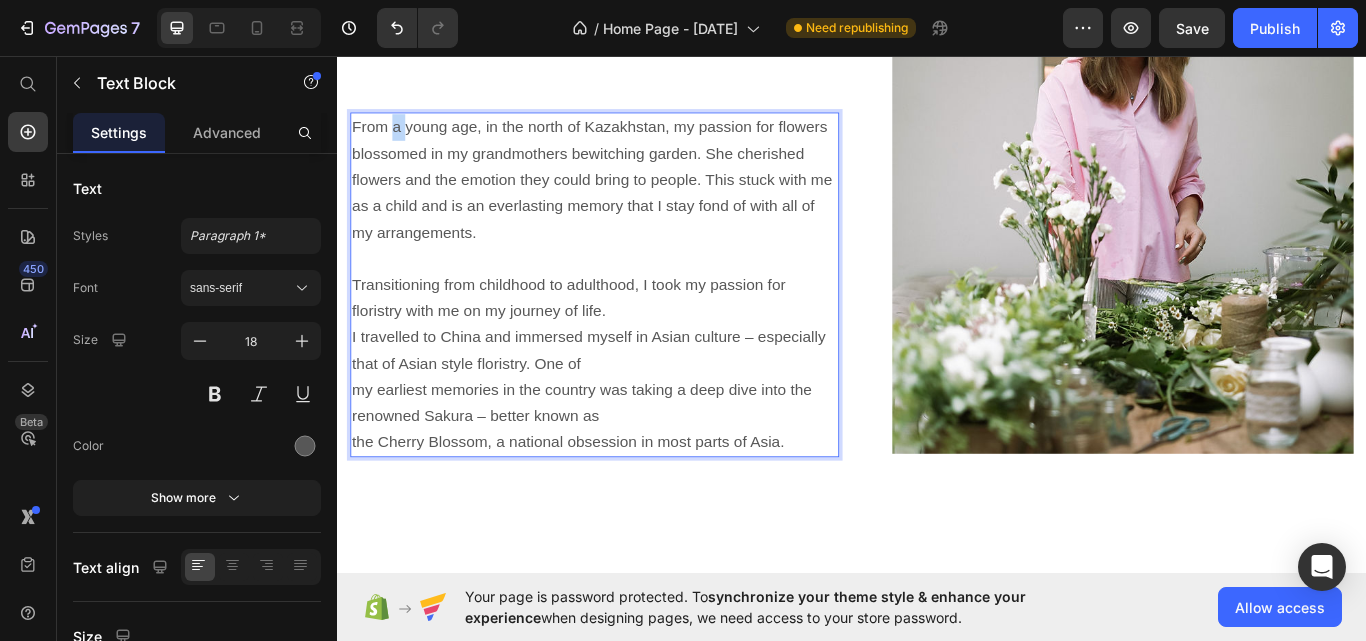 click on "From a young age, in the north of Kazakhstan, my passion for flowers blossomed in my grandmothers bewitching garden. She cherished flowers and the emotion they could bring to people. This stuck with me as a child and is an everlasting memory that I stay fond of with all of my arrangements." at bounding box center (634, 201) 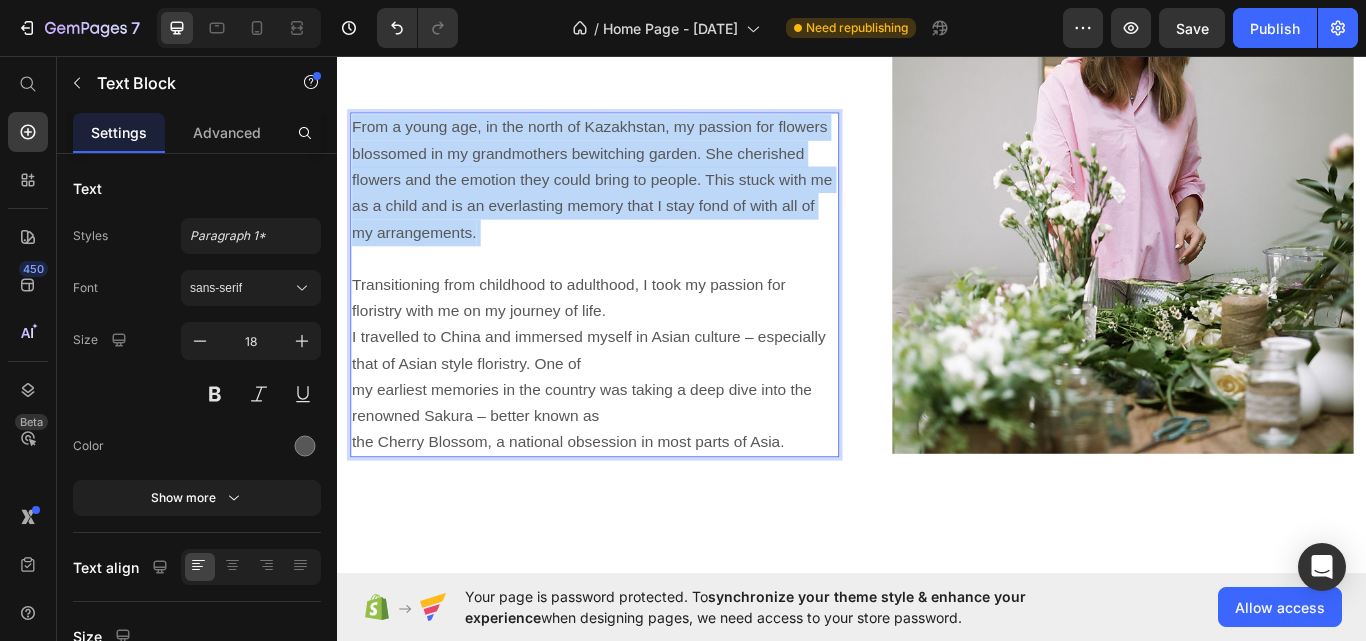 click on "From a young age, in the north of Kazakhstan, my passion for flowers blossomed in my grandmothers bewitching garden. She cherished flowers and the emotion they could bring to people. This stuck with me as a child and is an everlasting memory that I stay fond of with all of my arrangements." at bounding box center [634, 201] 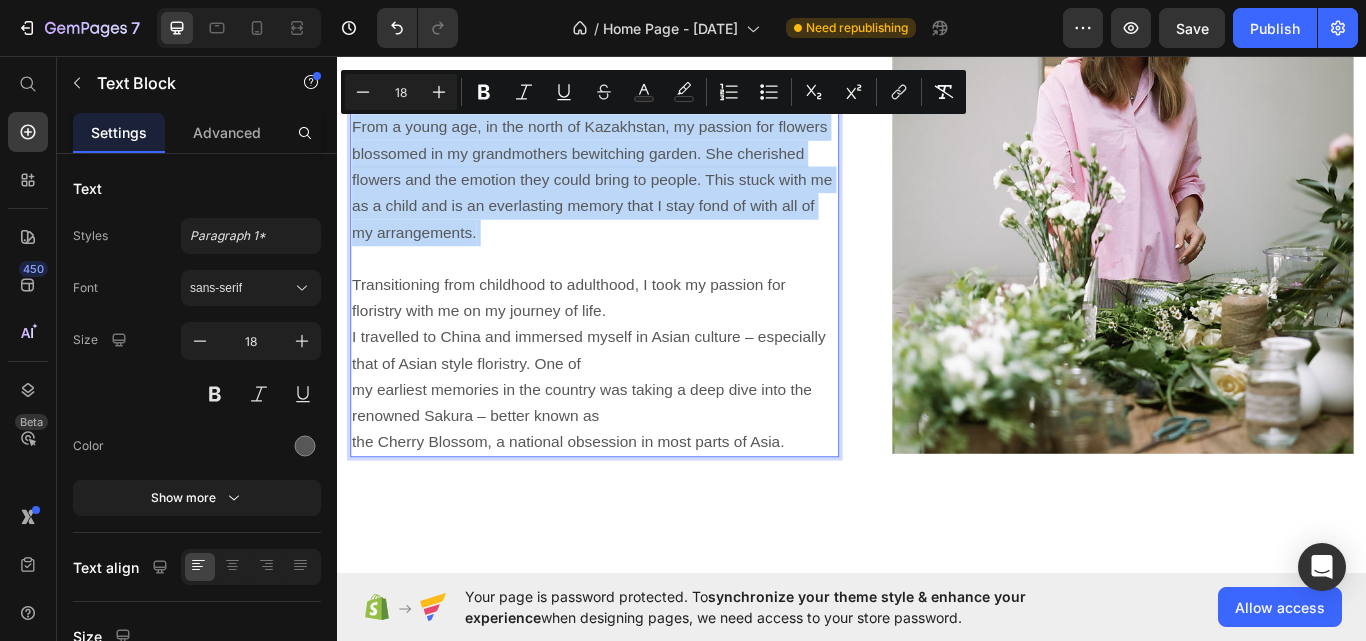 click on "From a young age, in the north of Kazakhstan, my passion for flowers blossomed in my grandmothers bewitching garden. She cherished flowers and the emotion they could bring to people. This stuck with me as a child and is an everlasting memory that I stay fond of with all of my arrangements." at bounding box center (634, 201) 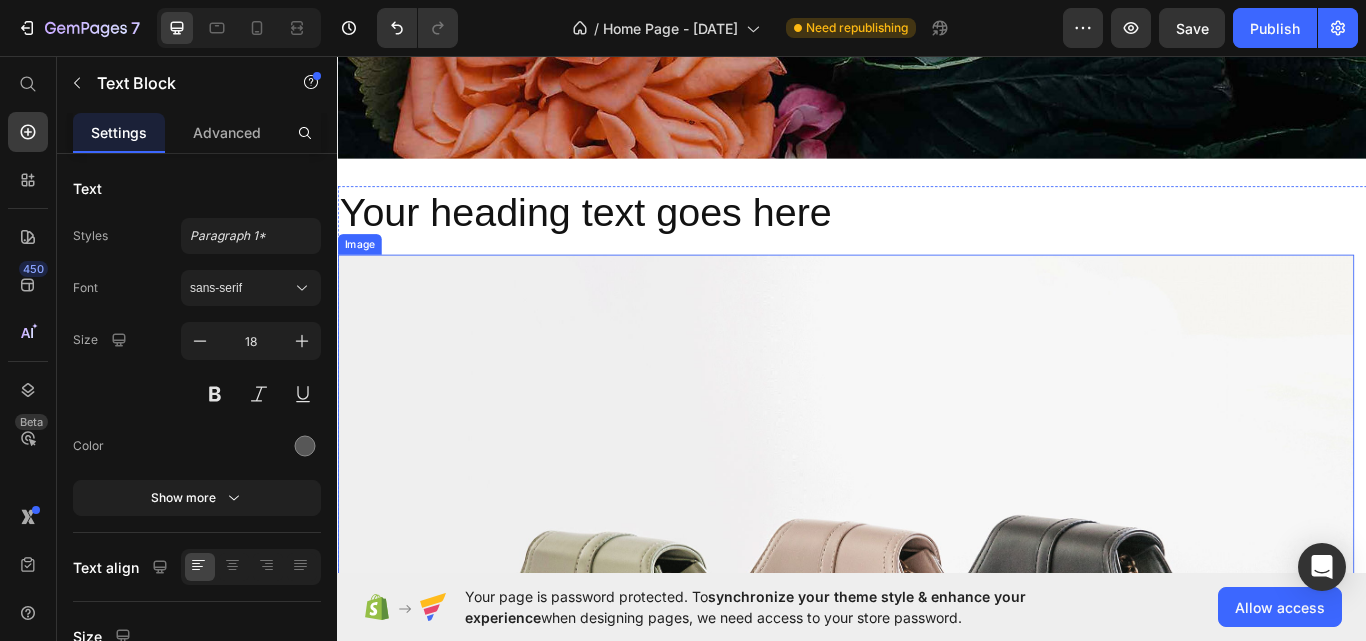 scroll, scrollTop: 500, scrollLeft: 0, axis: vertical 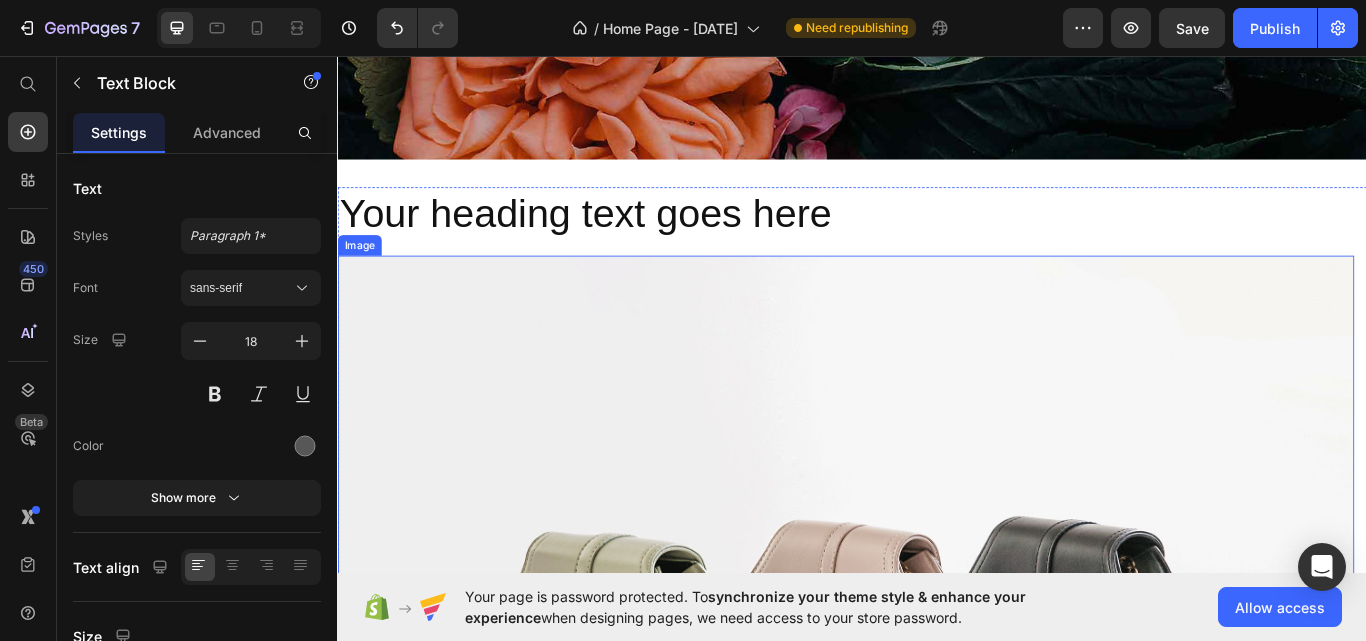 click at bounding box center (929, 734) 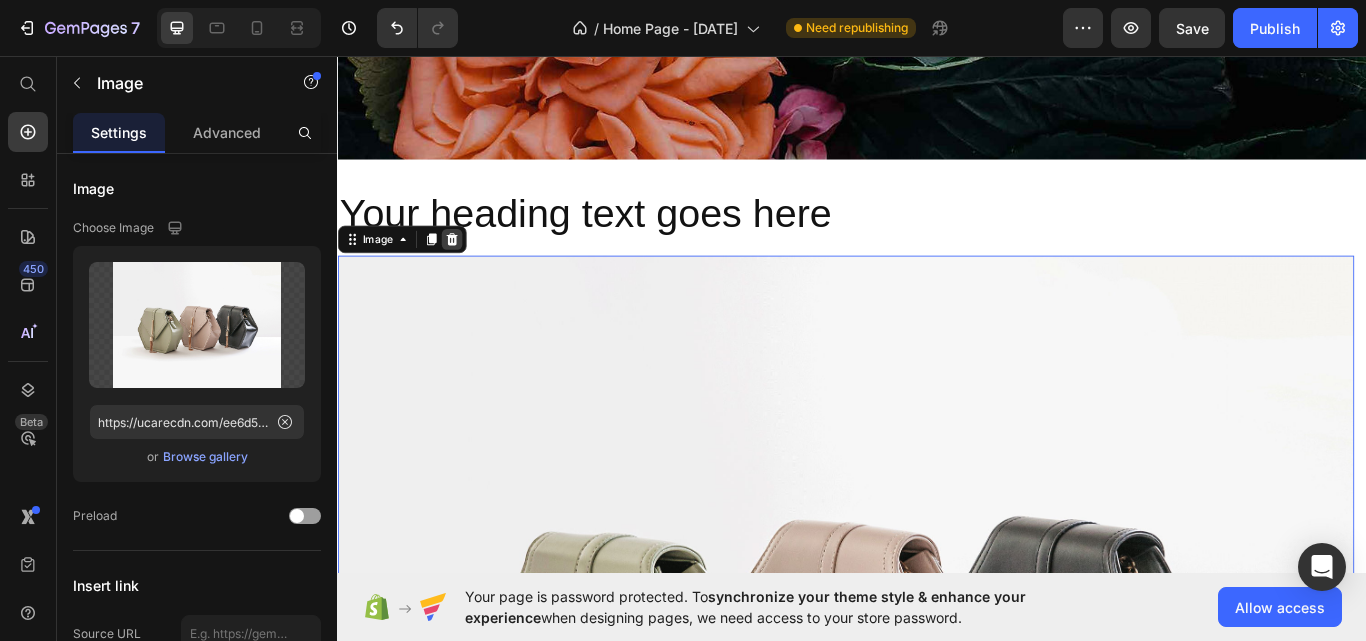 click 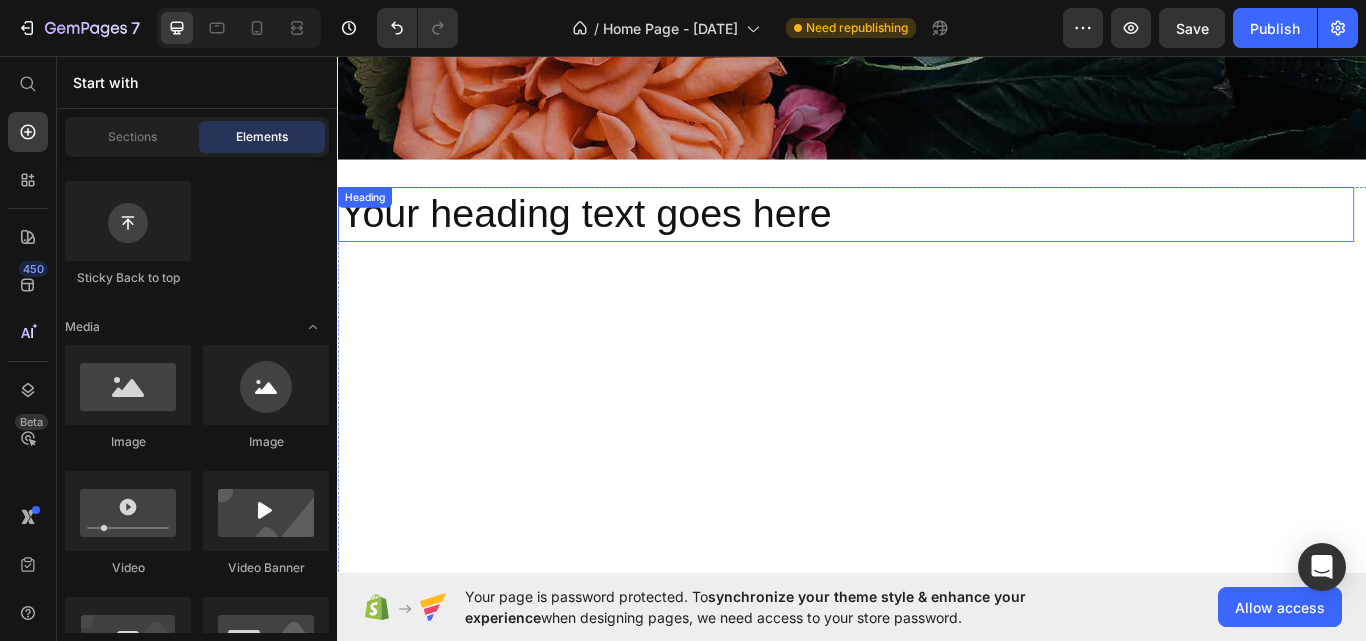 click on "Your heading text goes here" at bounding box center [929, 242] 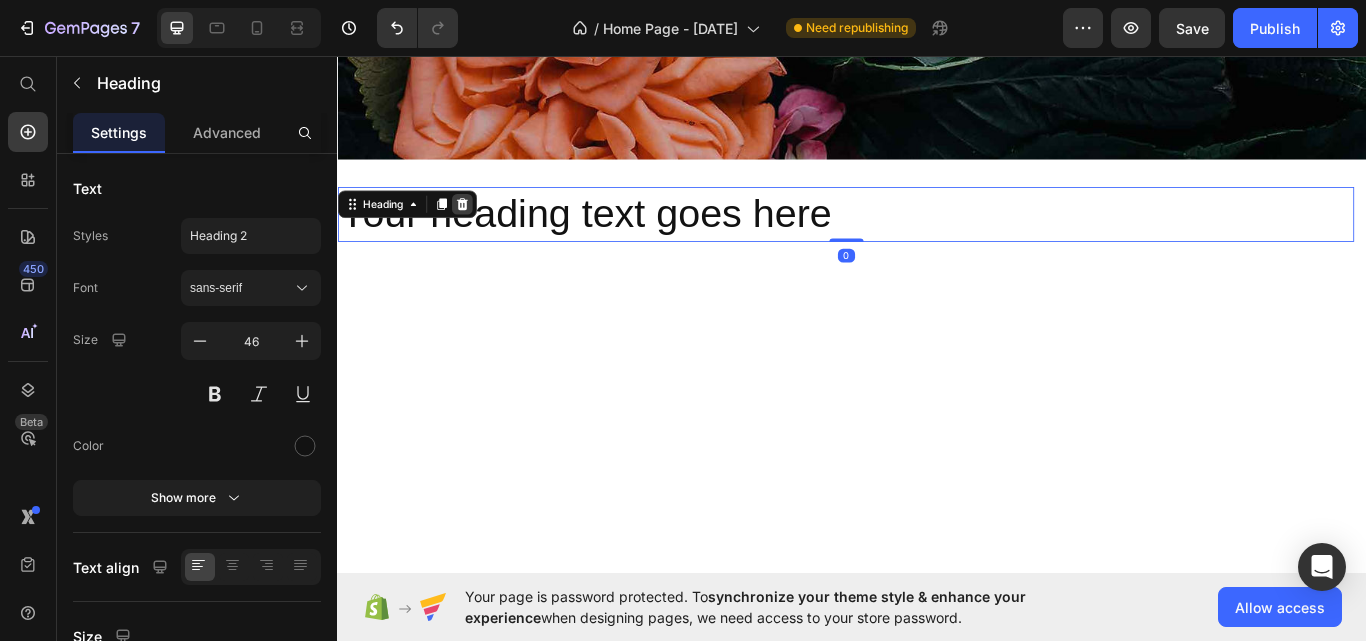 click 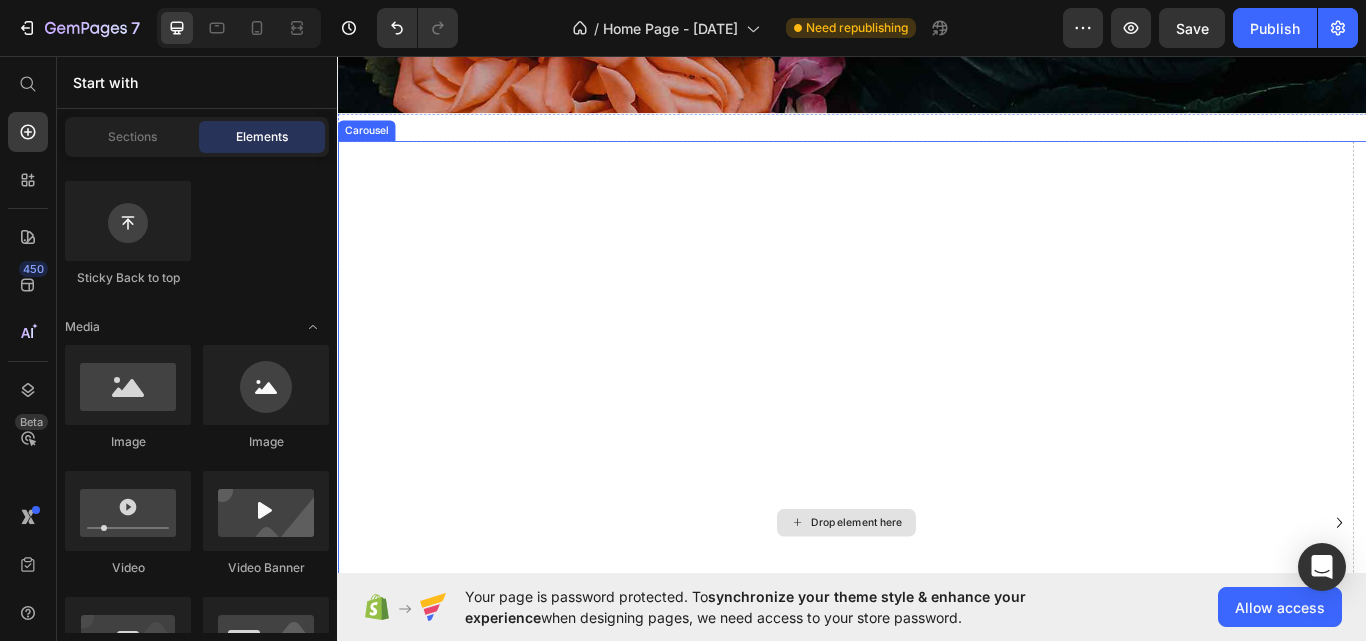 scroll, scrollTop: 500, scrollLeft: 0, axis: vertical 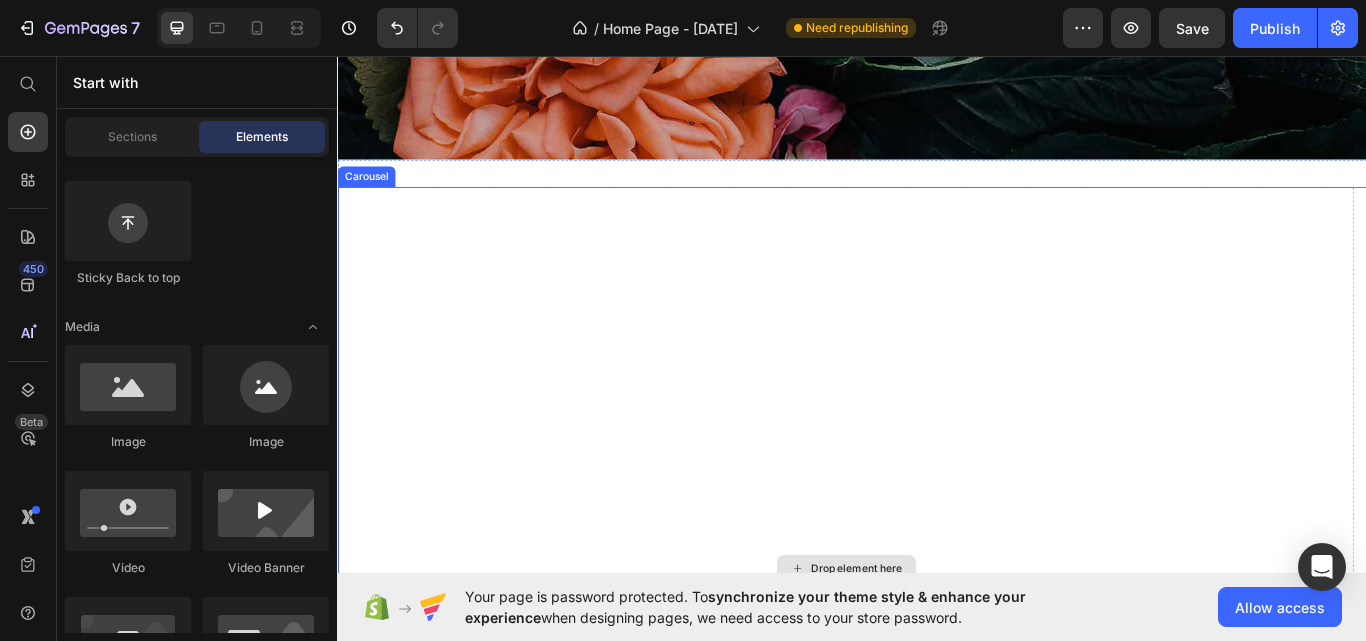 click on "Drop element here" at bounding box center [929, 654] 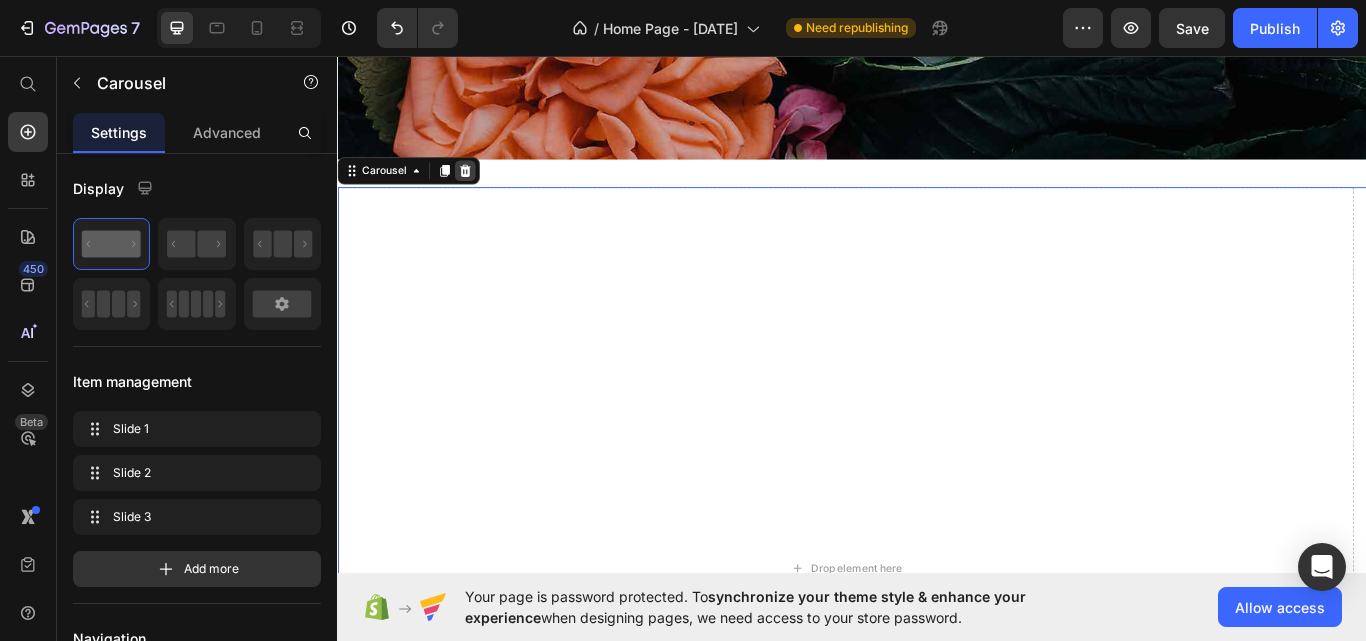 click 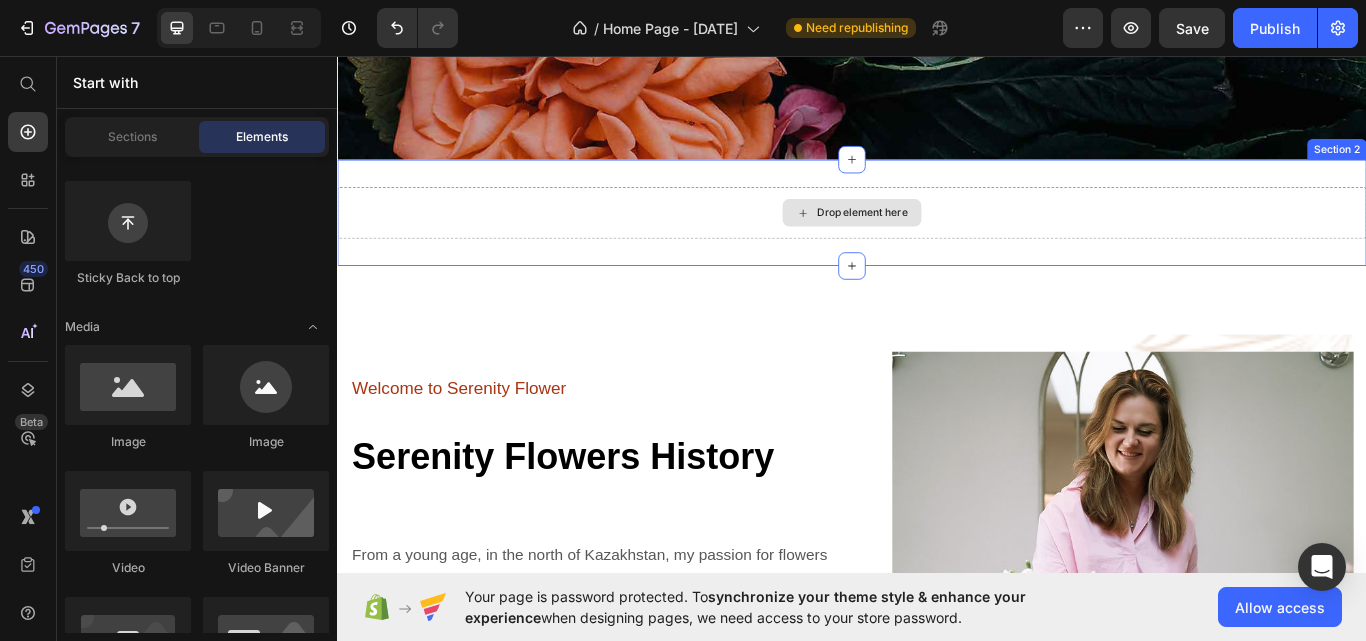 click on "Drop element here" at bounding box center [937, 240] 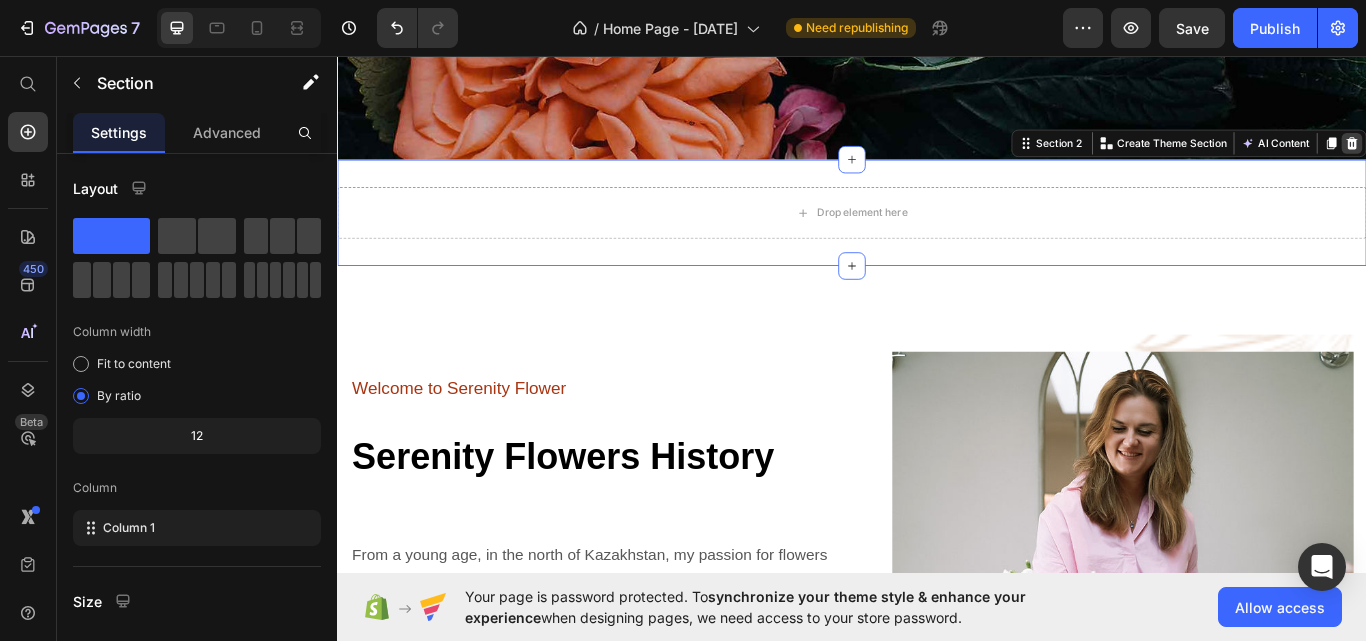 click 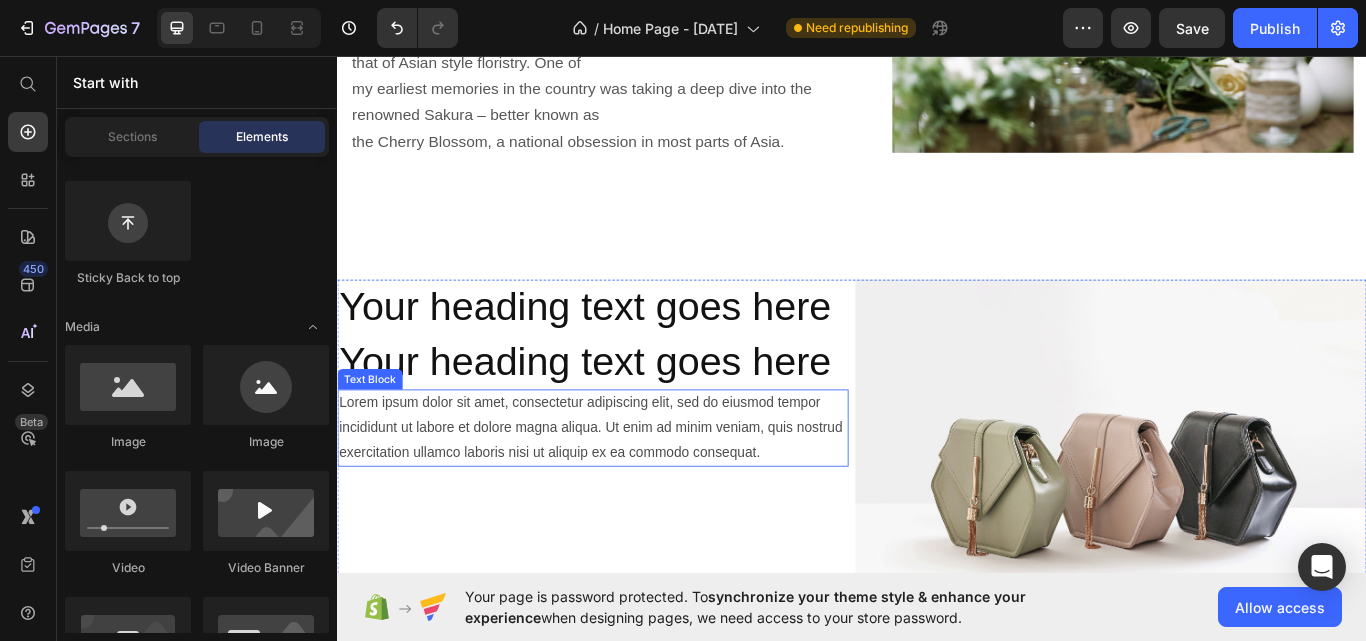 scroll, scrollTop: 1300, scrollLeft: 0, axis: vertical 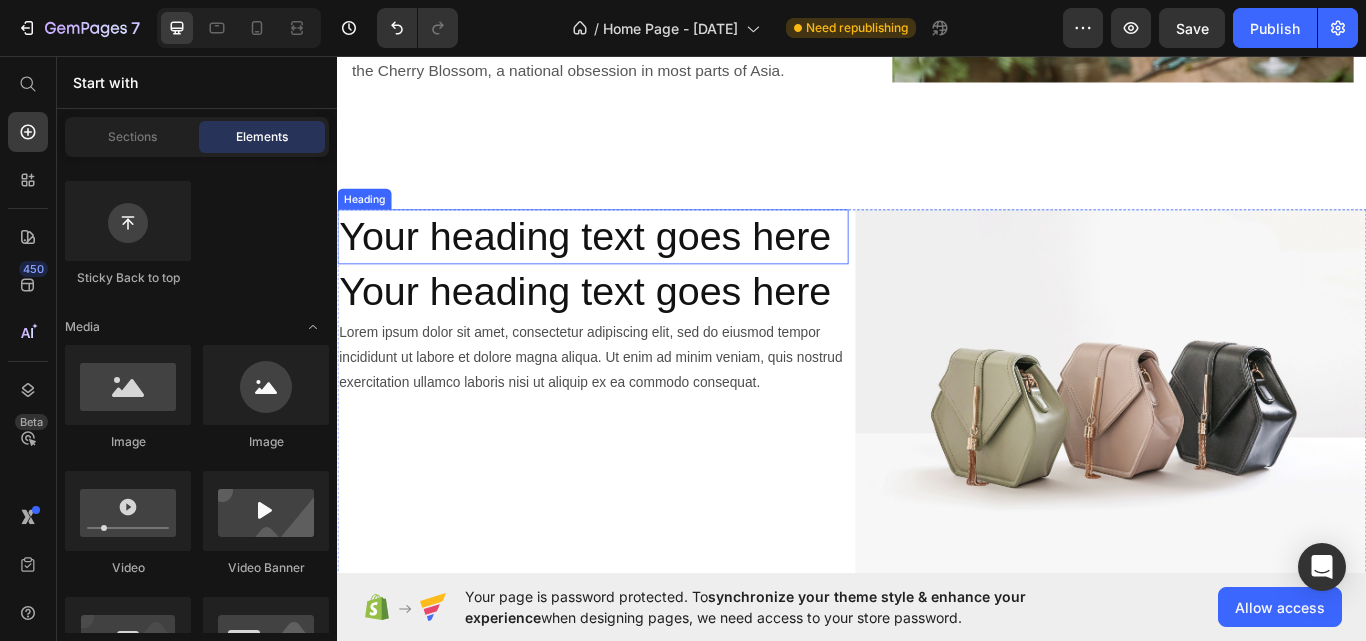 click on "Your heading text goes here" at bounding box center (635, 268) 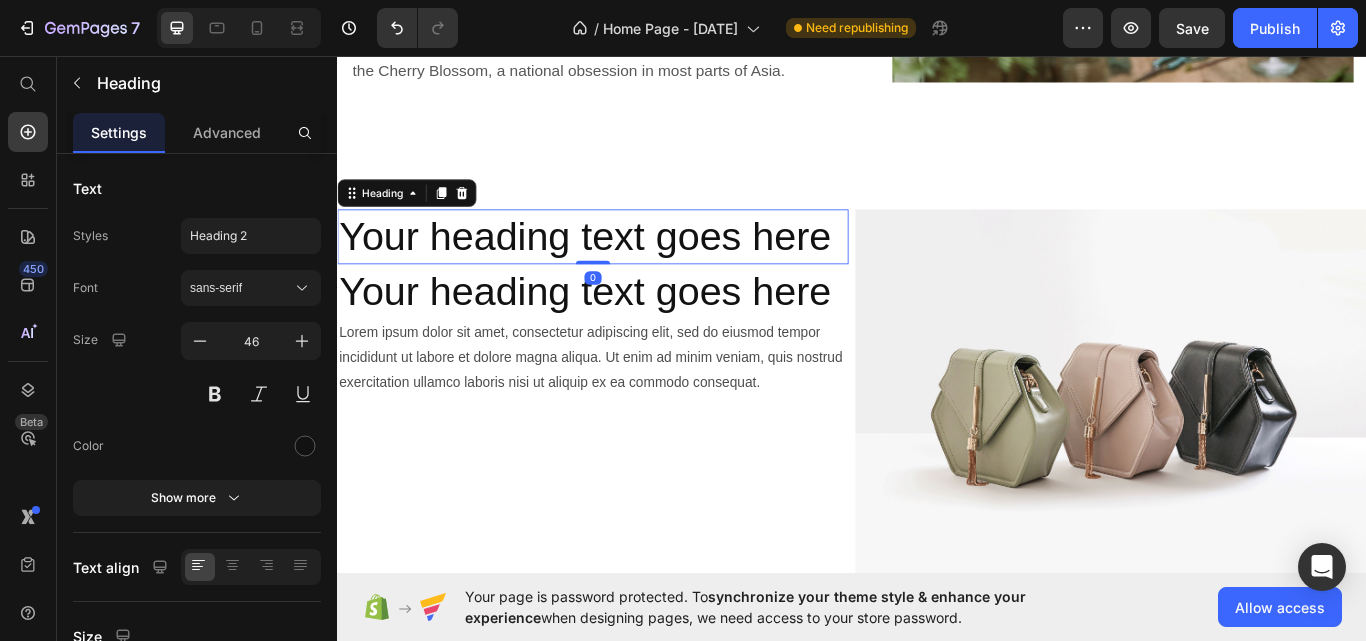 click on "Your heading text goes here" at bounding box center (635, 268) 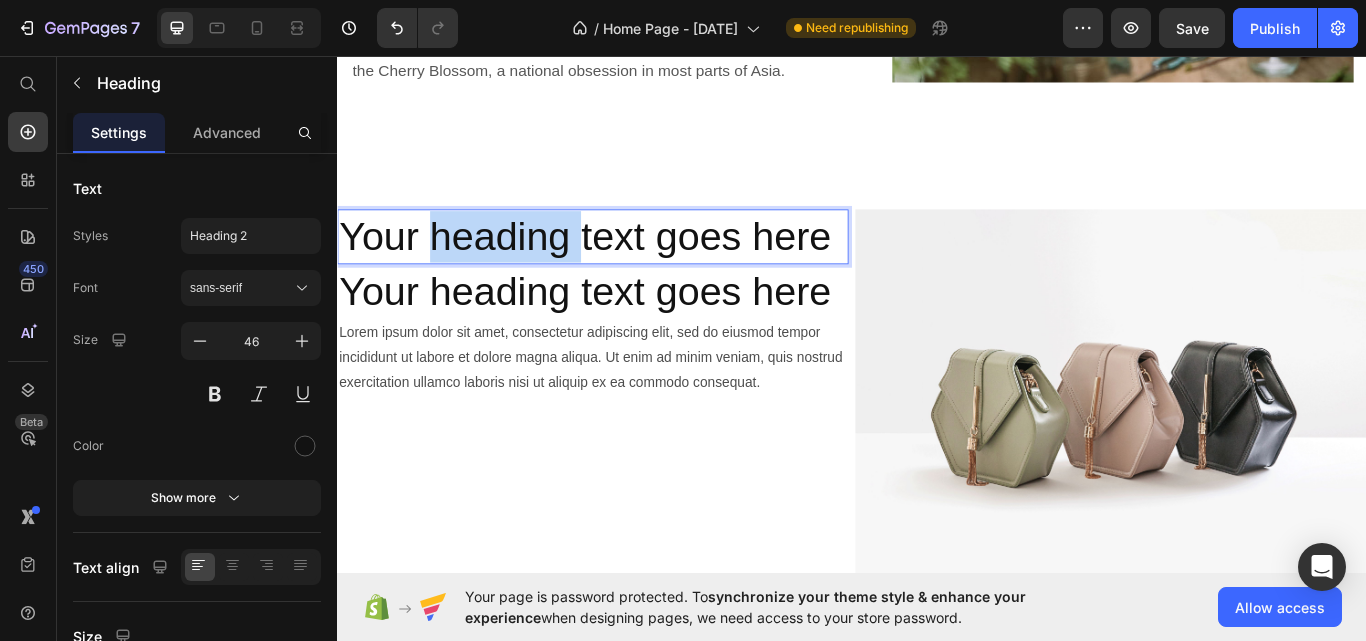 click on "Your heading text goes here" at bounding box center (635, 268) 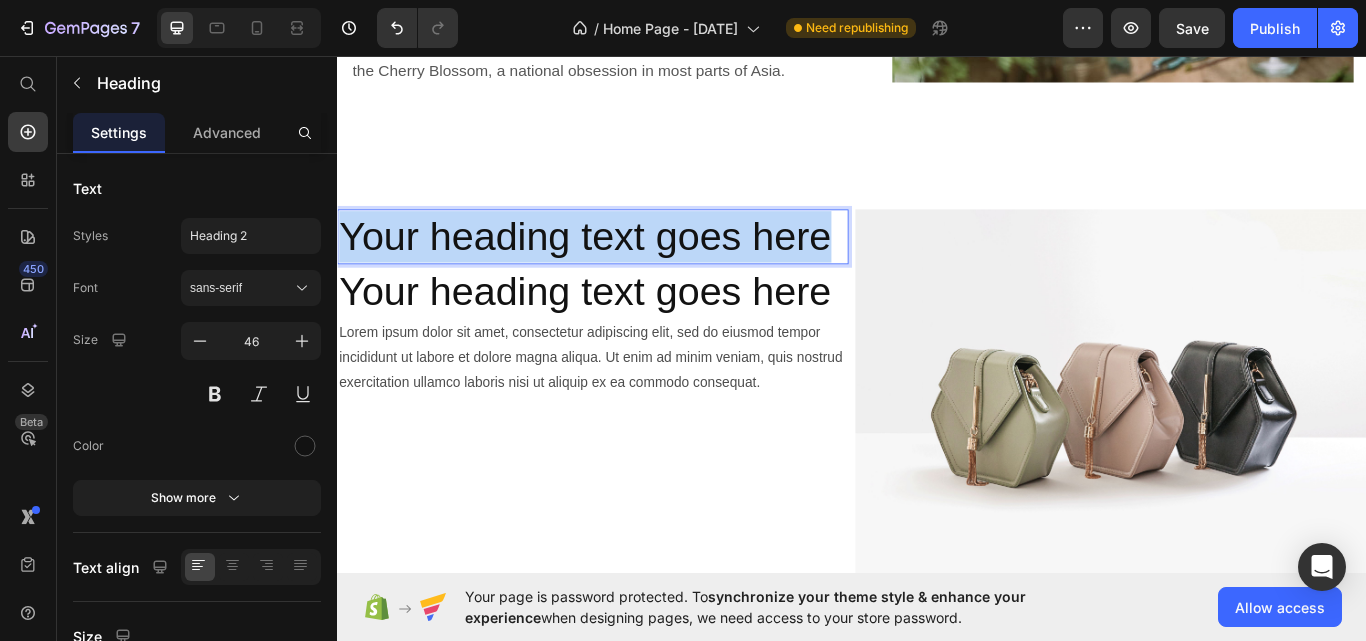 click on "Your heading text goes here" at bounding box center (635, 268) 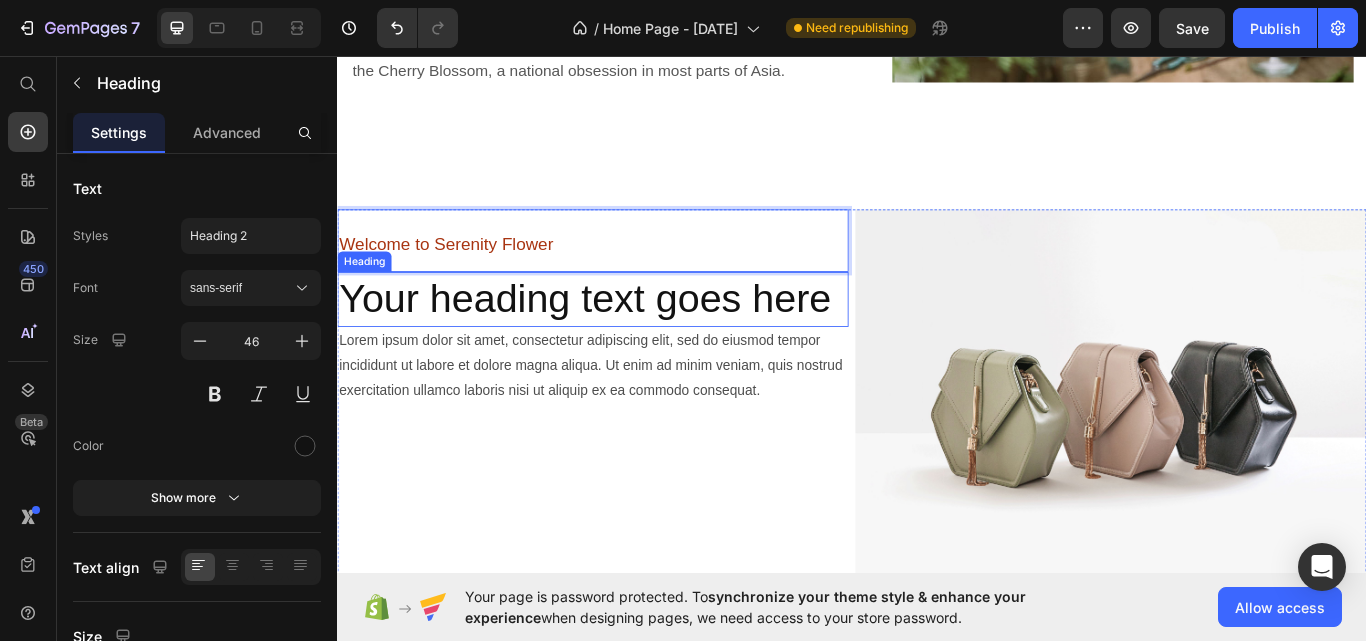 click on "Your heading text goes here" at bounding box center [635, 341] 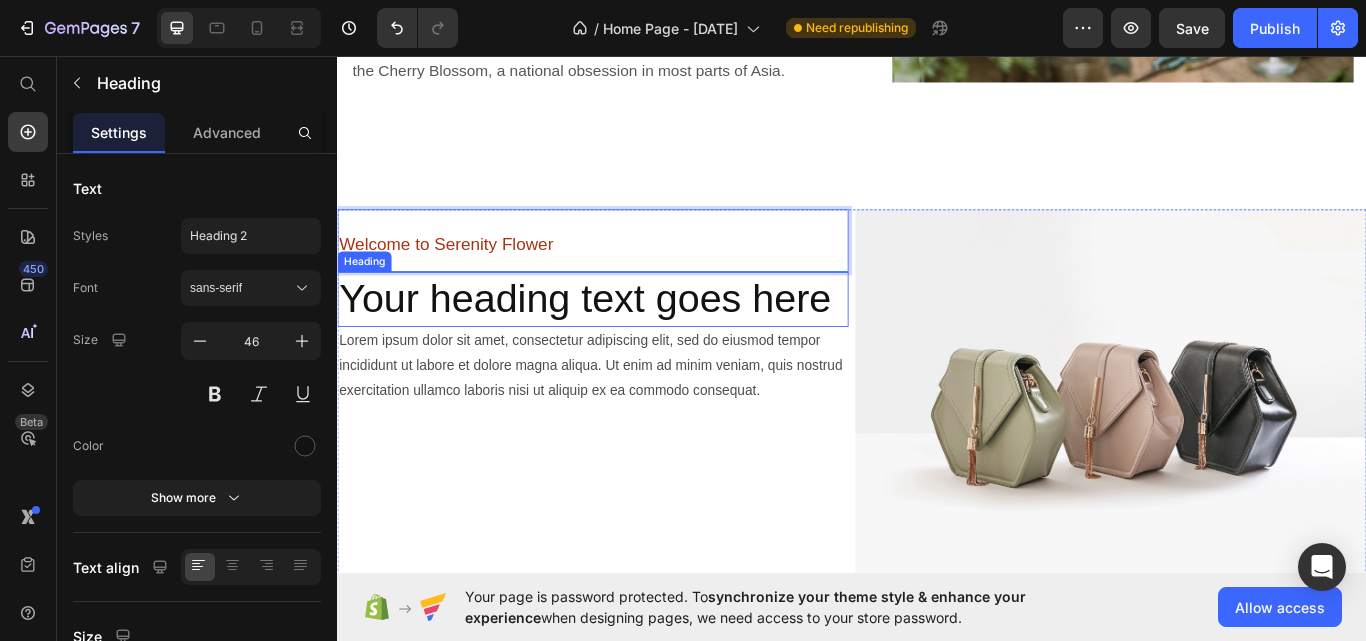 click on "Your heading text goes here" at bounding box center (635, 341) 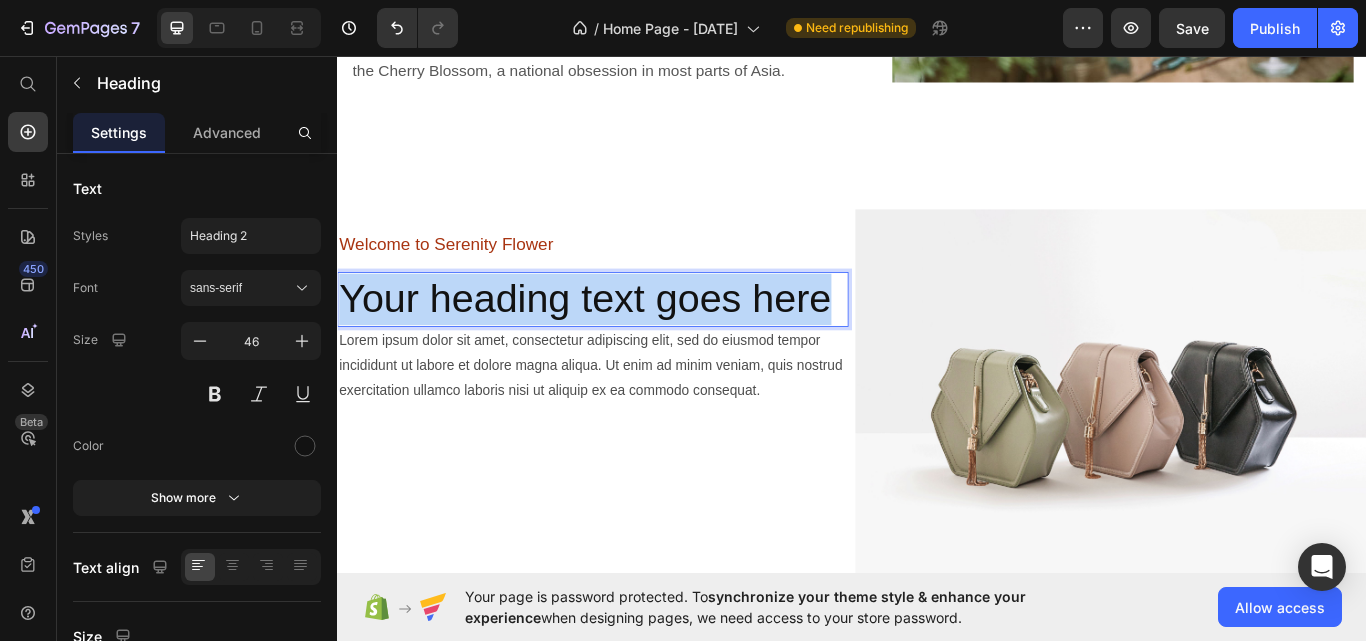 click on "Your heading text goes here" at bounding box center [635, 341] 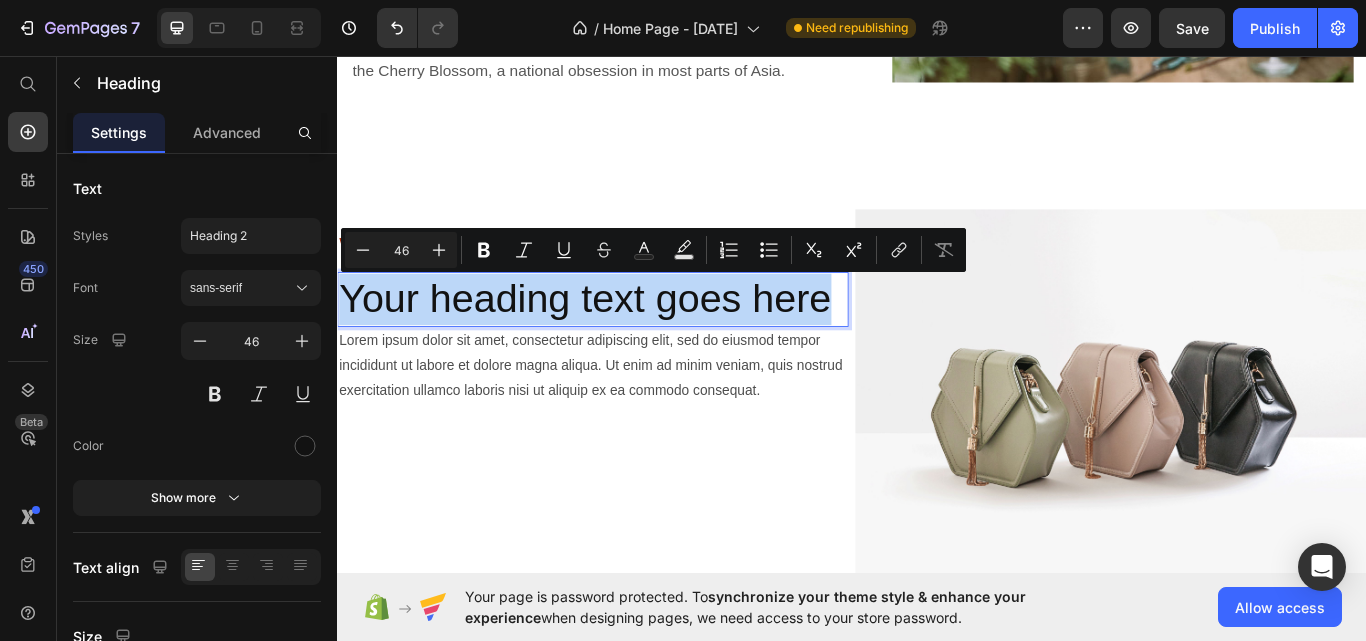 click on "Your heading text goes here" at bounding box center [635, 341] 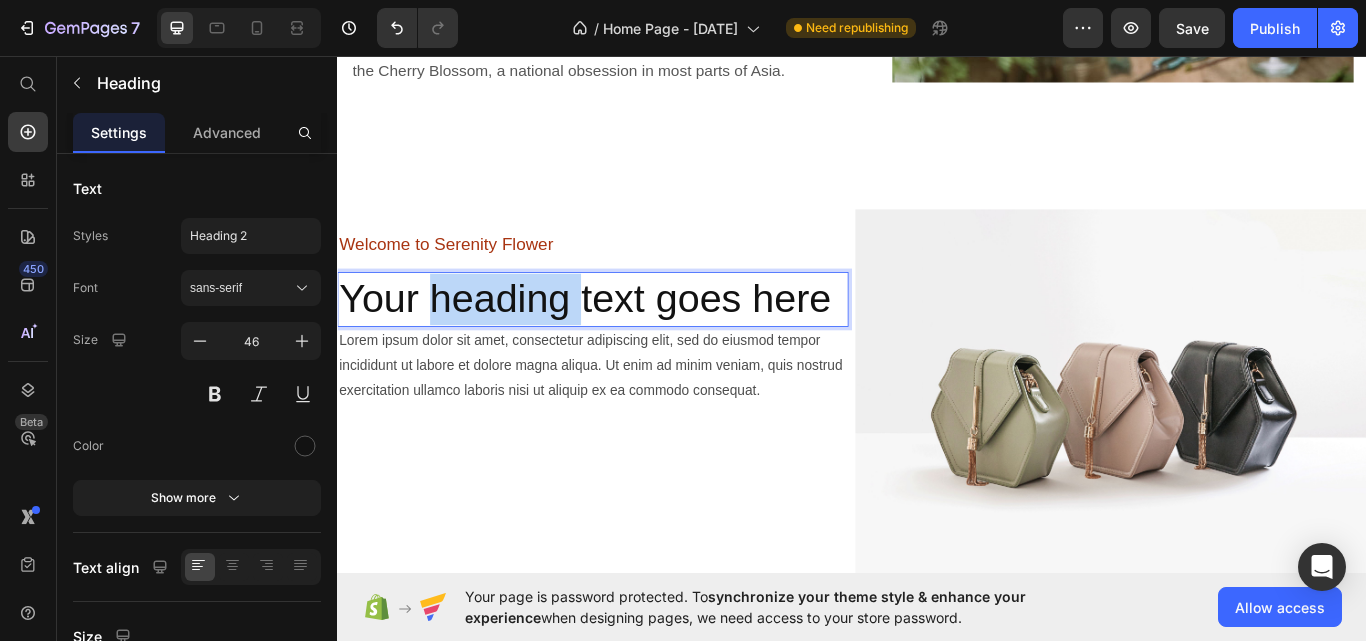 click on "Your heading text goes here" at bounding box center (635, 341) 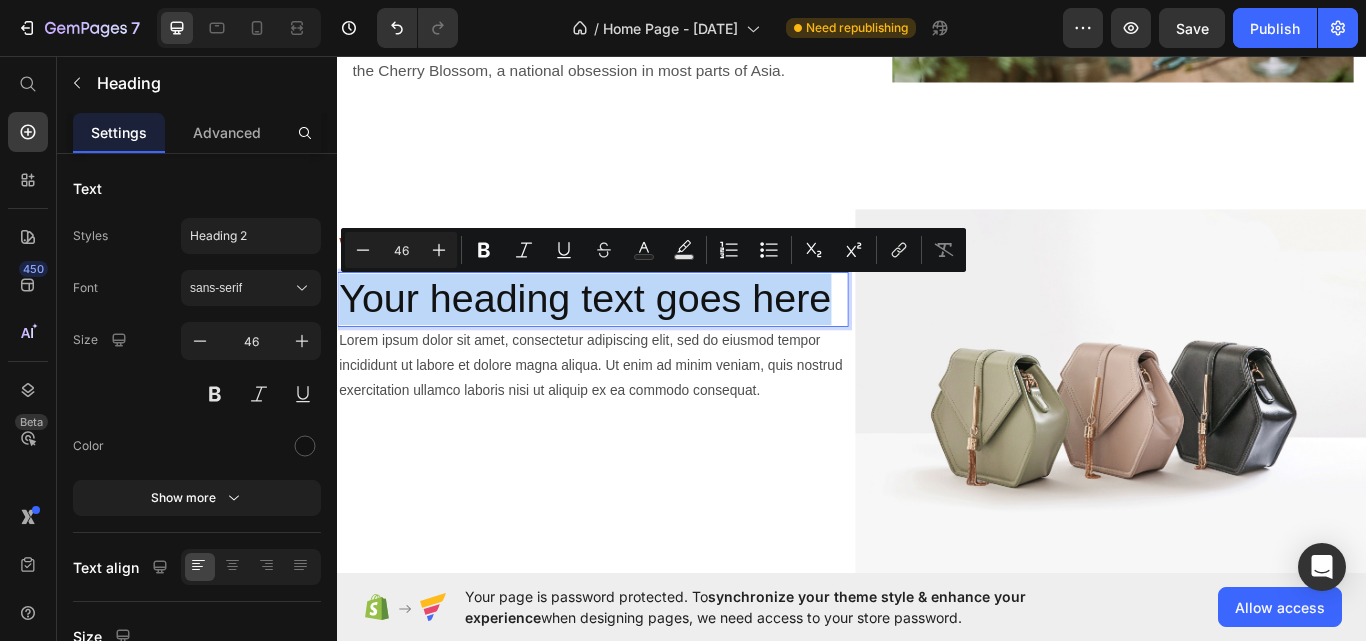 click on "Your heading text goes here" at bounding box center (635, 341) 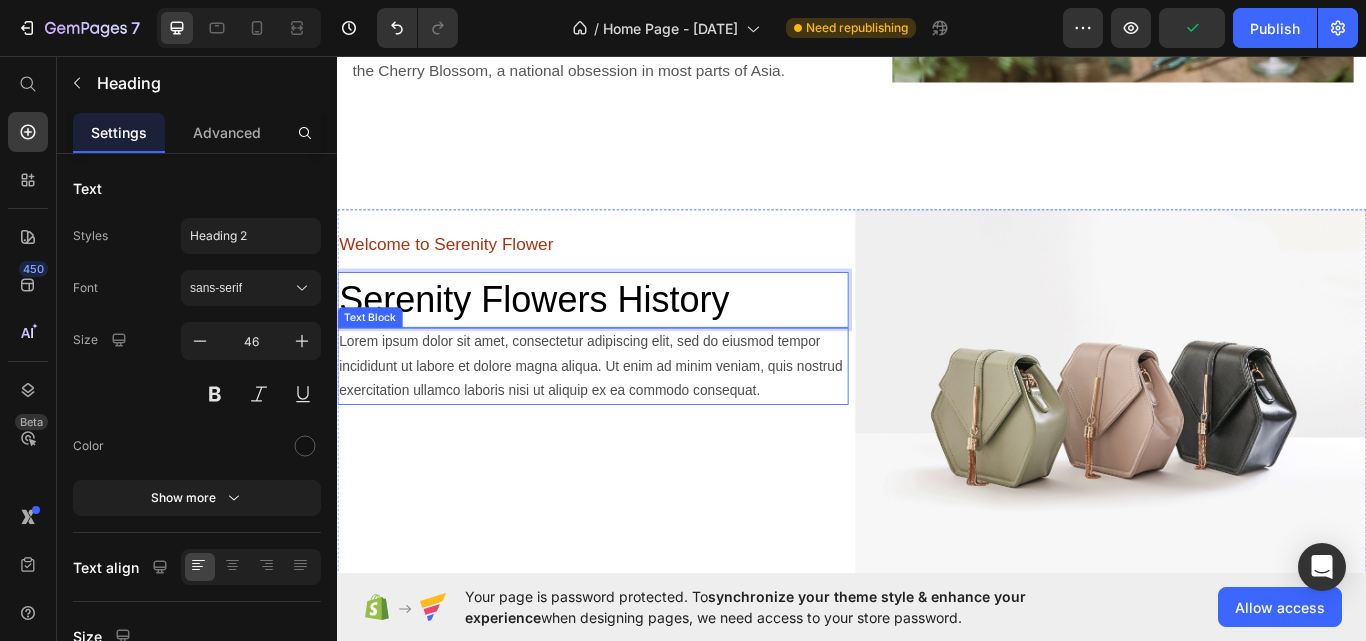 click on "Lorem ipsum dolor sit amet, consectetur adipiscing elit, sed do eiusmod tempor incididunt ut labore et dolore magna aliqua. Ut enim ad minim veniam, quis nostrud exercitation ullamco laboris nisi ut aliquip ex ea commodo consequat." at bounding box center [635, 419] 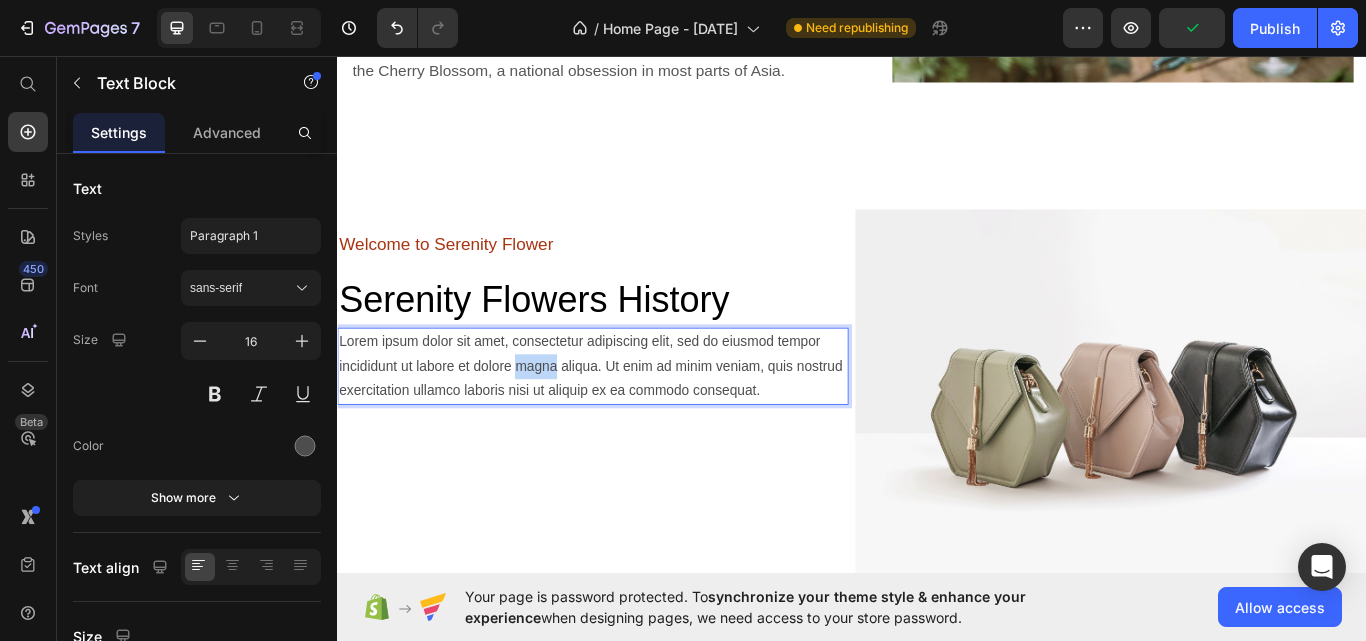 click on "Lorem ipsum dolor sit amet, consectetur adipiscing elit, sed do eiusmod tempor incididunt ut labore et dolore magna aliqua. Ut enim ad minim veniam, quis nostrud exercitation ullamco laboris nisi ut aliquip ex ea commodo consequat." at bounding box center [635, 419] 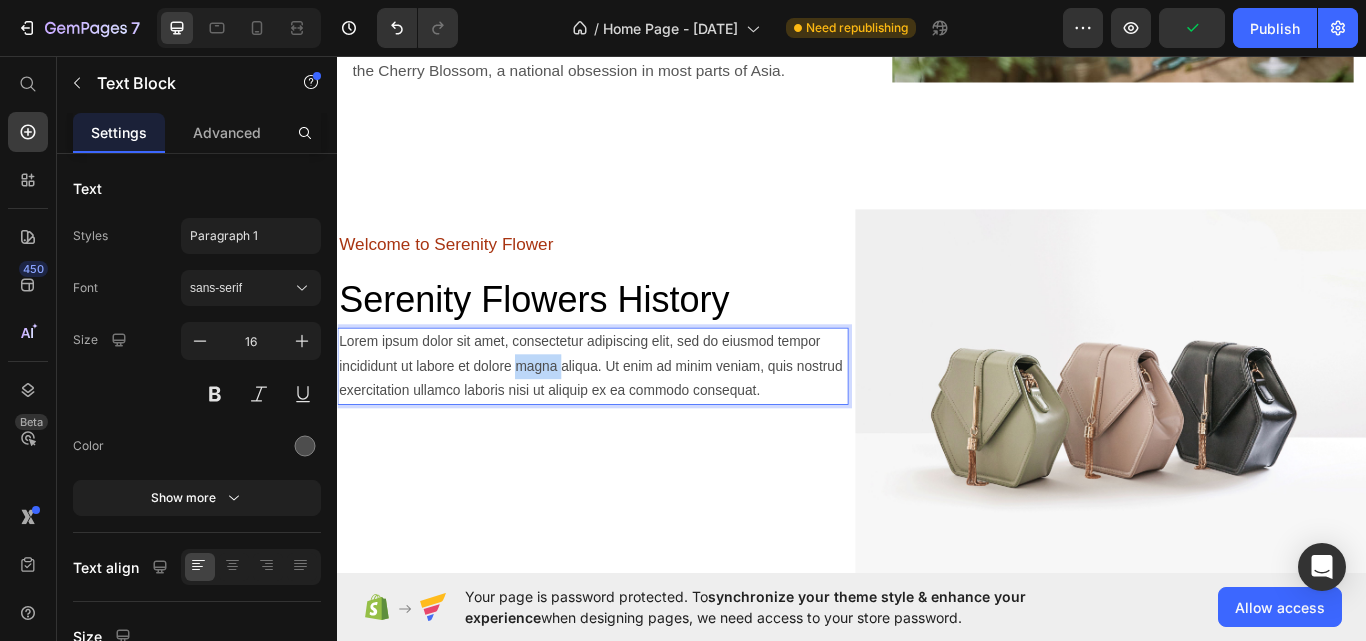 click on "Lorem ipsum dolor sit amet, consectetur adipiscing elit, sed do eiusmod tempor incididunt ut labore et dolore magna aliqua. Ut enim ad minim veniam, quis nostrud exercitation ullamco laboris nisi ut aliquip ex ea commodo consequat." at bounding box center (635, 419) 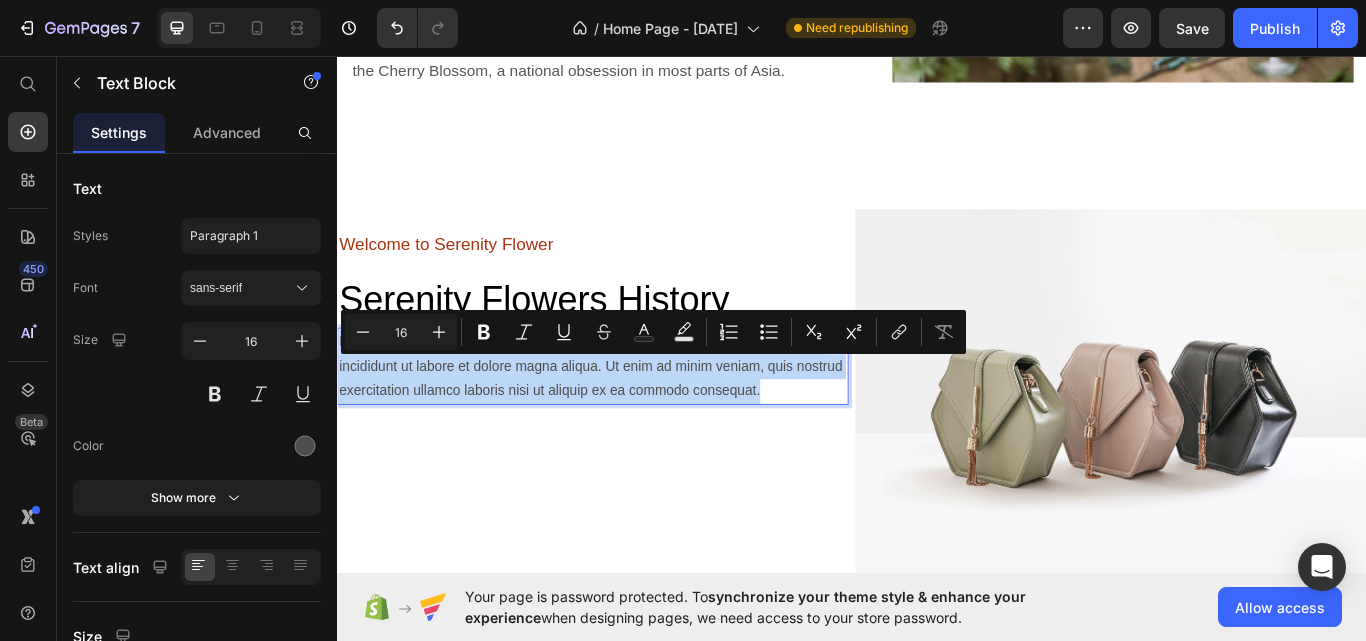 click on "Lorem ipsum dolor sit amet, consectetur adipiscing elit, sed do eiusmod tempor incididunt ut labore et dolore magna aliqua. Ut enim ad minim veniam, quis nostrud exercitation ullamco laboris nisi ut aliquip ex ea commodo consequat." at bounding box center [635, 419] 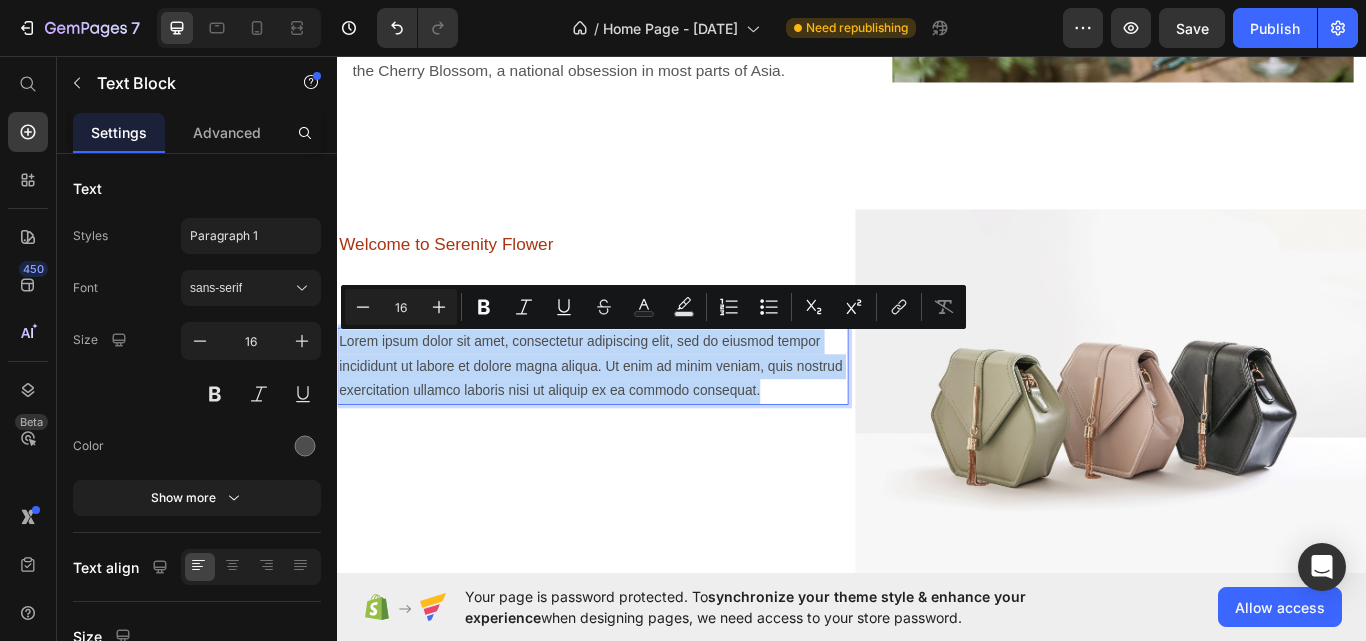 click on "Lorem ipsum dolor sit amet, consectetur adipiscing elit, sed do eiusmod tempor incididunt ut labore et dolore magna aliqua. Ut enim ad minim veniam, quis nostrud exercitation ullamco laboris nisi ut aliquip ex ea commodo consequat." at bounding box center (635, 419) 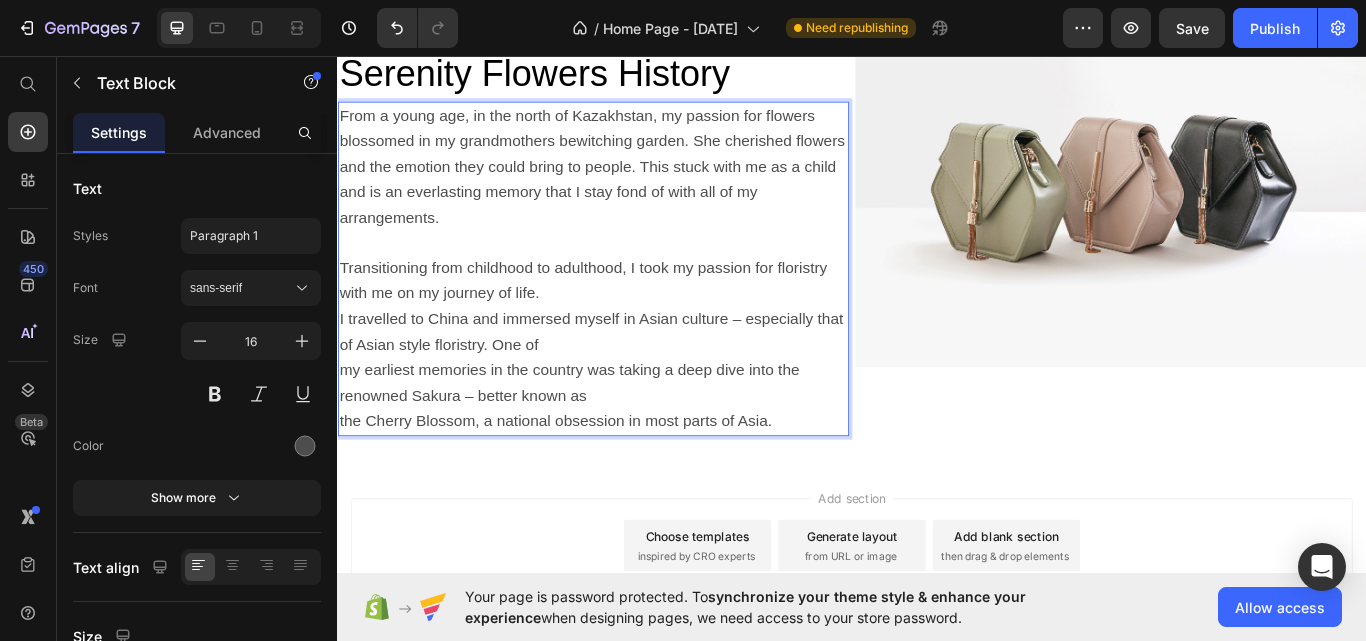 scroll, scrollTop: 1611, scrollLeft: 0, axis: vertical 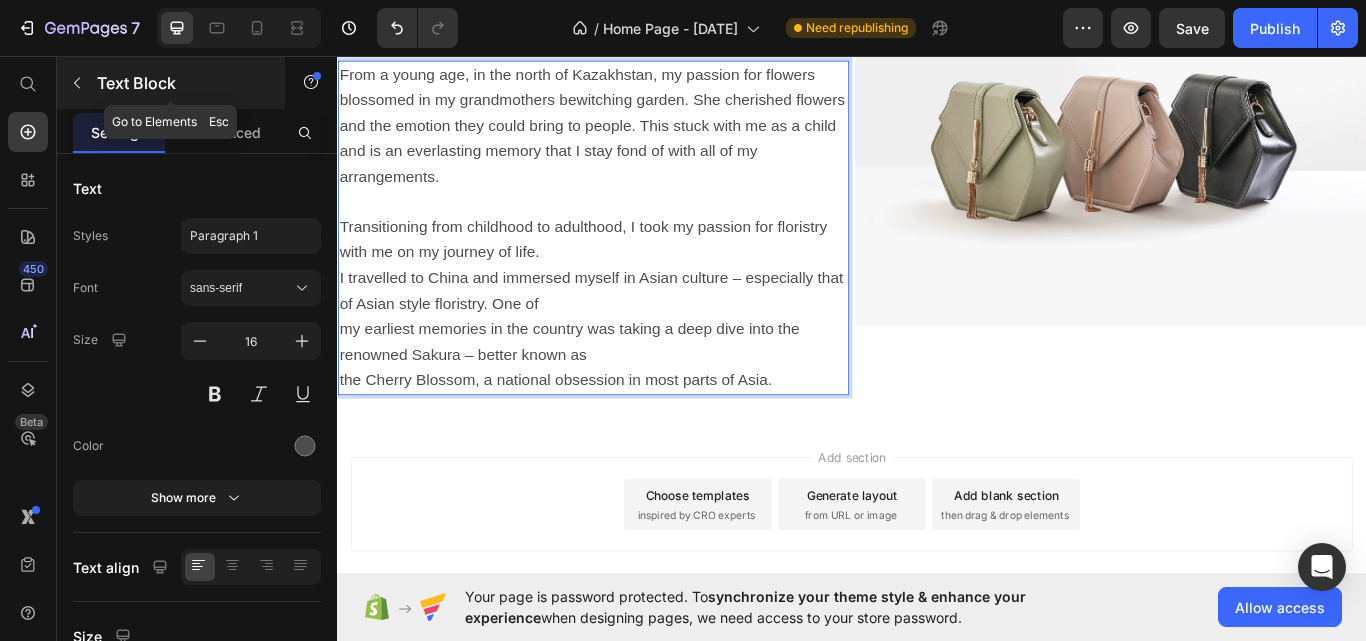 click 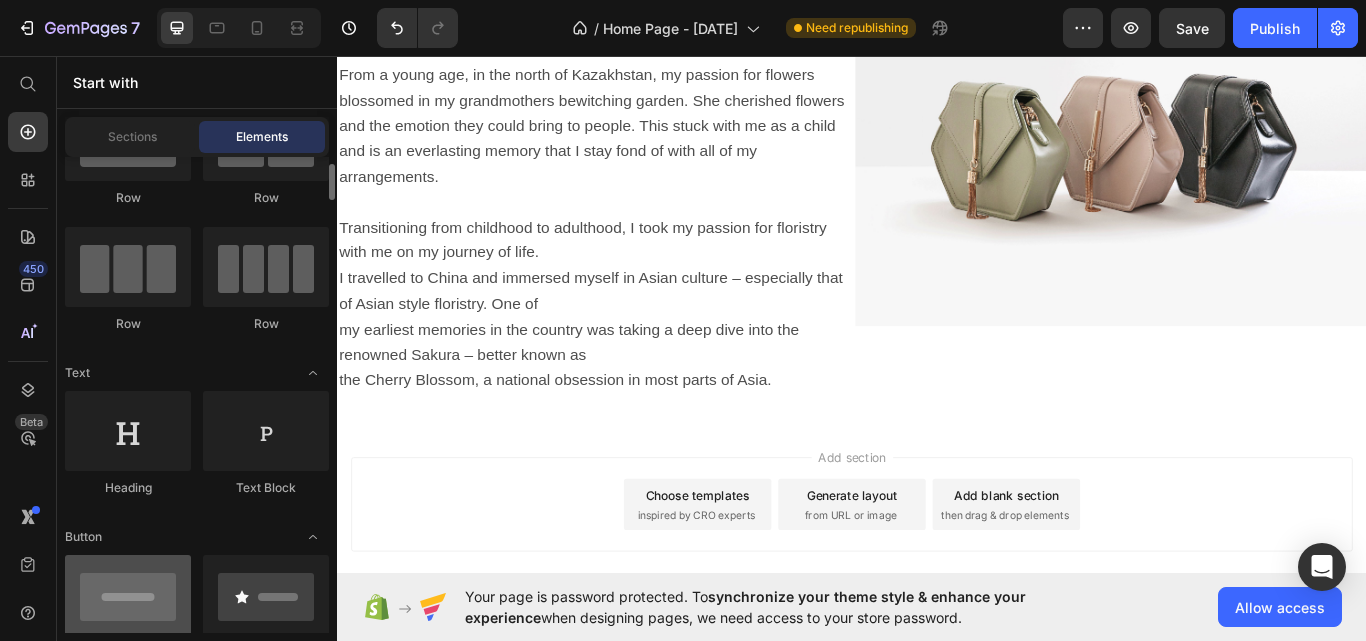 scroll, scrollTop: 400, scrollLeft: 0, axis: vertical 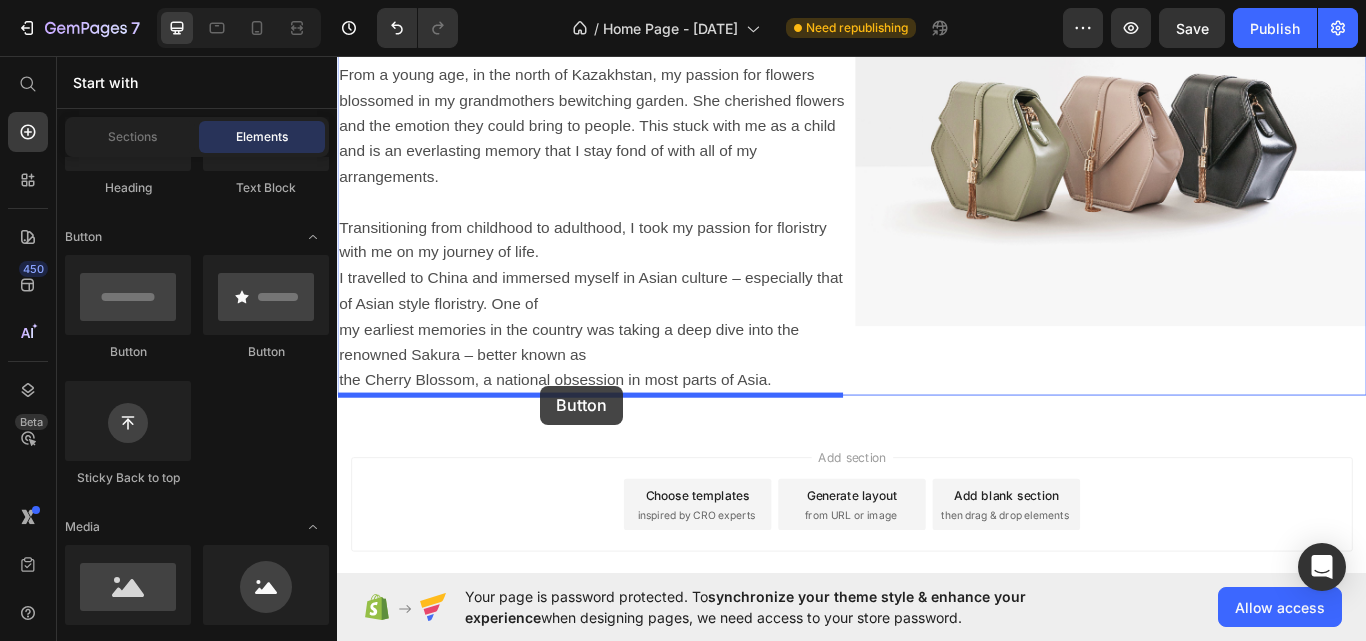 drag, startPoint x: 480, startPoint y: 354, endPoint x: 574, endPoint y: 441, distance: 128.082 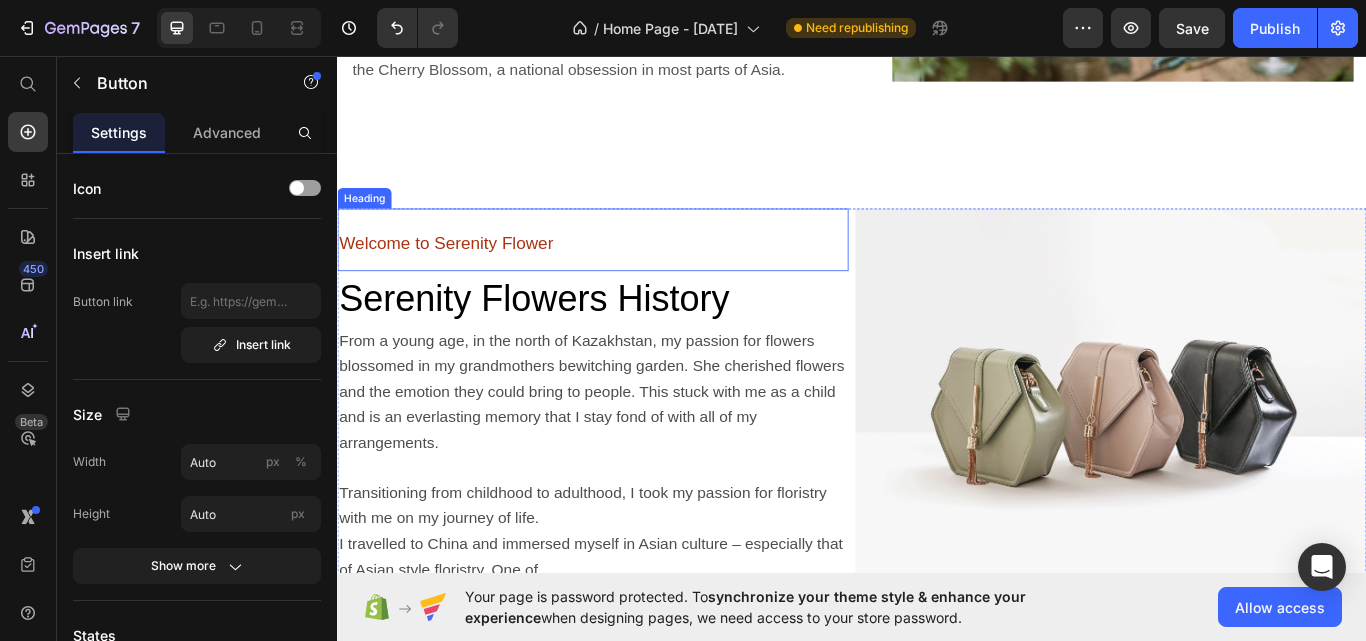 scroll, scrollTop: 1411, scrollLeft: 0, axis: vertical 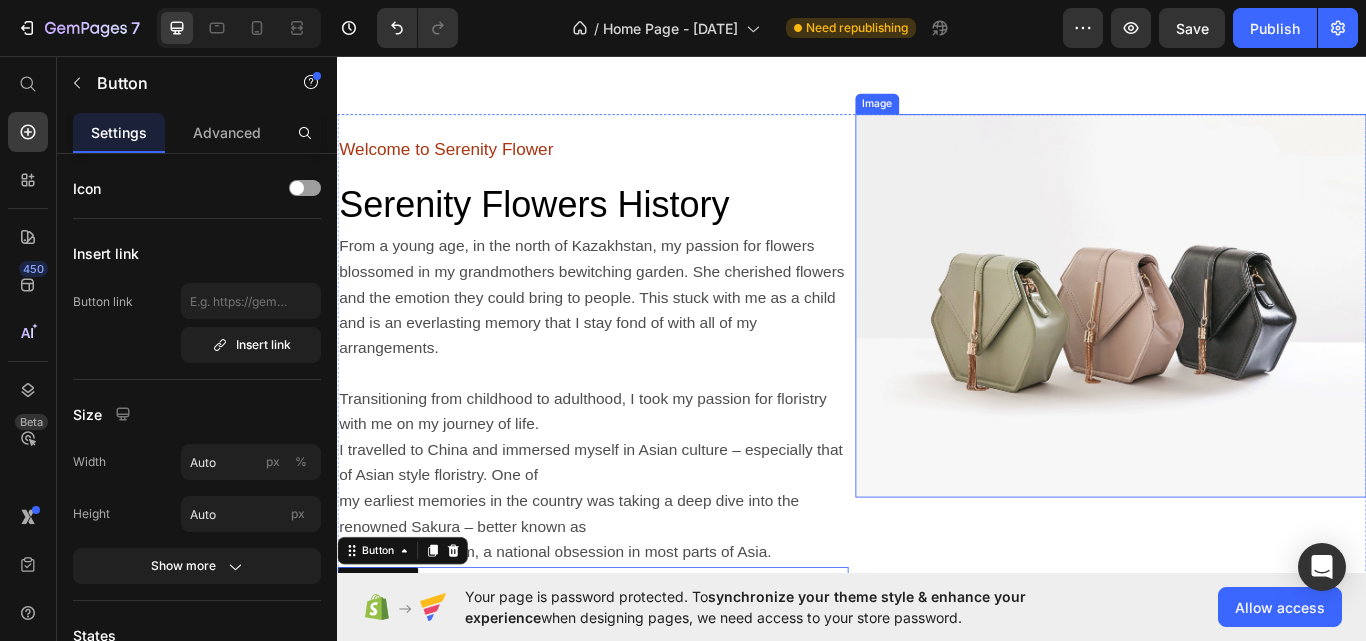 click at bounding box center [1239, 348] 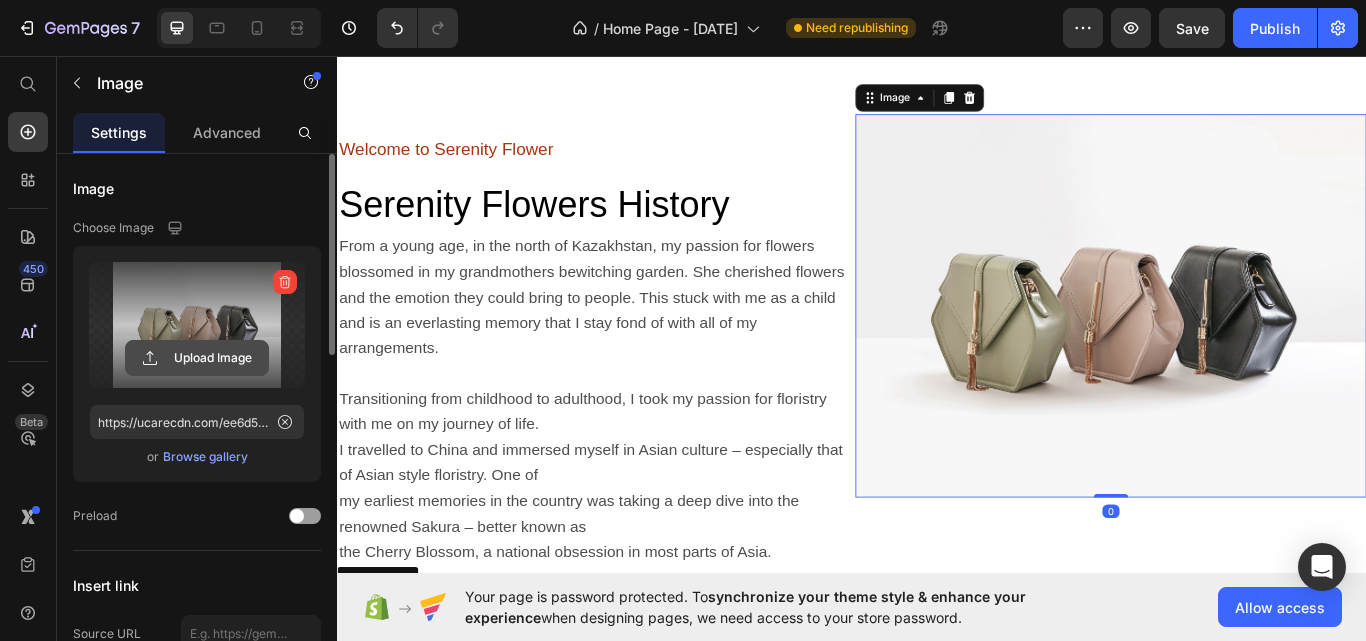 click 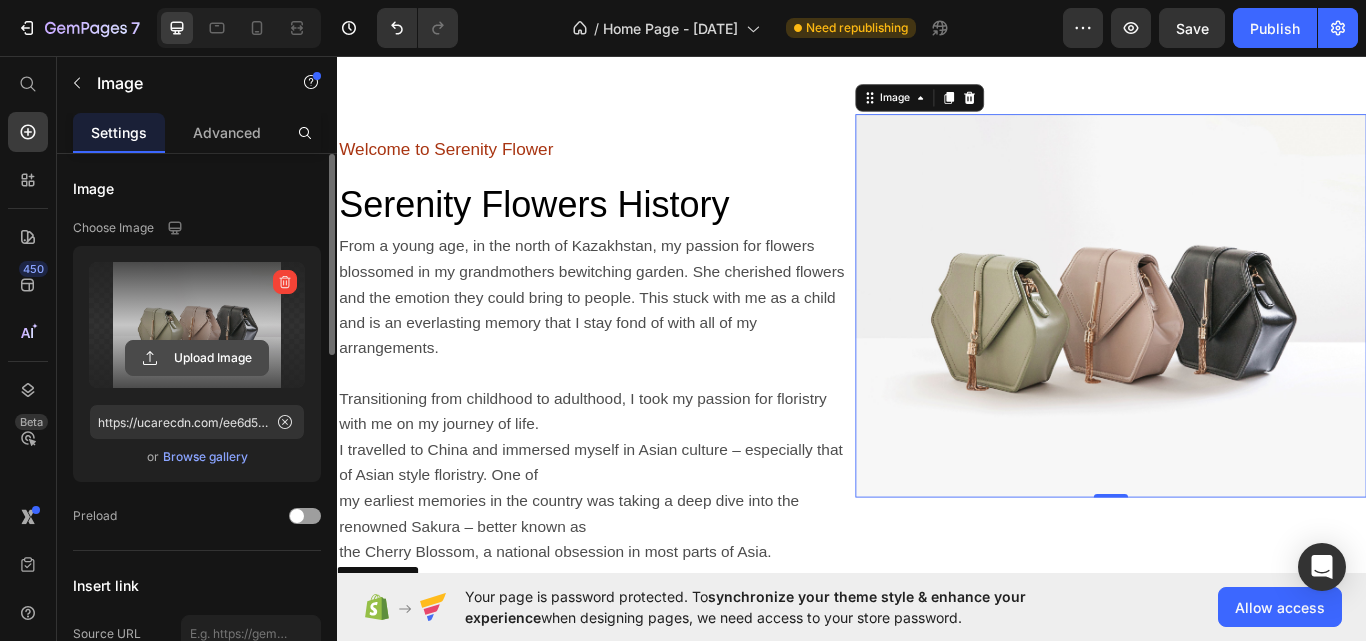 type on "C:\fakepath\f40211_7978454685a34c75aec31dd3d9d95300~mv2.avif" 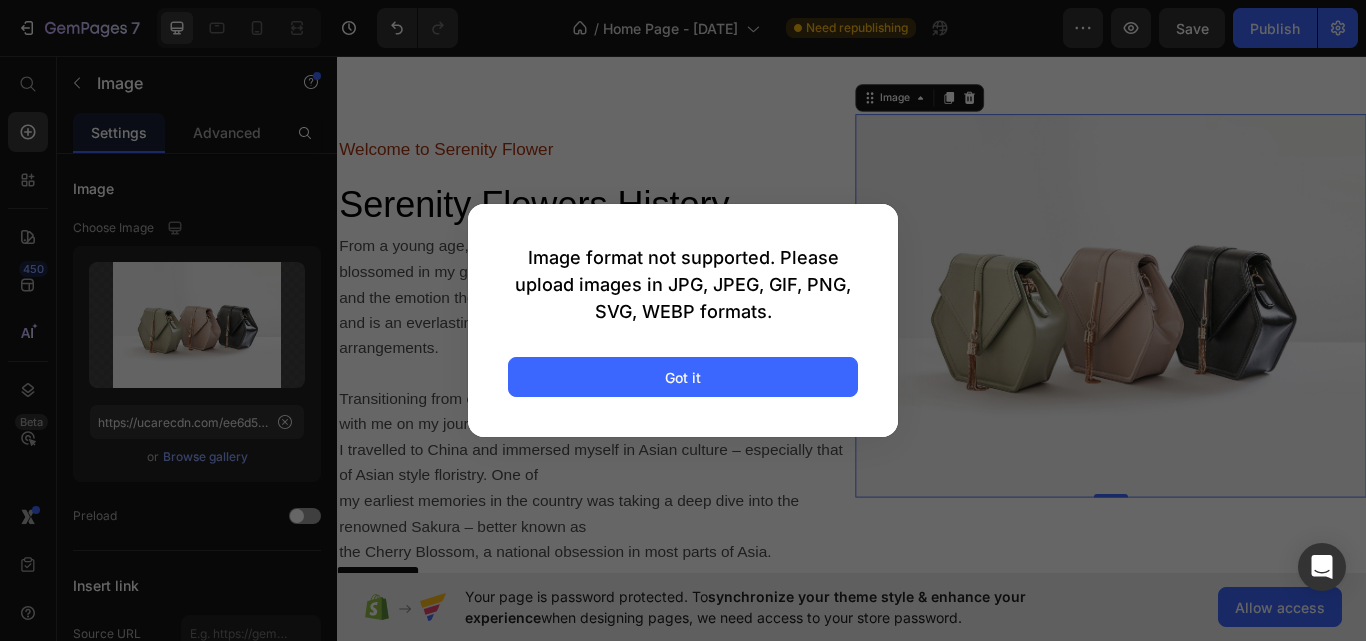 click at bounding box center (683, 320) 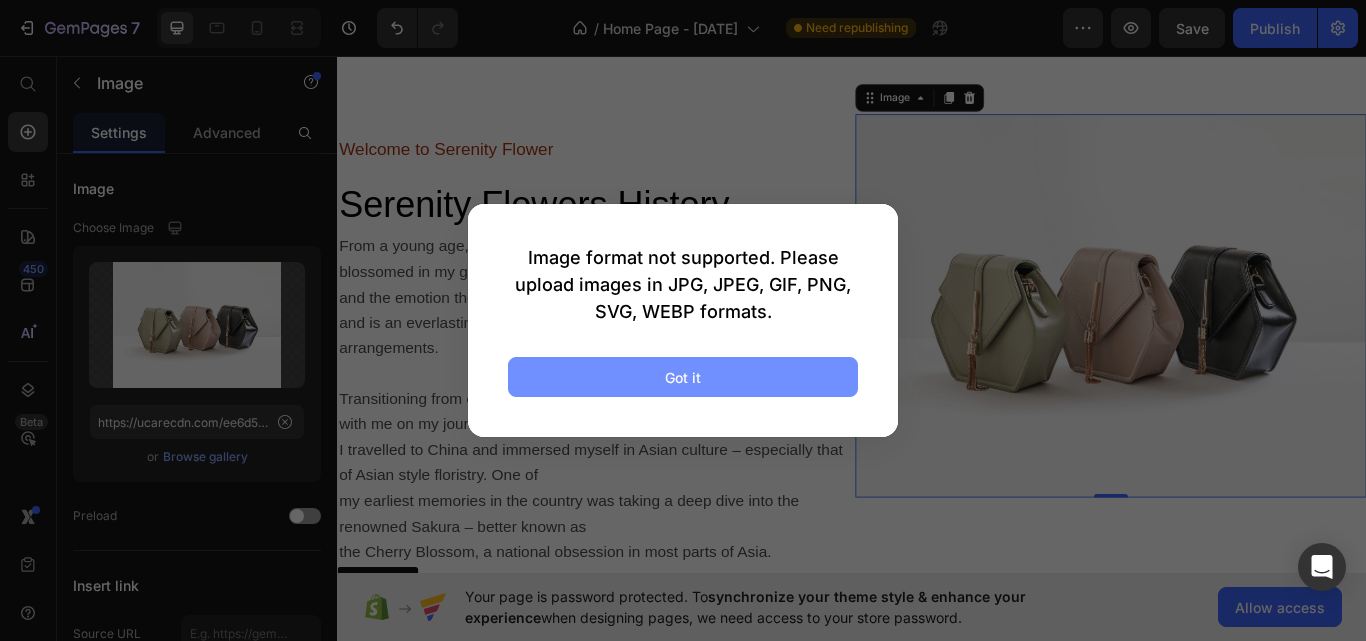 click on "Got it" at bounding box center (683, 377) 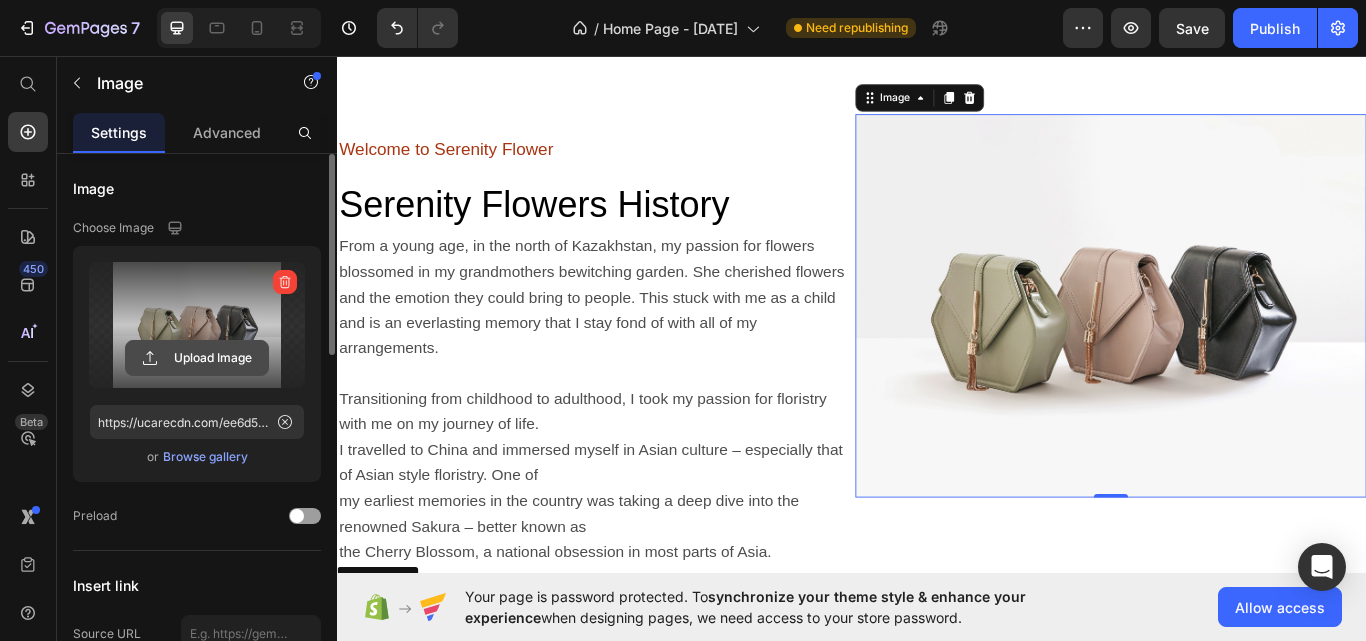click 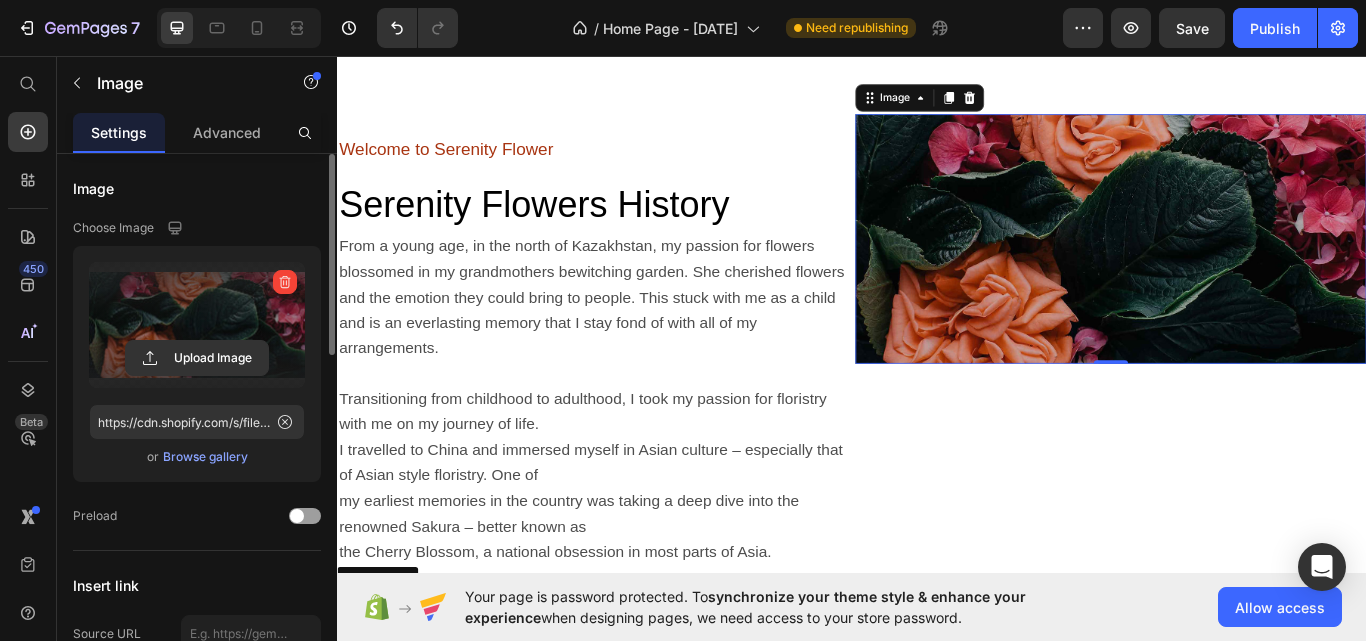 drag, startPoint x: 1027, startPoint y: 233, endPoint x: 888, endPoint y: 298, distance: 153.44705 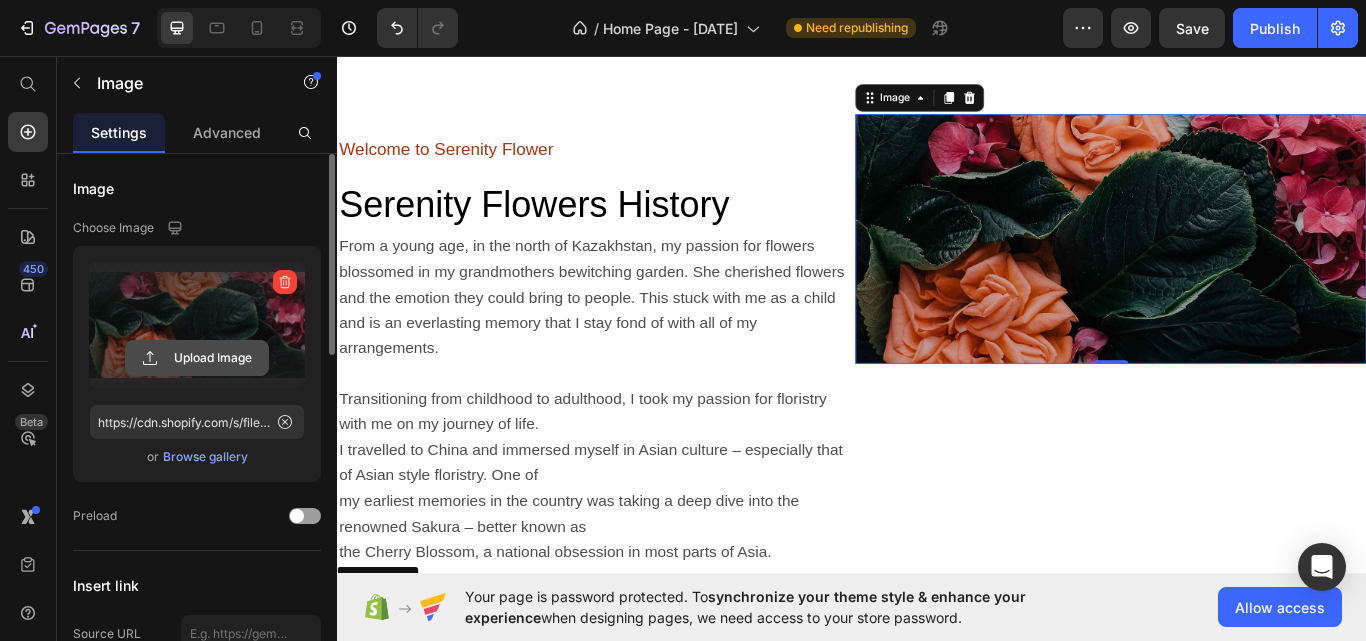 click 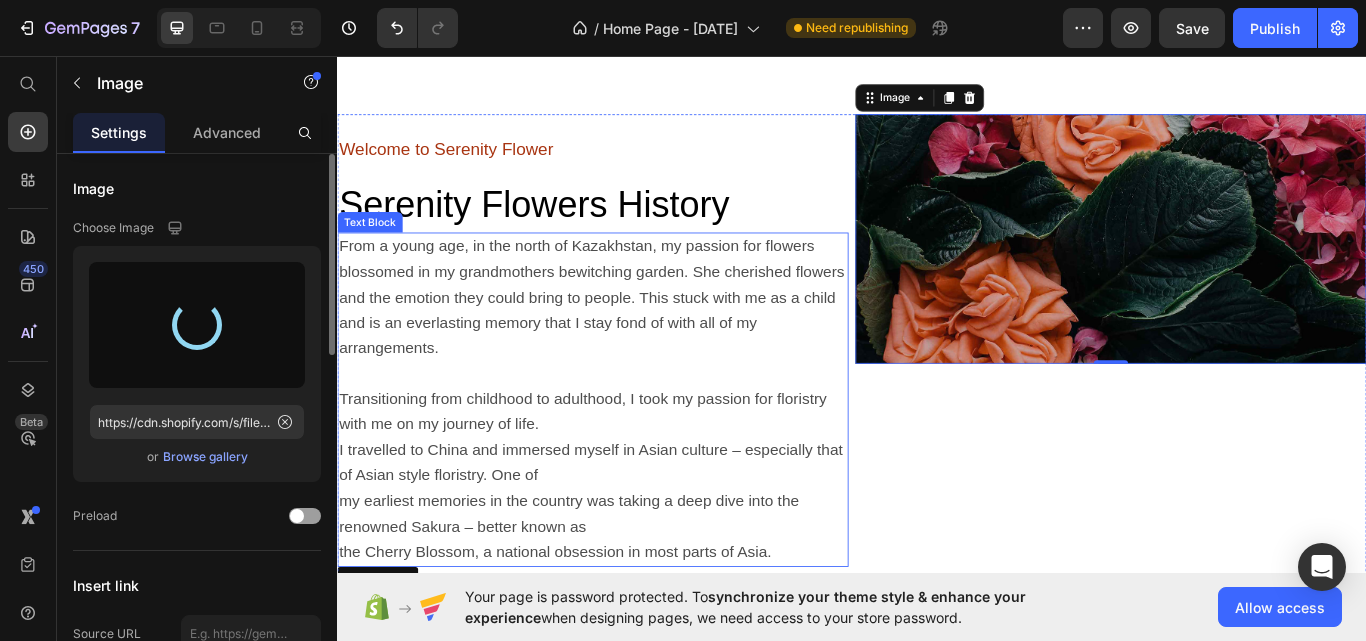 type on "https://cdn.shopify.com/s/files/1/0739/9853/2839/files/gempages_575086322637603684-0d539de9-f70b-4fe6-957a-f6bd9abc858e.png" 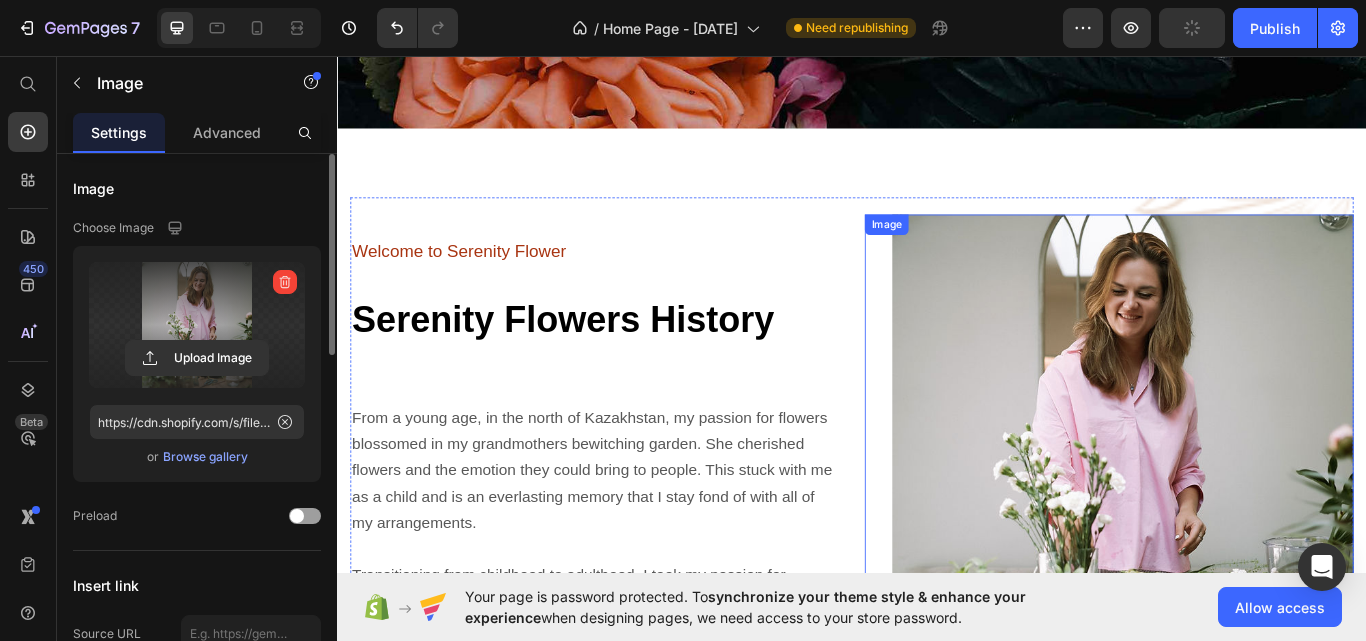 scroll, scrollTop: 511, scrollLeft: 0, axis: vertical 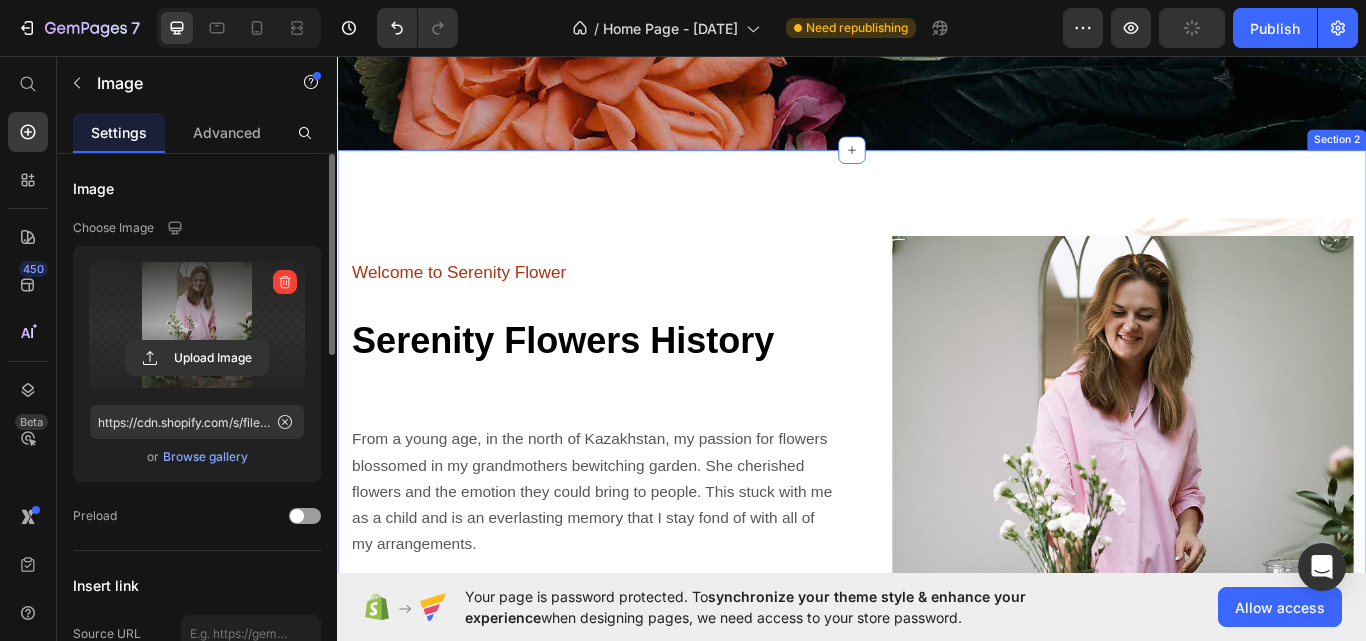 click on "Welcome to Serenity Flower Heading Serenity Flowers History Heading From a young age, in the north of [COUNTRY], my passion for flowers blossomed in my grandmothers bewitching garden. She cherished flowers and the emotion they could bring to people. This stuck with me as a child and is an everlasting memory that I stay fond of with all of my arrangements. Transitioning from childhood to adulthood, I took my passion for floristry with me on my journey of life. I travelled to [COUNTRY] and immersed myself in Asian culture – especially that of Asian style floristry. One of my earliest memories in the country was taking a deep dive into the renowned Sakura – better known as the Cherry Blossom, a national obsession in most parts of Asia. Text Block Image Row Section 2" at bounding box center [937, 583] 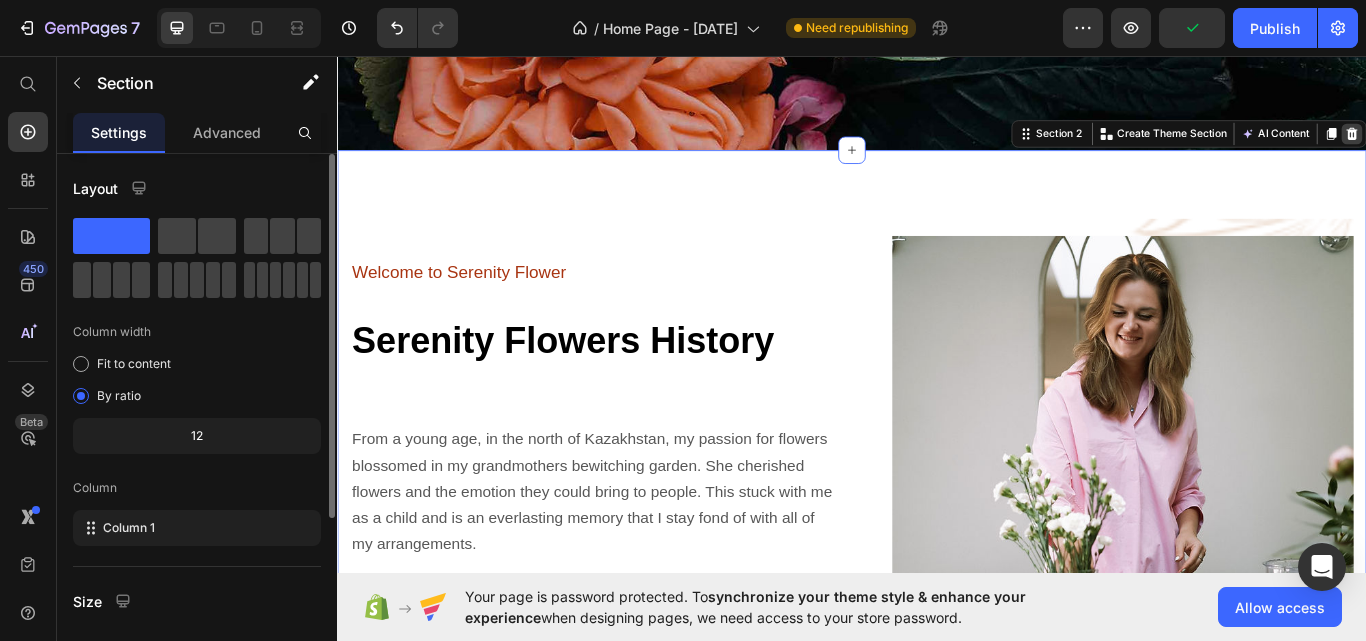 click 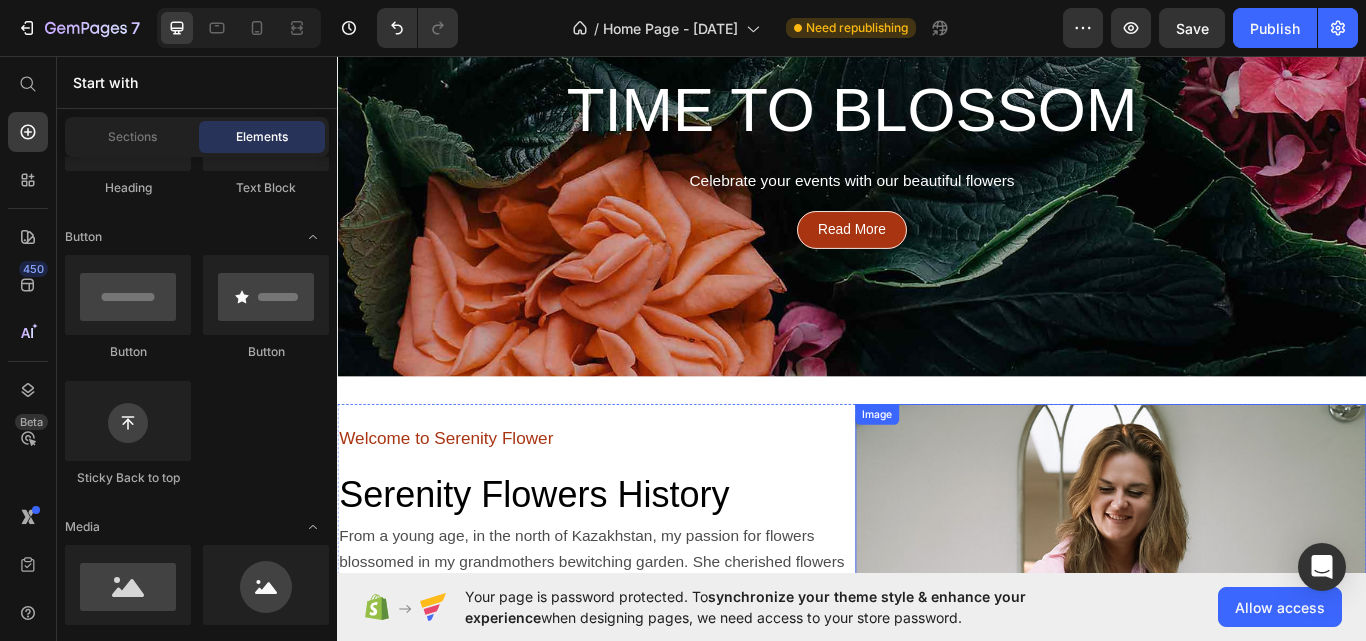 scroll, scrollTop: 233, scrollLeft: 0, axis: vertical 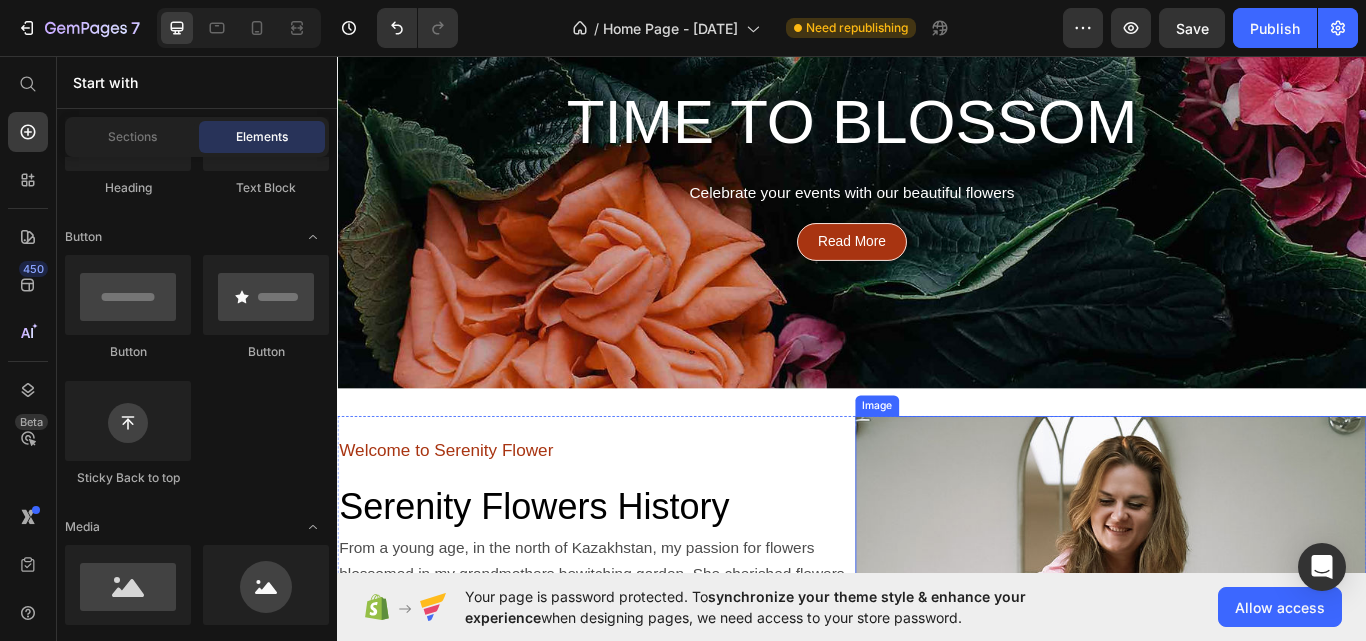 click at bounding box center [1239, 819] 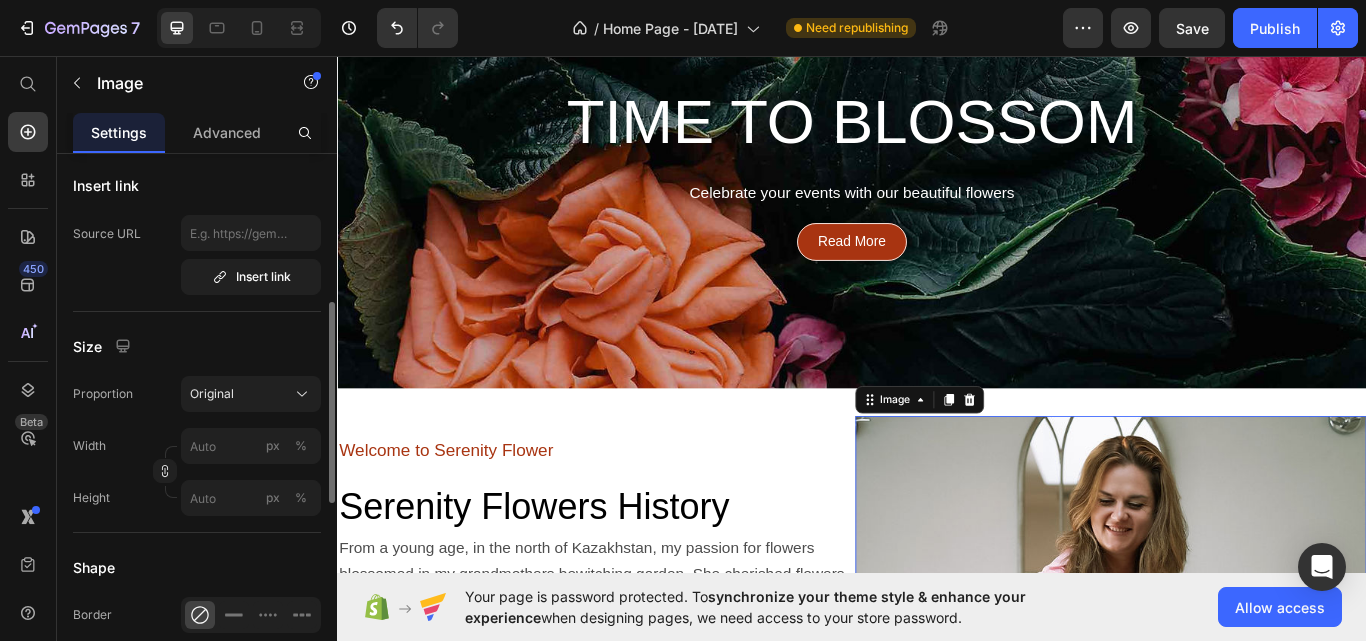 scroll, scrollTop: 0, scrollLeft: 0, axis: both 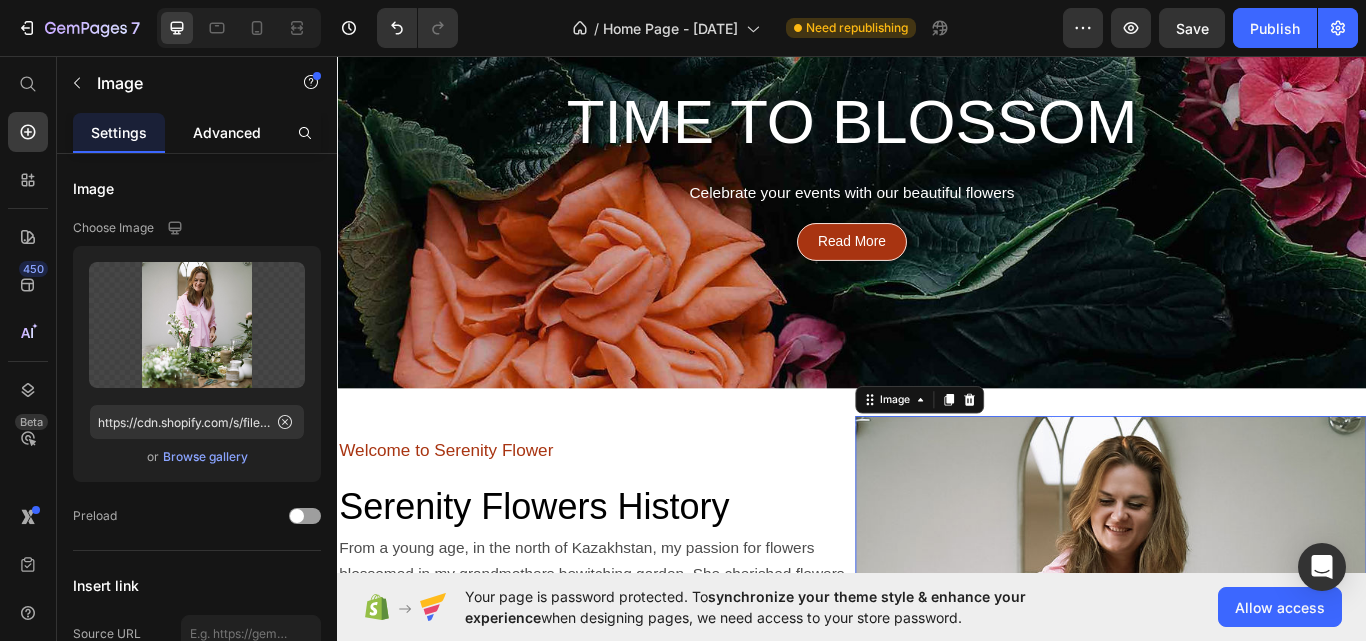 click on "Advanced" at bounding box center [227, 132] 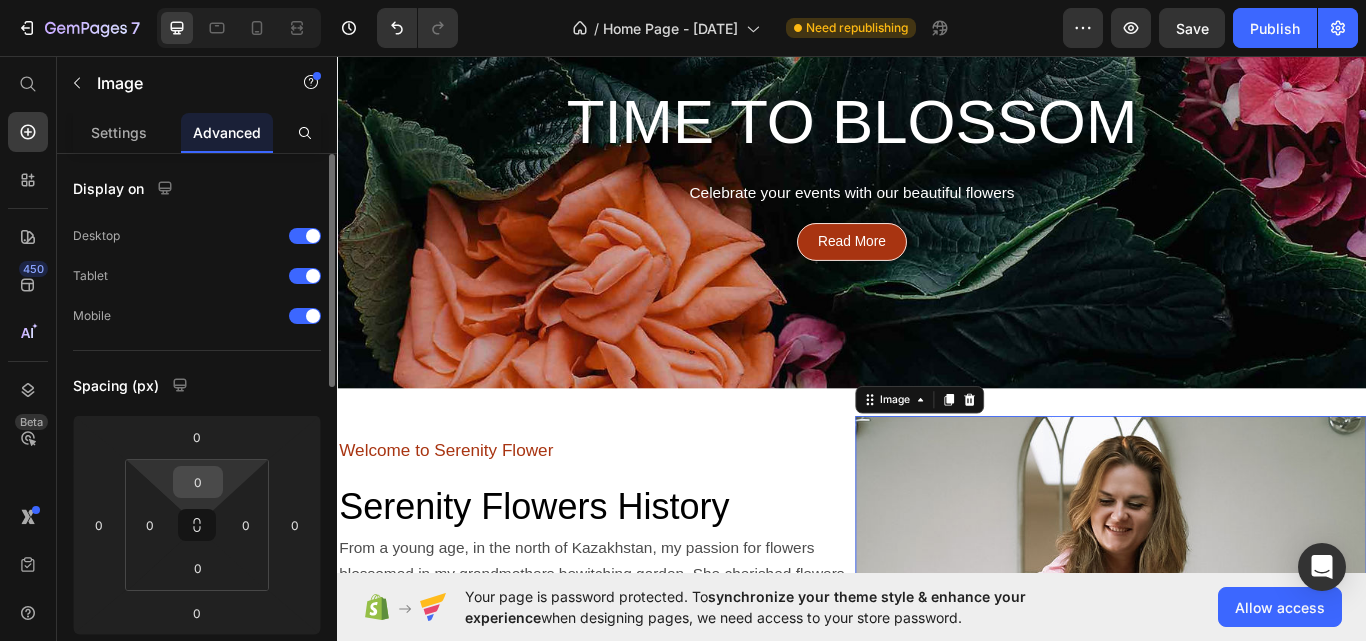 click on "0" at bounding box center [198, 482] 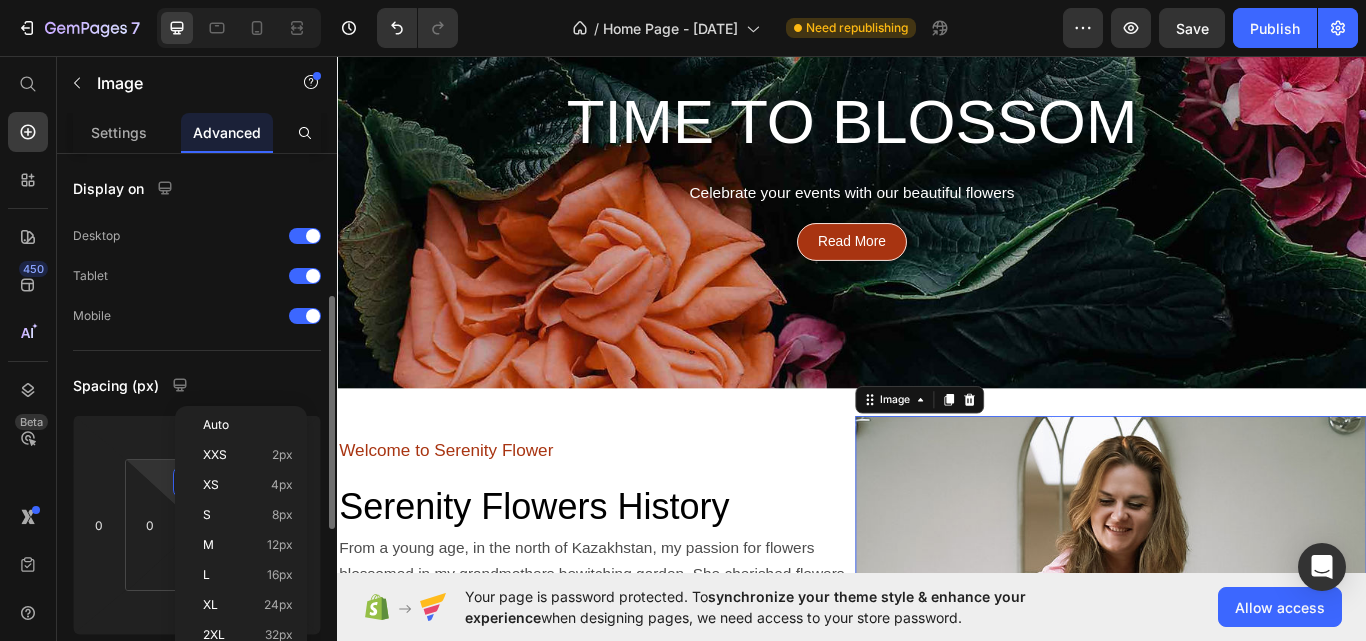 scroll, scrollTop: 100, scrollLeft: 0, axis: vertical 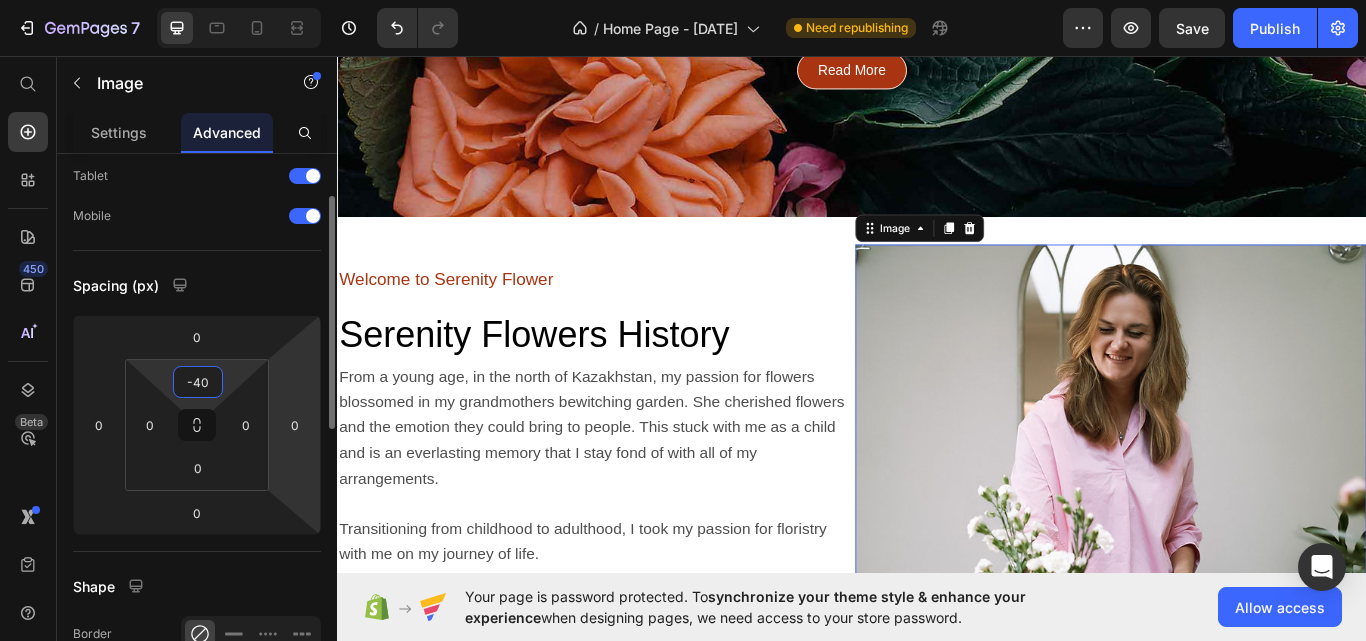 type on "40" 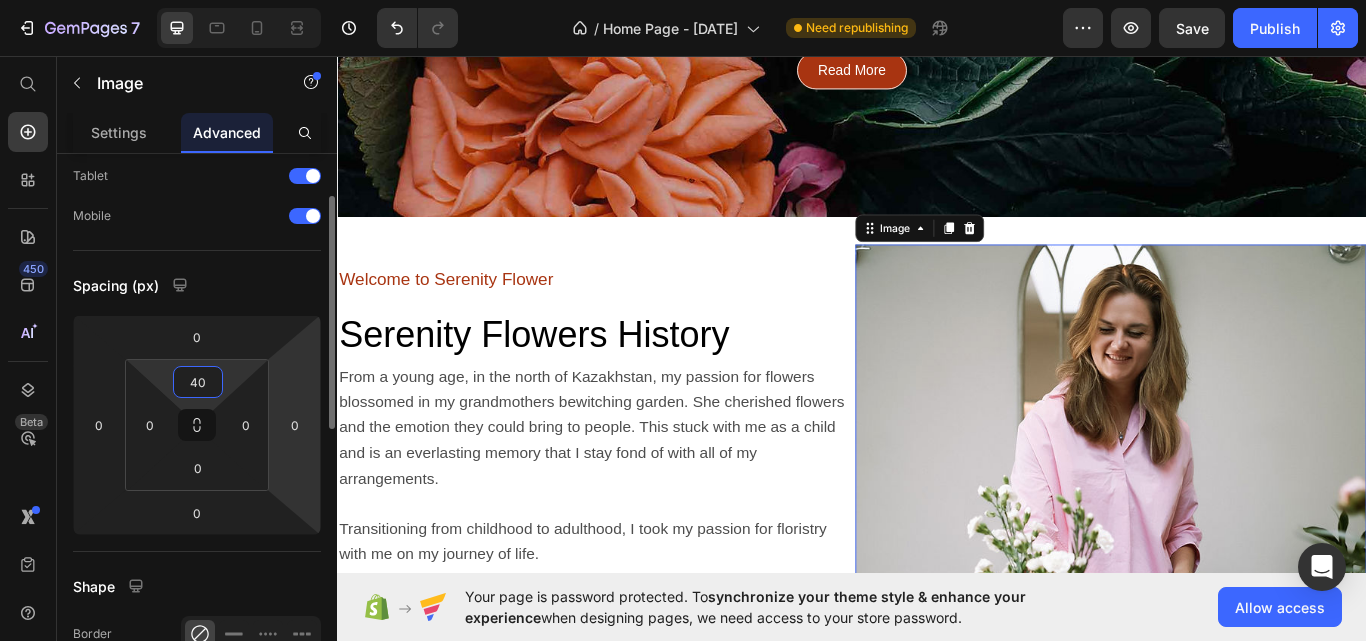 click on "Spacing (px)" at bounding box center [197, 285] 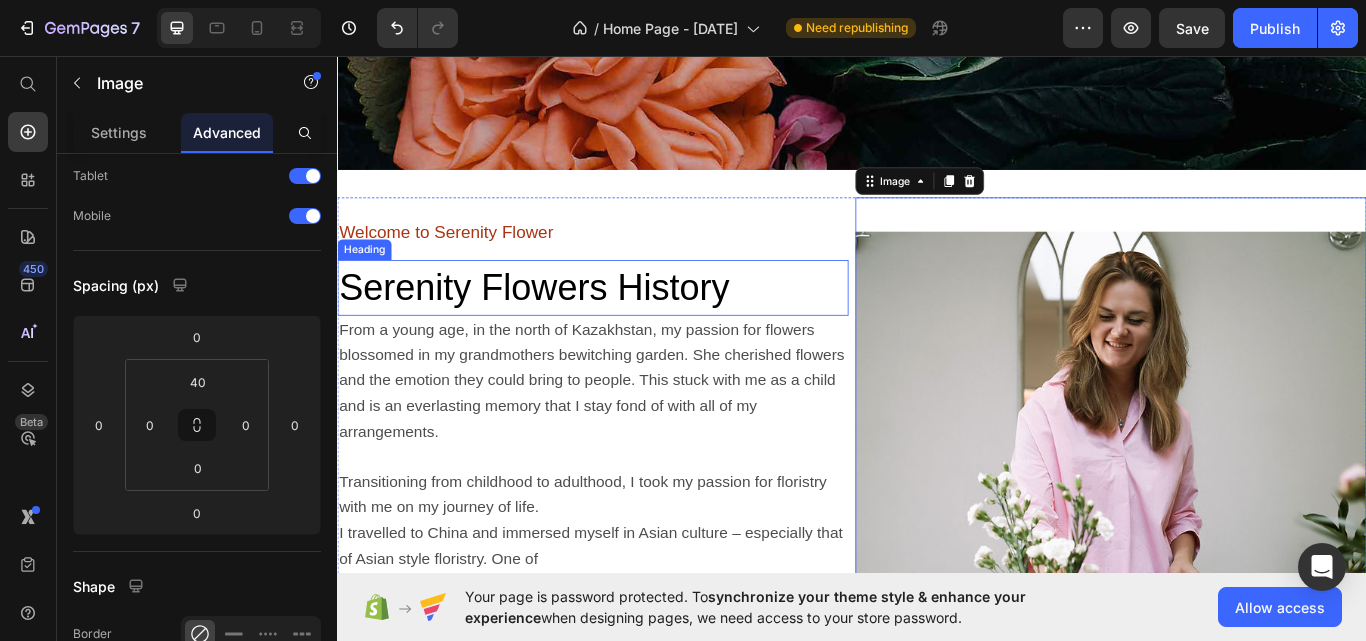 scroll, scrollTop: 533, scrollLeft: 0, axis: vertical 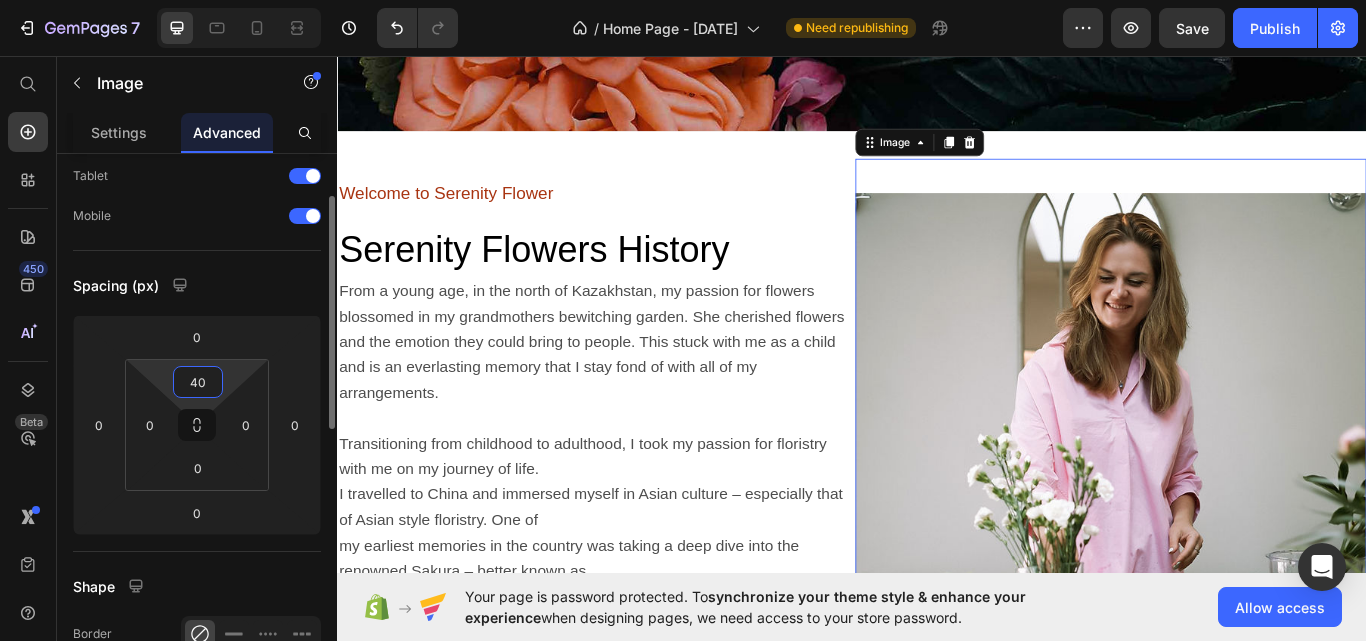 click on "40" at bounding box center [198, 382] 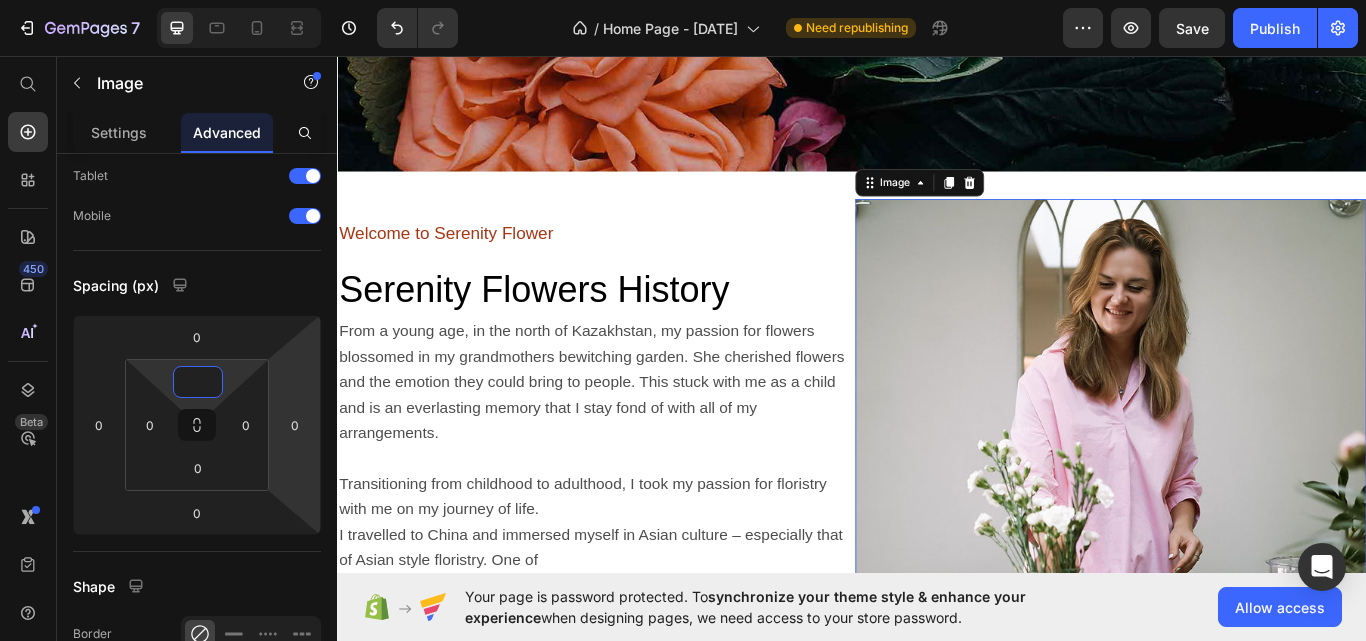 scroll, scrollTop: 433, scrollLeft: 0, axis: vertical 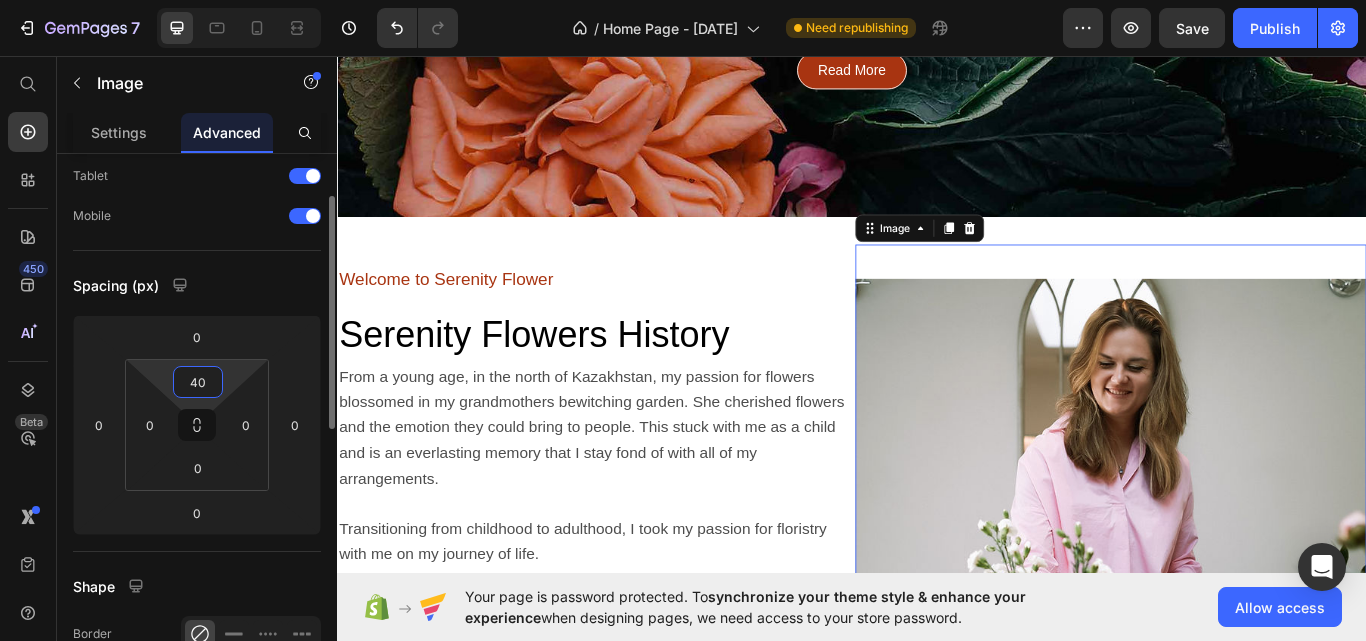 type on "4" 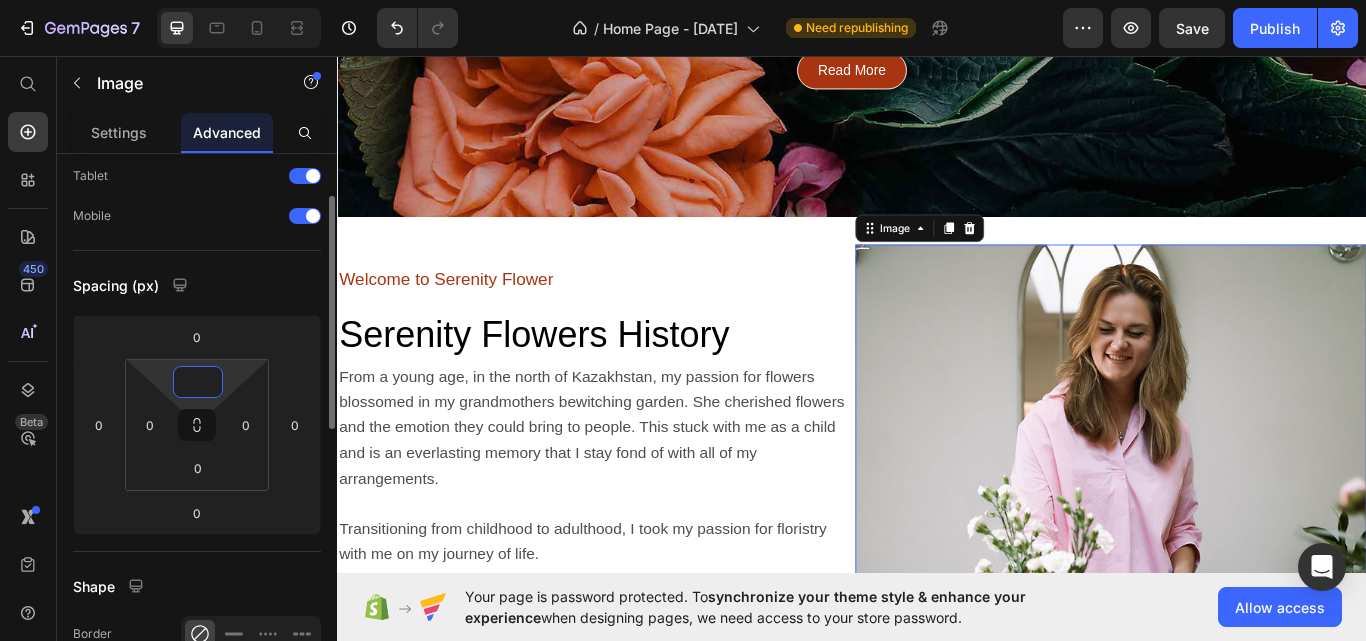 type on "0" 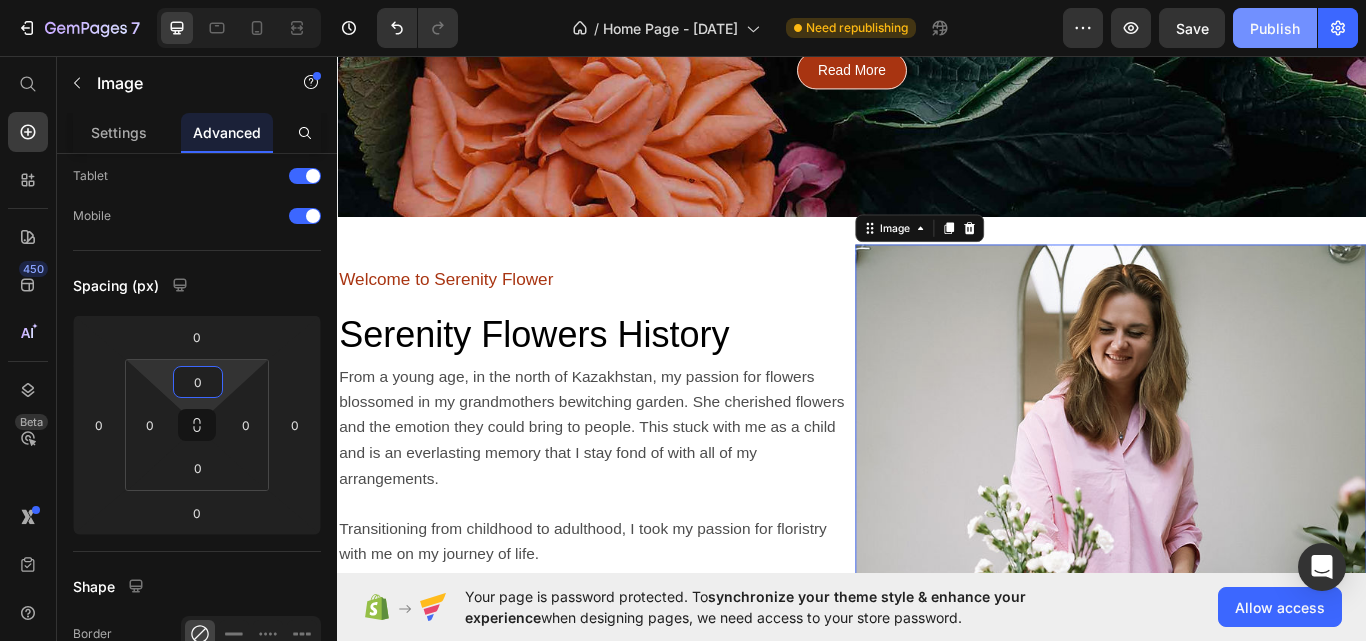 click on "Publish" 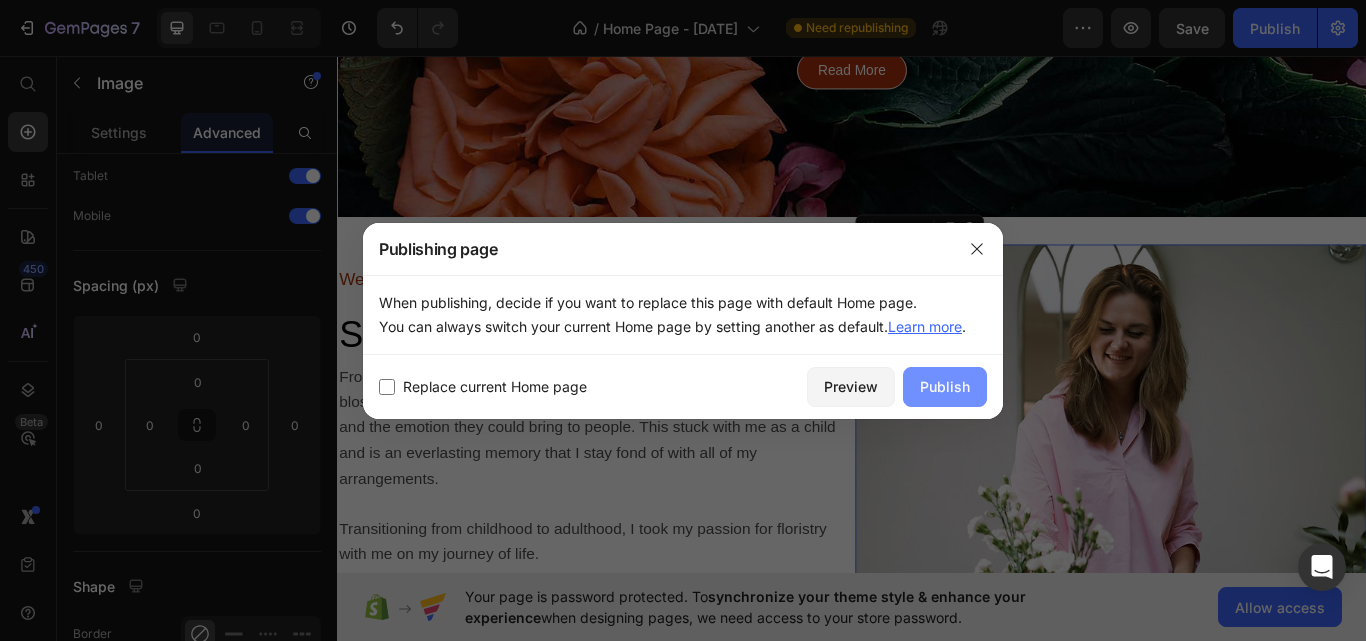 click on "Publish" at bounding box center [945, 386] 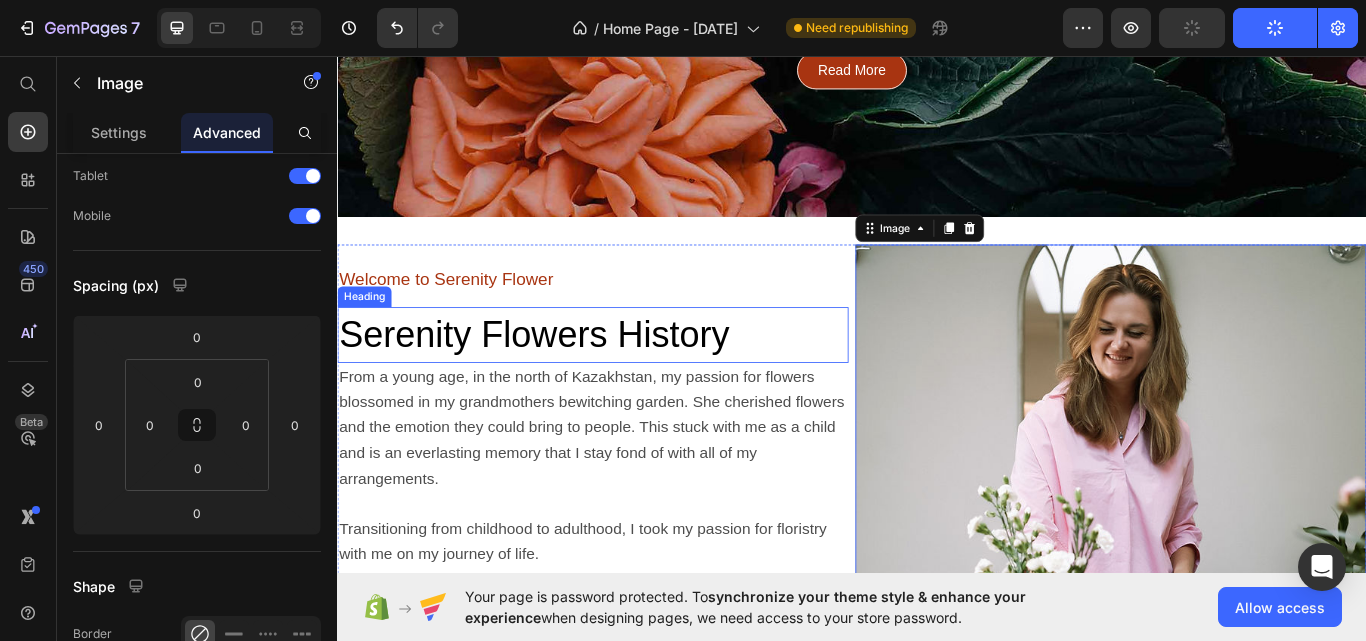 click on "Serenity Flowers History" at bounding box center (566, 382) 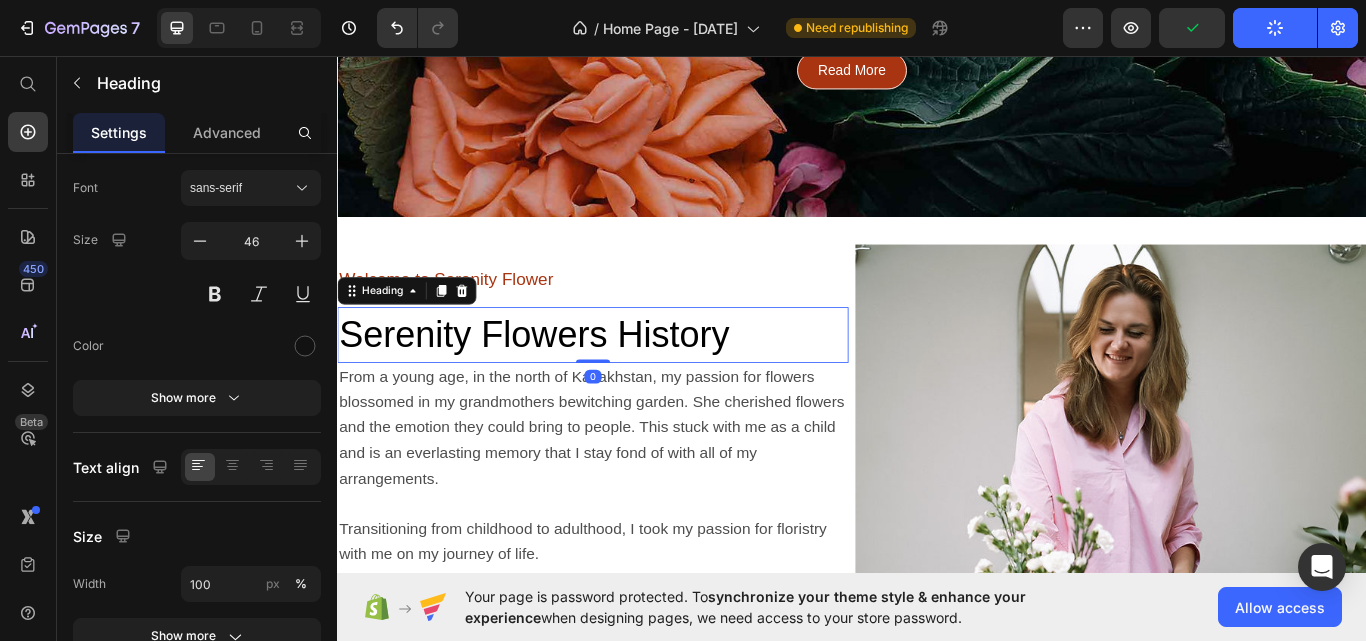 scroll, scrollTop: 0, scrollLeft: 0, axis: both 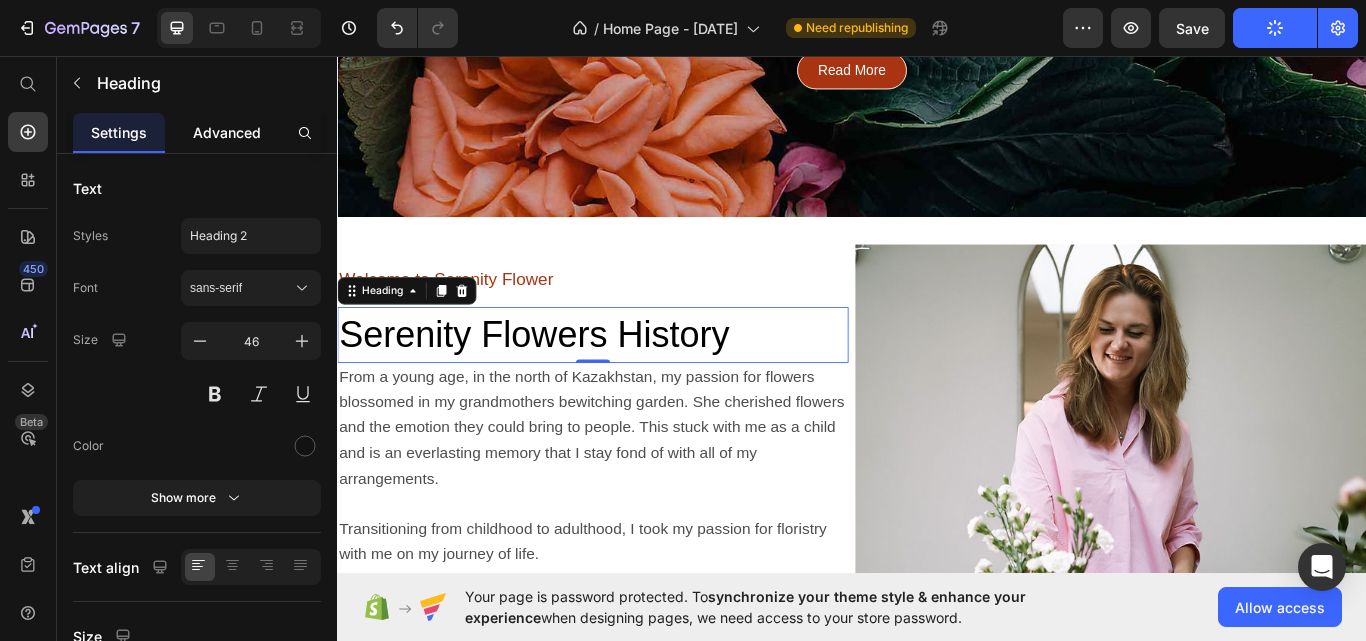 click on "Advanced" 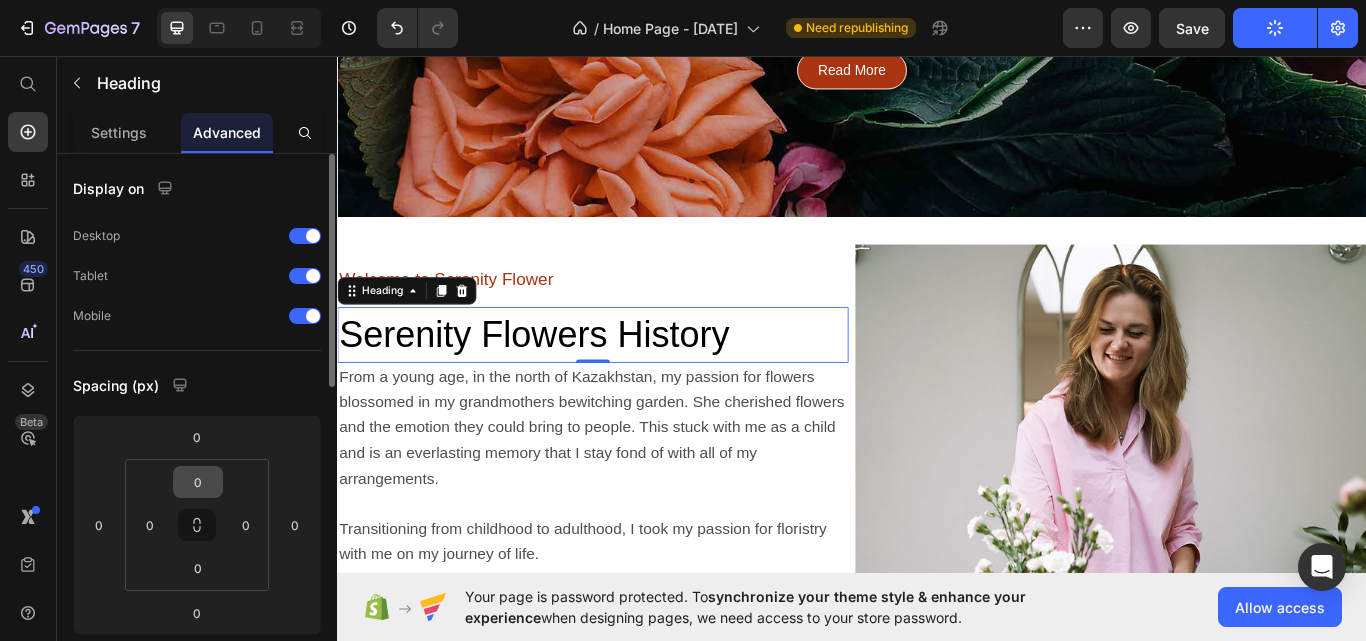 scroll, scrollTop: 100, scrollLeft: 0, axis: vertical 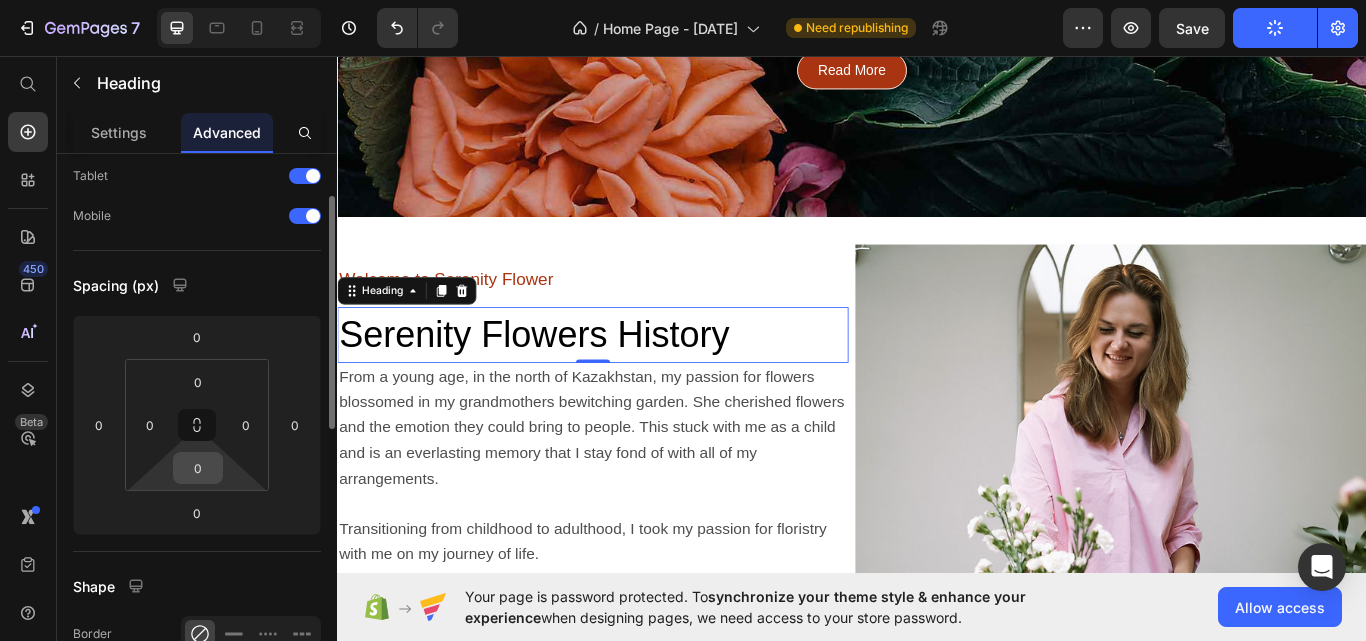 click on "0" at bounding box center [198, 468] 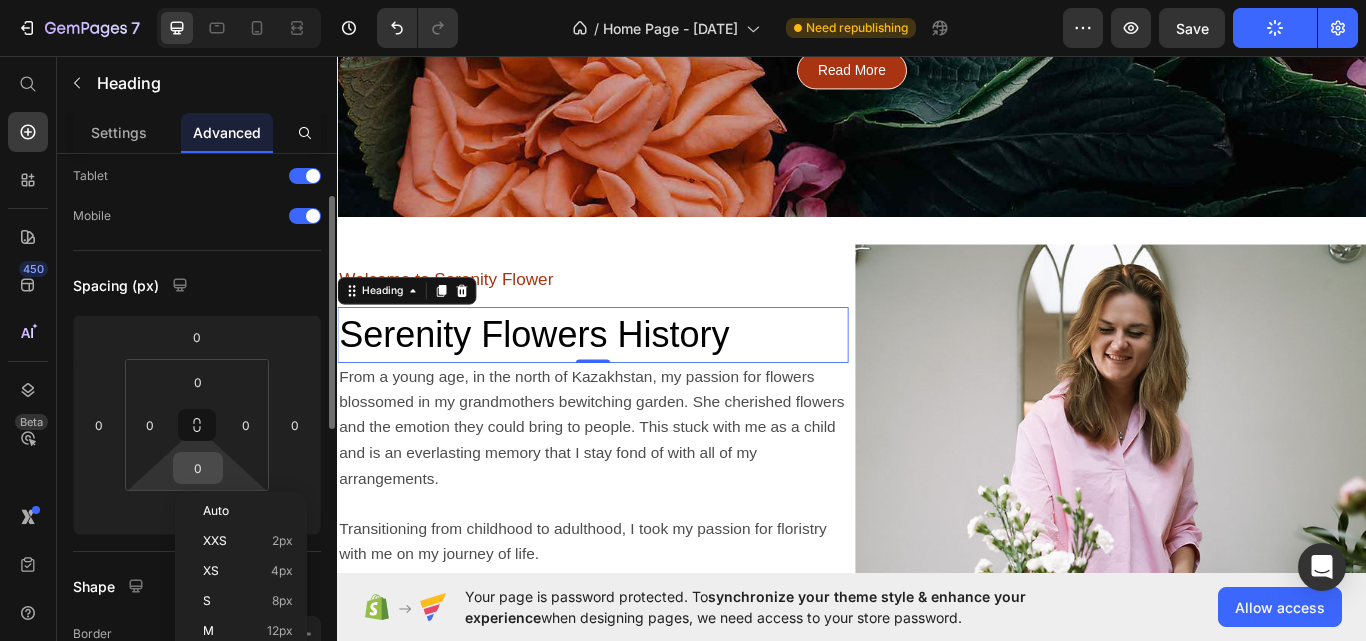 click on "0" at bounding box center (198, 468) 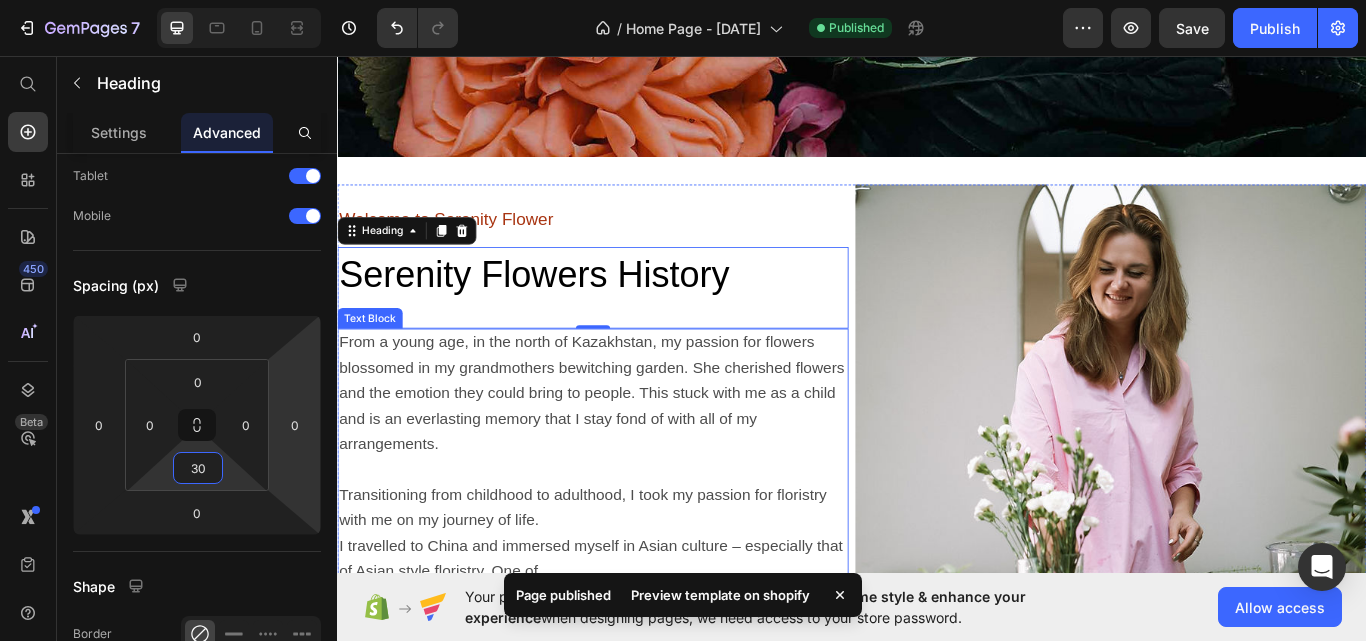 scroll, scrollTop: 533, scrollLeft: 0, axis: vertical 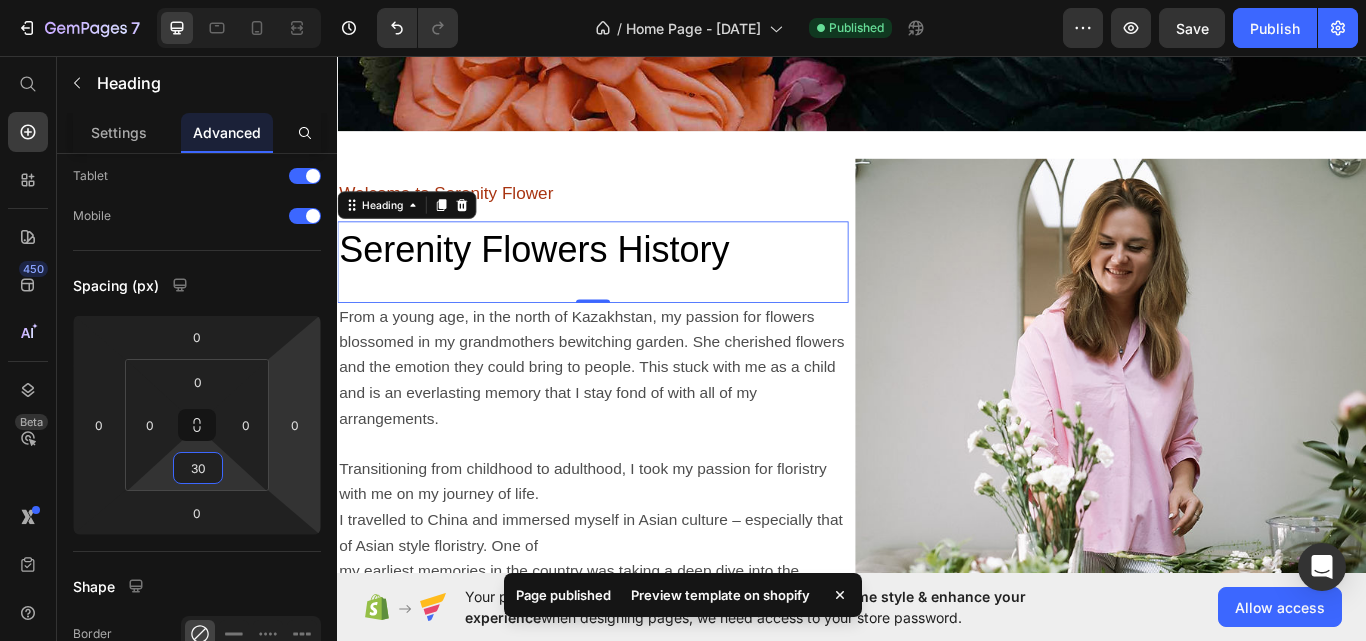 type on "30" 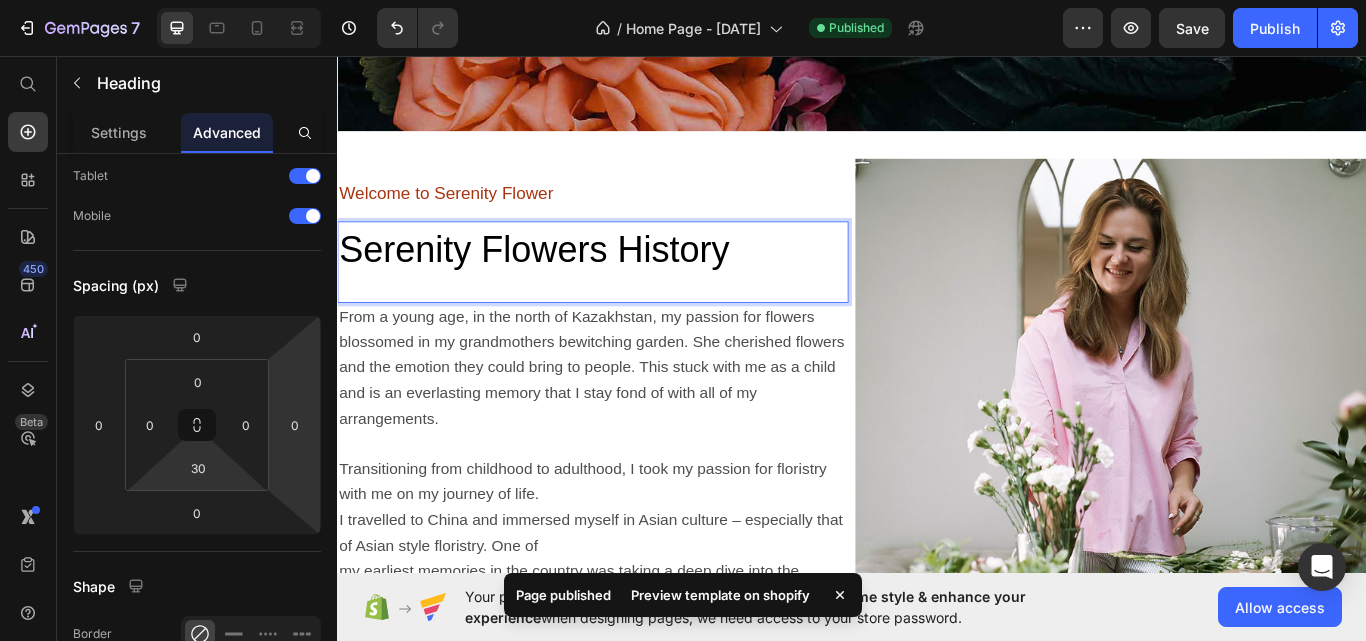 click on "Serenity Flowers History" at bounding box center [566, 282] 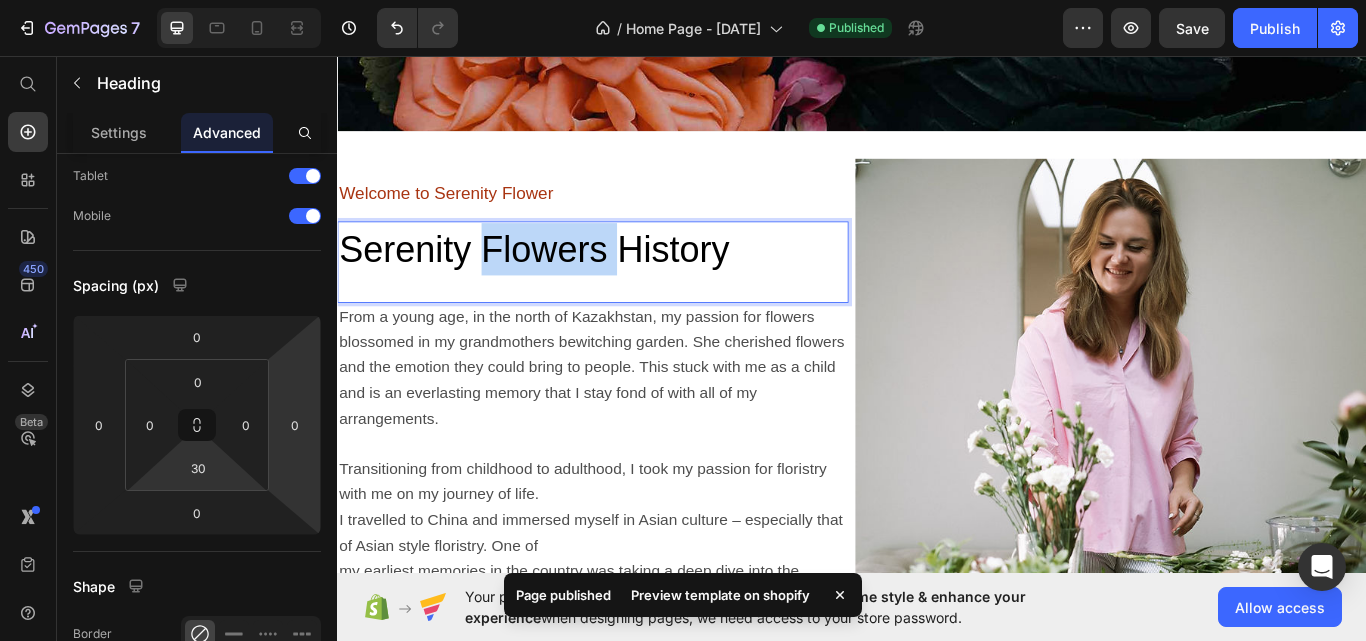 click on "Serenity Flowers History" at bounding box center (566, 282) 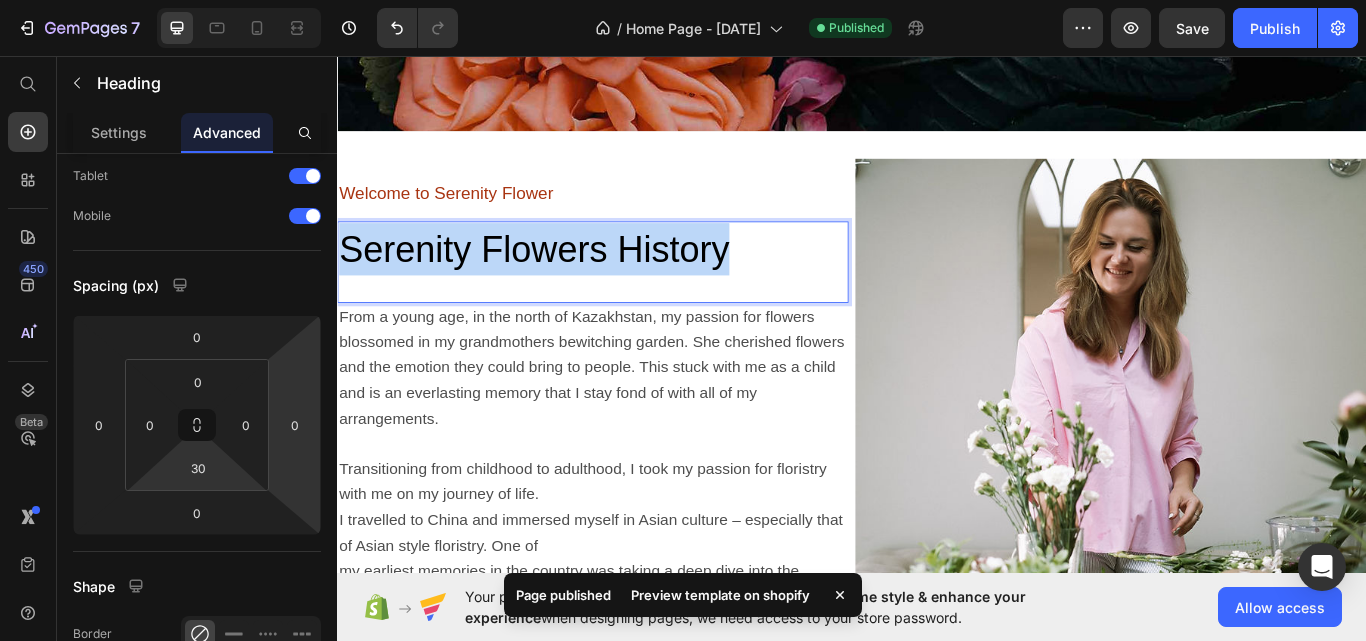 click on "Serenity Flowers History" at bounding box center (566, 282) 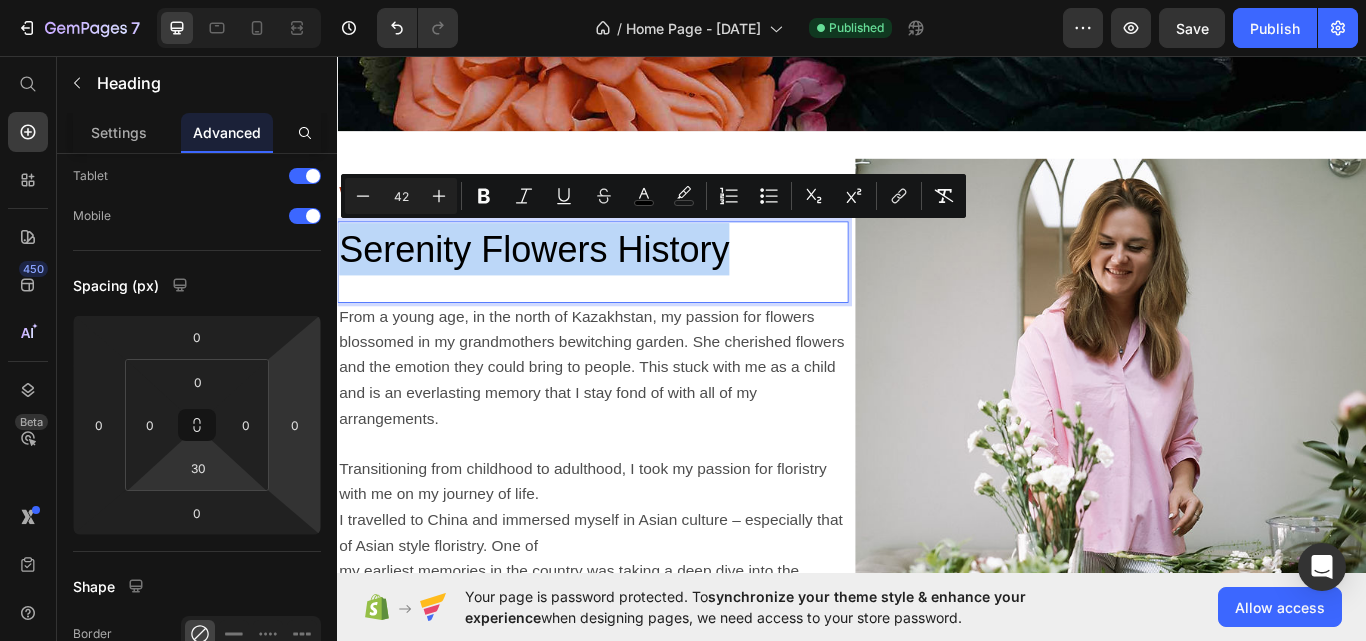 click on "Serenity Flowers History" at bounding box center (566, 282) 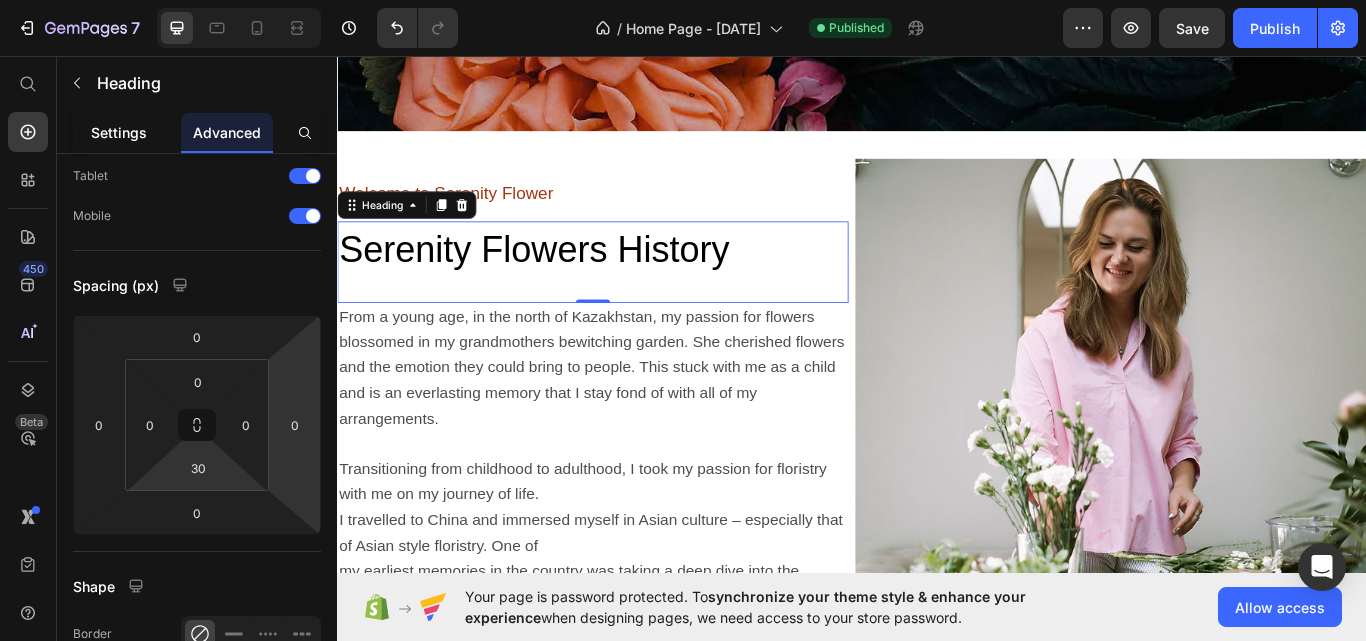 click on "Settings" 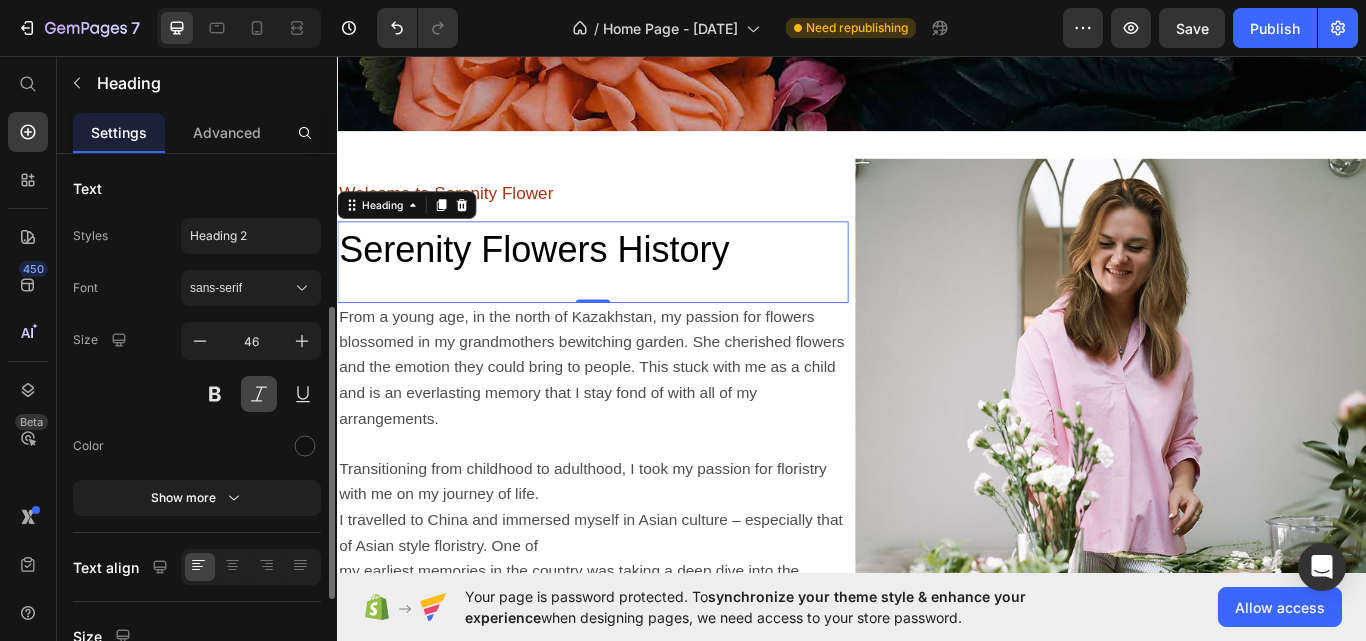 scroll, scrollTop: 100, scrollLeft: 0, axis: vertical 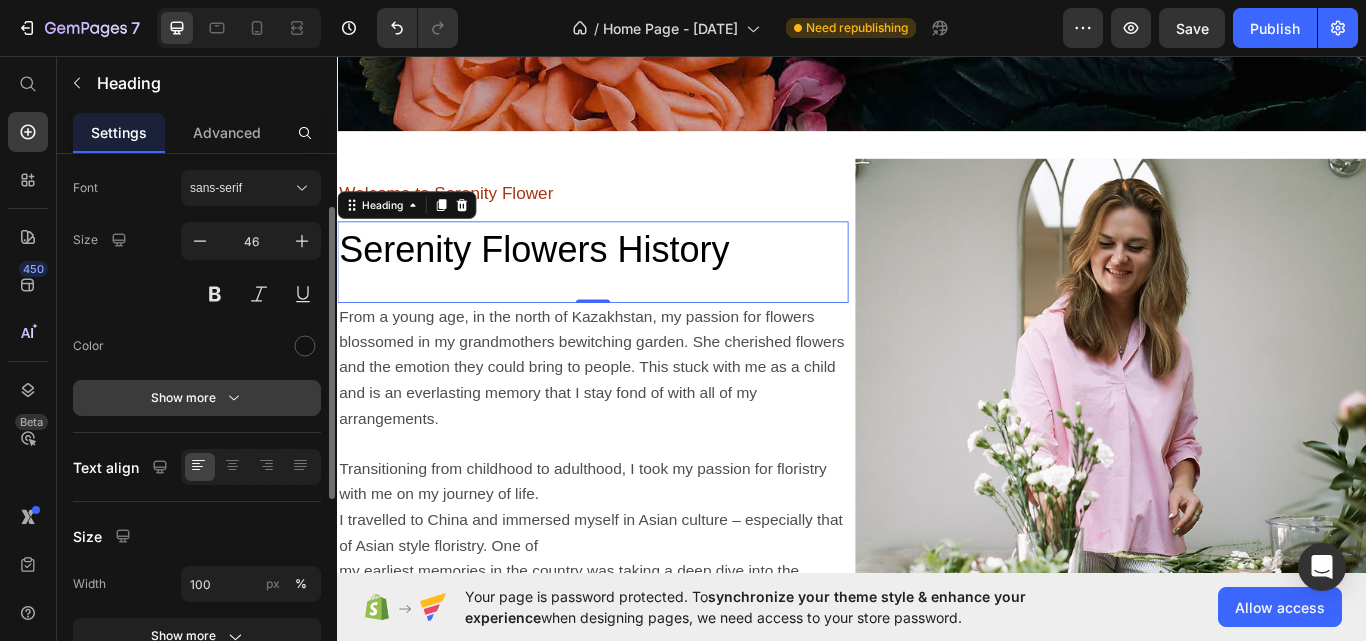 click on "Show more" at bounding box center [197, 398] 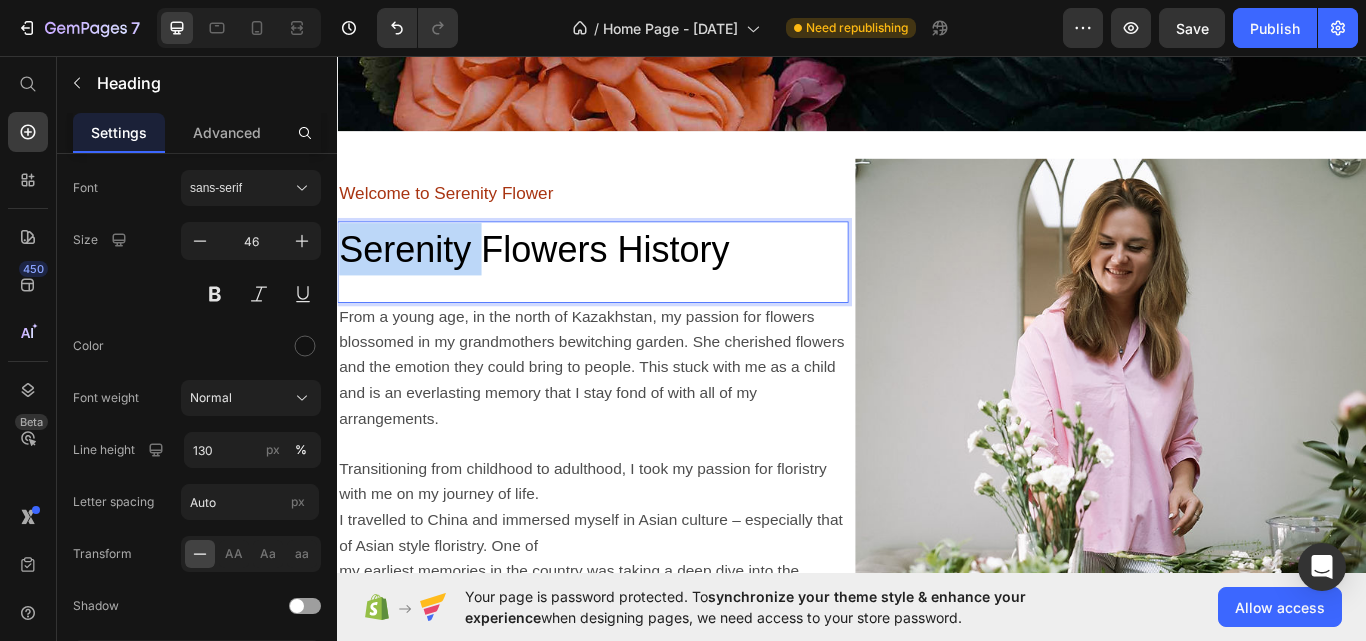 click on "Serenity Flowers History" at bounding box center [566, 282] 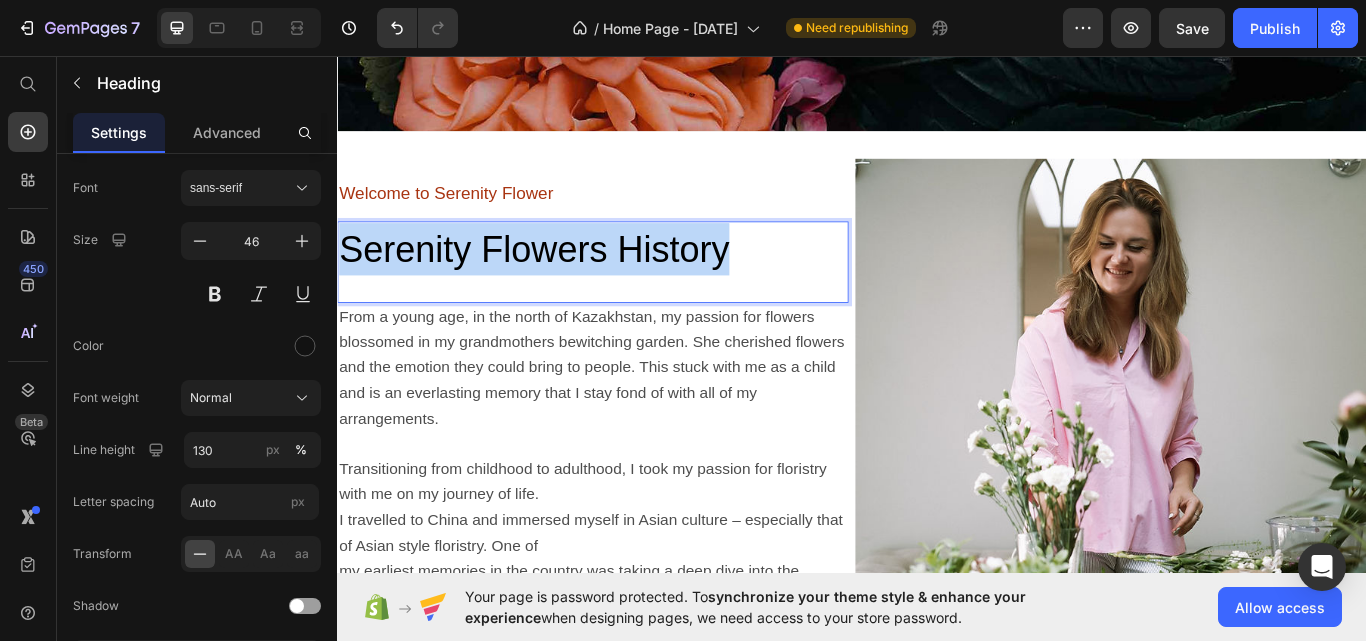 click on "Serenity Flowers History" at bounding box center (566, 282) 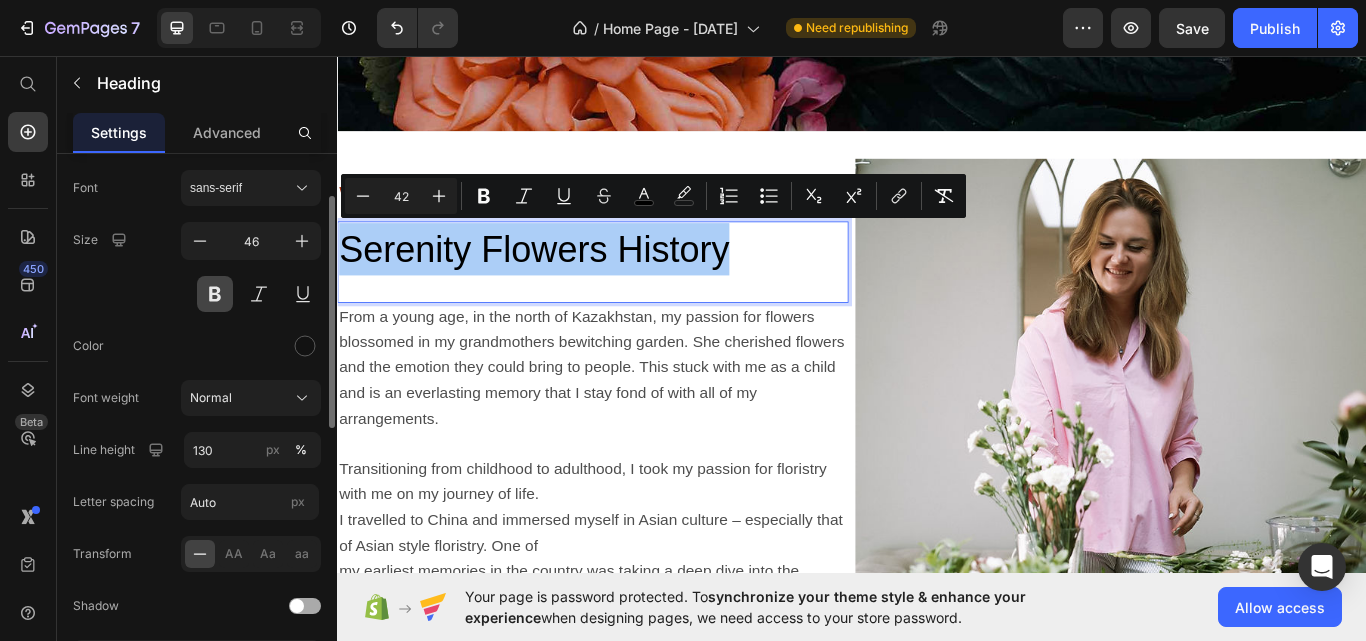 click at bounding box center [215, 294] 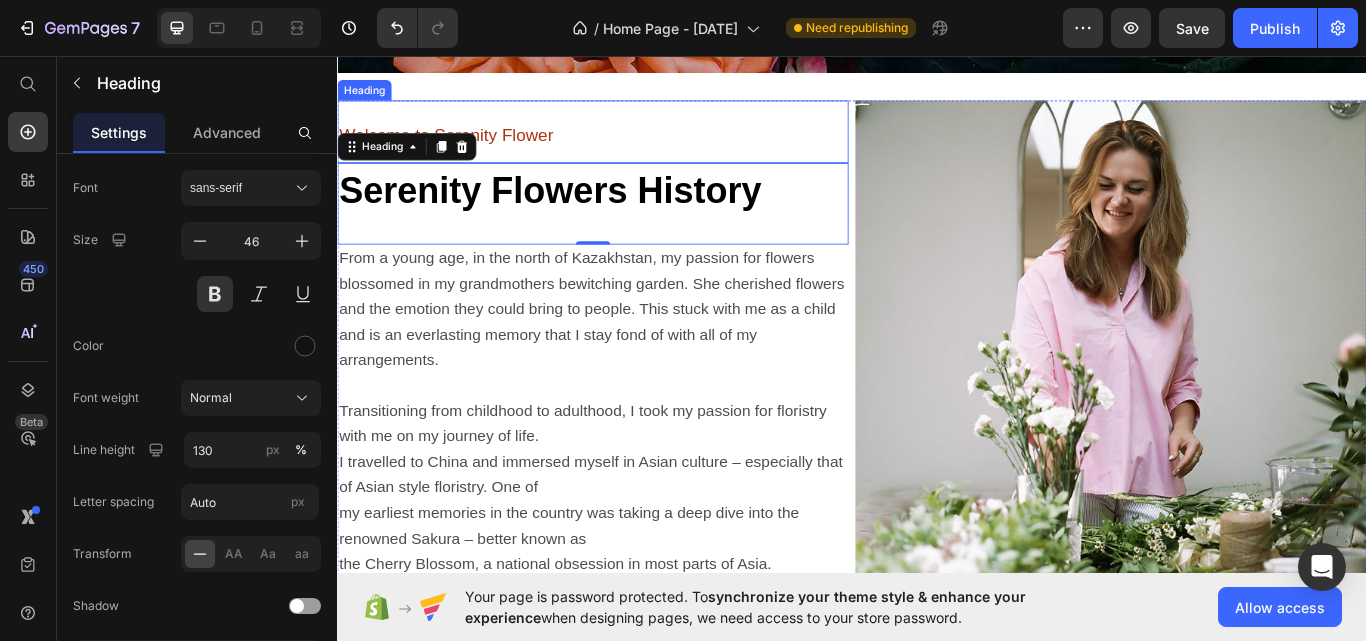 scroll, scrollTop: 633, scrollLeft: 0, axis: vertical 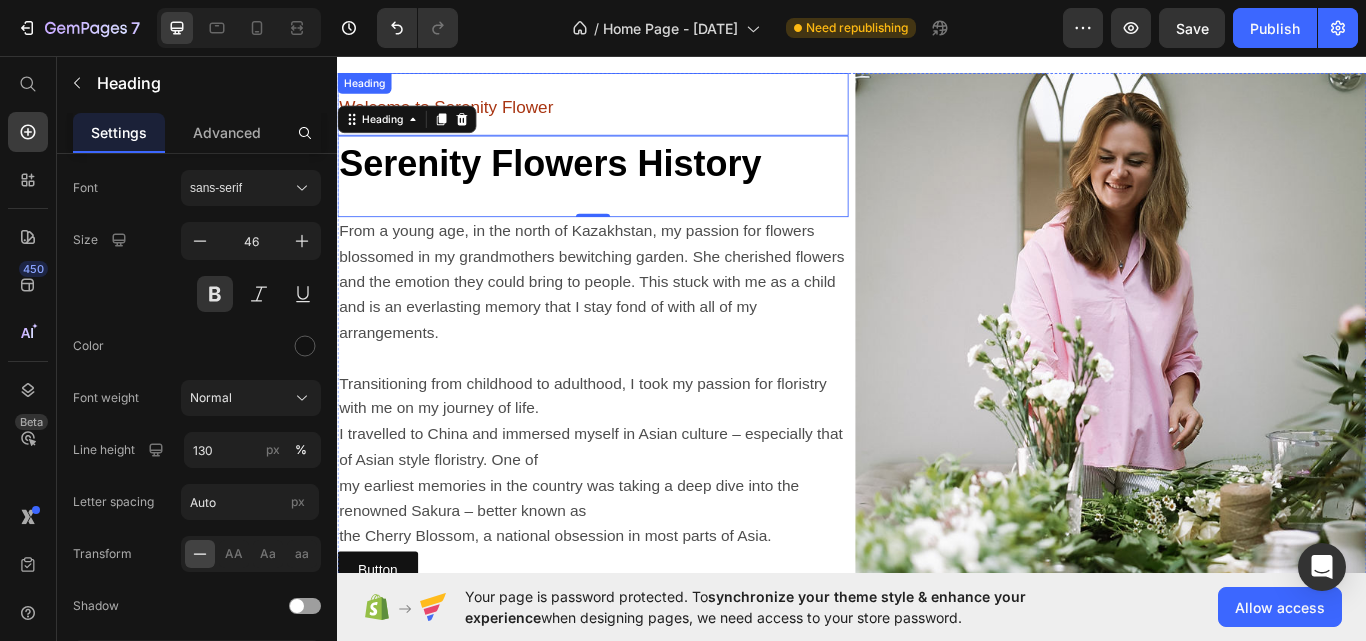click on "Welcome to Serenity Flower" at bounding box center (464, 117) 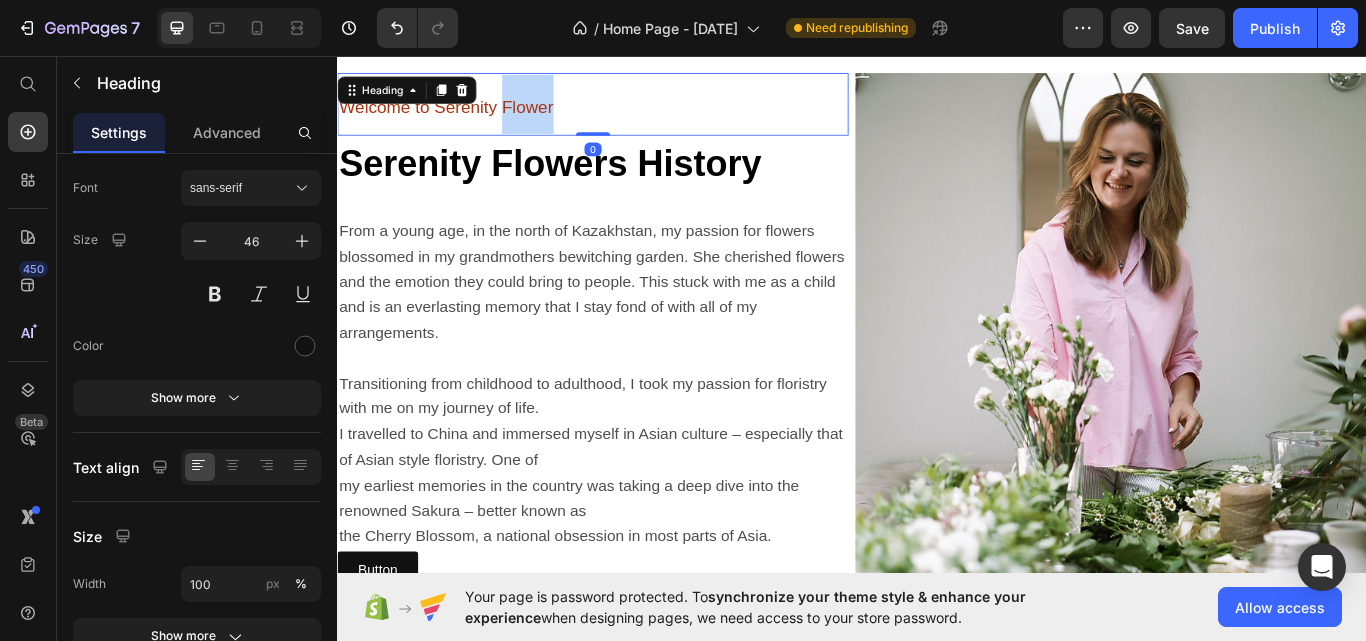 click on "Welcome to Serenity Flower" at bounding box center [464, 117] 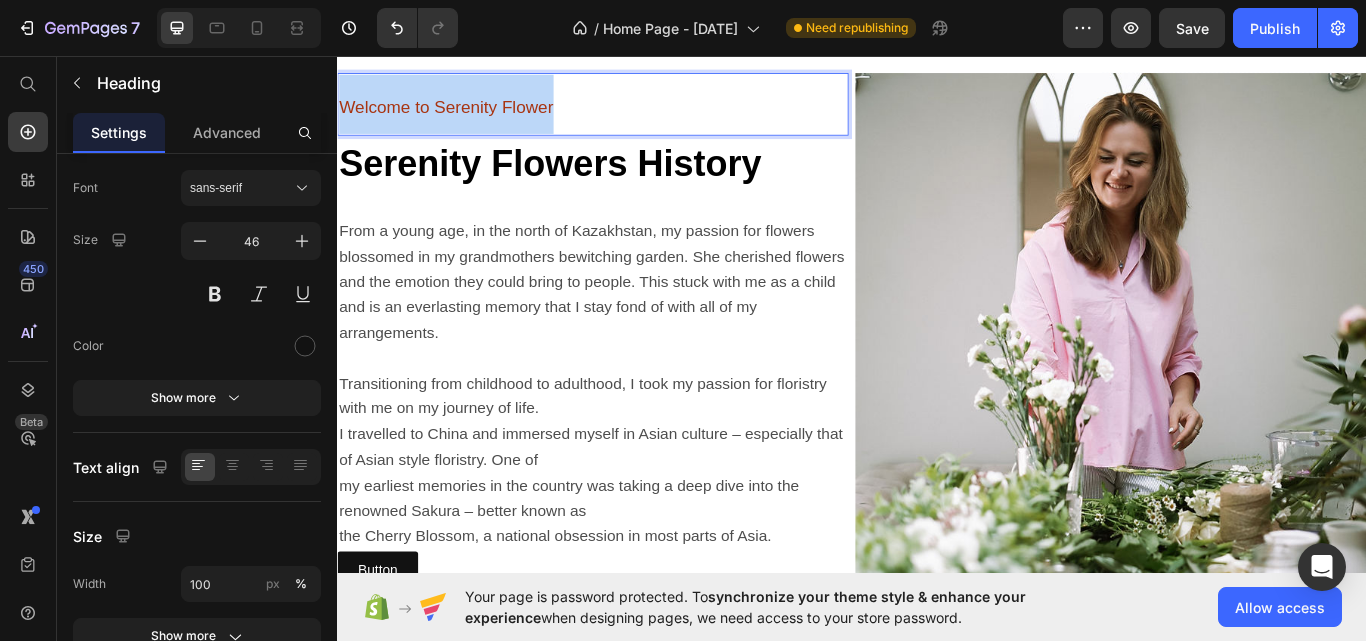click on "Welcome to Serenity Flower" at bounding box center [464, 117] 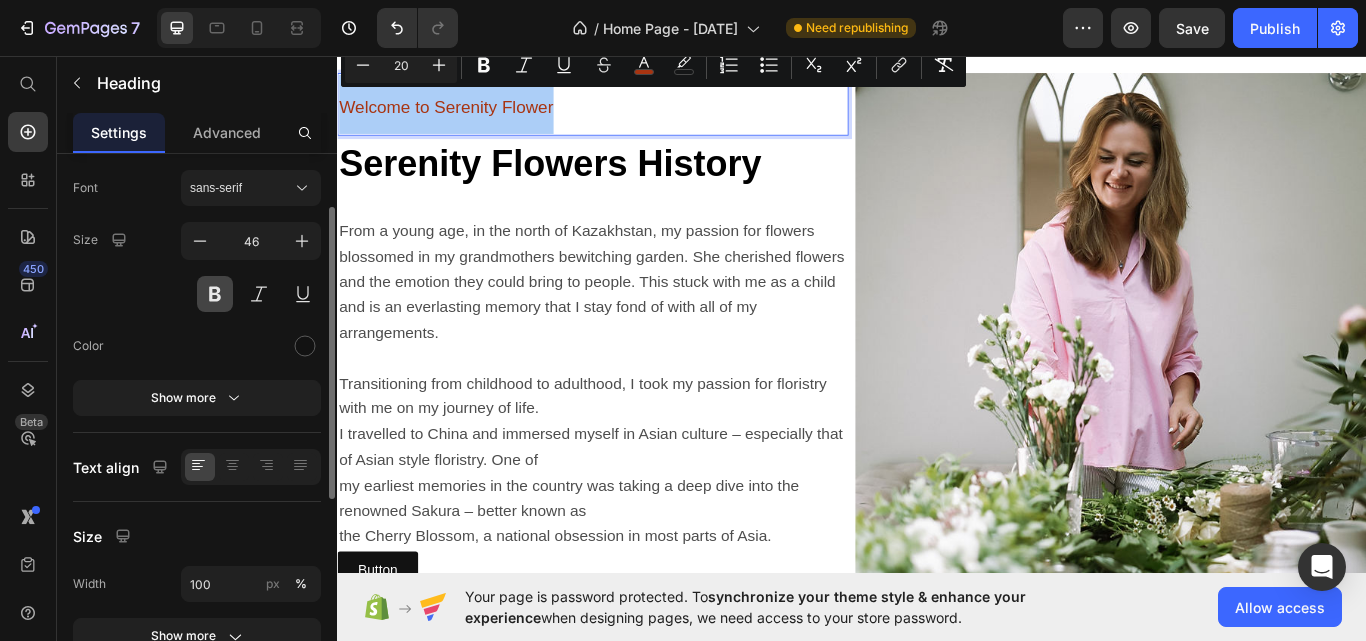 click at bounding box center [215, 294] 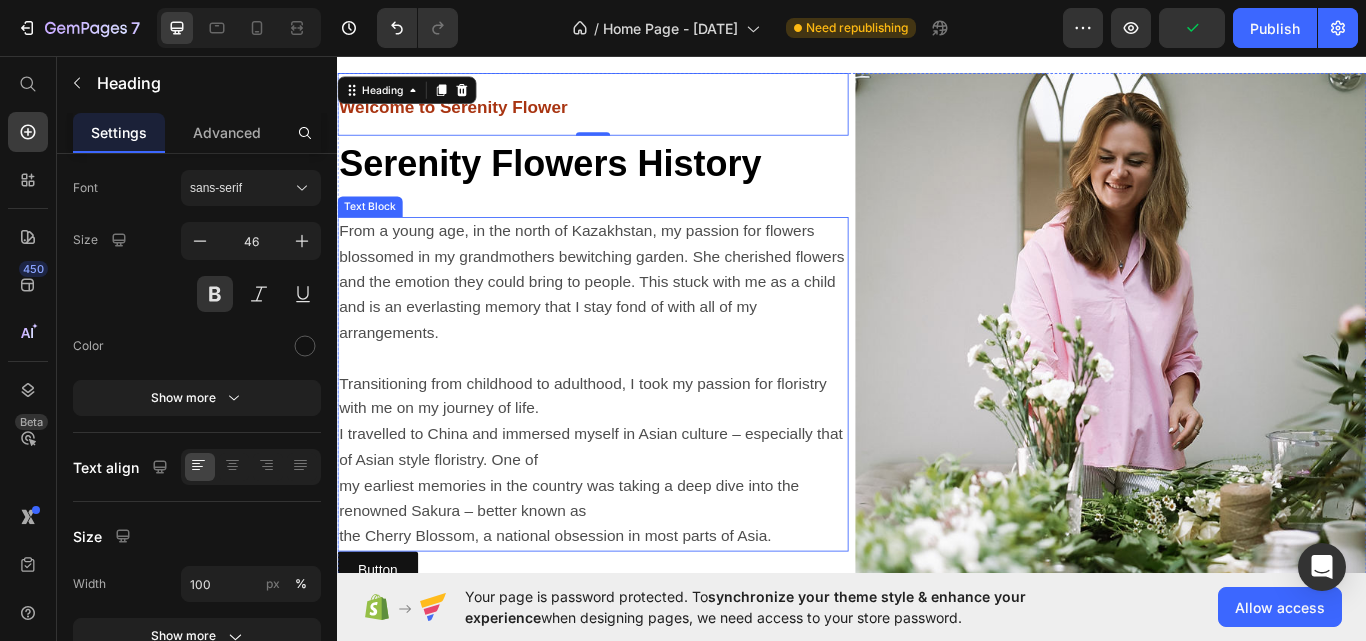scroll, scrollTop: 733, scrollLeft: 0, axis: vertical 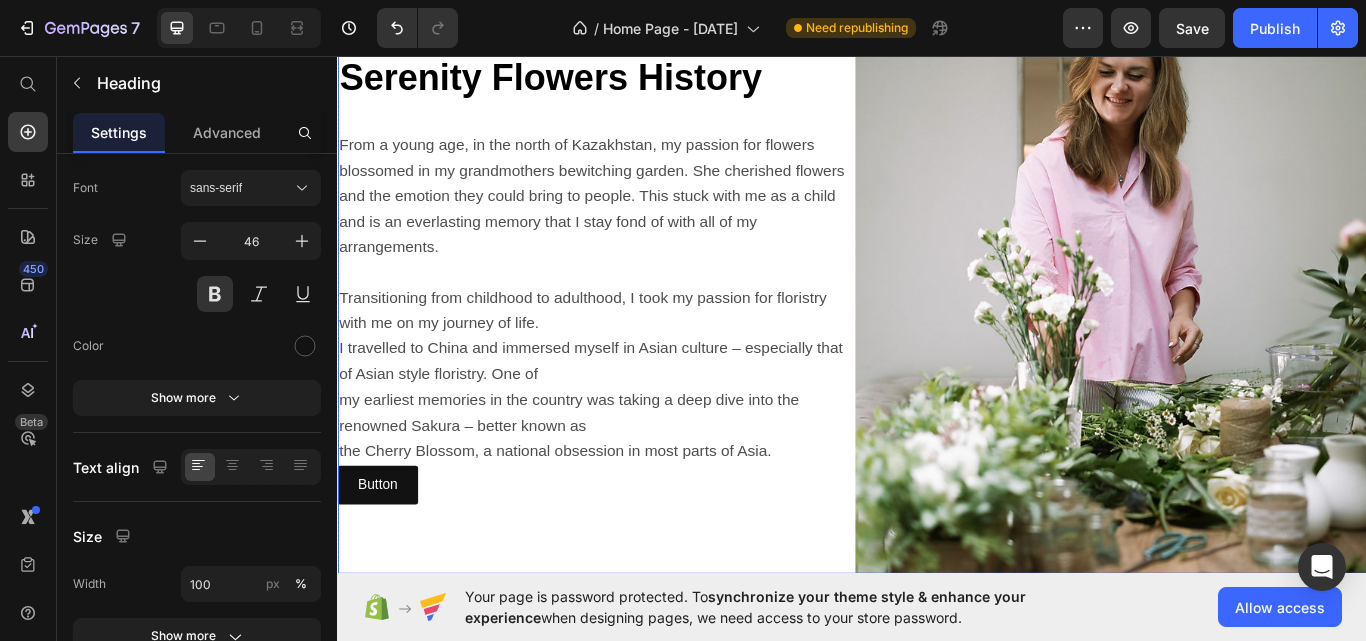 click on "Welcome to Serenity Flower Heading 0 ⁠⁠⁠⁠⁠⁠⁠ Serenity Flowers History Heading From a young age, in the north of [COUNTRY], my passion for flowers blossomed in my grandmothers bewitching garden. She cherished flowers and the emotion they could bring to people. This stuck with me as a child and is an everlasting memory that I stay fond of with all of my arrangements. Transitioning from childhood to adulthood, I took my passion for floristry with me on my journey of life. I travelled to [COUNTRY] and immersed myself in Asian culture – especially that of Asian style floristry. One of my earliest memories in the country was taking a deep dive into the renowned Sakura – better known as the Cherry Blossom, a national obsession in most parts of Asia. Text Block Button Button" at bounding box center [635, 319] 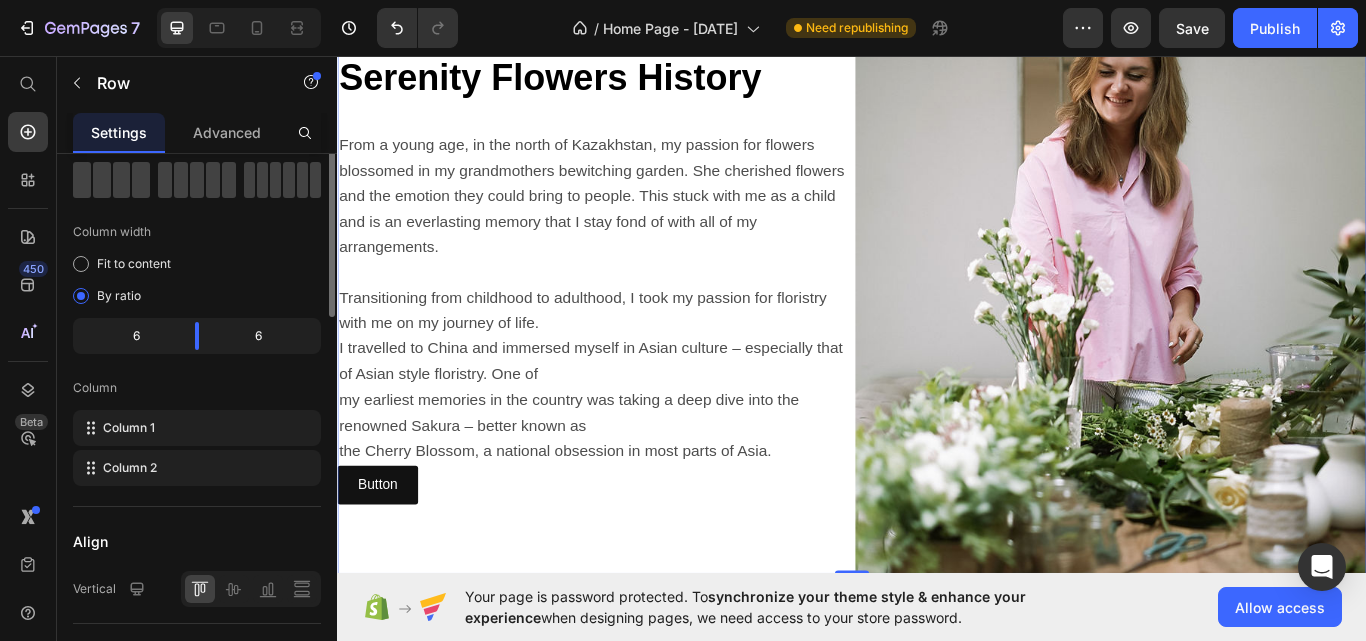 scroll, scrollTop: 0, scrollLeft: 0, axis: both 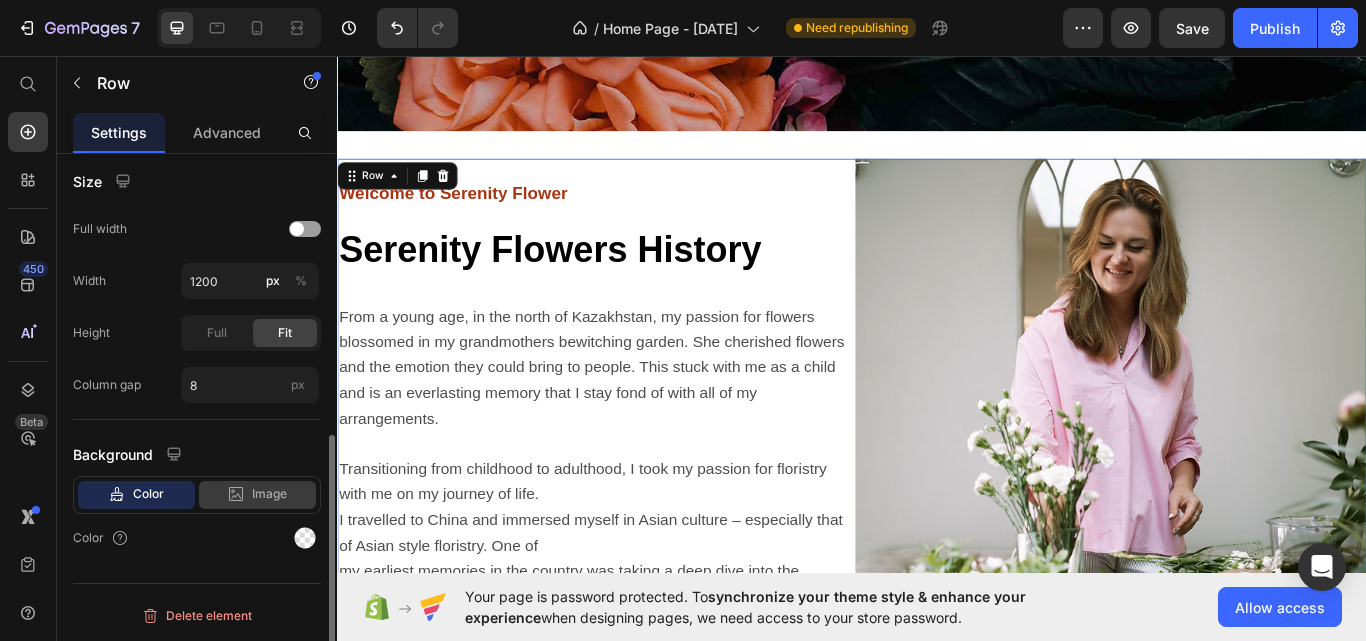 click 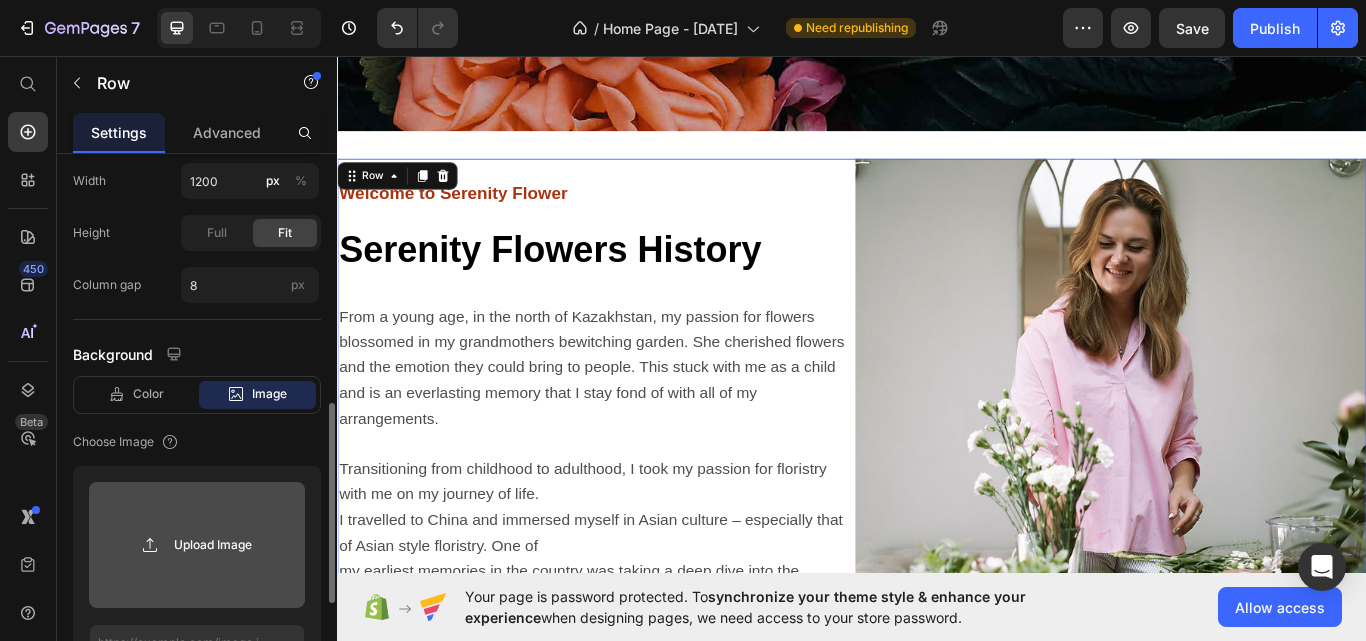 scroll, scrollTop: 777, scrollLeft: 0, axis: vertical 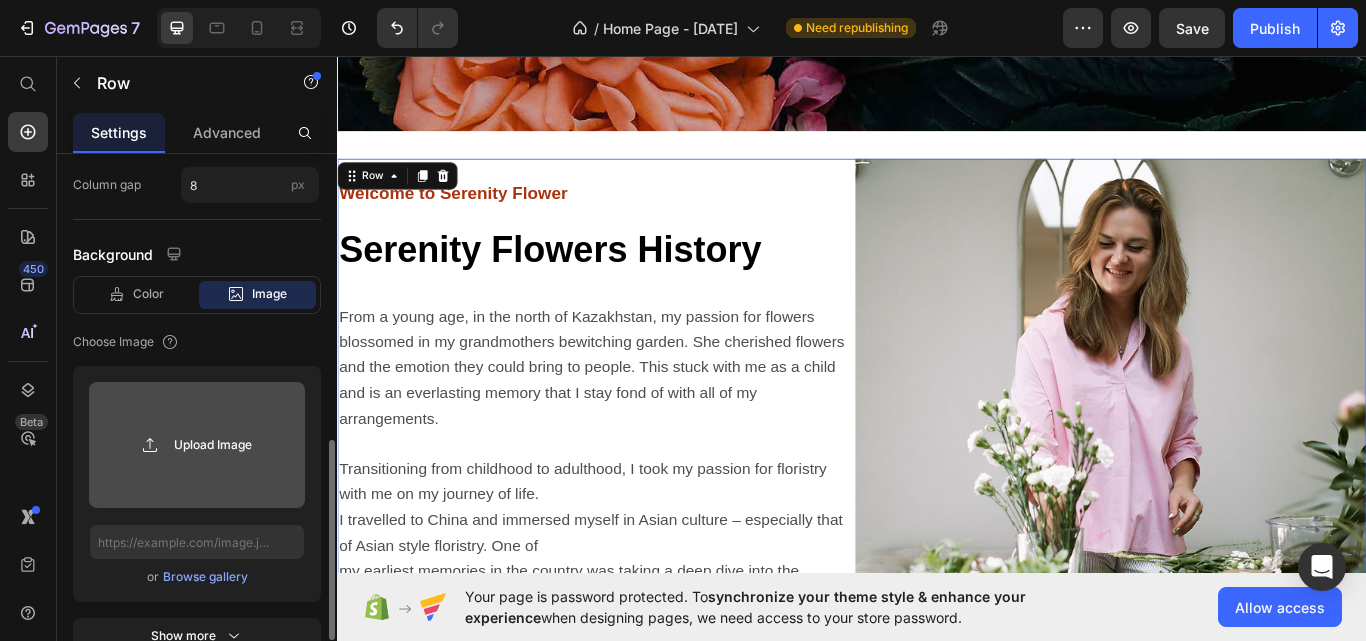 click 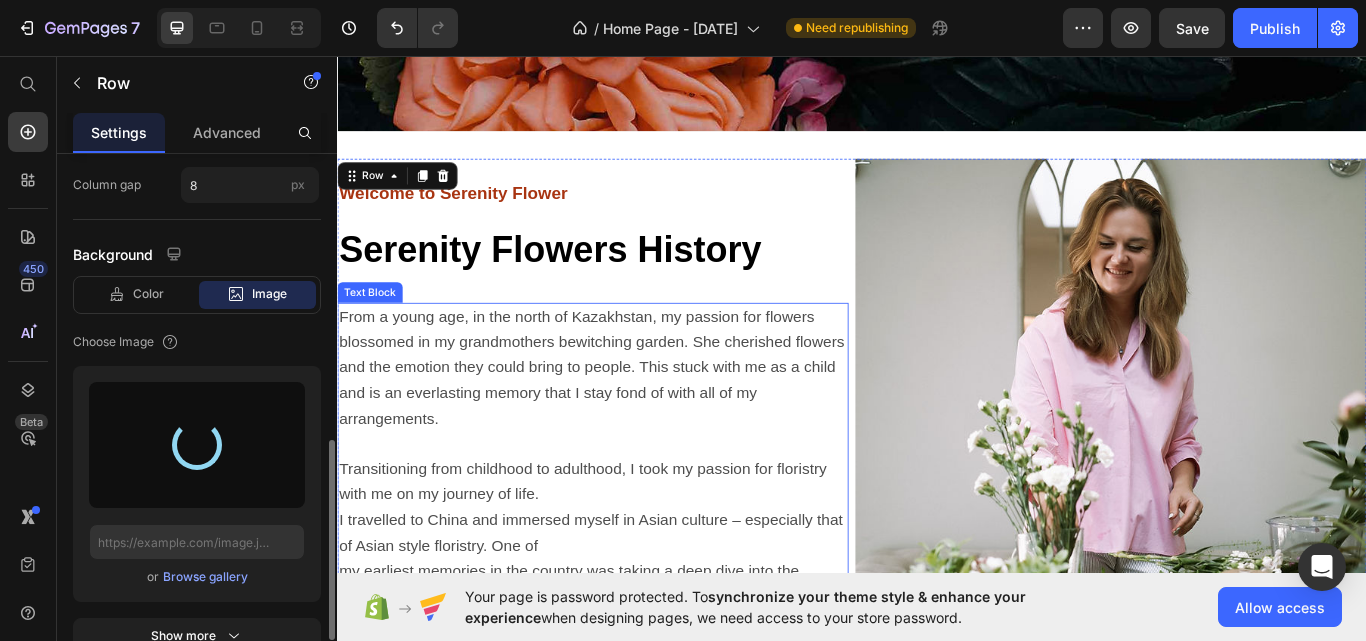 type on "https://cdn.shopify.com/s/files/1/0739/9853/2839/files/gempages_575086322637603684-3b08b51f-2f5a-4abf-ae08-5e0769271304.png" 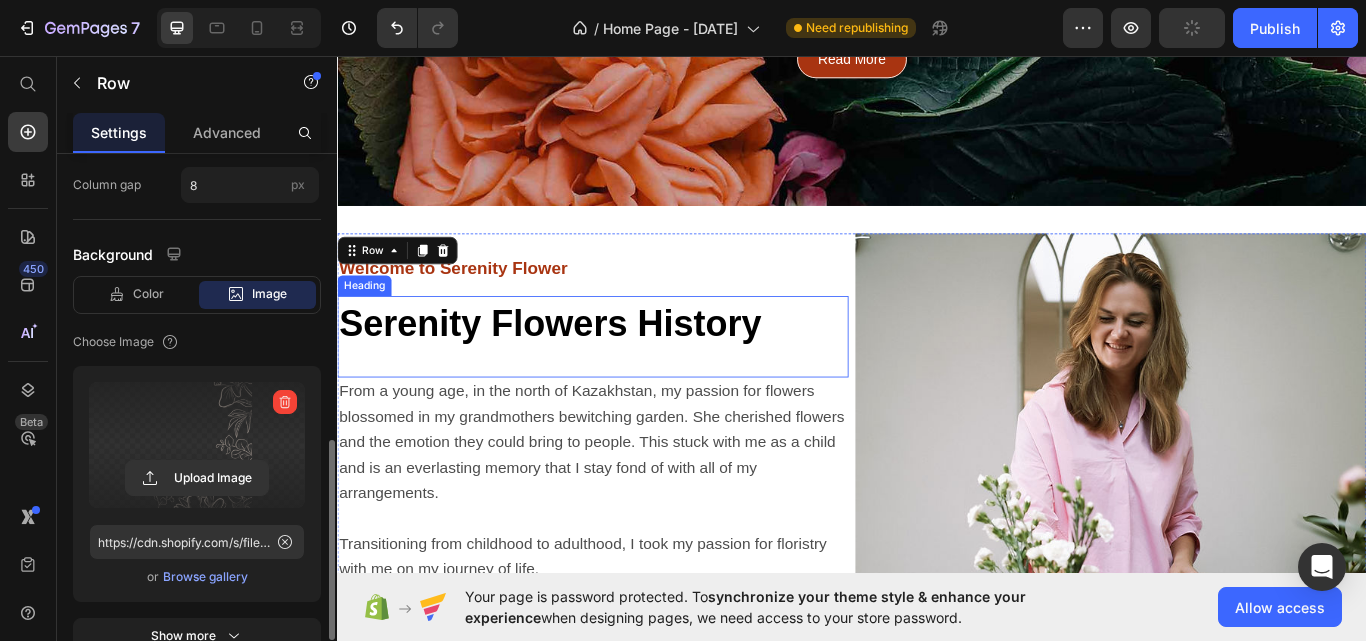scroll, scrollTop: 533, scrollLeft: 0, axis: vertical 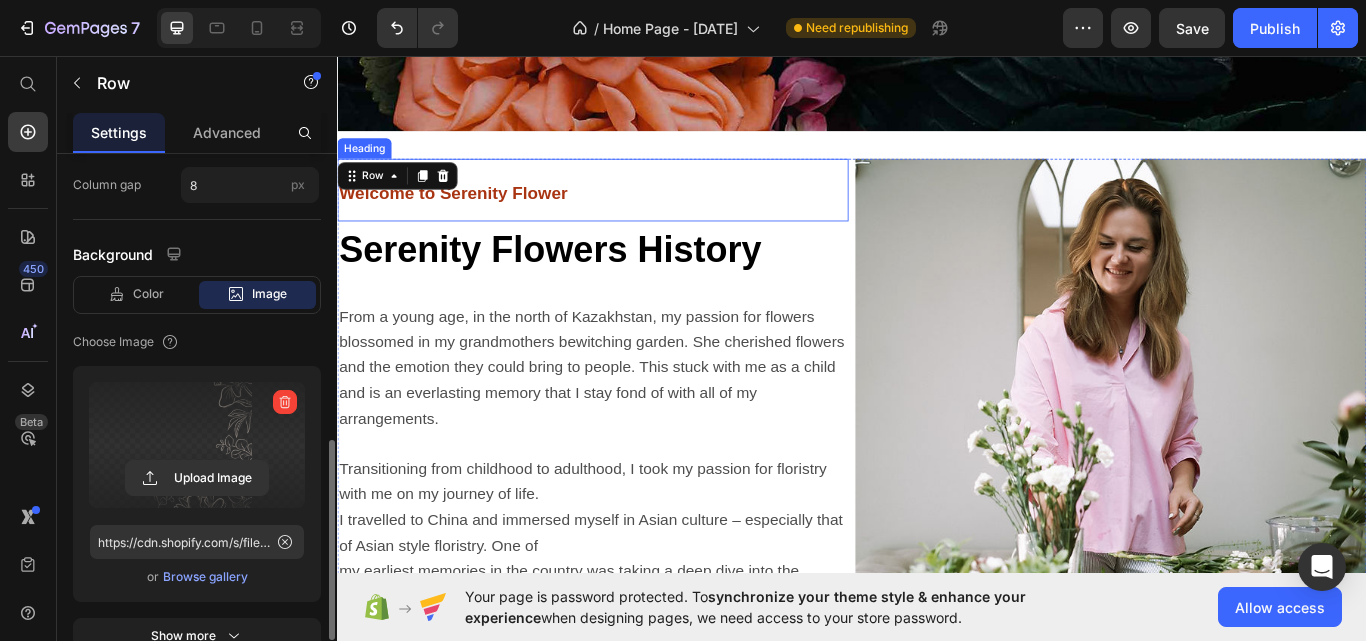 click on "⁠⁠⁠⁠⁠⁠⁠ Welcome to Serenity Flower" at bounding box center (635, 213) 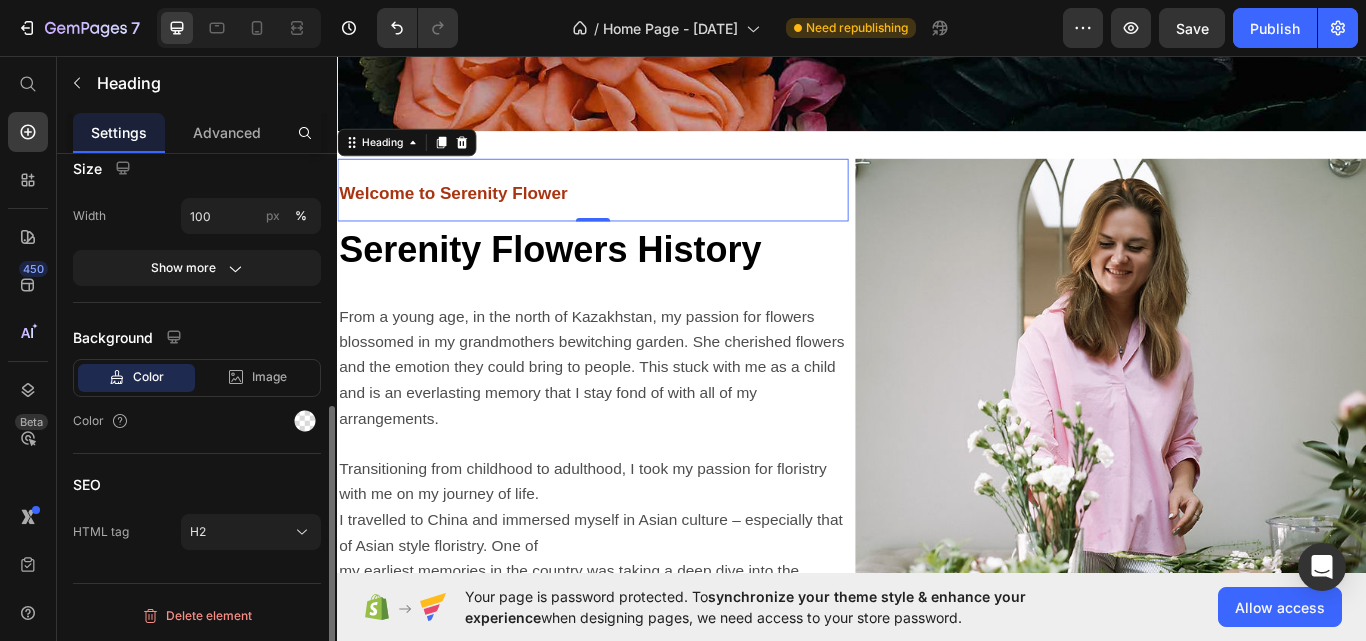 scroll, scrollTop: 0, scrollLeft: 0, axis: both 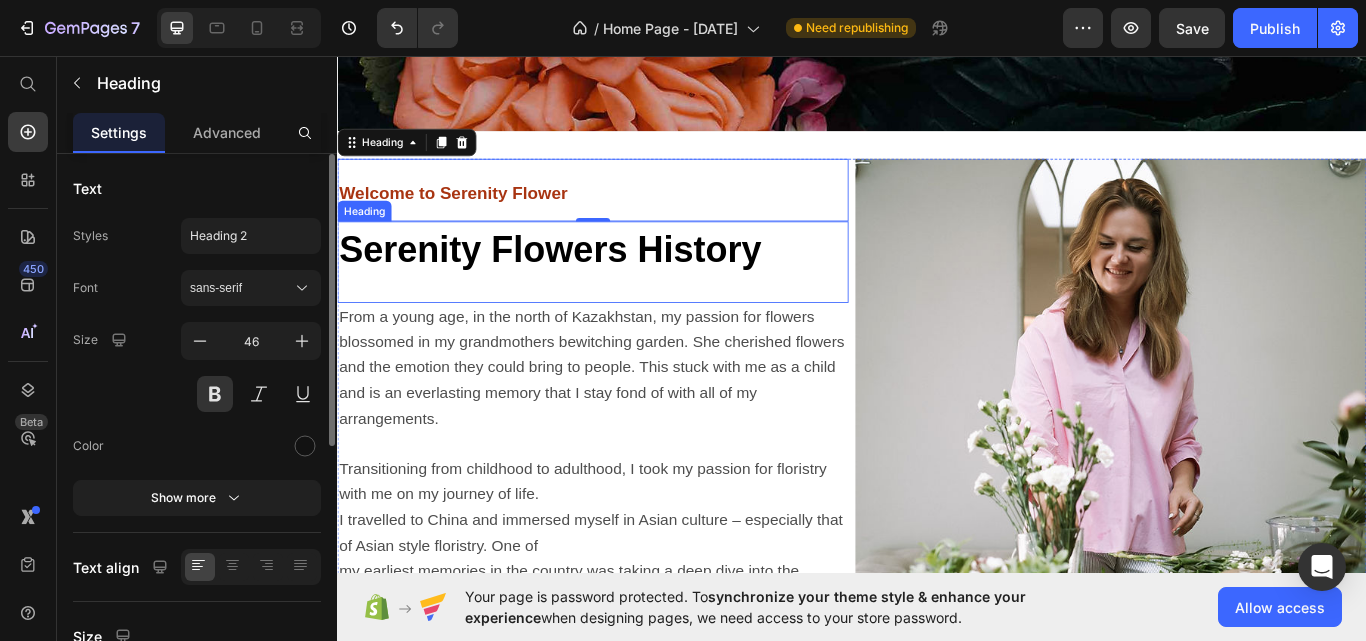 click on "⁠⁠⁠⁠⁠⁠⁠ Serenity Flowers History" at bounding box center (635, 282) 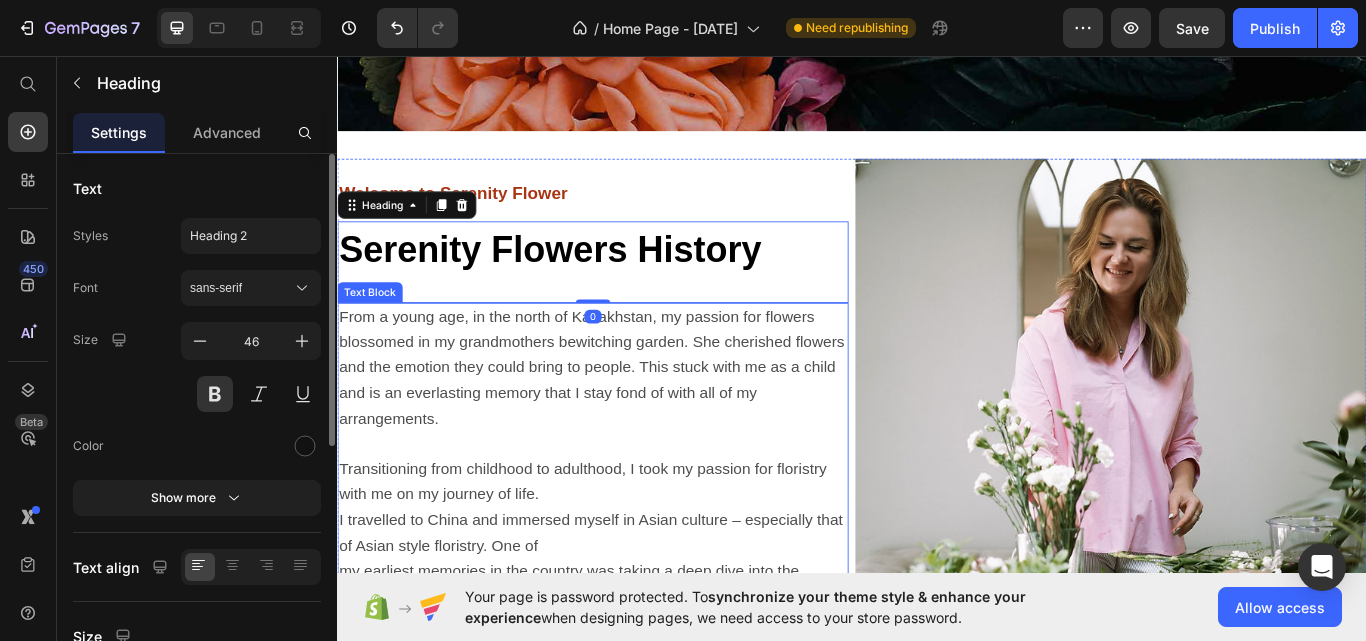 click on "From a young age, in the north of Kazakhstan, my passion for flowers blossomed in my grandmothers bewitching garden. She cherished flowers and the emotion they could bring to people. This stuck with me as a child and is an everlasting memory that I stay fond of with all of my arrangements." at bounding box center (633, 420) 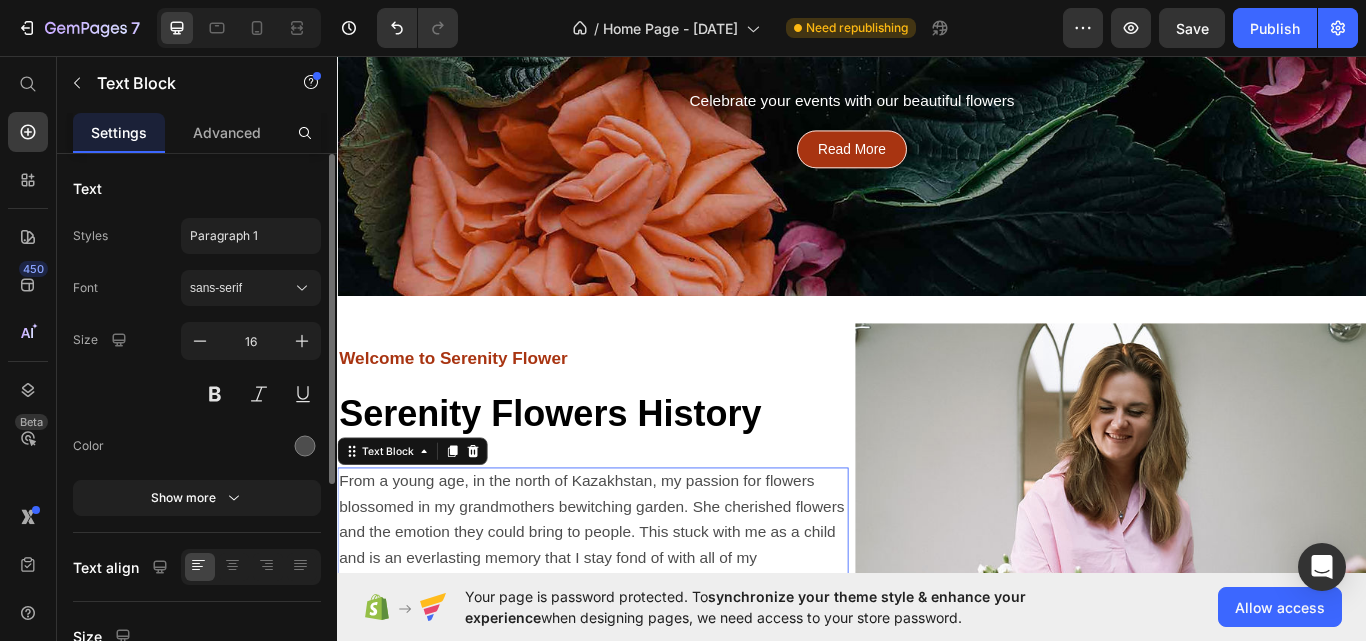 scroll, scrollTop: 333, scrollLeft: 0, axis: vertical 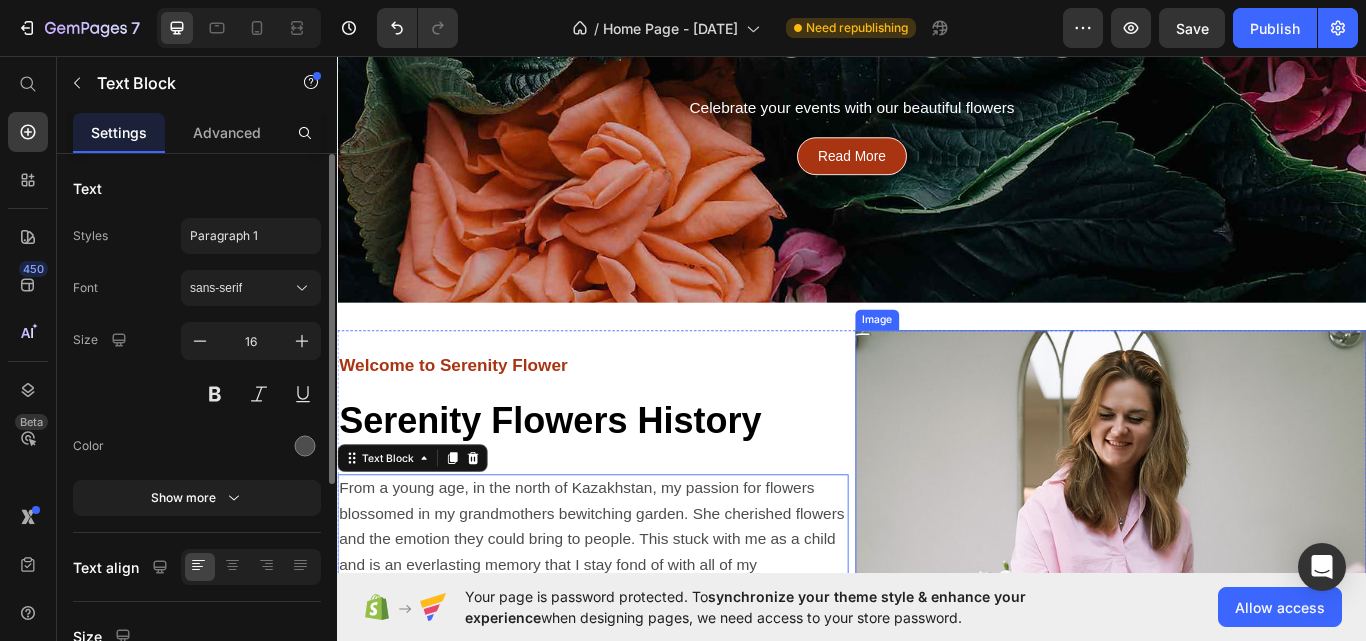 click at bounding box center [1239, 719] 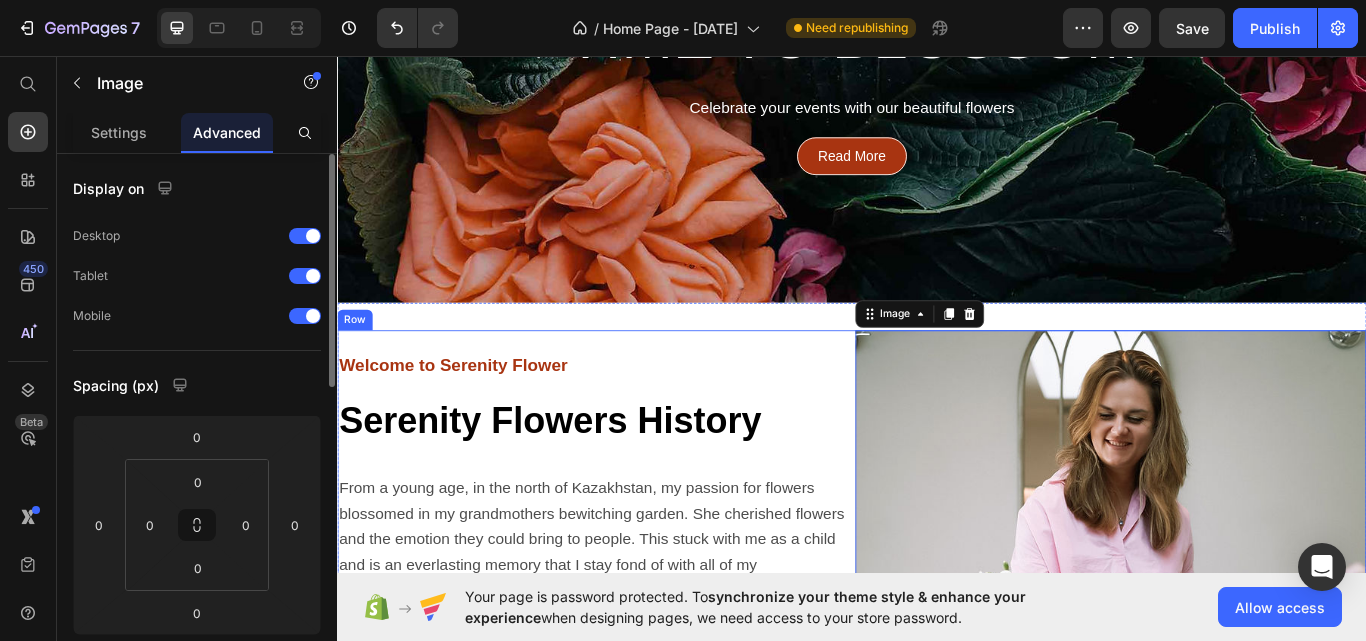 click on "⁠⁠⁠⁠⁠⁠⁠ Welcome to Serenity Flower Heading ⁠⁠⁠⁠⁠⁠⁠ Serenity Flowers History Heading From a young age, in the north of [COUNTRY], my passion for flowers blossomed in my grandmothers bewitching garden. She cherished flowers and the emotion they could bring to people. This stuck with me as a child and is an everlasting memory that I stay fond of with all of my arrangements. Transitioning from childhood to adulthood, I took my passion for floristry with me on my journey of life. I travelled to [COUNTRY] and immersed myself in Asian culture – especially that of Asian style floristry. One of my earliest memories in the country was taking a deep dive into the renowned Sakura – better known as the Cherry Blossom, a national obsession in most parts of Asia. Text Block Button Button Image 0 Row" at bounding box center (937, 719) 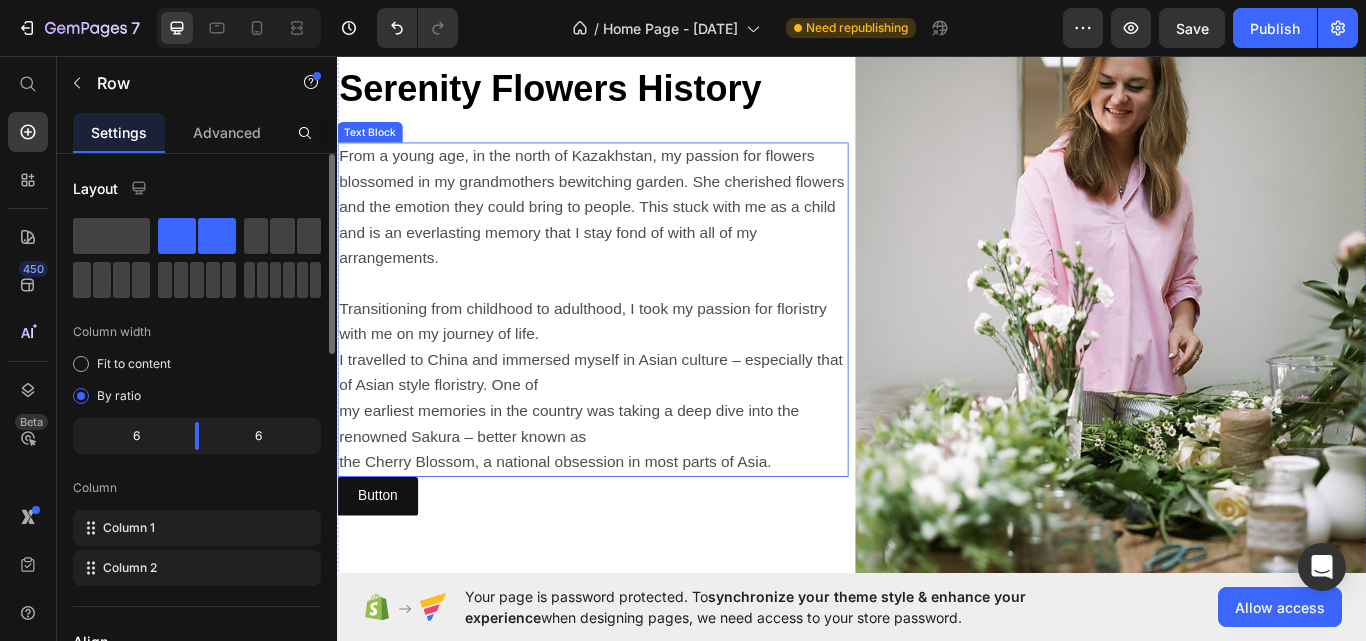 scroll, scrollTop: 833, scrollLeft: 0, axis: vertical 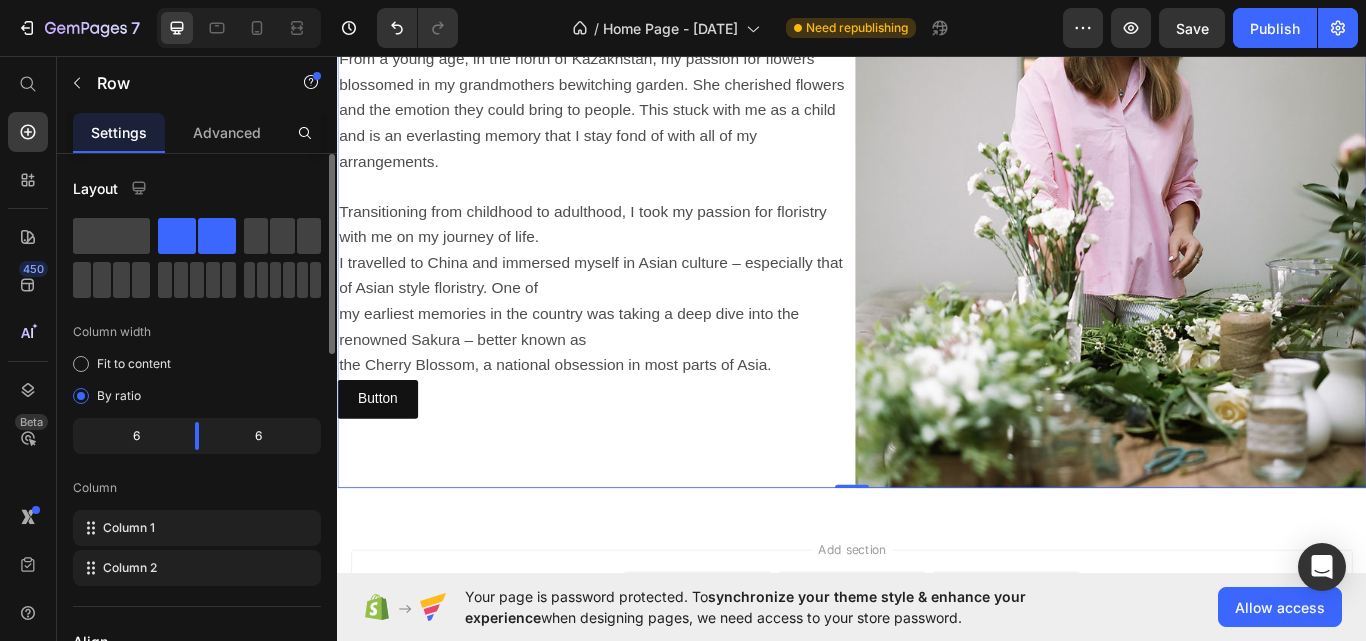 click on "⁠⁠⁠⁠⁠⁠⁠ Welcome to Serenity Flower Heading ⁠⁠⁠⁠⁠⁠⁠ Serenity Flowers History Heading From a young age, in the north of [COUNTRY], my passion for flowers blossomed in my grandmothers bewitching garden. She cherished flowers and the emotion they could bring to people. This stuck with me as a child and is an everlasting memory that I stay fond of with all of my arrangements. Transitioning from childhood to adulthood, I took my passion for floristry with me on my journey of life. I travelled to [COUNTRY] and immersed myself in Asian culture – especially that of Asian style floristry. One of my earliest memories in the country was taking a deep dive into the renowned Sakura – better known as the Cherry Blossom, a national obsession in most parts of Asia. Text Block Button Button" at bounding box center [635, 219] 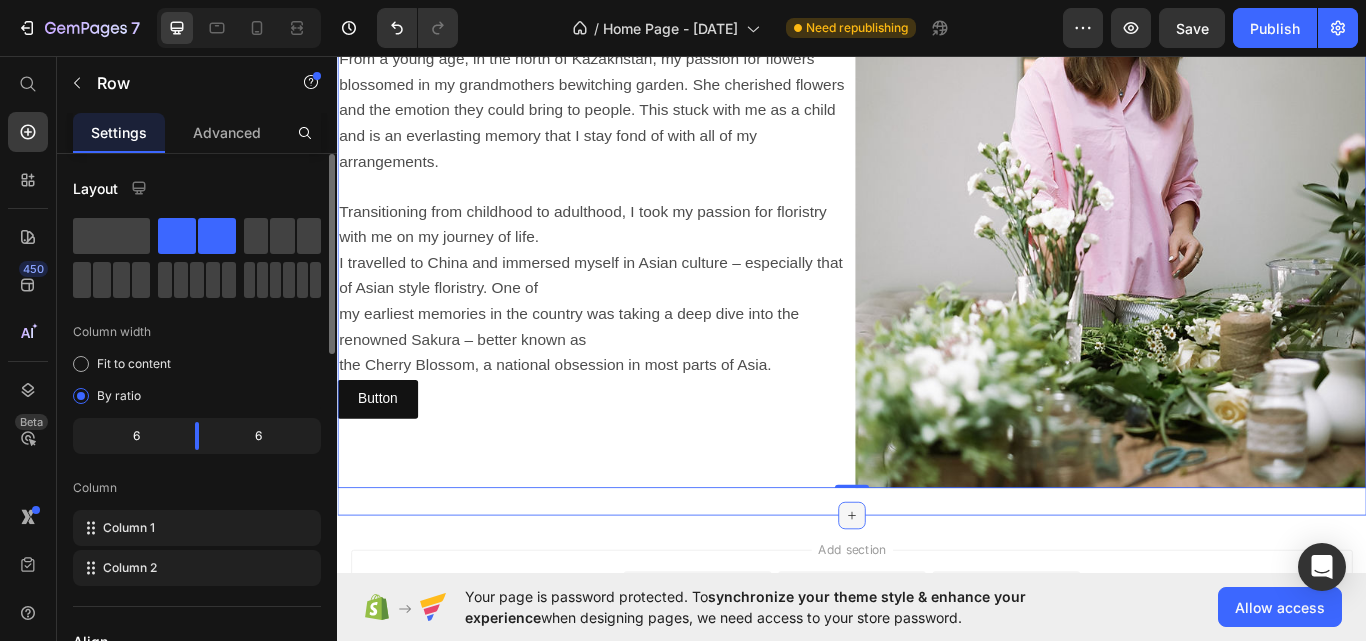 click 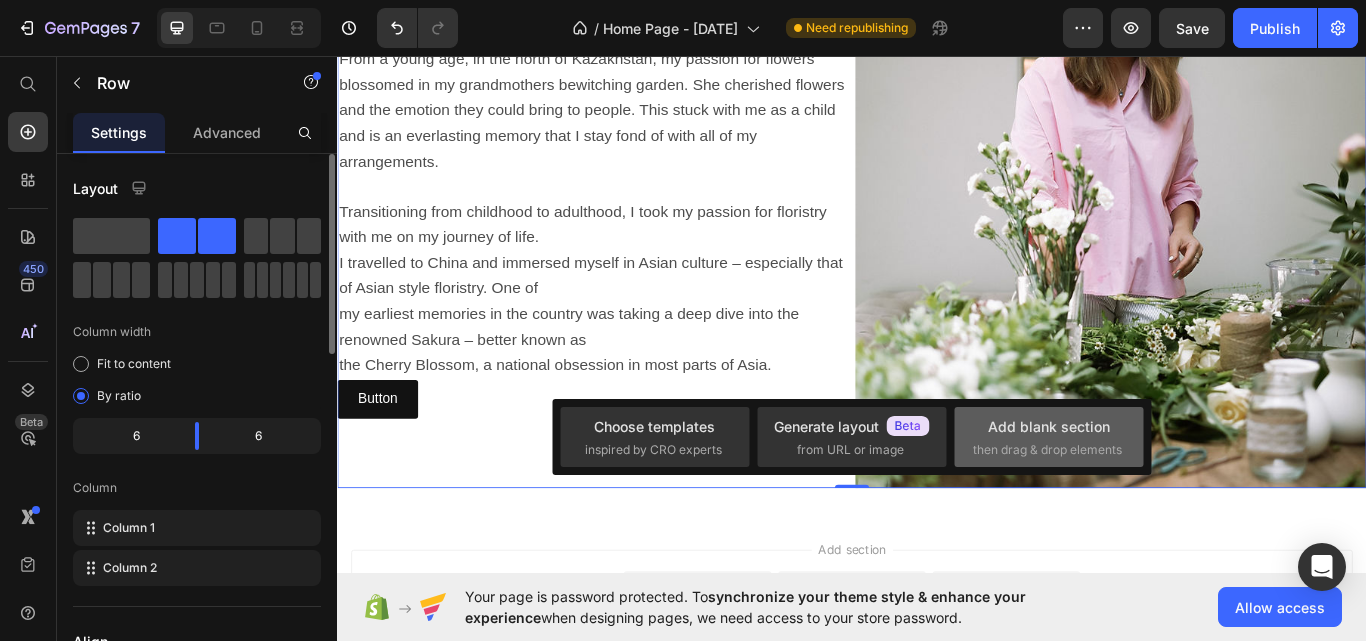 click on "Add blank section" at bounding box center [1049, 426] 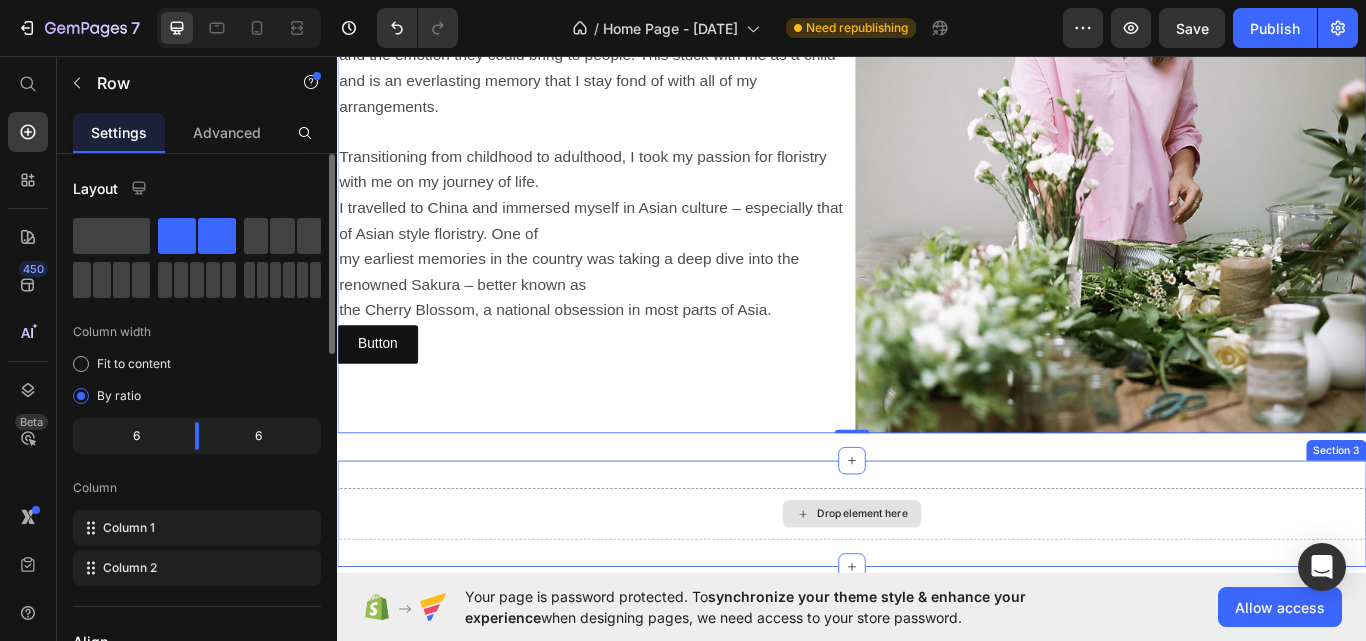 scroll, scrollTop: 933, scrollLeft: 0, axis: vertical 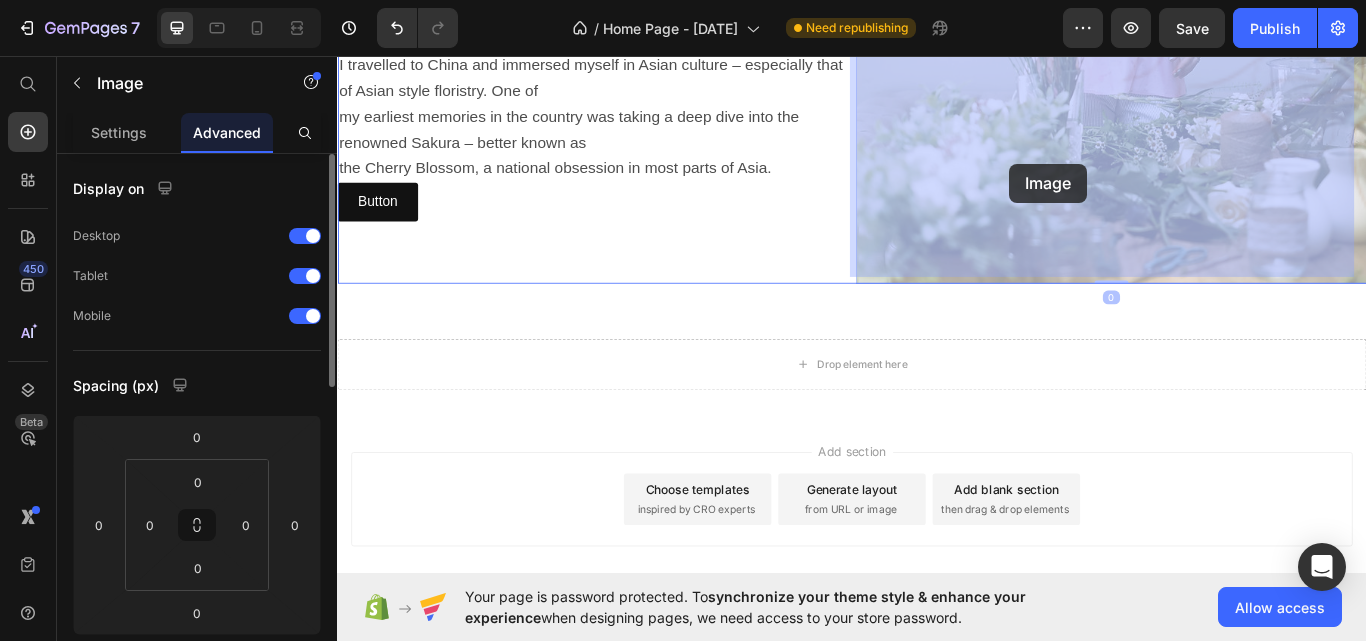 drag, startPoint x: 1148, startPoint y: 294, endPoint x: 1121, endPoint y: 182, distance: 115.2085 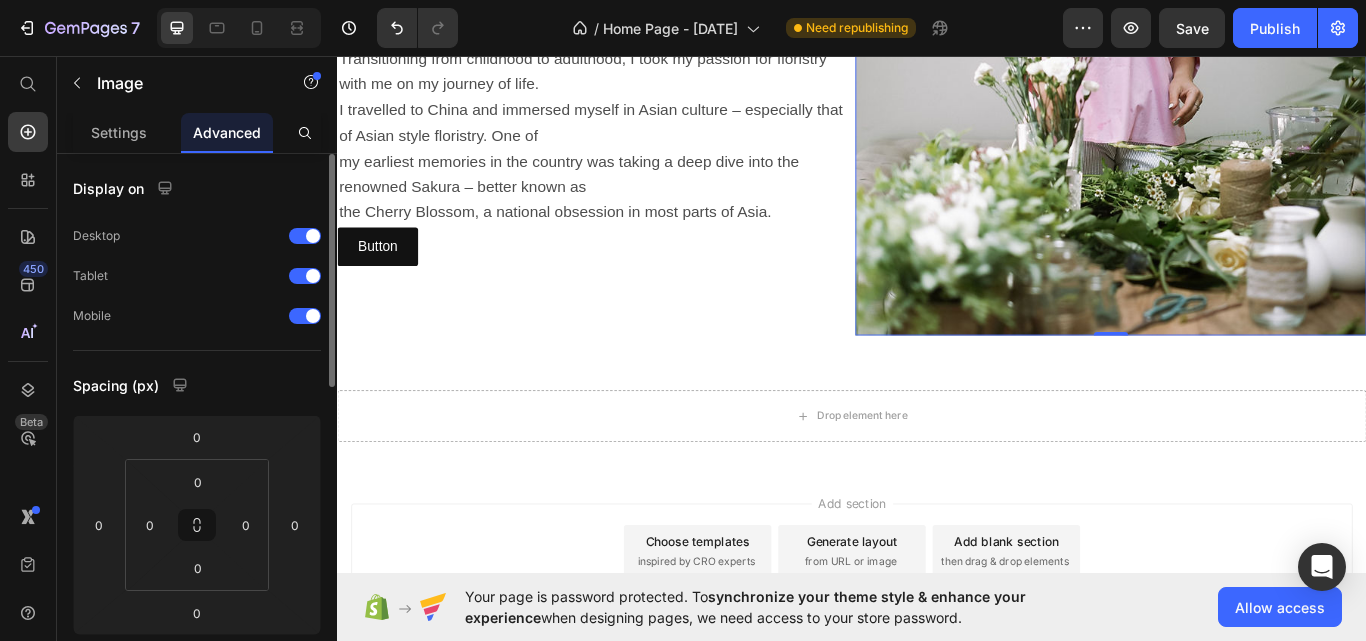 scroll, scrollTop: 863, scrollLeft: 0, axis: vertical 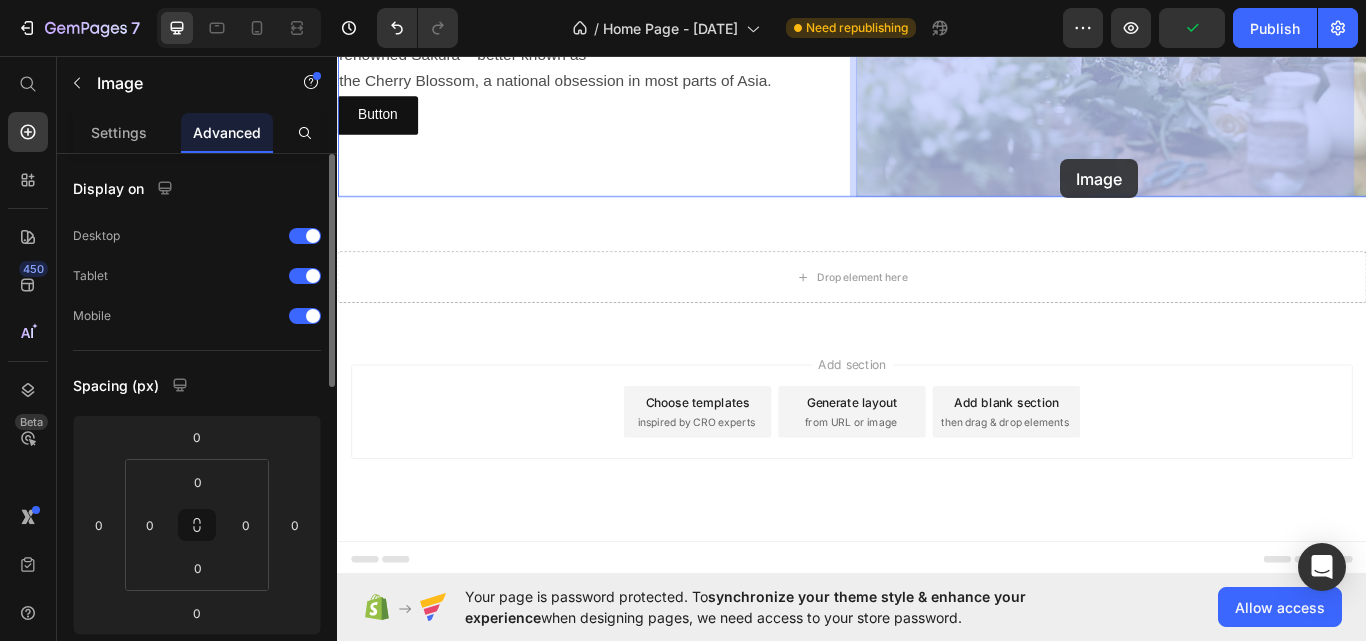 drag, startPoint x: 1077, startPoint y: 267, endPoint x: 1180, endPoint y: 177, distance: 136.78085 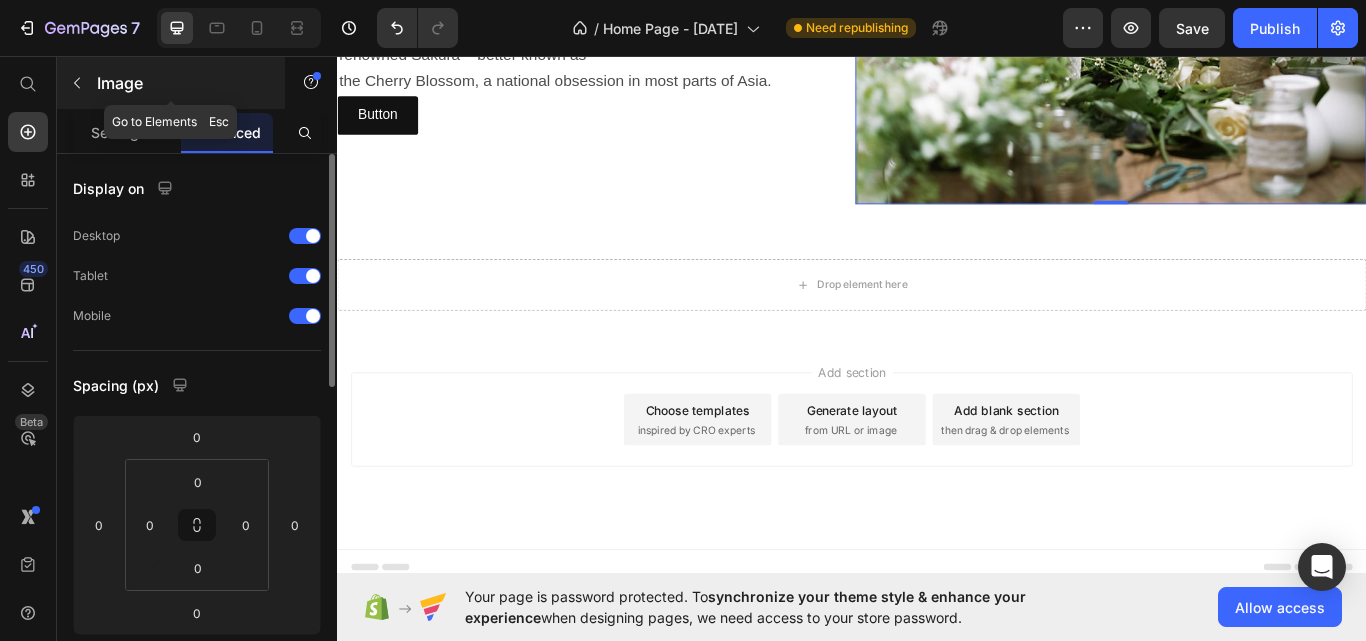 click 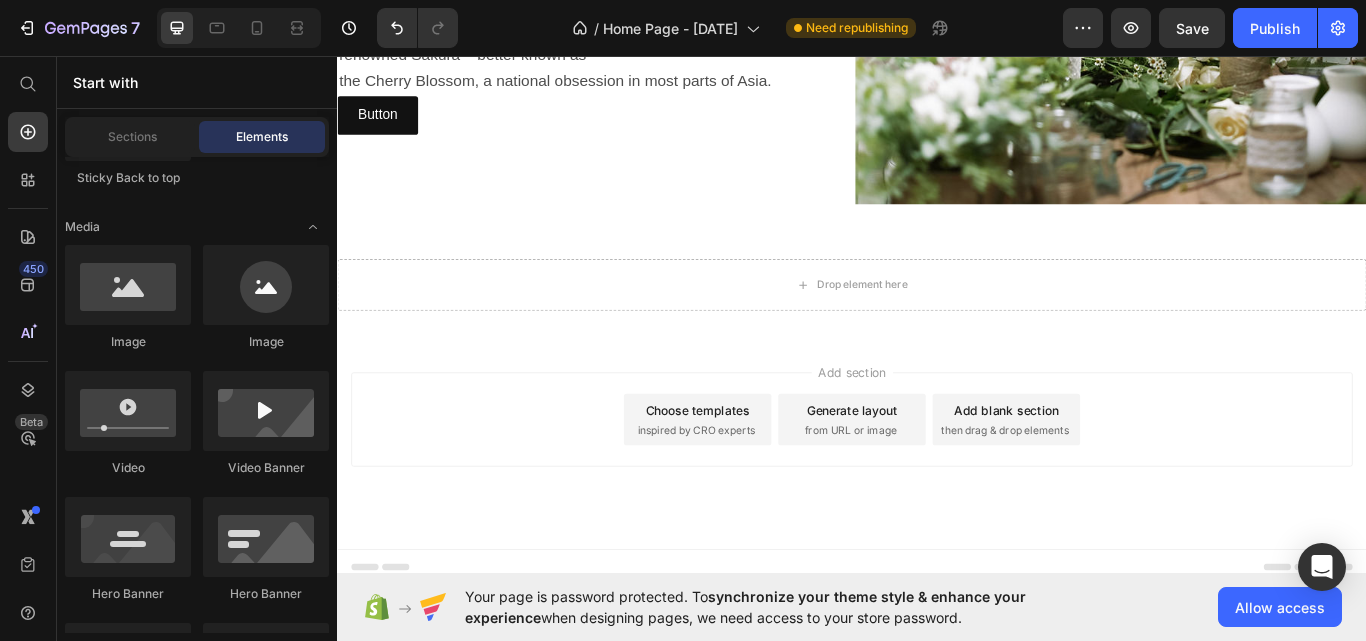 scroll, scrollTop: 200, scrollLeft: 0, axis: vertical 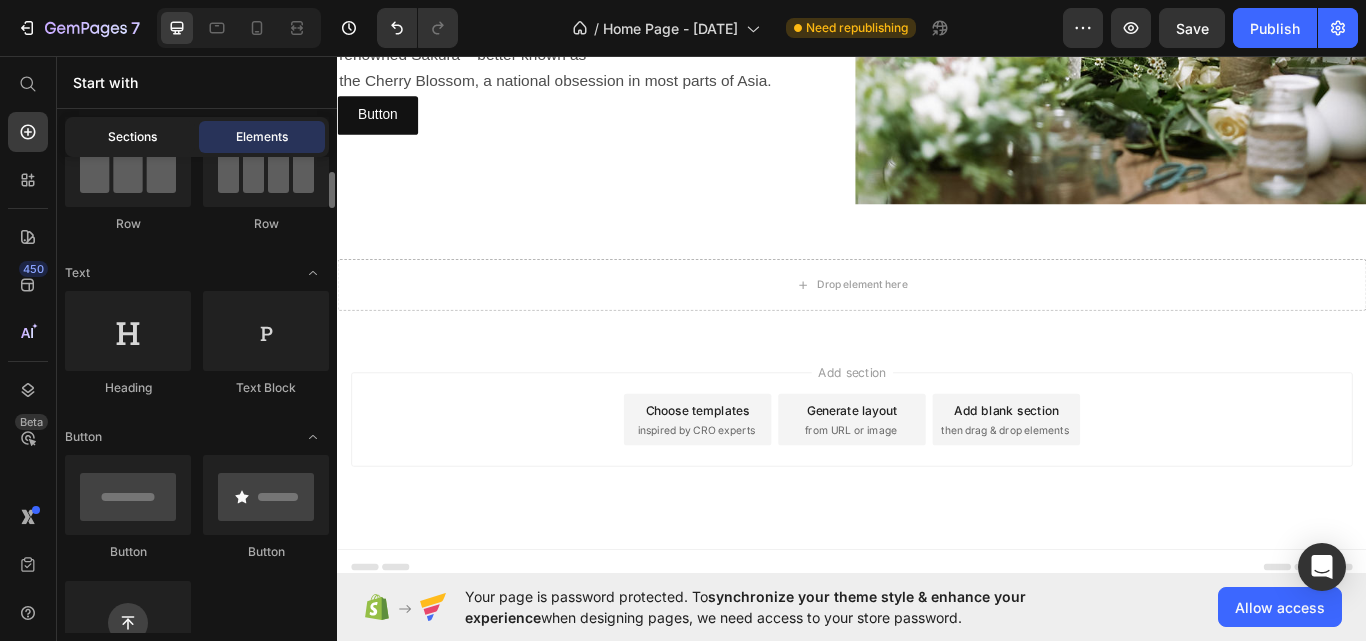 click on "Sections" at bounding box center [132, 137] 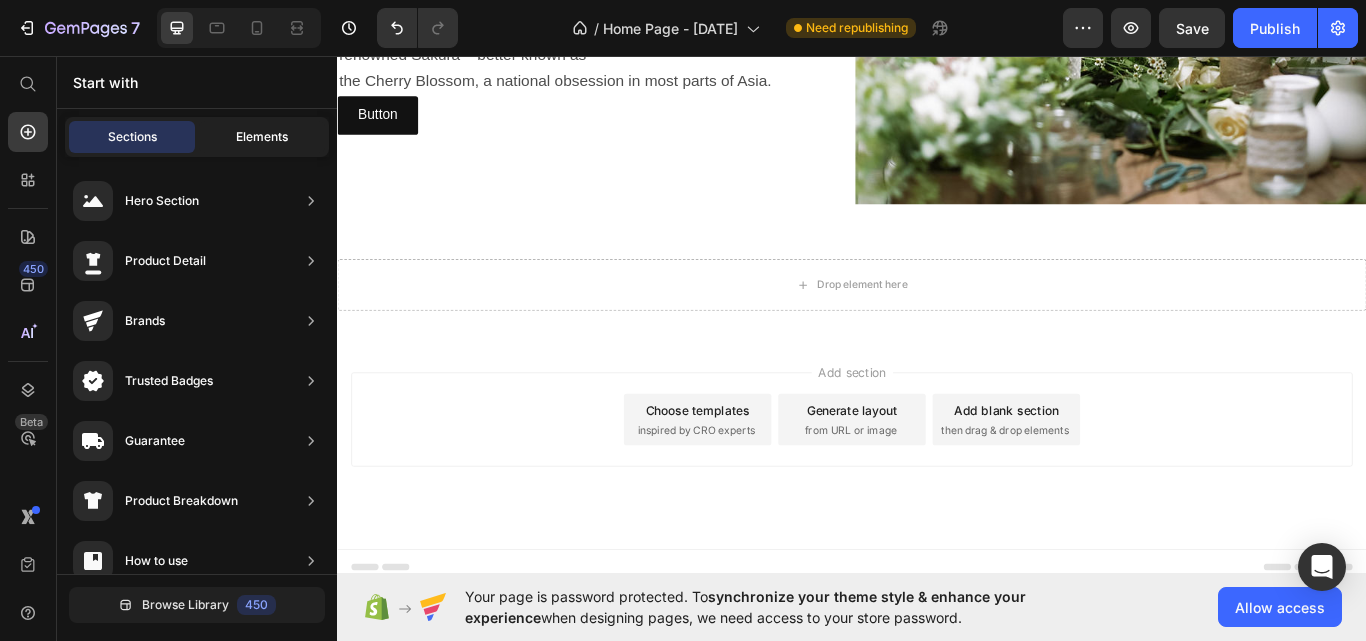 click on "Elements" at bounding box center (262, 137) 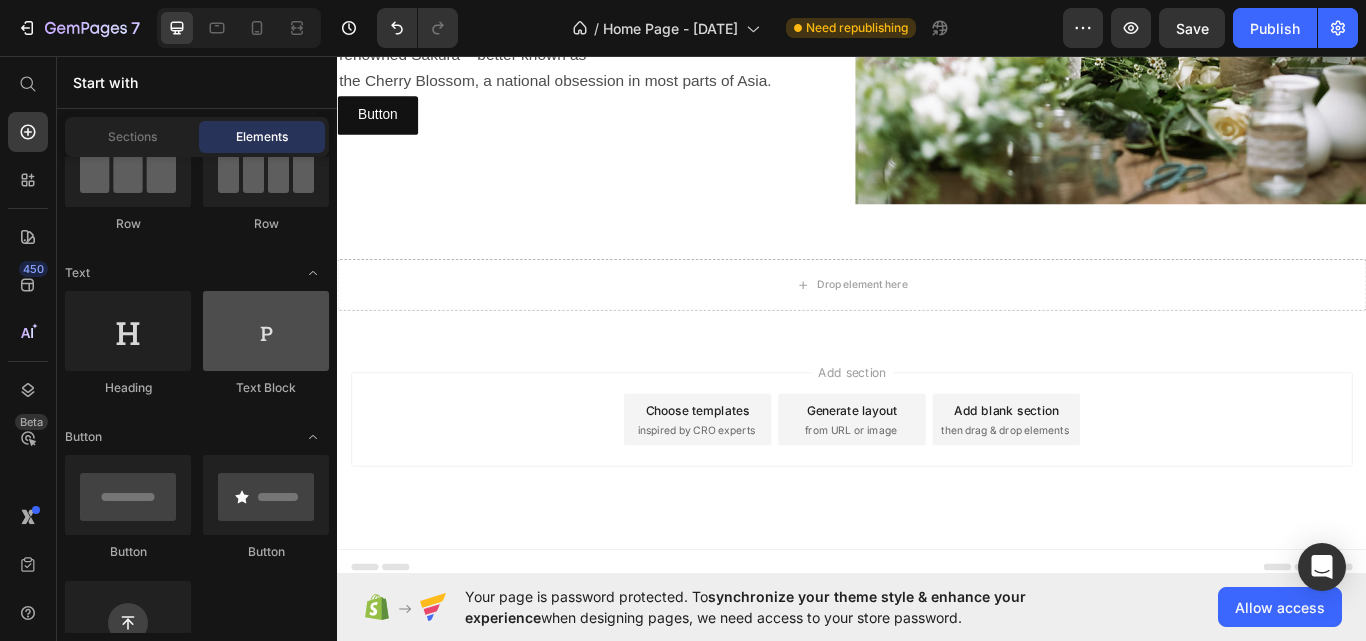 scroll, scrollTop: 0, scrollLeft: 0, axis: both 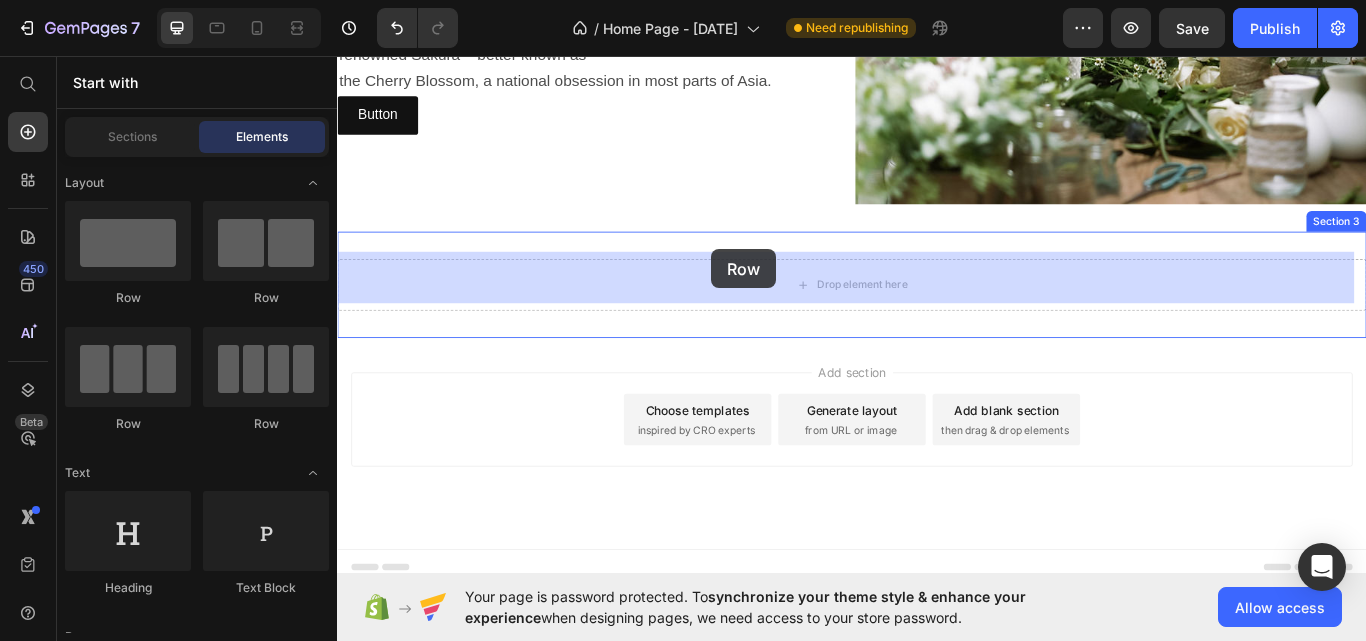 drag, startPoint x: 608, startPoint y: 295, endPoint x: 773, endPoint y: 282, distance: 165.51132 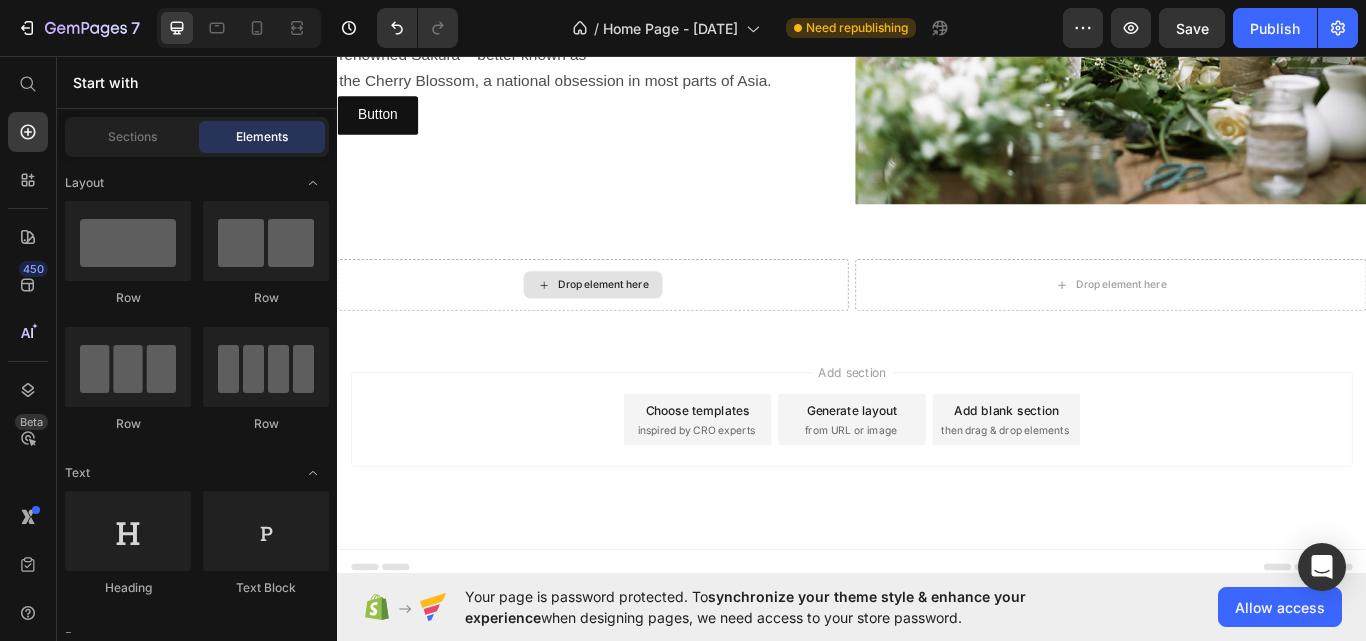 click on "Drop element here" at bounding box center [647, 324] 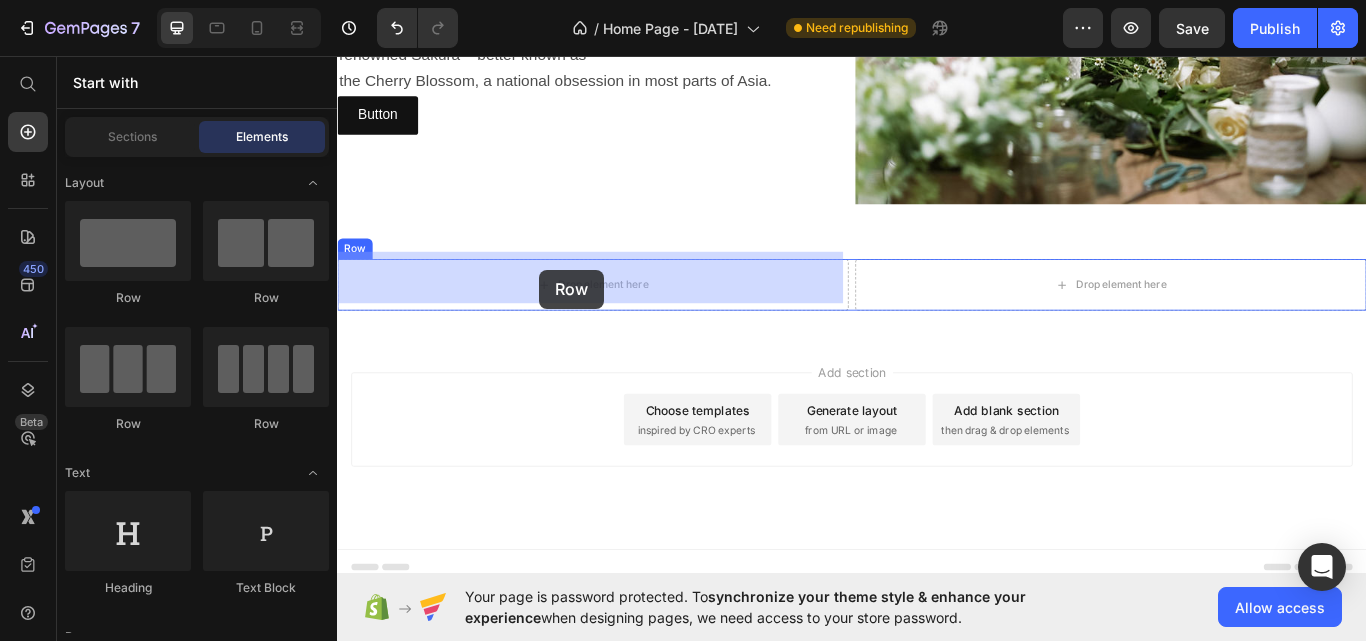 drag, startPoint x: 481, startPoint y: 291, endPoint x: 573, endPoint y: 306, distance: 93.214806 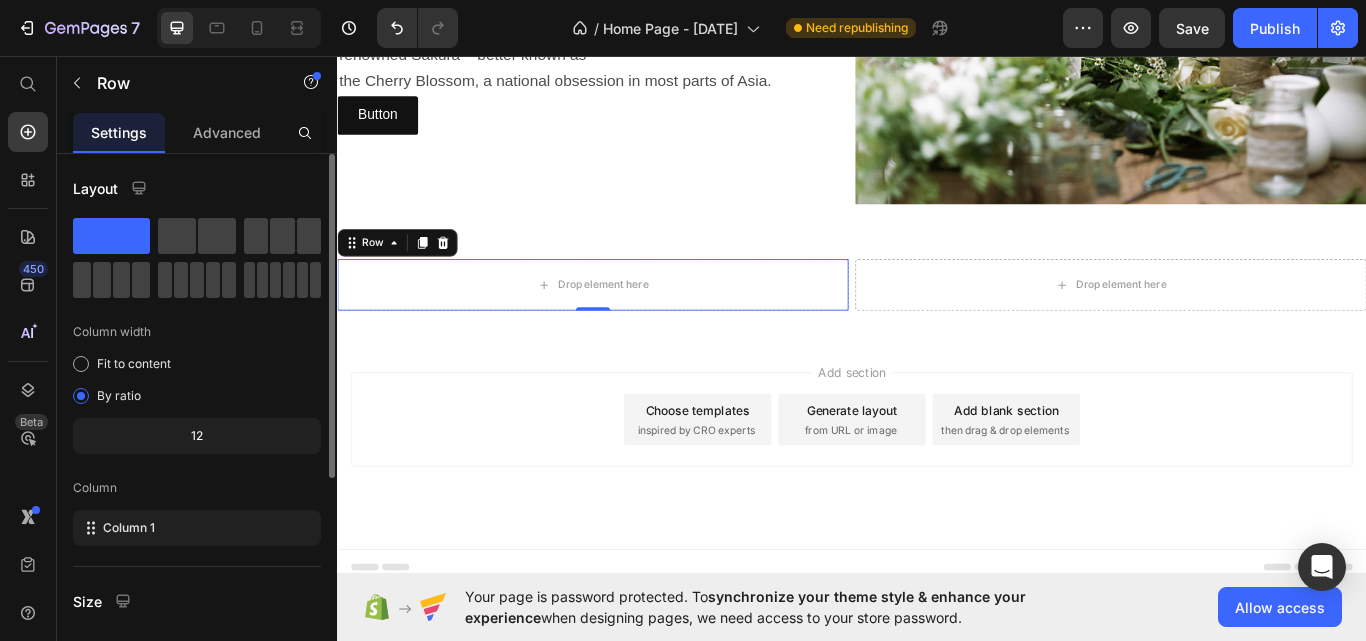 click 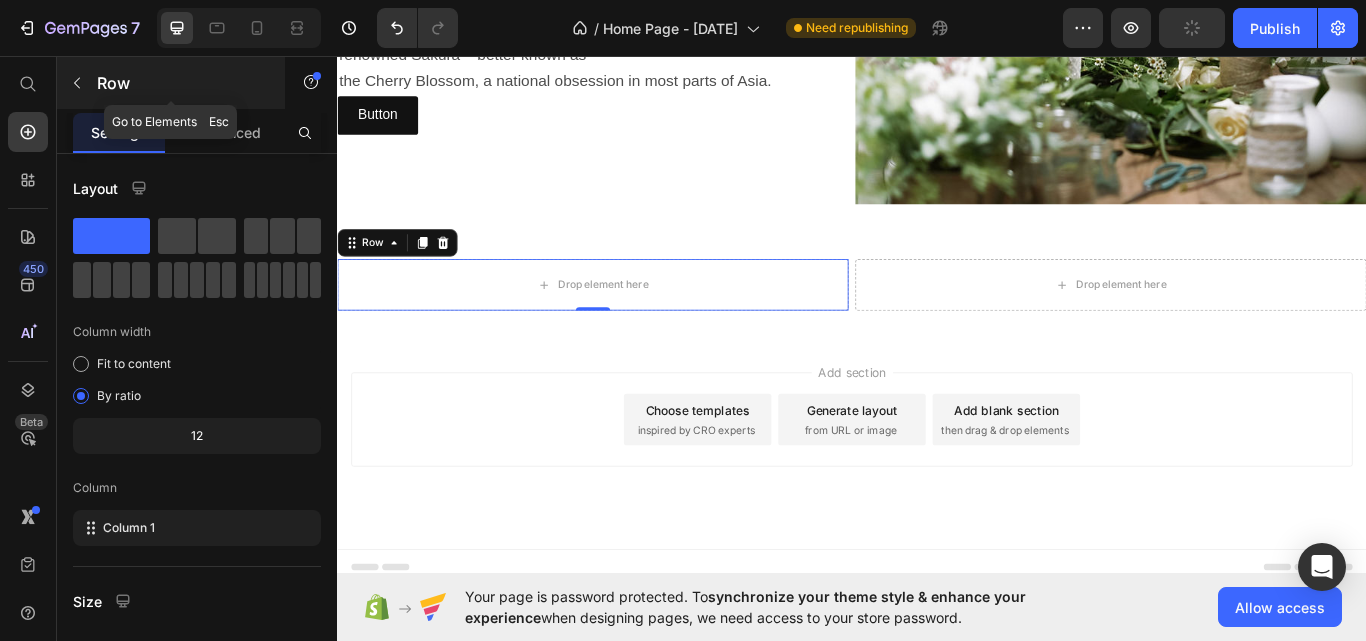 click at bounding box center (77, 83) 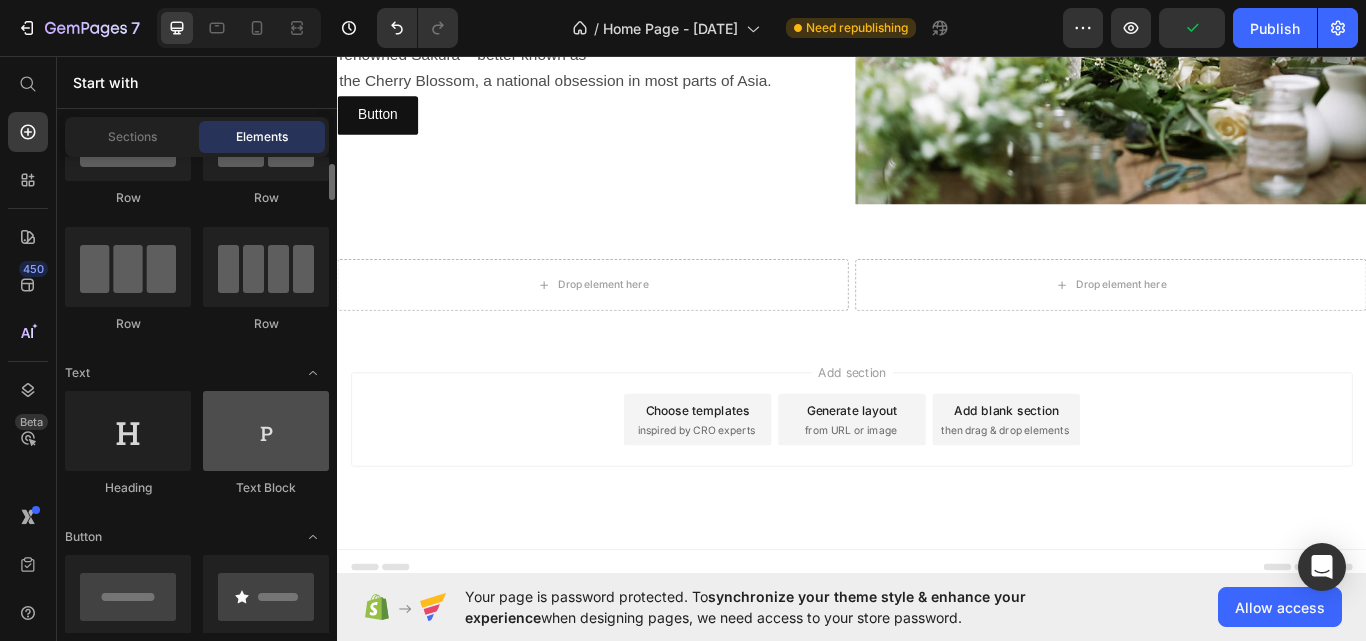 scroll, scrollTop: 200, scrollLeft: 0, axis: vertical 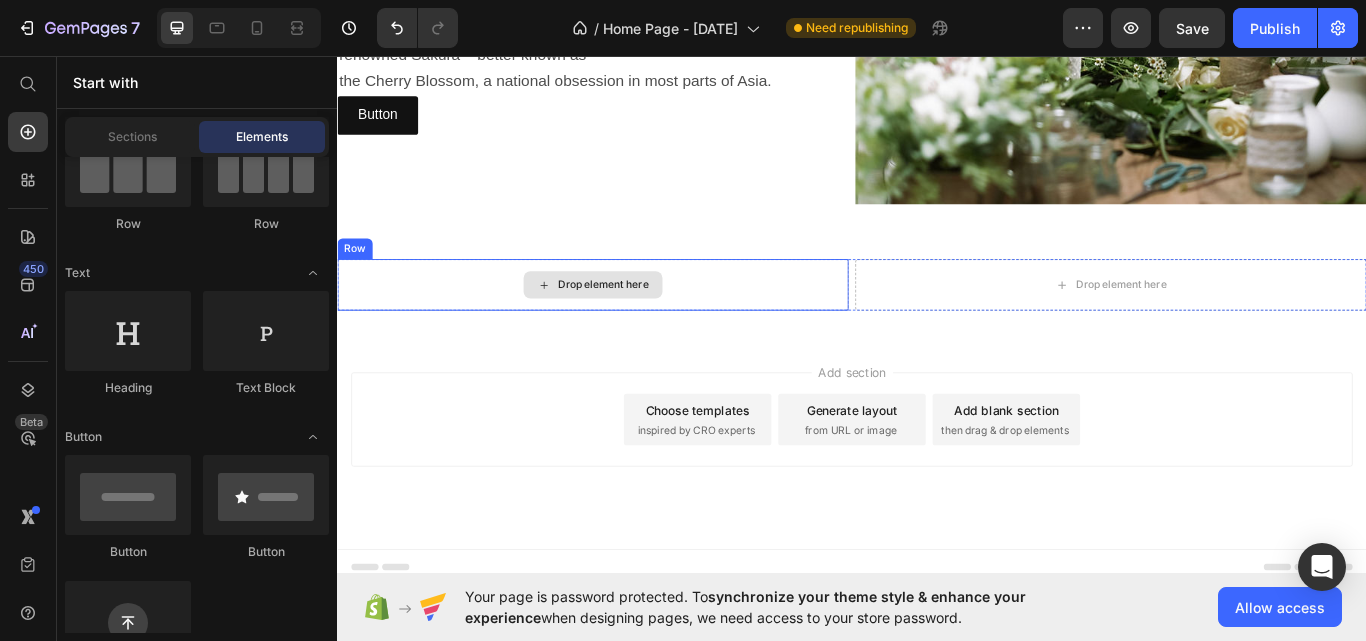 click on "Drop element here" at bounding box center (647, 324) 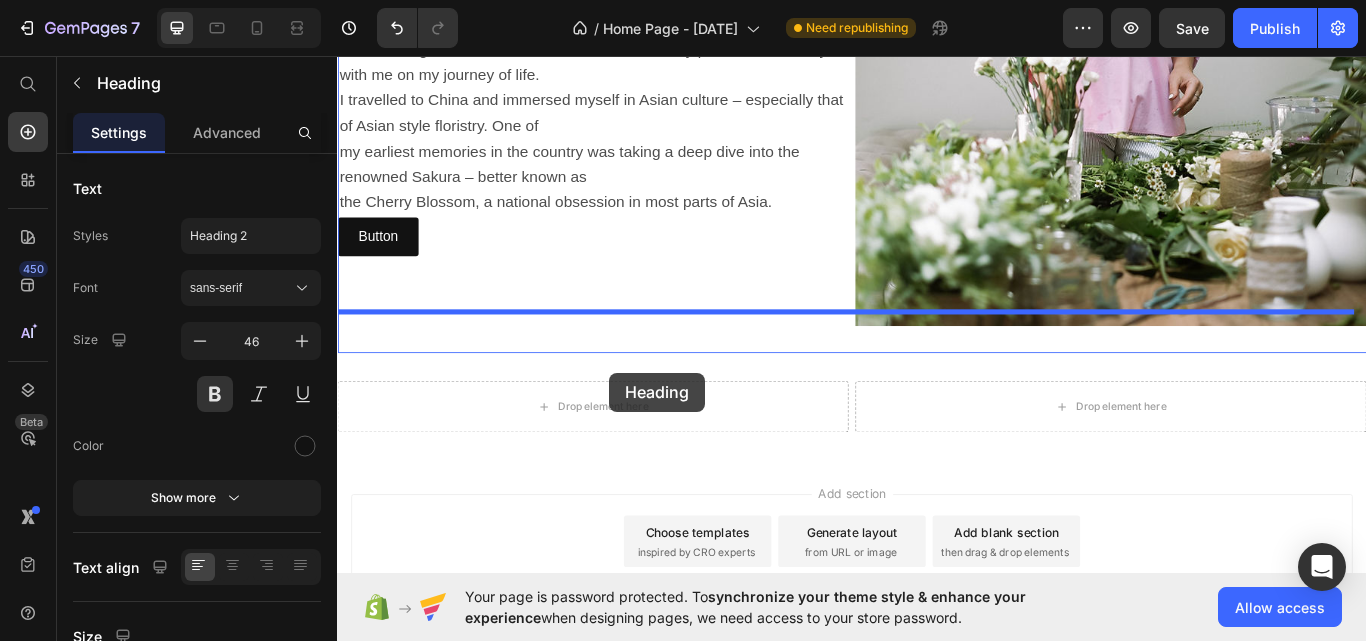 scroll, scrollTop: 1057, scrollLeft: 0, axis: vertical 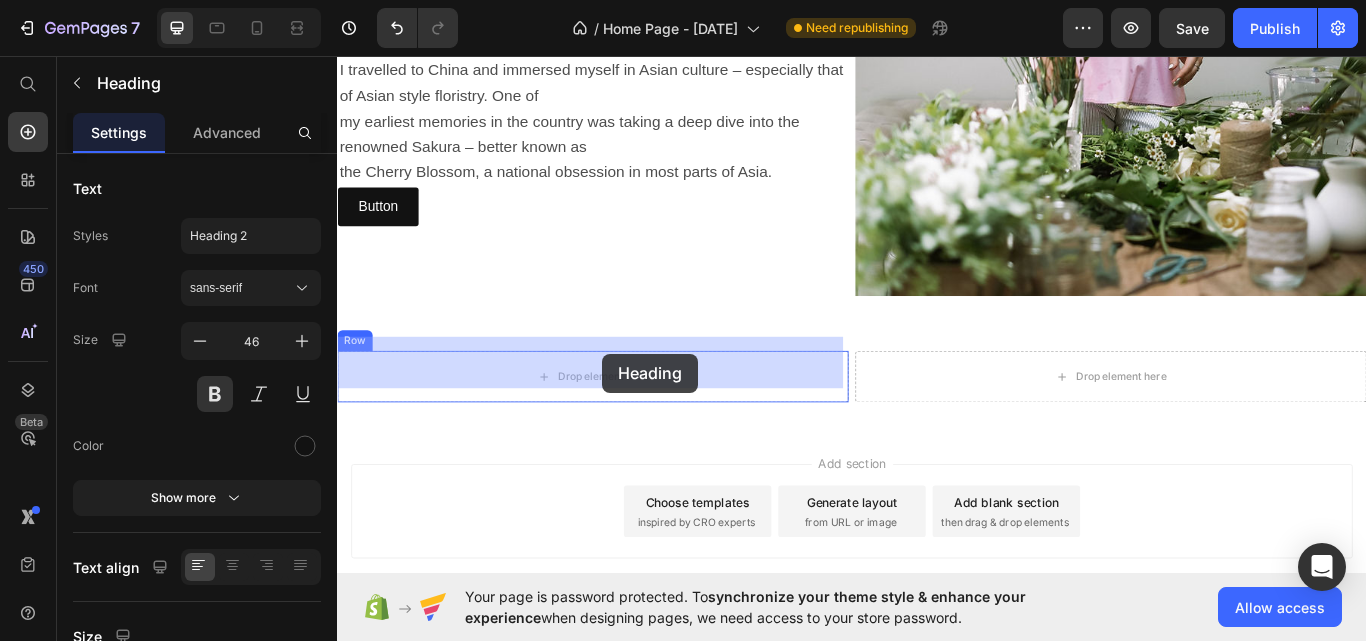drag, startPoint x: 616, startPoint y: 169, endPoint x: 646, endPoint y: 404, distance: 236.90715 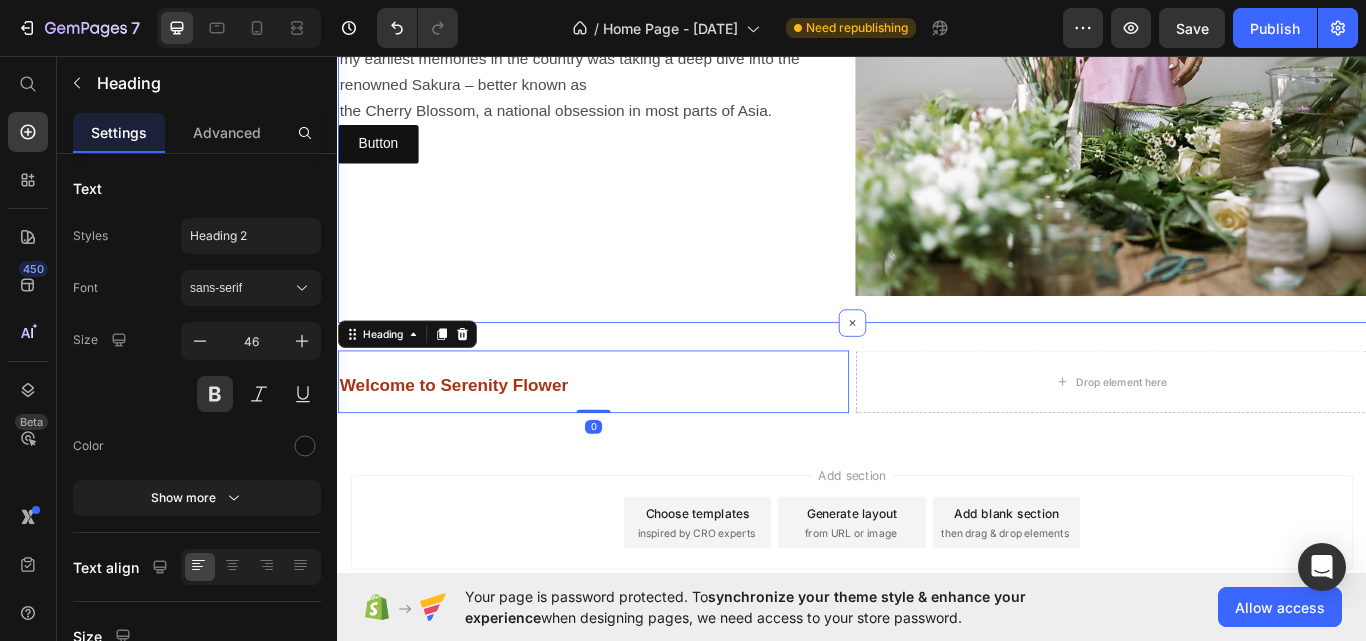 scroll, scrollTop: 984, scrollLeft: 0, axis: vertical 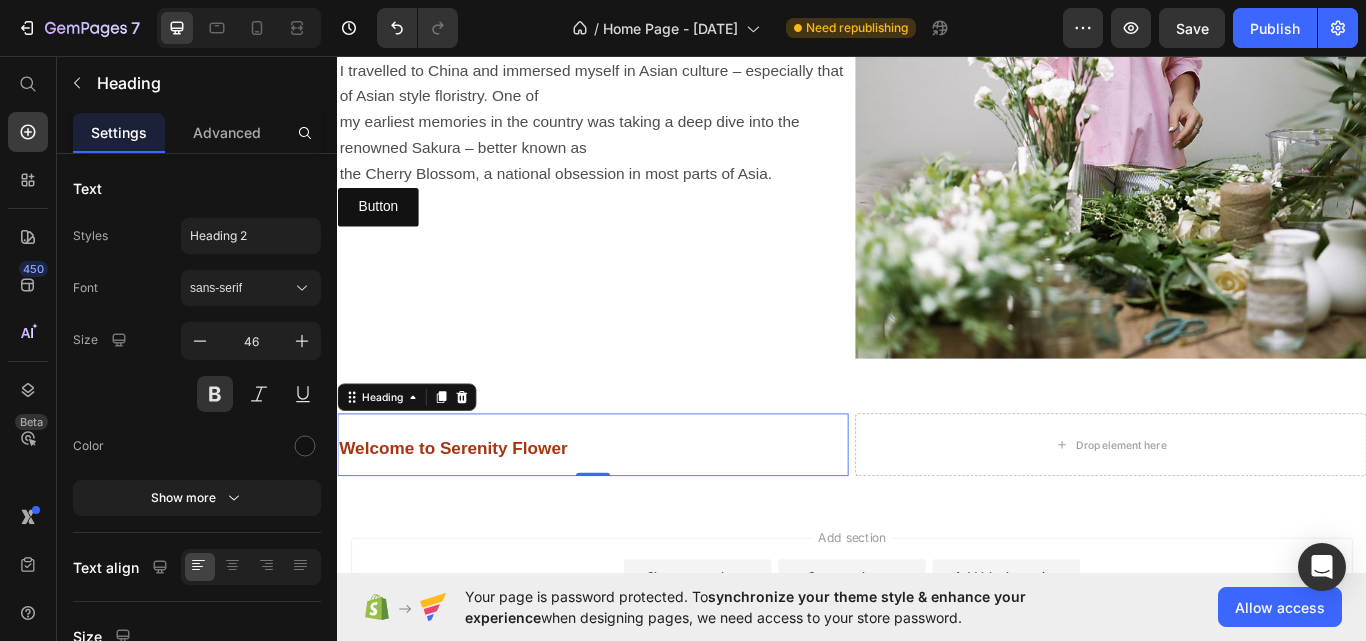 click on "Welcome to Serenity Flower" at bounding box center [635, 510] 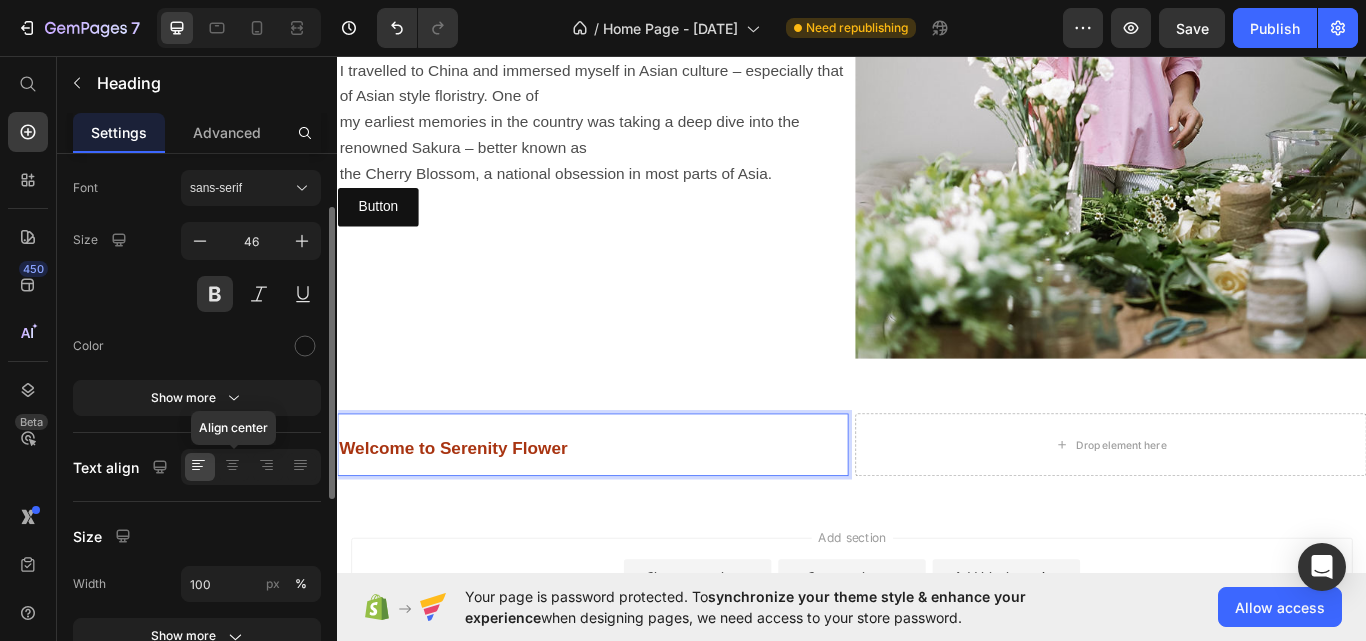 scroll, scrollTop: 400, scrollLeft: 0, axis: vertical 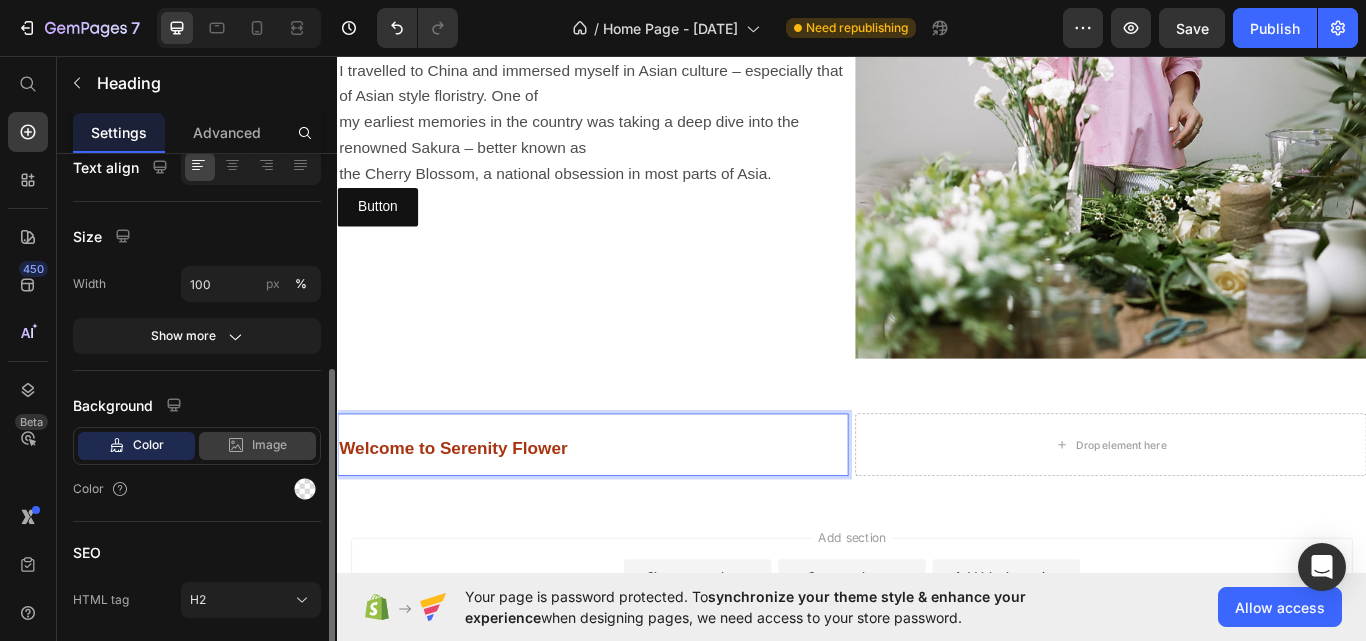 click on "Image" 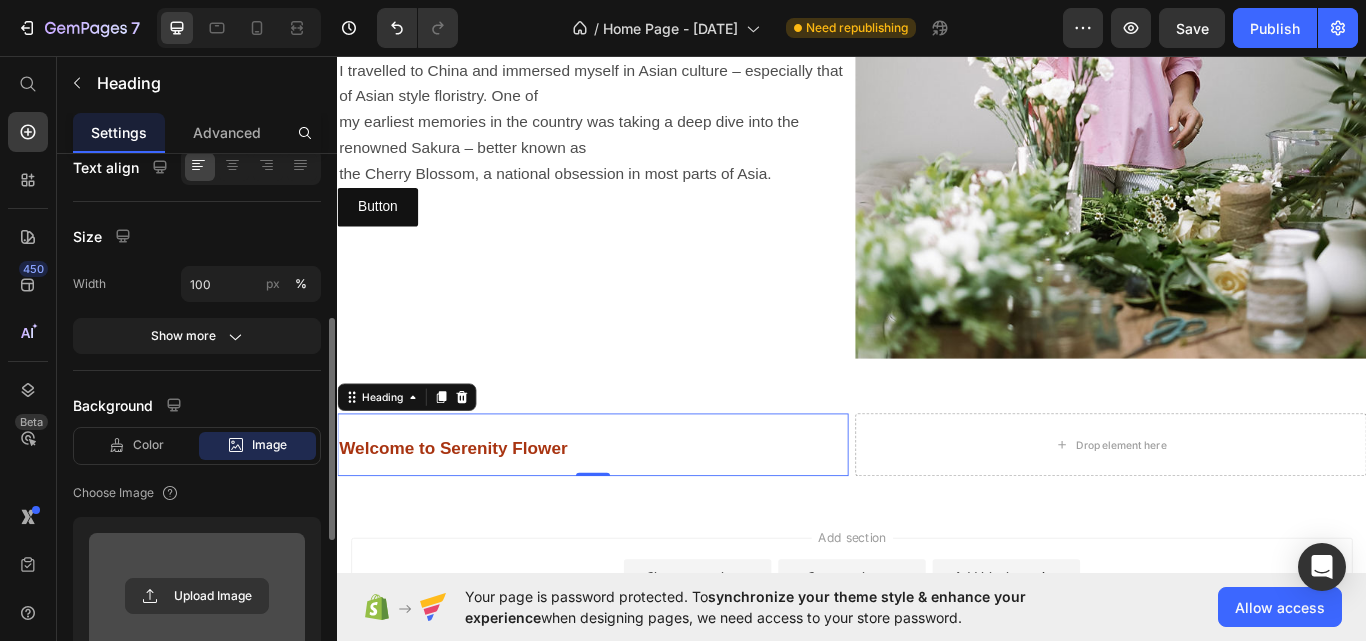 click at bounding box center (197, 596) 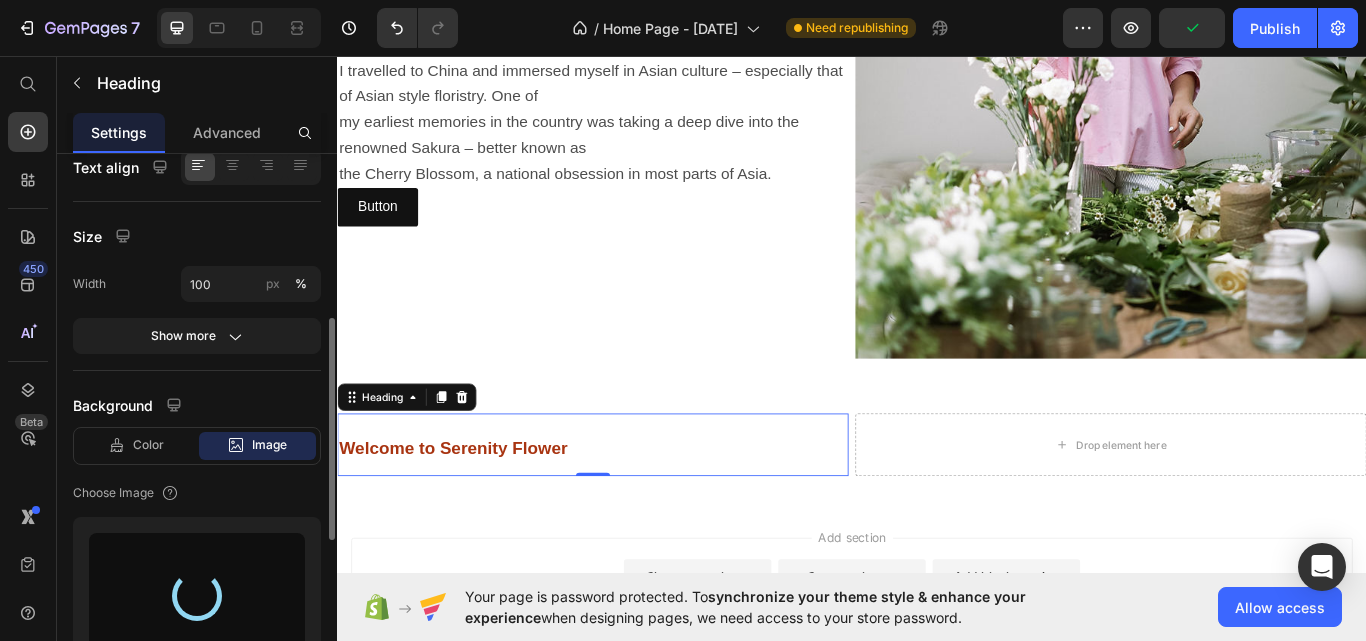 type on "https://cdn.shopify.com/s/files/1/0739/9853/2839/files/gempages_575086322637603684-3b08b51f-2f5a-4abf-ae08-5e0769271304.png" 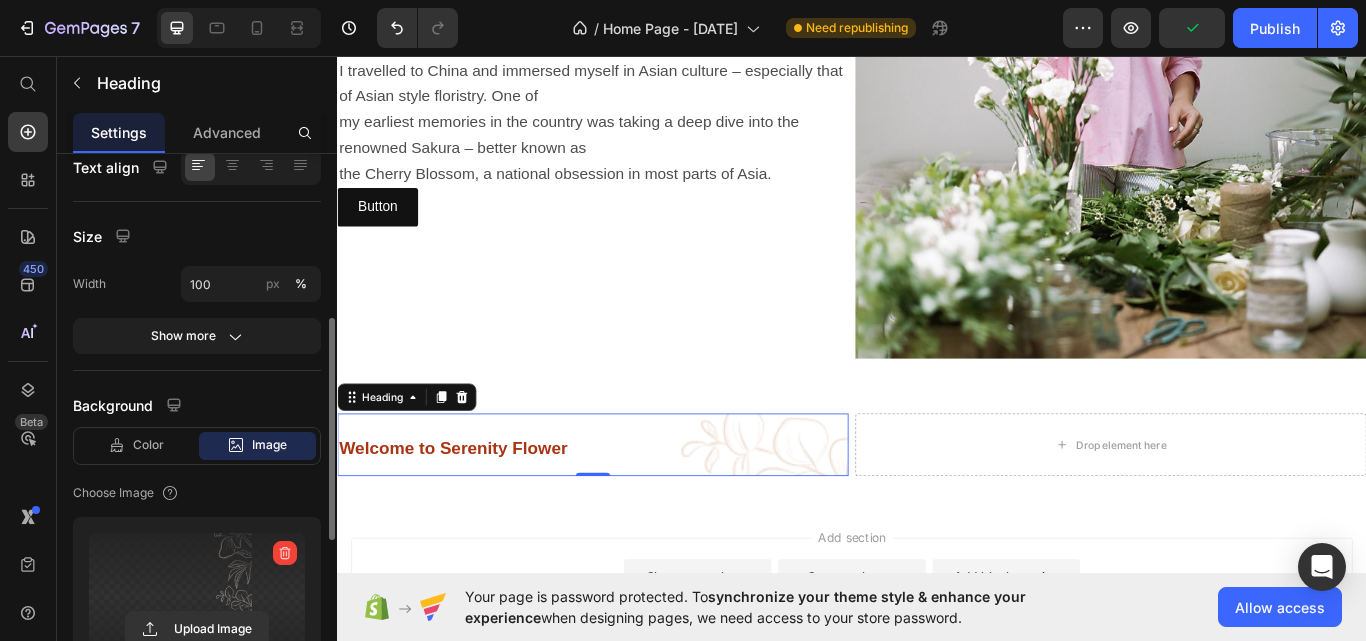 scroll, scrollTop: 600, scrollLeft: 0, axis: vertical 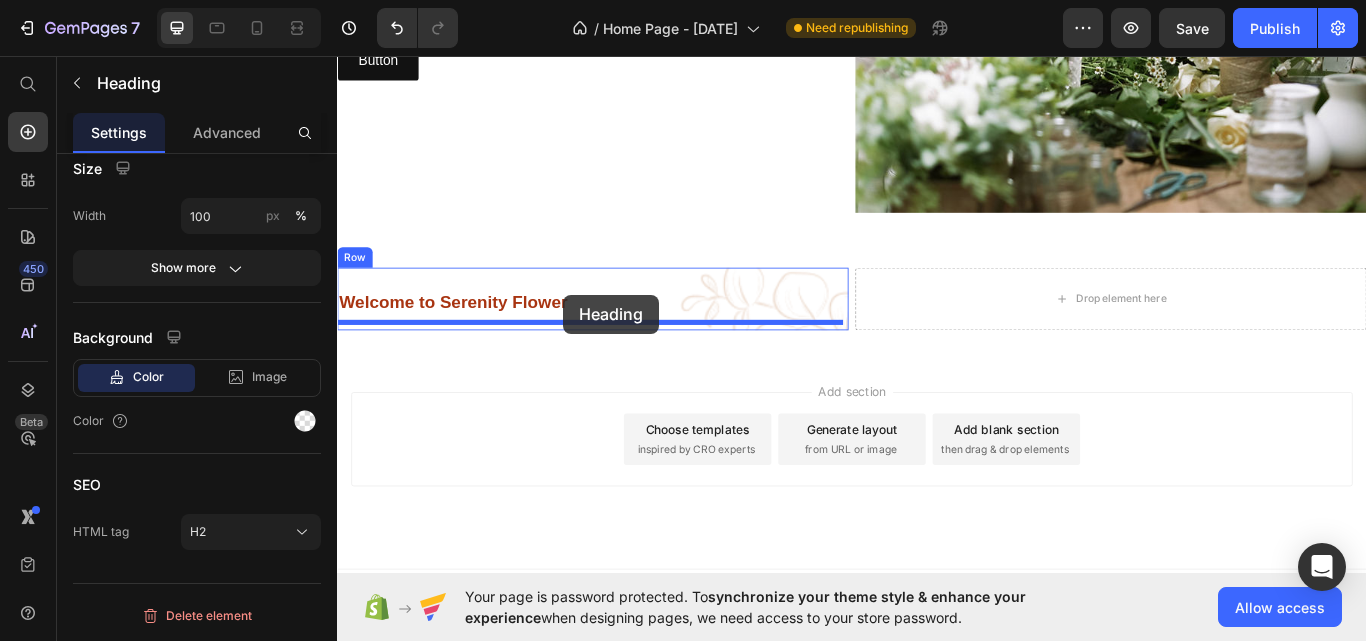 drag, startPoint x: 502, startPoint y: 172, endPoint x: 601, endPoint y: 335, distance: 190.7092 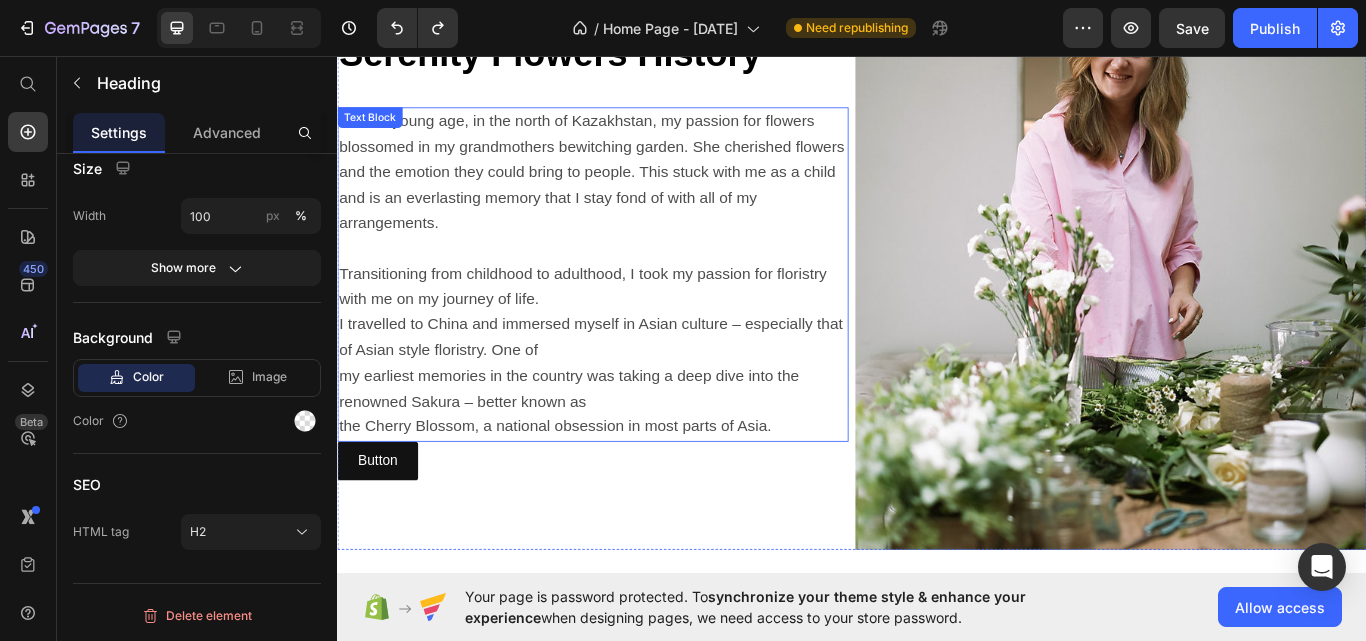 scroll, scrollTop: 952, scrollLeft: 0, axis: vertical 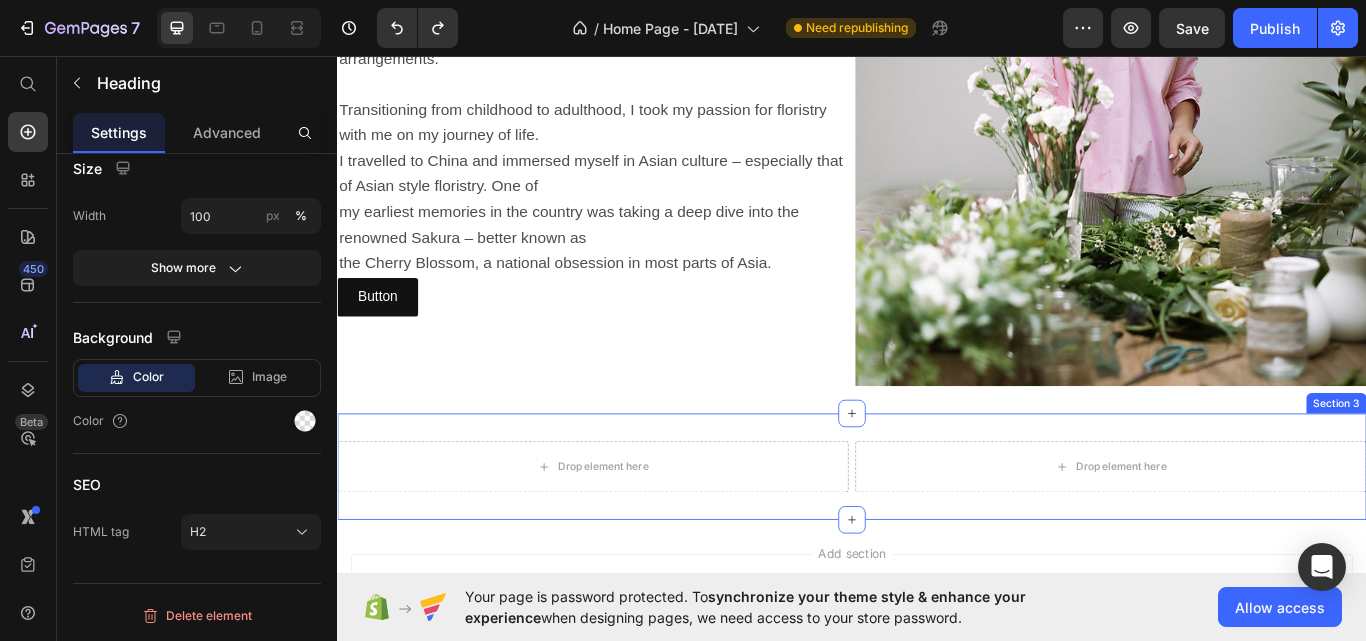 click on "Drop element here Row
Drop element here Row Section 3" at bounding box center (937, 536) 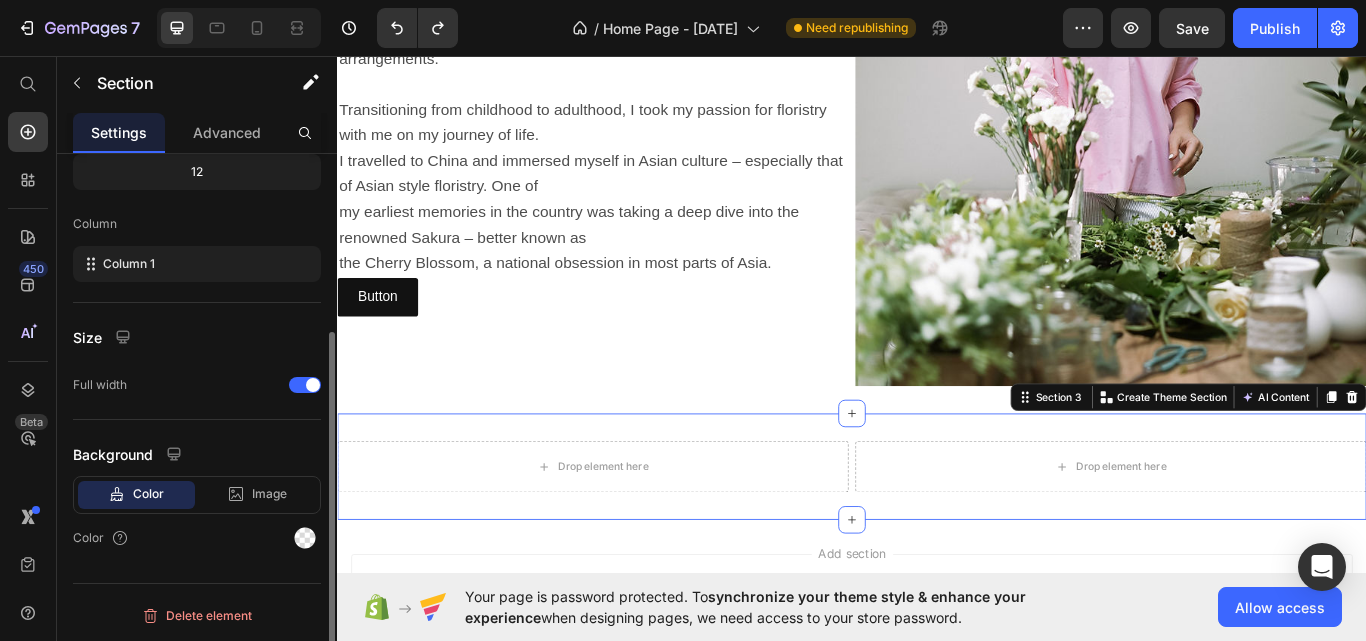 scroll, scrollTop: 0, scrollLeft: 0, axis: both 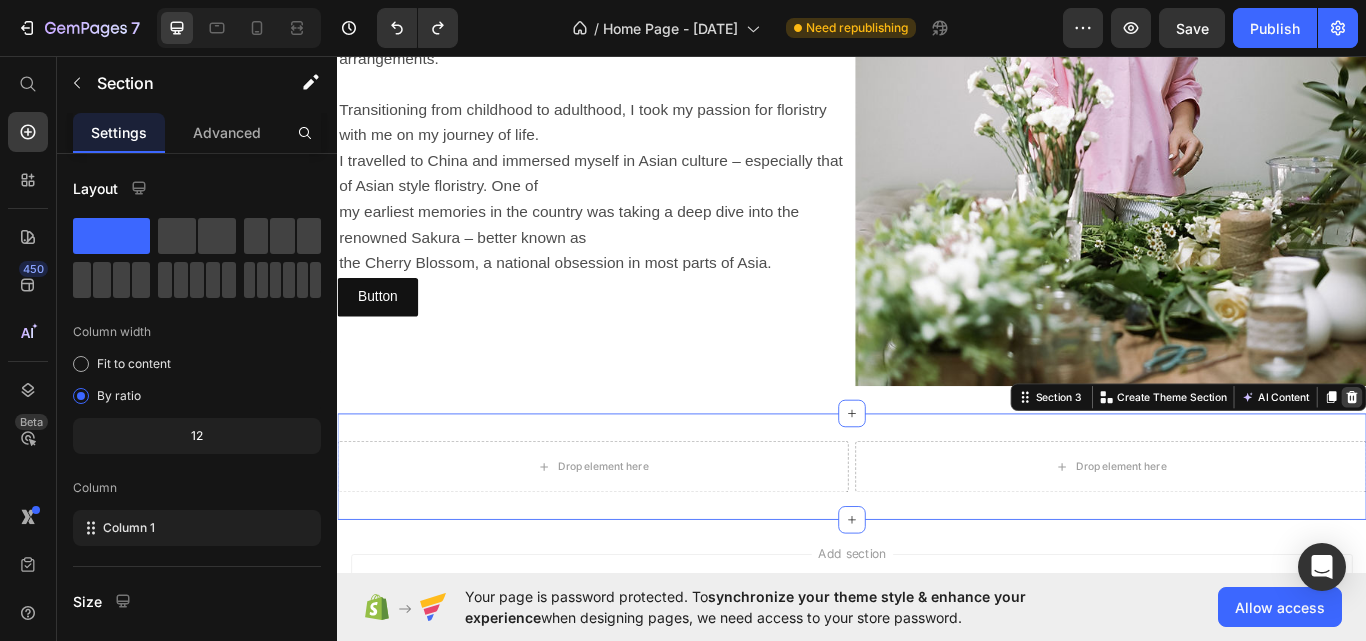 click 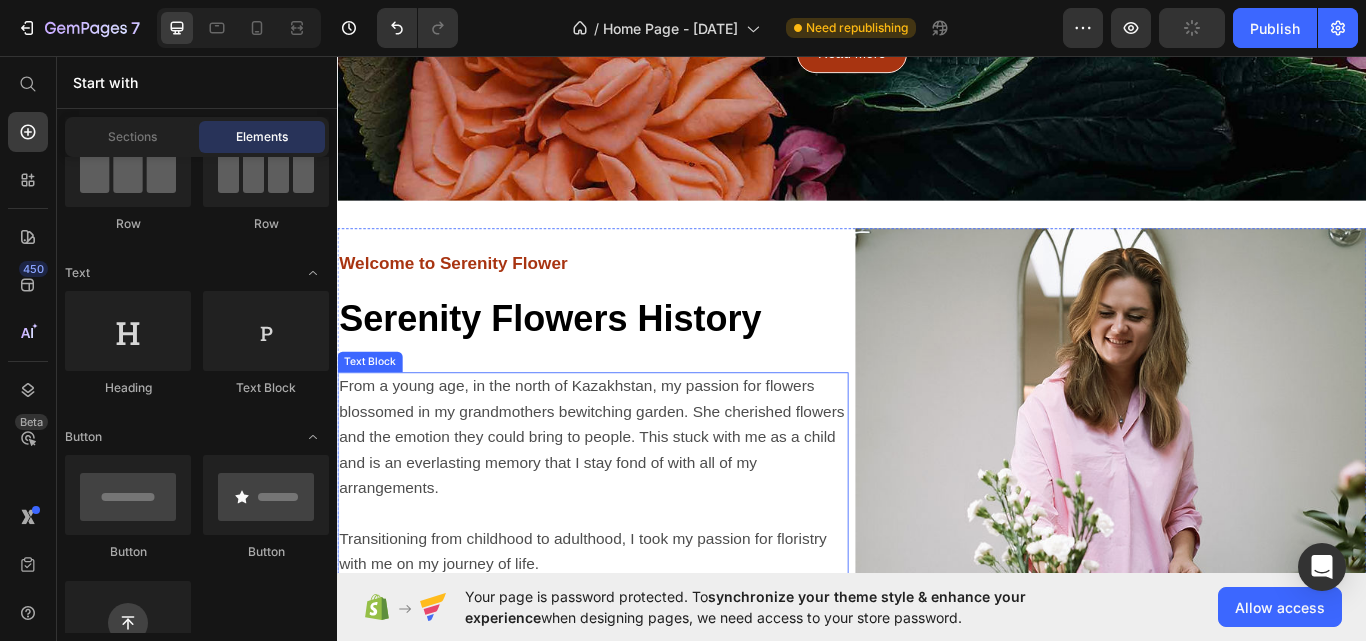 scroll, scrollTop: 352, scrollLeft: 0, axis: vertical 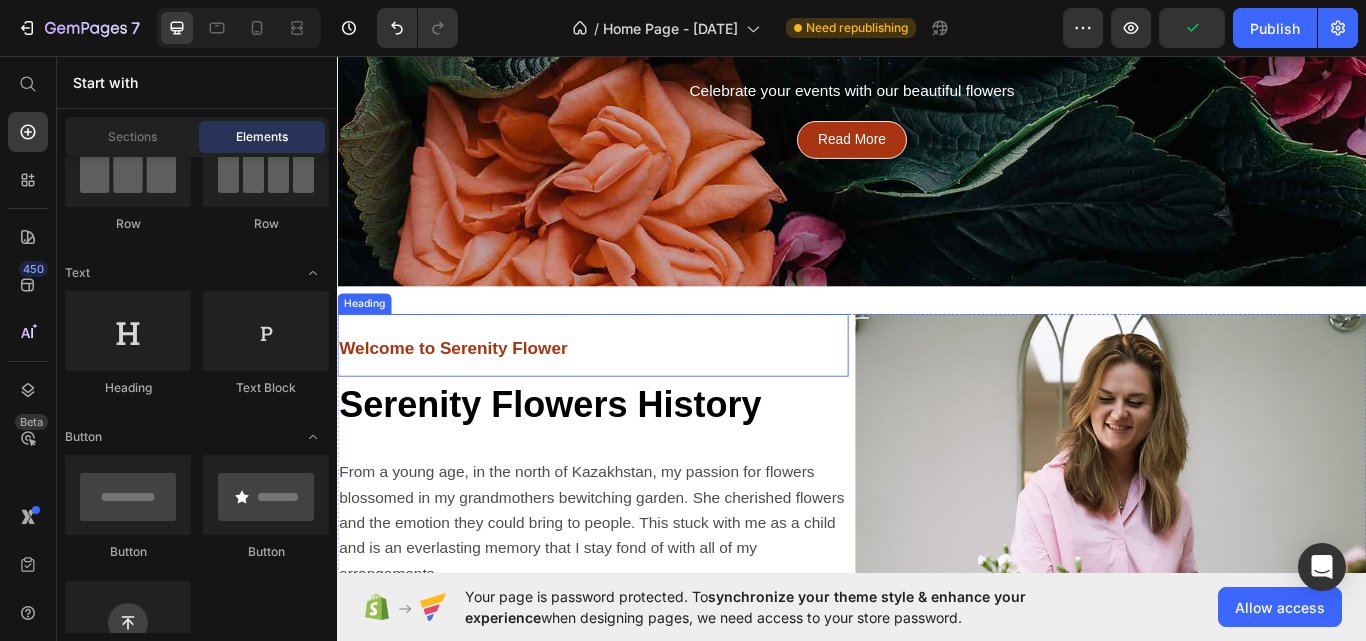 click on "Welcome to Serenity Flower" at bounding box center [635, 394] 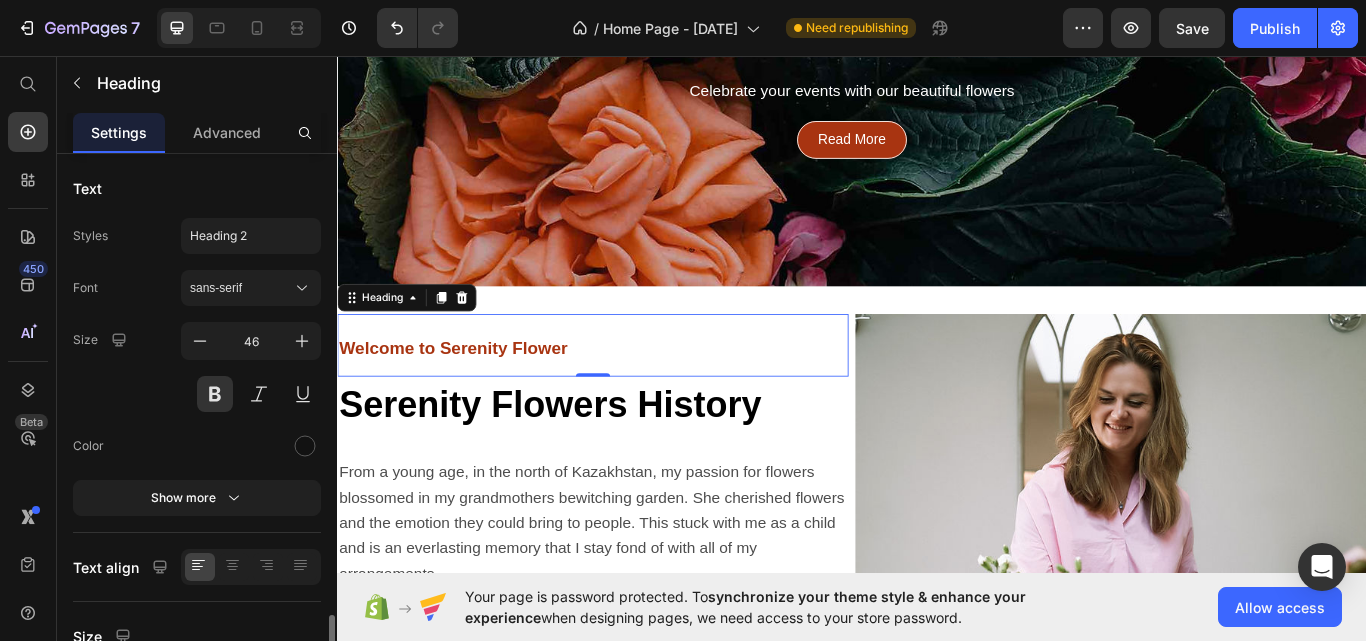 scroll, scrollTop: 400, scrollLeft: 0, axis: vertical 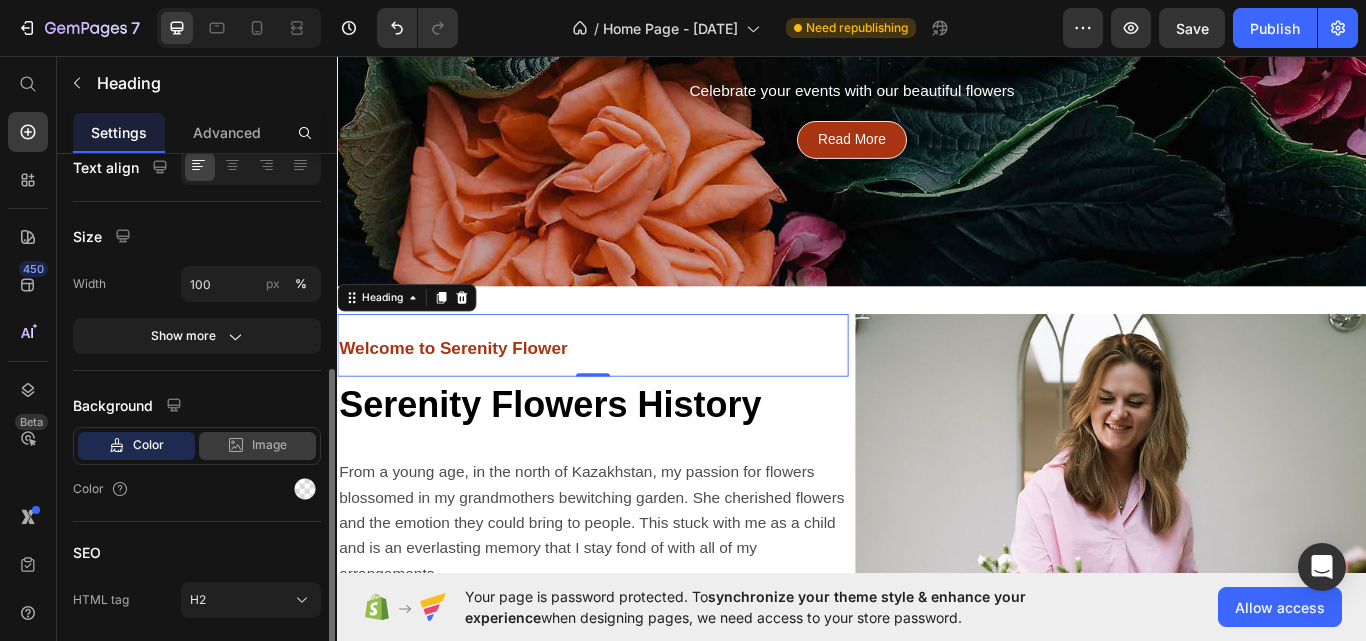 click 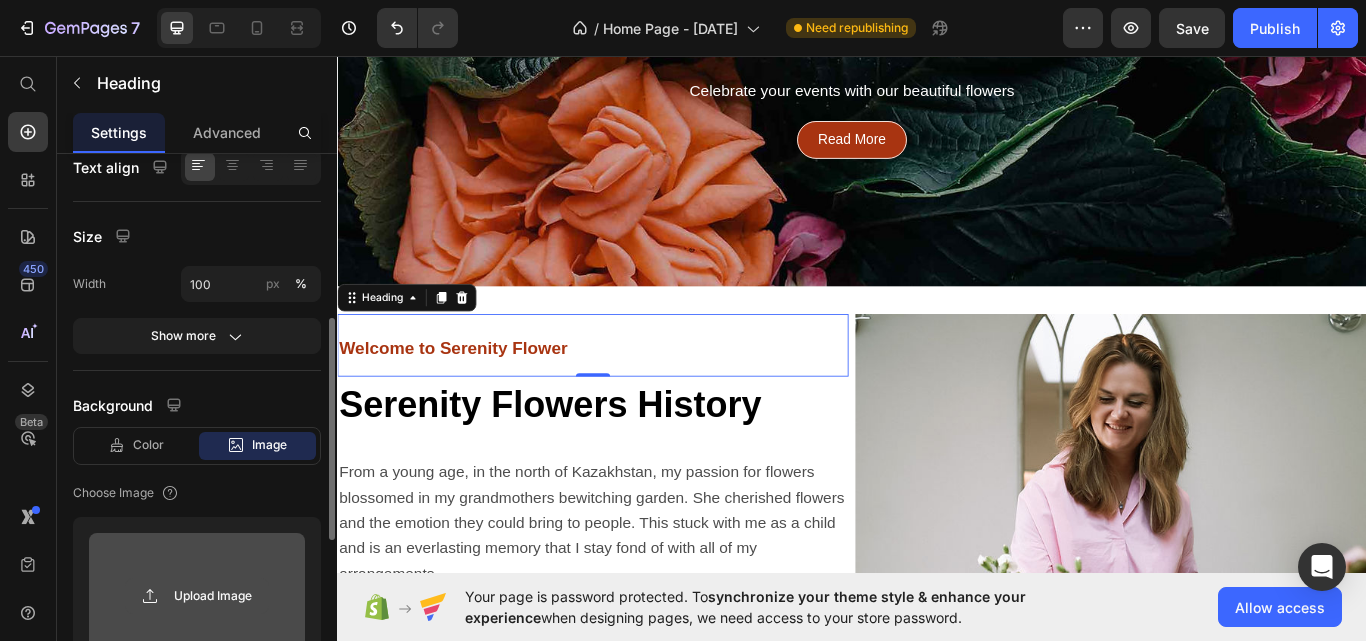 click 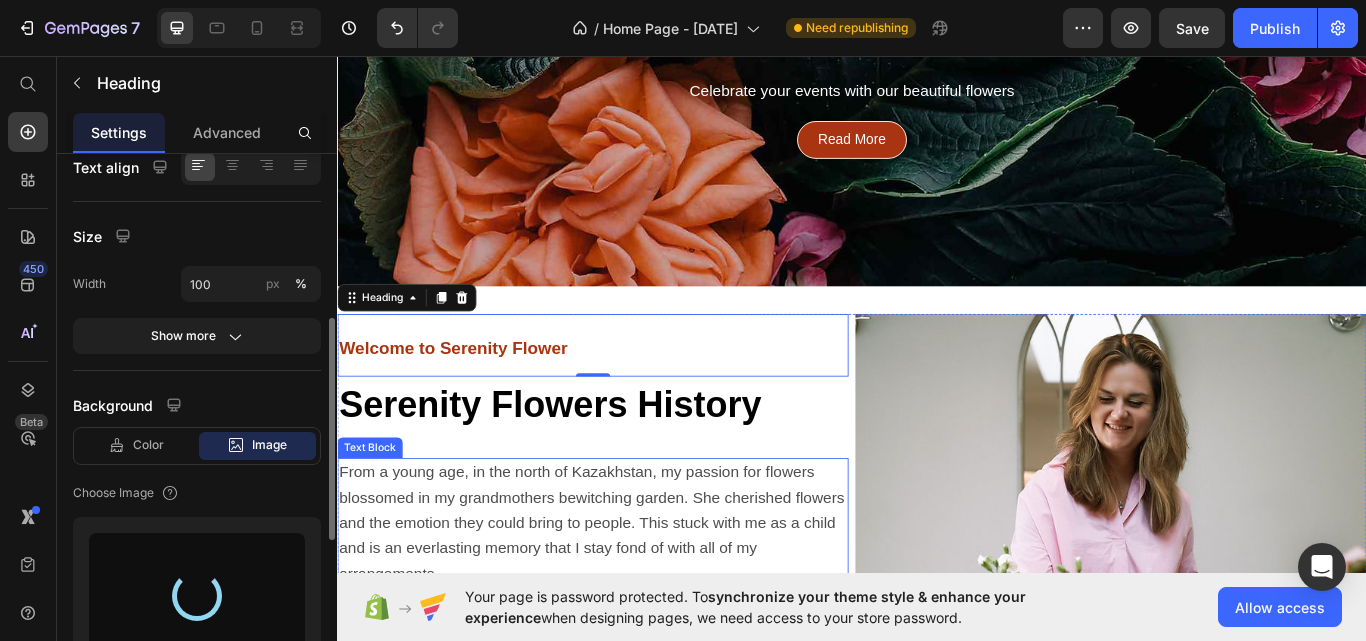 type on "https://cdn.shopify.com/s/files/1/0739/9853/2839/files/gempages_575086322637603684-3b08b51f-2f5a-4abf-ae08-5e0769271304.png" 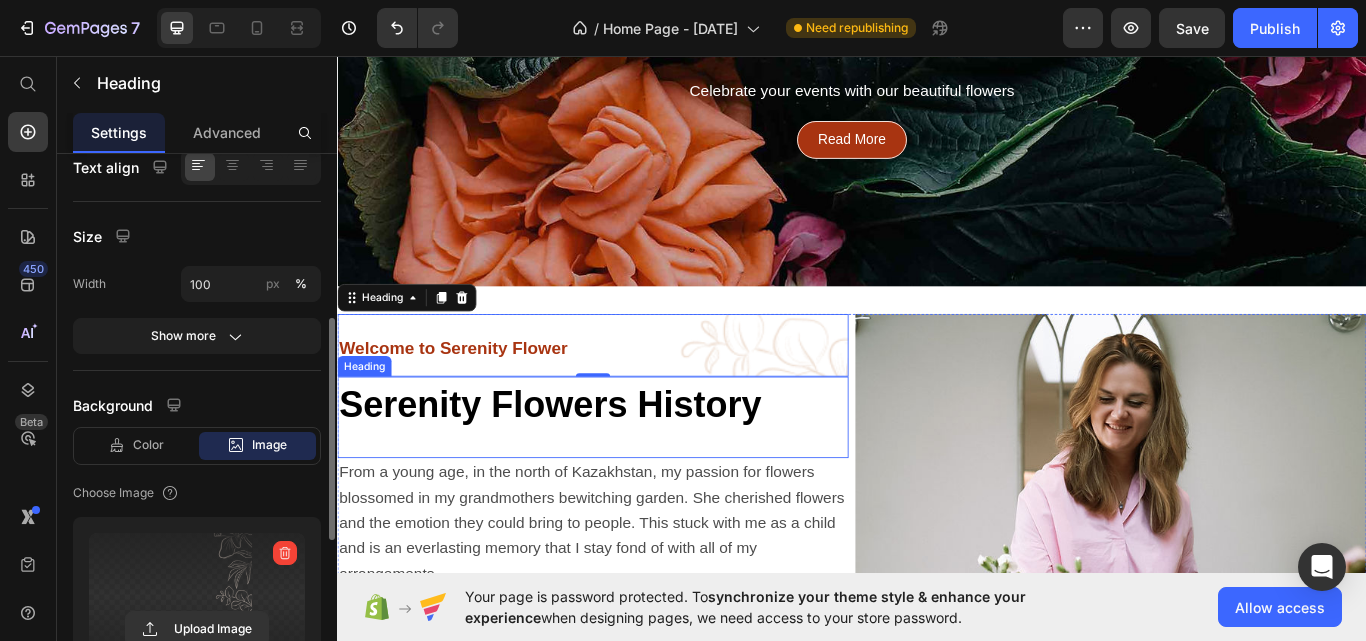 click on "Serenity Flowers History" at bounding box center [635, 463] 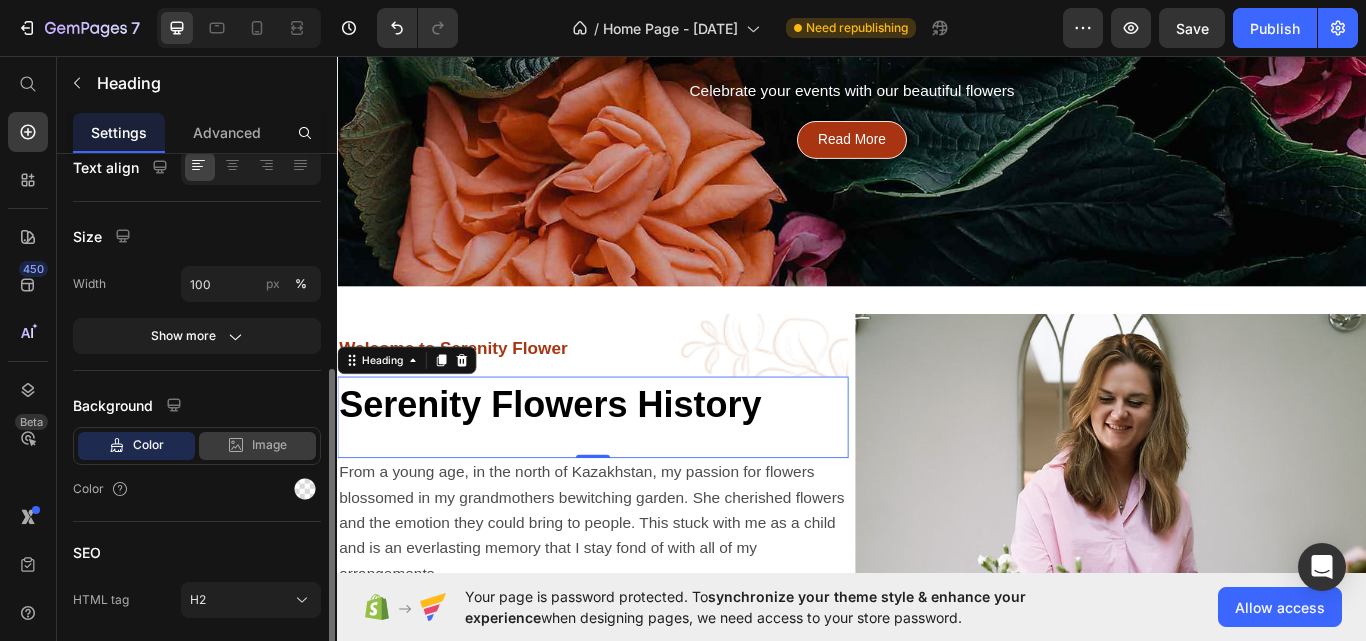 click on "Image" 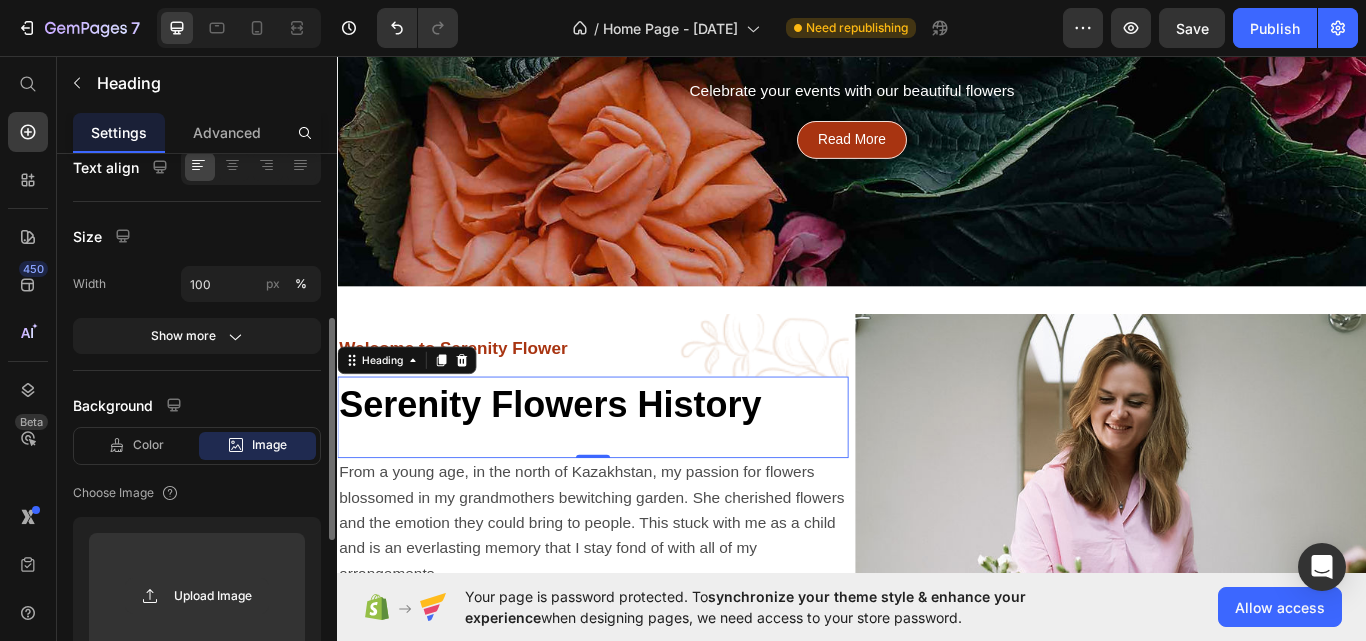 click 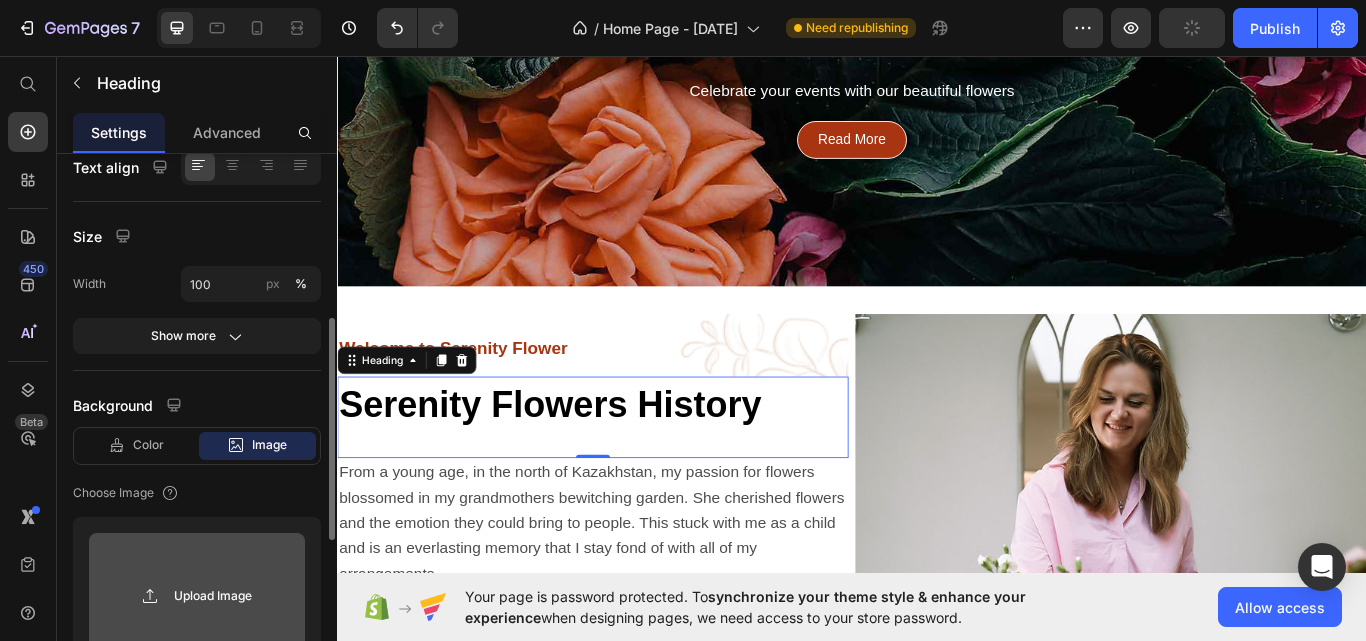 click 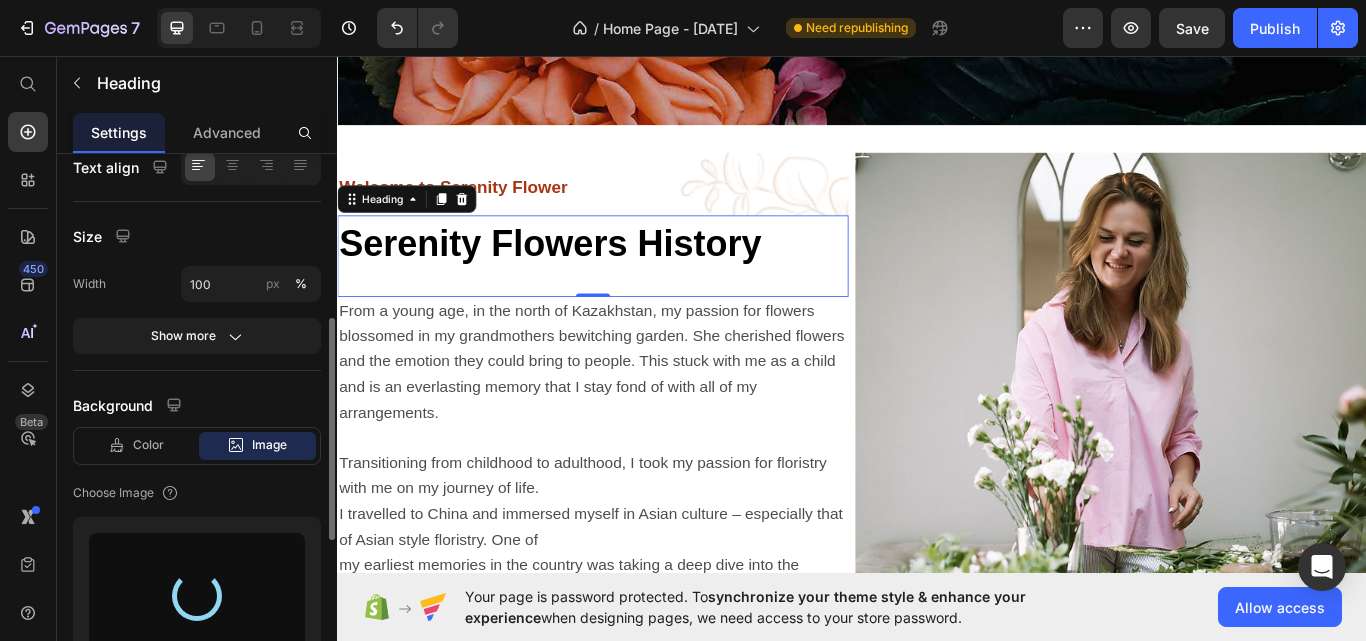 type on "https://cdn.shopify.com/s/files/1/0739/9853/2839/files/gempages_575086322637603684-3b08b51f-2f5a-4abf-ae08-5e0769271304.png" 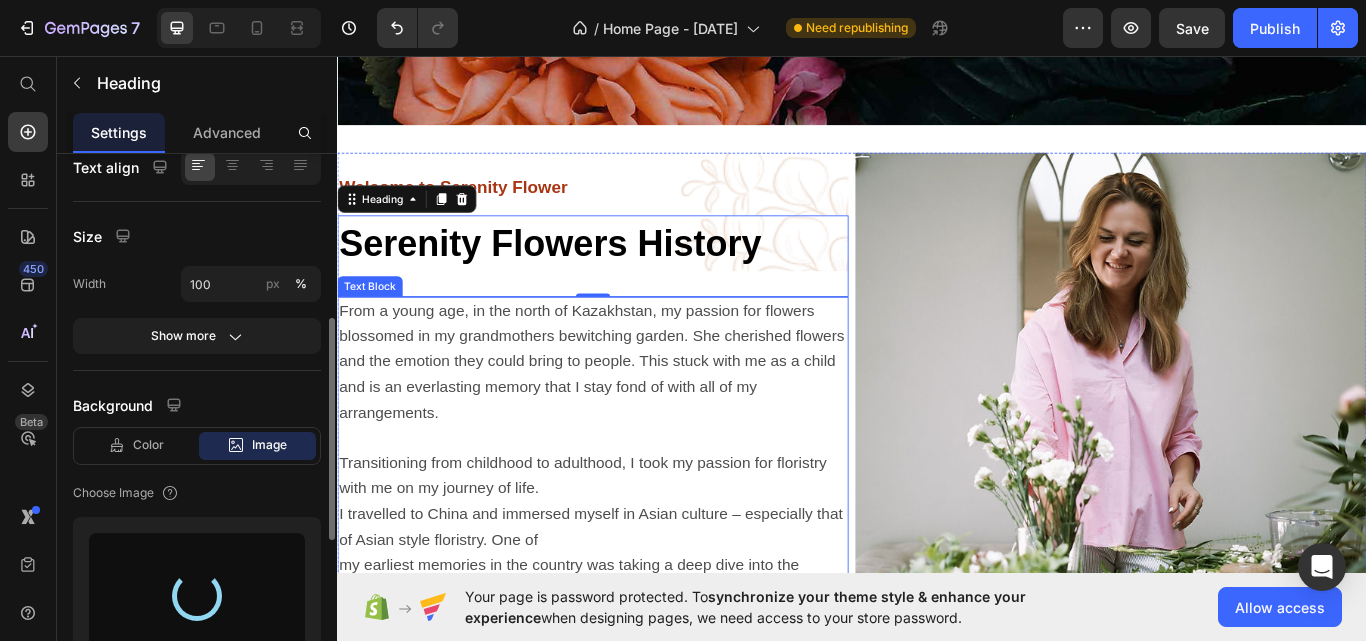 scroll, scrollTop: 552, scrollLeft: 0, axis: vertical 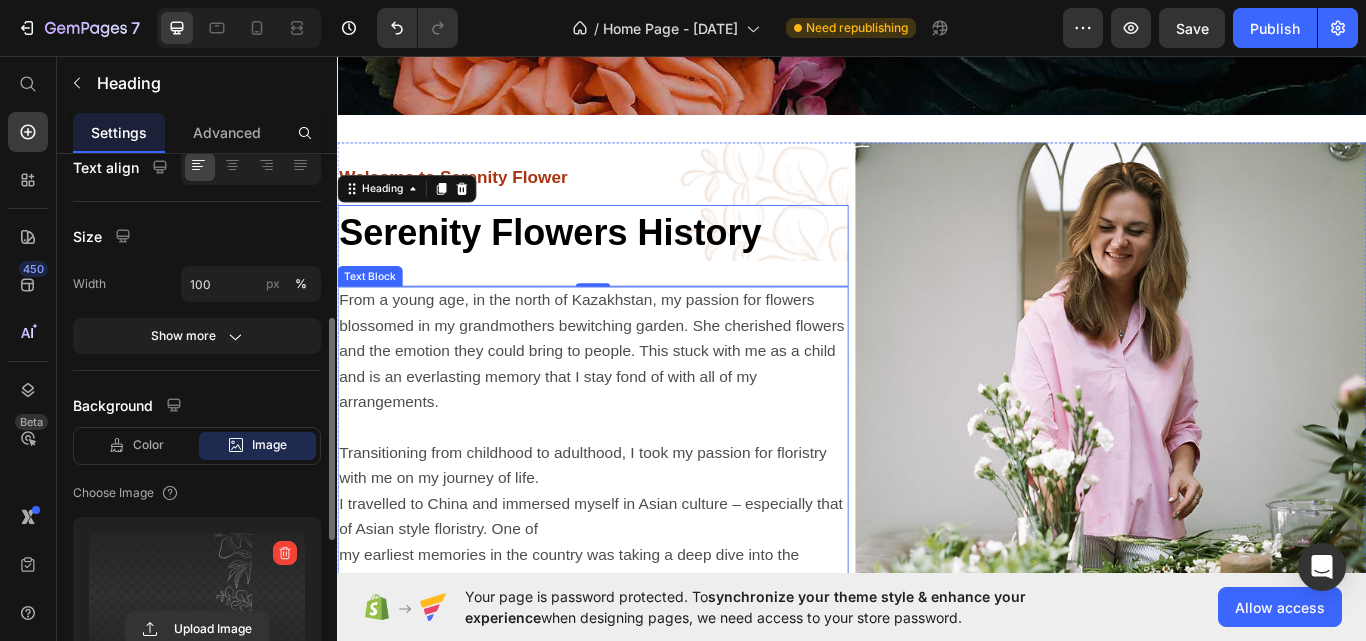 click on "From a young age, in the north of [COUNTRY], my passion for flowers blossomed in my grandmothers bewitching garden. She cherished flowers and the emotion they could bring to people. This stuck with me as a child and is an everlasting memory that I stay fond of with all of my arrangements. Transitioning from childhood to adulthood, I took my passion for floristry with me on my journey of life. I travelled to [COUNTRY] and immersed myself in Asian culture – especially that of Asian style floristry. One of my earliest memories in the country was taking a deep dive into the renowned Sakura – better known as the Cherry Blossom, a national obsession in most parts of Asia." at bounding box center (635, 521) 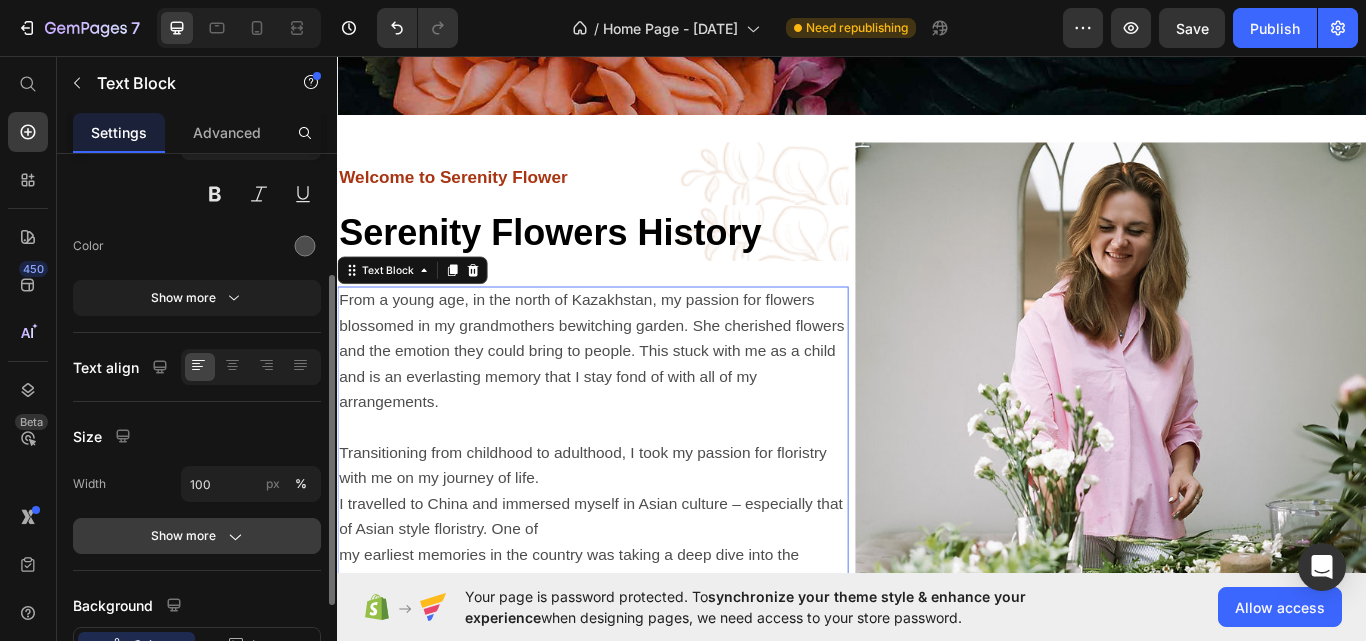 scroll, scrollTop: 351, scrollLeft: 0, axis: vertical 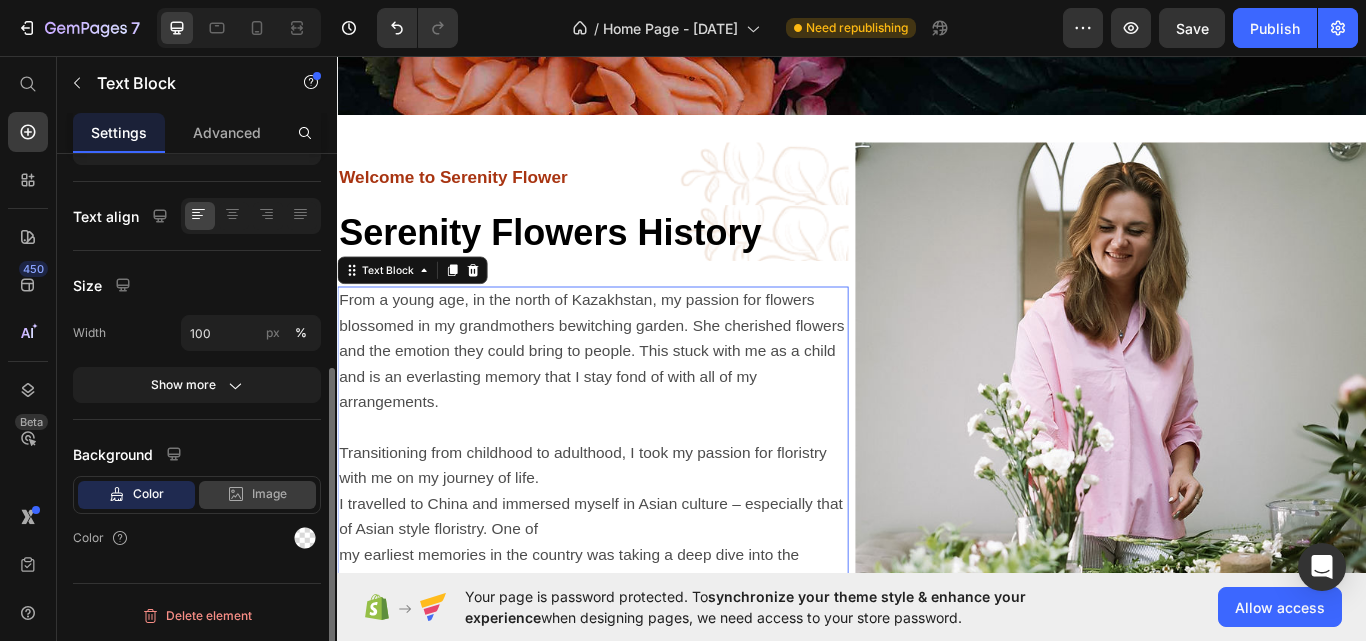 click 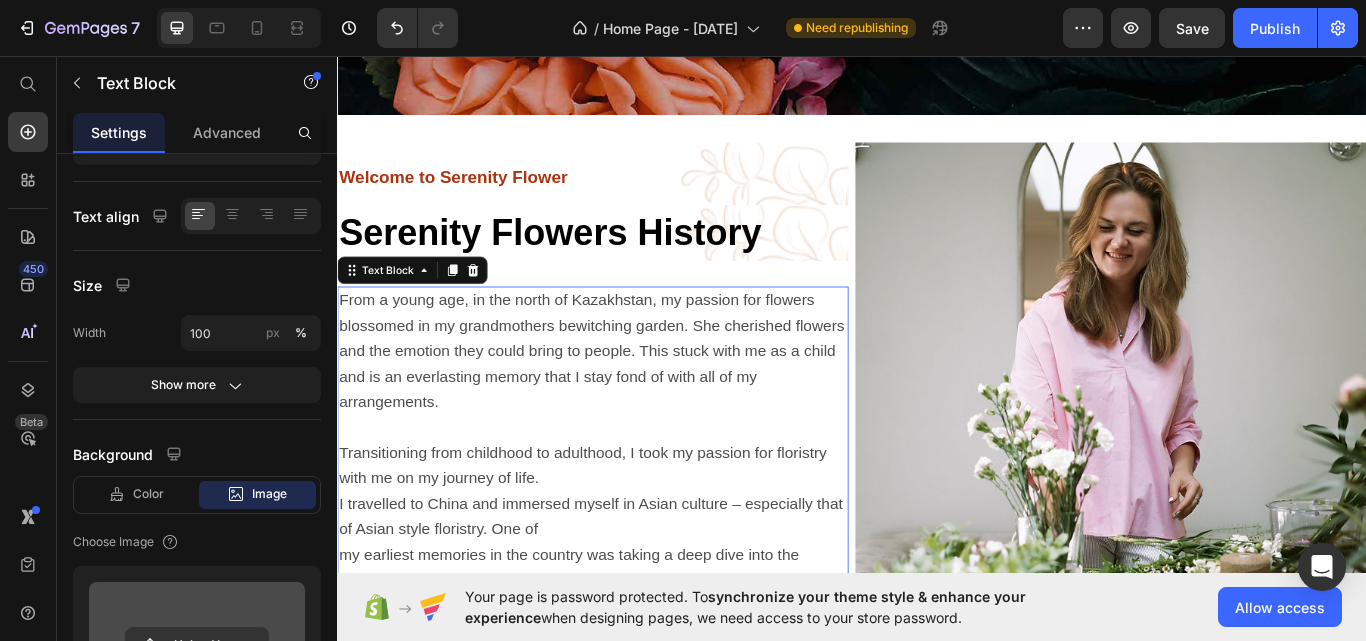 click at bounding box center (197, 645) 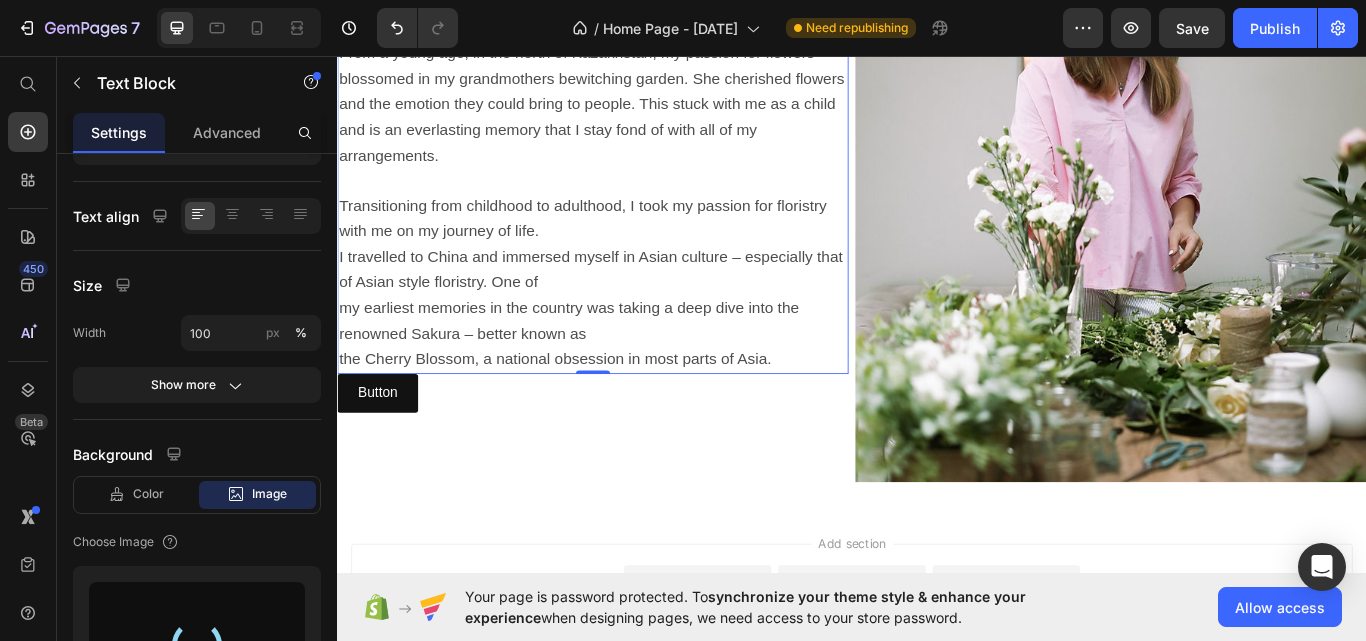 type on "https://cdn.shopify.com/s/files/1/0739/9853/2839/files/gempages_575086322637603684-3b08b51f-2f5a-4abf-ae08-5e0769271304.png" 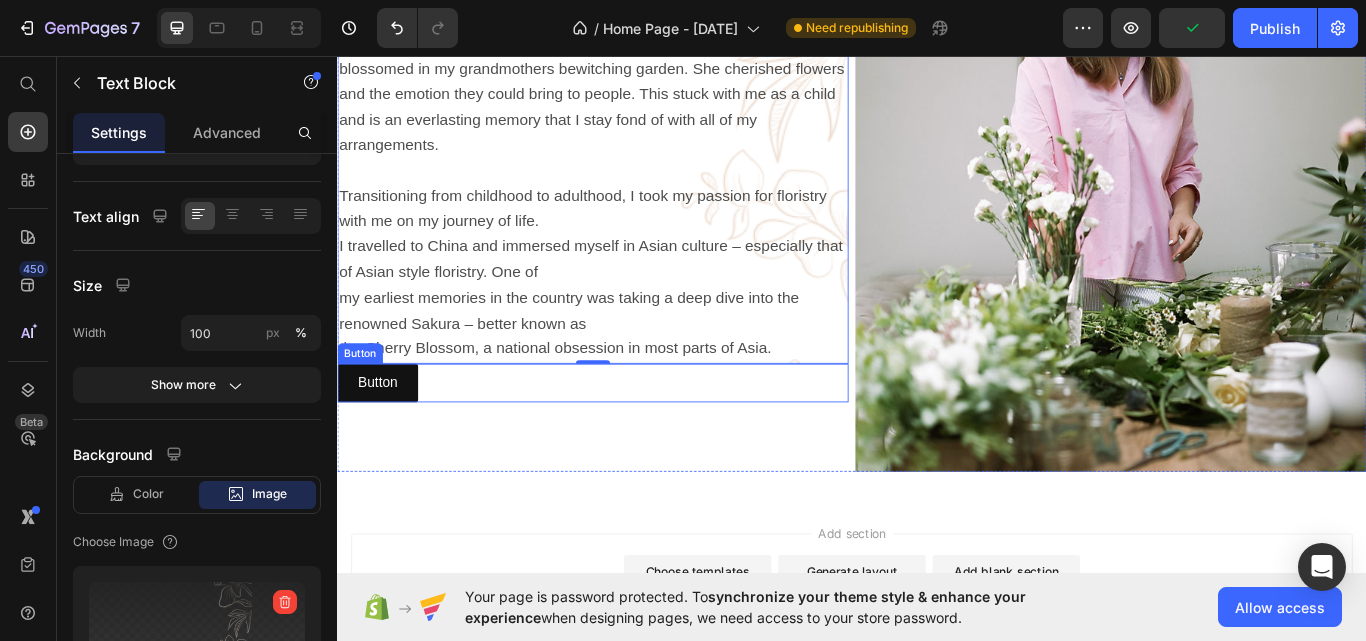 click on "Button Button" at bounding box center (635, 438) 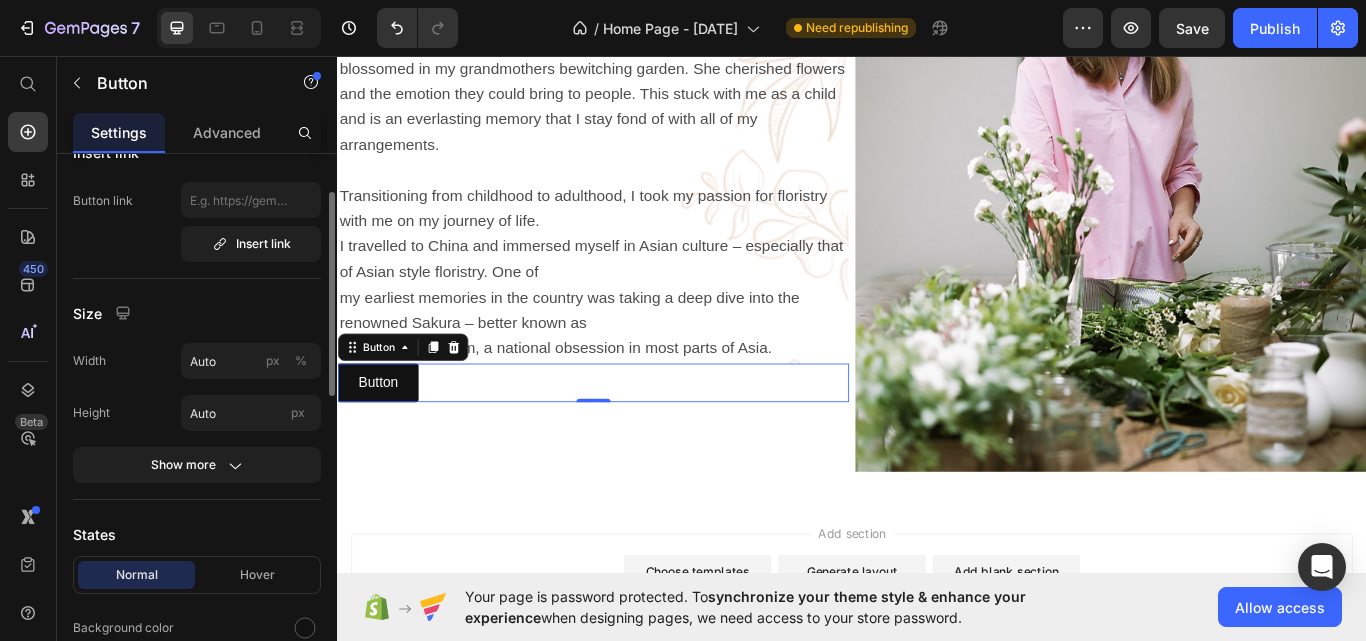 scroll, scrollTop: 0, scrollLeft: 0, axis: both 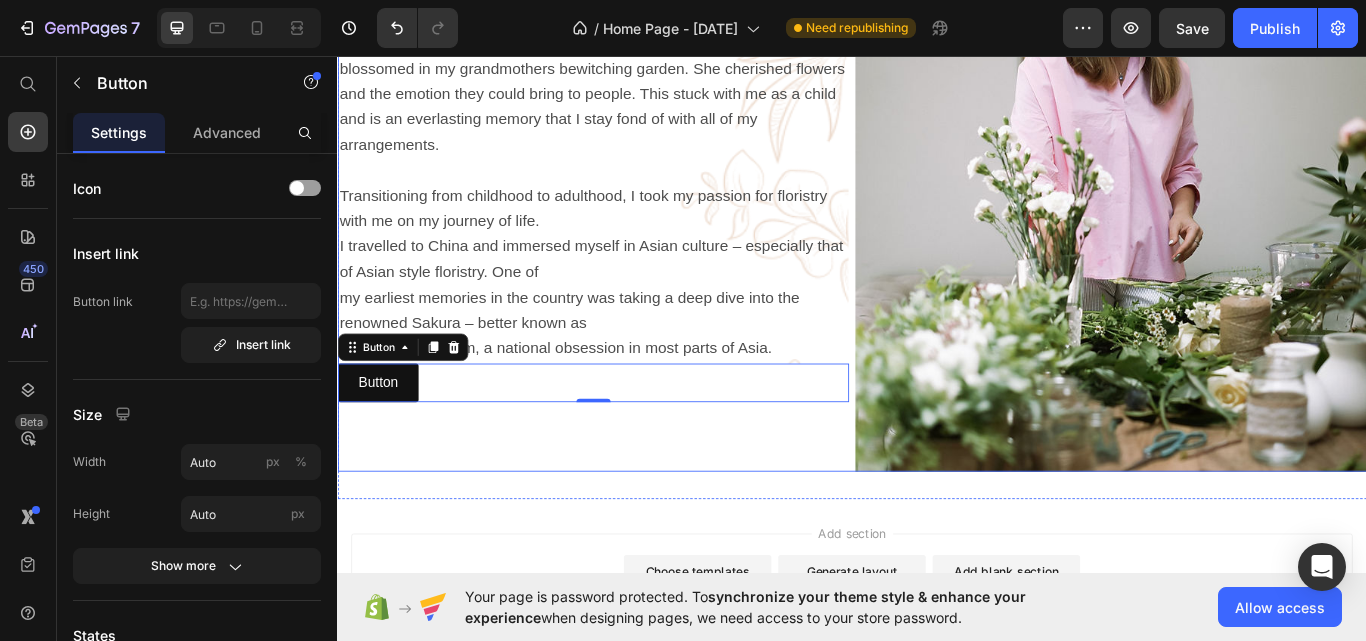 click on "Welcome to Serenity Flower Heading Serenity Flowers History Heading From a young age, in the north of [COUNTRY], my passion for flowers blossomed in my grandmothers bewitching garden. She cherished flowers and the emotion they could bring to people. This stuck with me as a child and is an everlasting memory that I stay fond of with all of my arrangements. Transitioning from childhood to adulthood, I took my passion for floristry with me on my journey of life. I travelled to [COUNTRY] and immersed myself in Asian culture – especially that of Asian style floristry. One of my earliest memories in the country was taking a deep dive into the renowned Sakura – better known as the Cherry Blossom, a national obsession in most parts of Asia. Text Block Button Button 0" at bounding box center [635, 200] 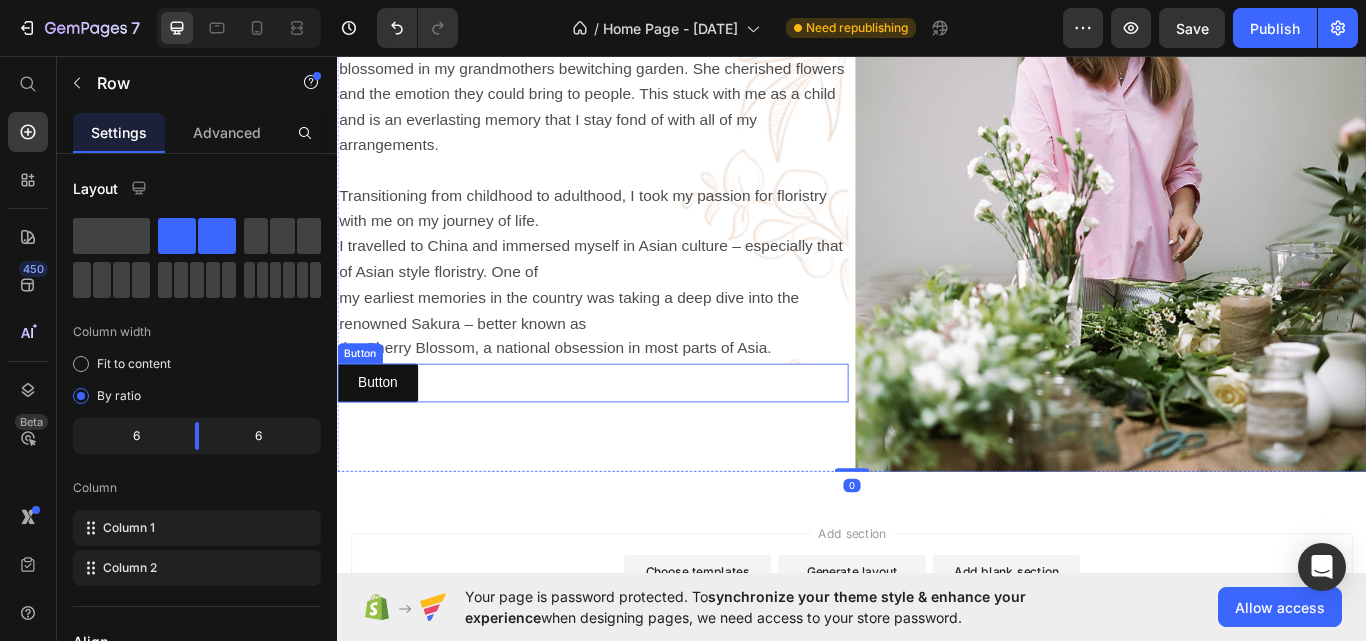 click on "Button Button" at bounding box center [635, 438] 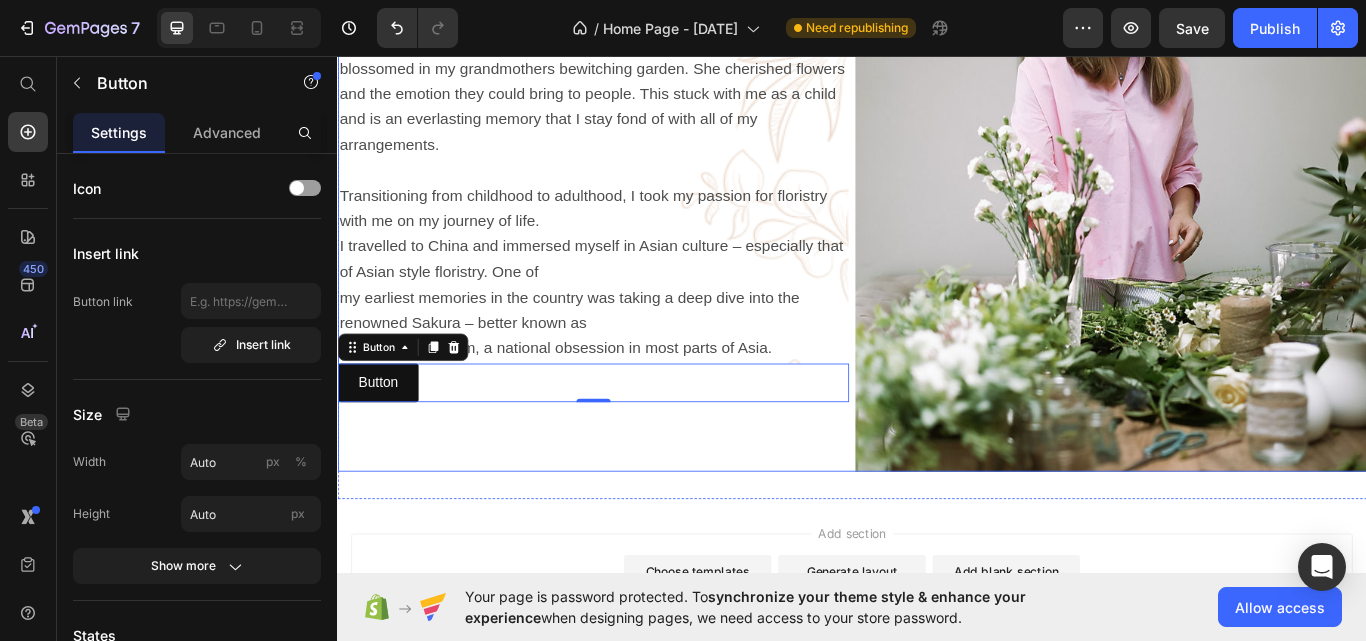 click on "Welcome to Serenity Flower Heading Serenity Flowers History Heading From a young age, in the north of [COUNTRY], my passion for flowers blossomed in my grandmothers bewitching garden. She cherished flowers and the emotion they could bring to people. This stuck with me as a child and is an everlasting memory that I stay fond of with all of my arrangements. Transitioning from childhood to adulthood, I took my passion for floristry with me on my journey of life. I travelled to [COUNTRY] and immersed myself in Asian culture – especially that of Asian style floristry. One of my earliest memories in the country was taking a deep dive into the renowned Sakura – better known as the Cherry Blossom, a national obsession in most parts of Asia. Text Block Button Button 0" at bounding box center [635, 200] 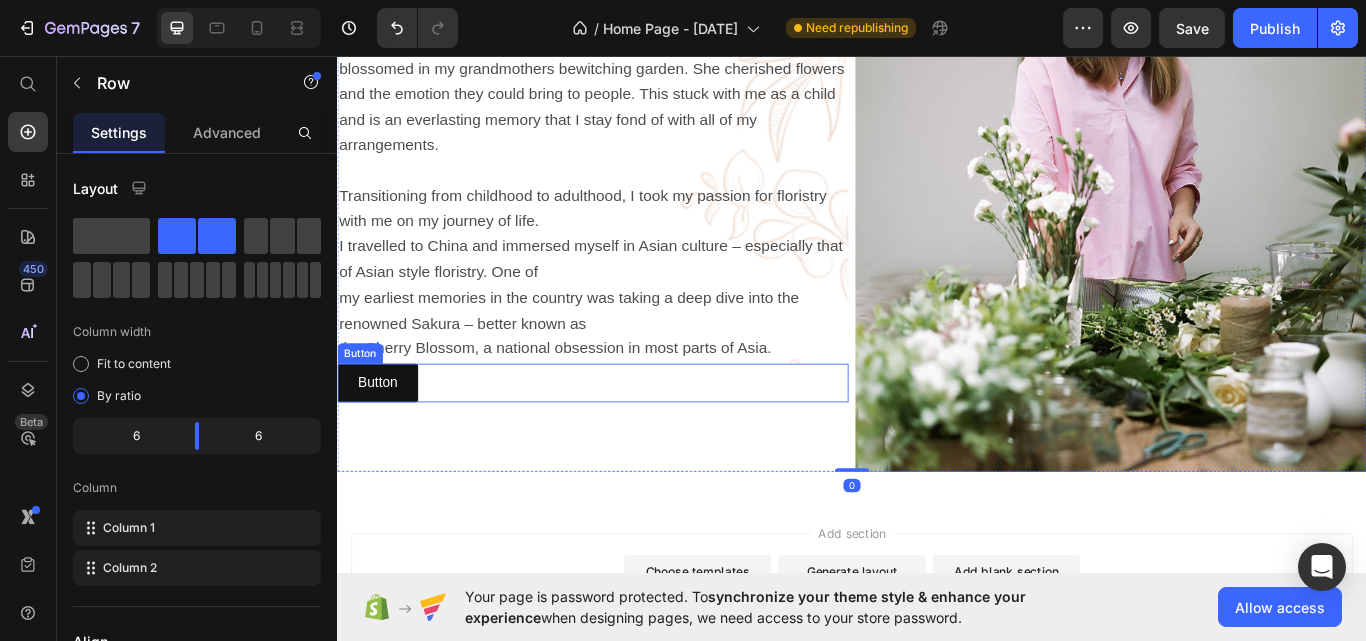 click on "Button Button" at bounding box center (635, 438) 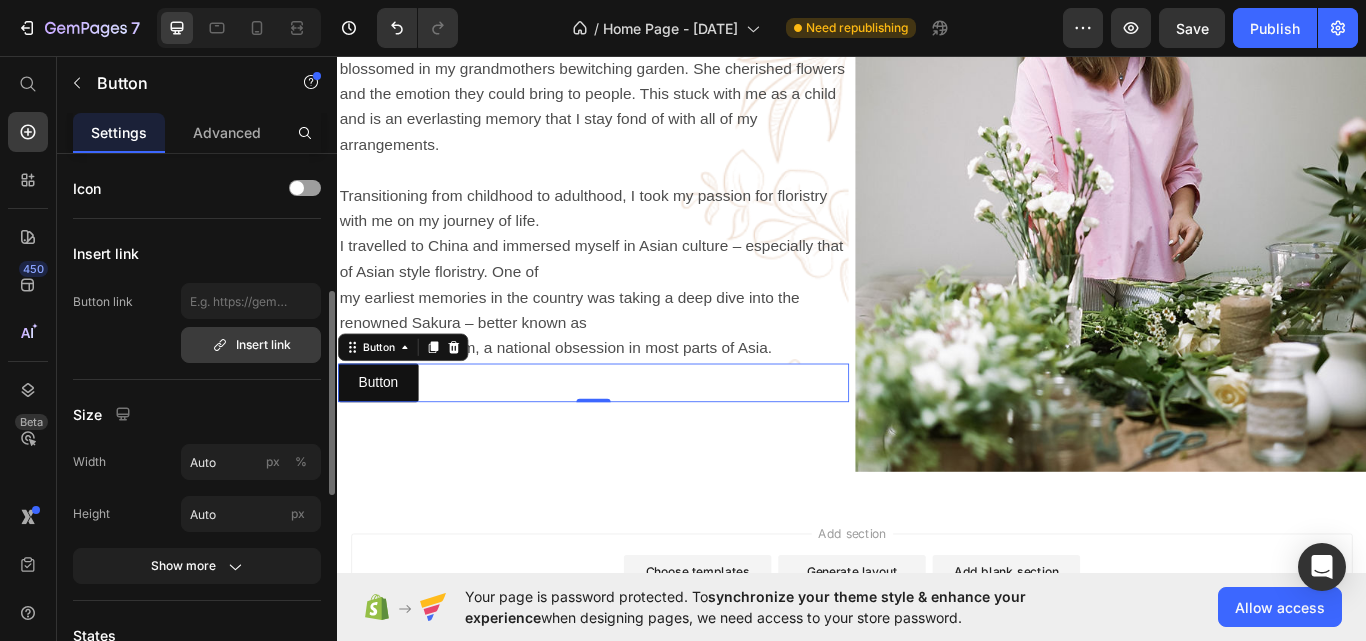 scroll, scrollTop: 100, scrollLeft: 0, axis: vertical 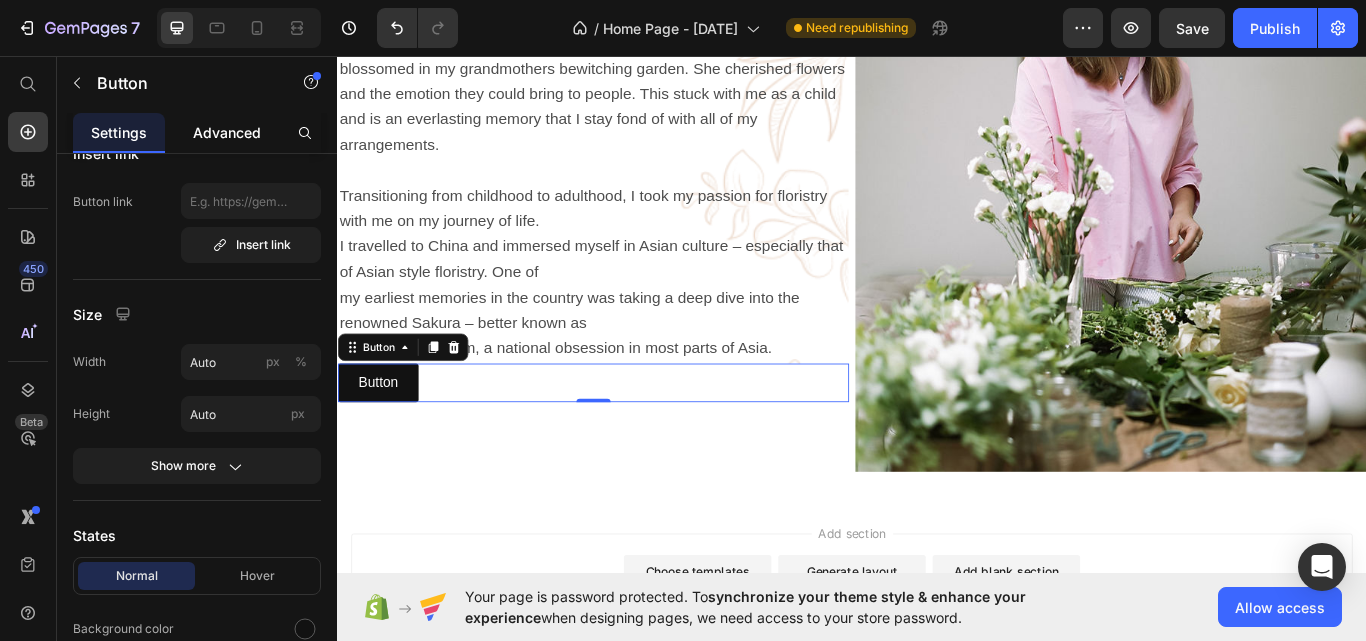 click on "Advanced" at bounding box center (227, 132) 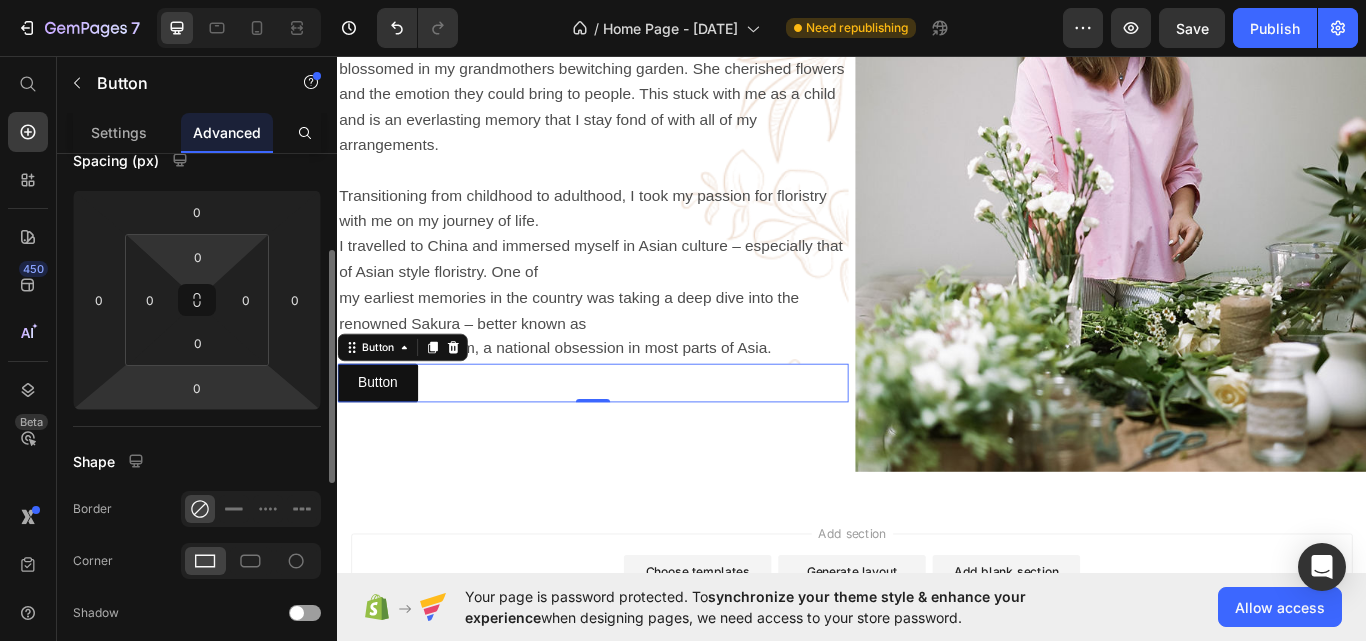 scroll, scrollTop: 0, scrollLeft: 0, axis: both 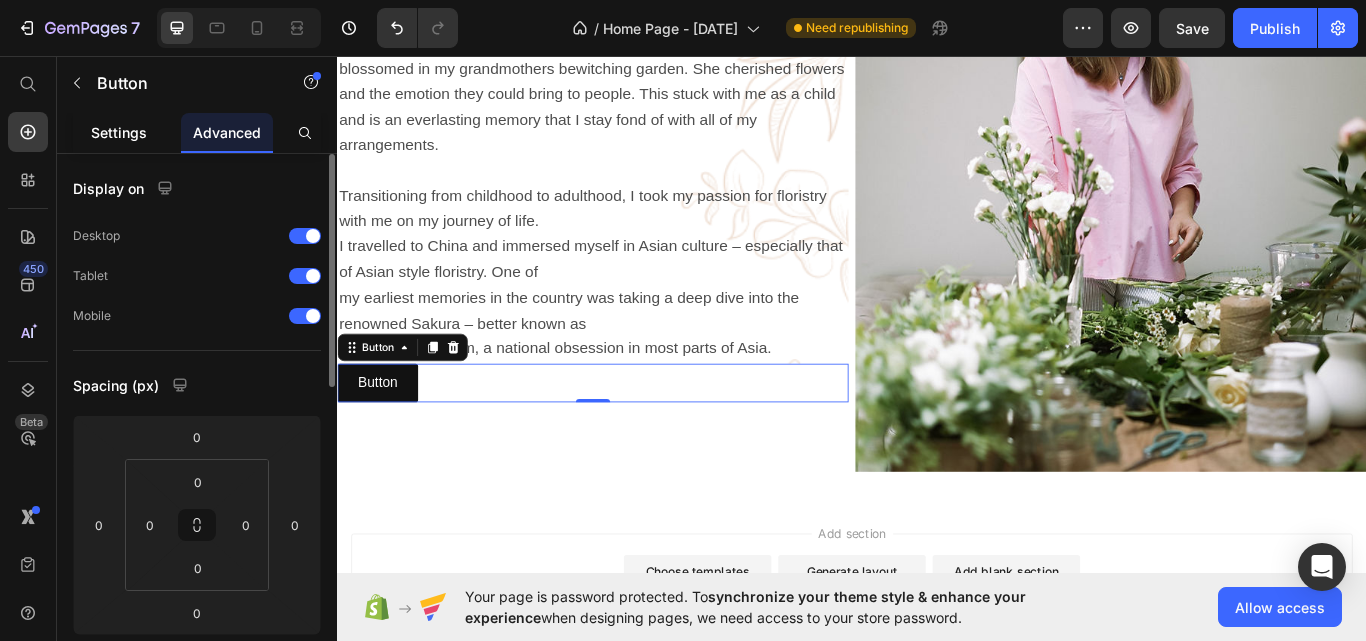 click on "Settings" at bounding box center (119, 132) 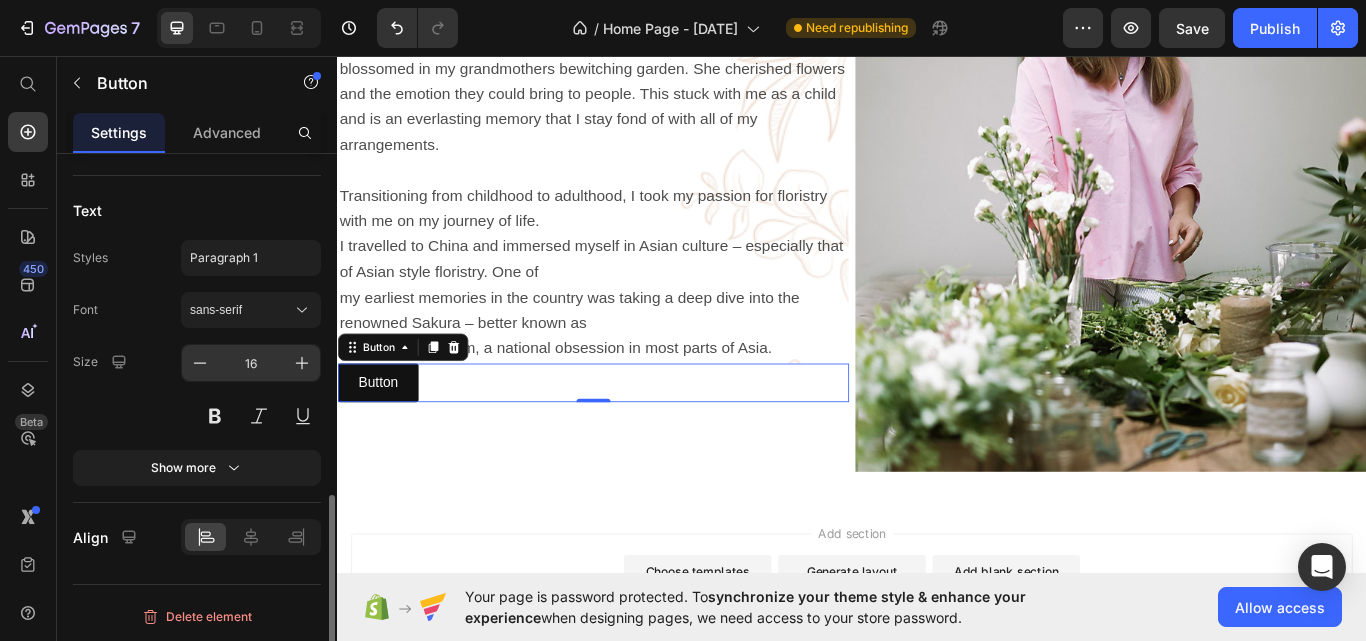 scroll, scrollTop: 901, scrollLeft: 0, axis: vertical 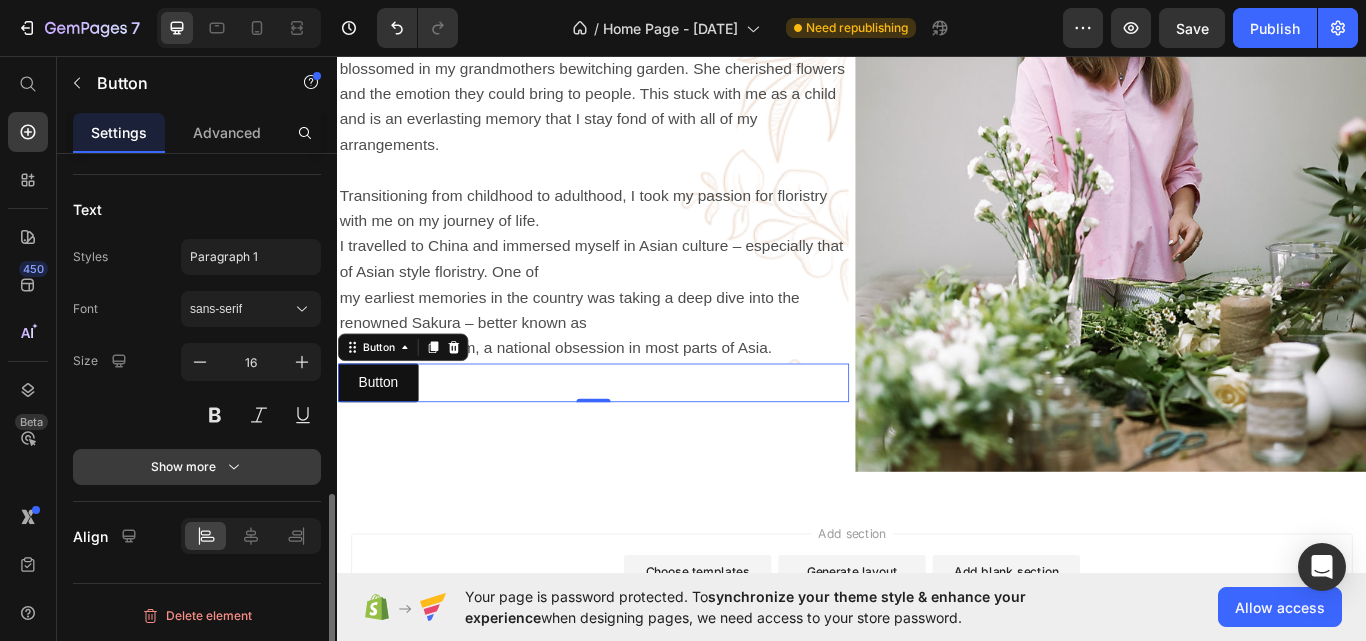 click on "Show more" at bounding box center [197, 467] 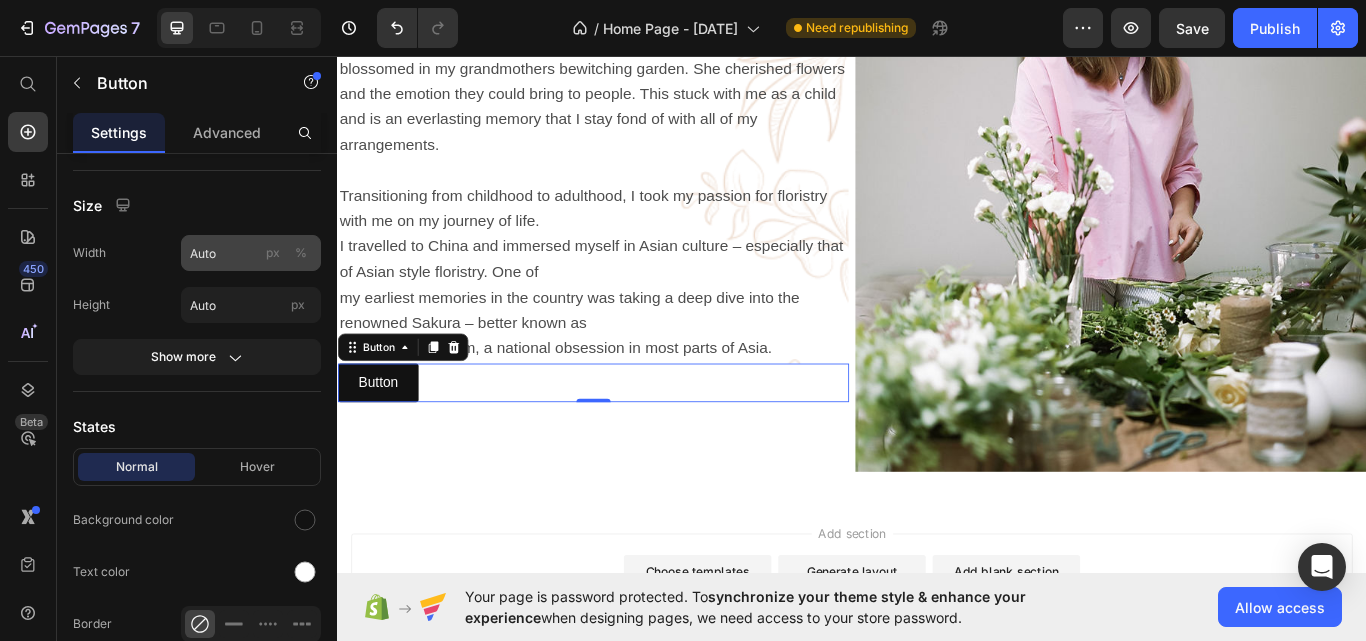scroll, scrollTop: 0, scrollLeft: 0, axis: both 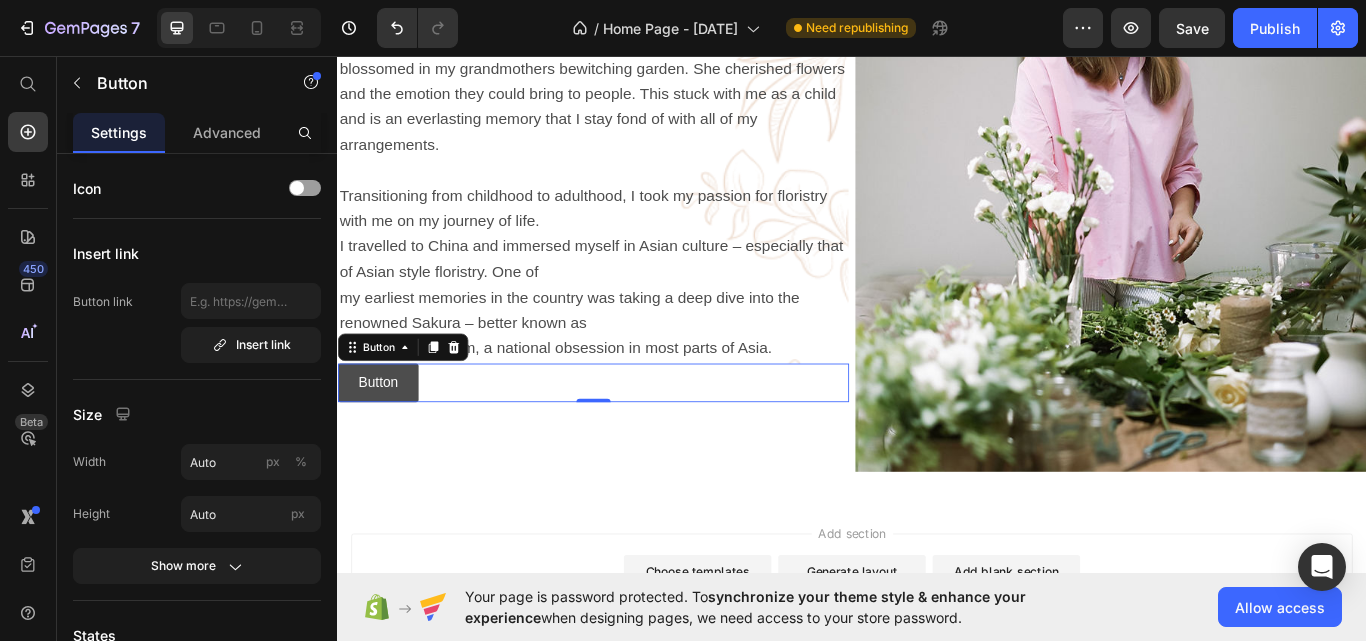 click on "Button" at bounding box center (384, 438) 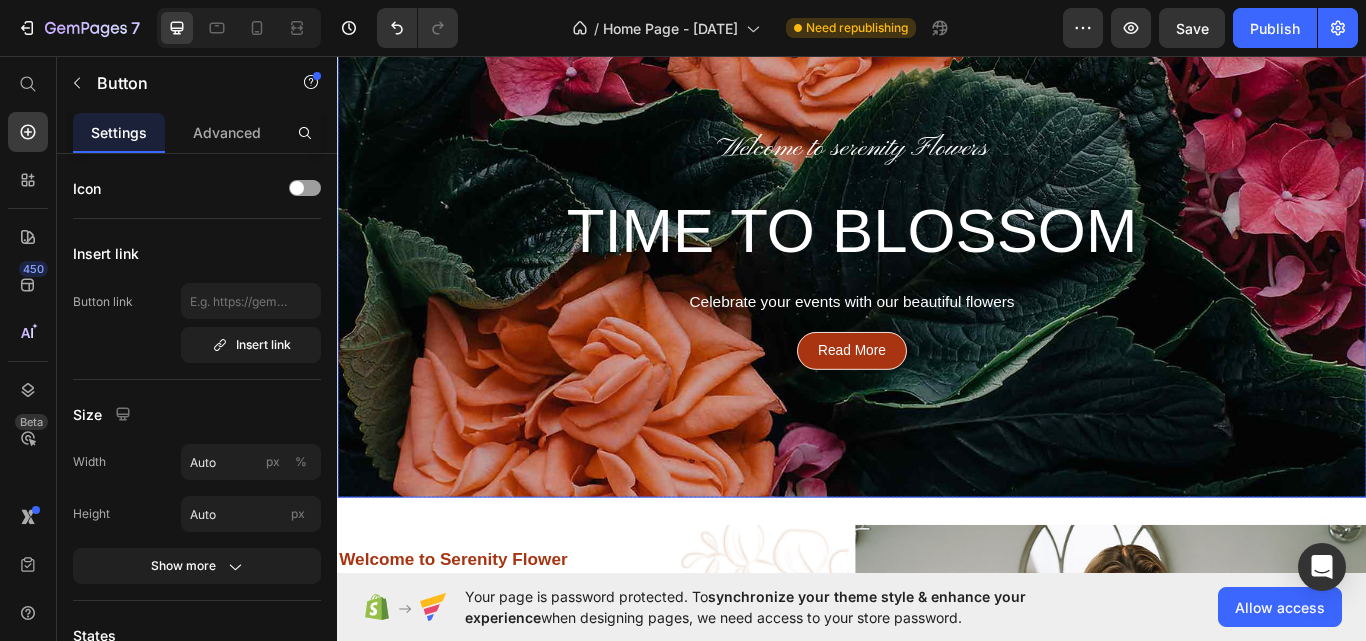 scroll, scrollTop: 152, scrollLeft: 0, axis: vertical 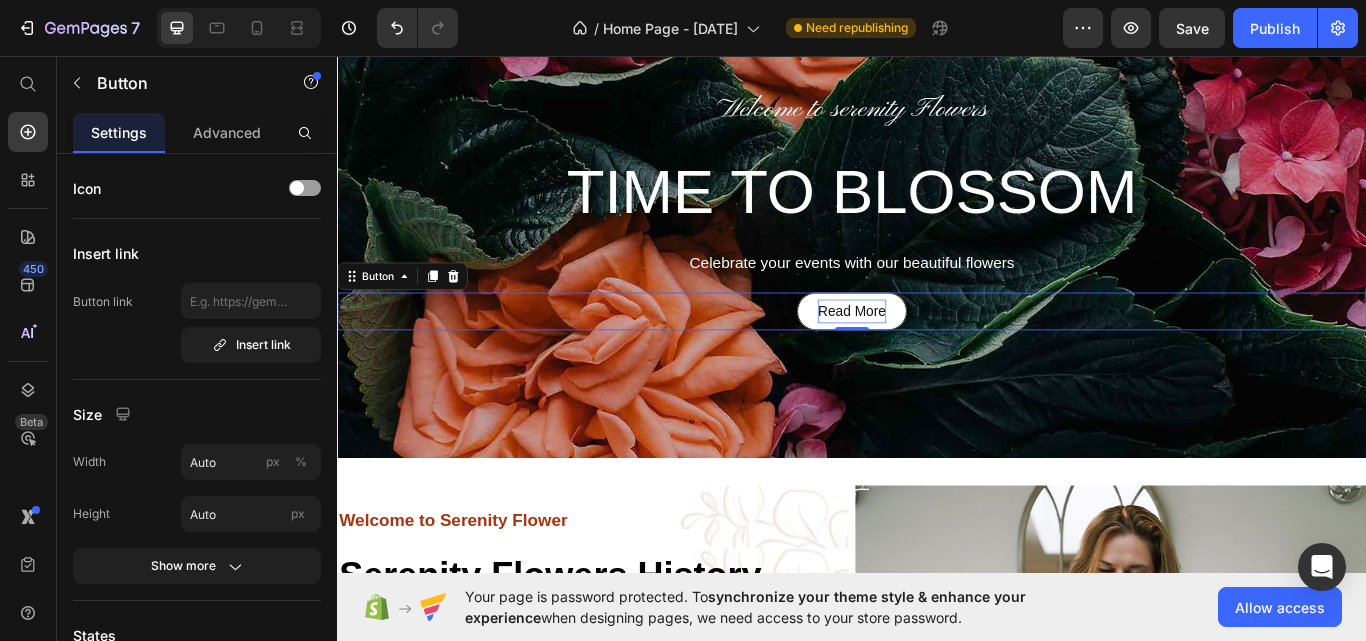 click on "Read More" at bounding box center [936, 355] 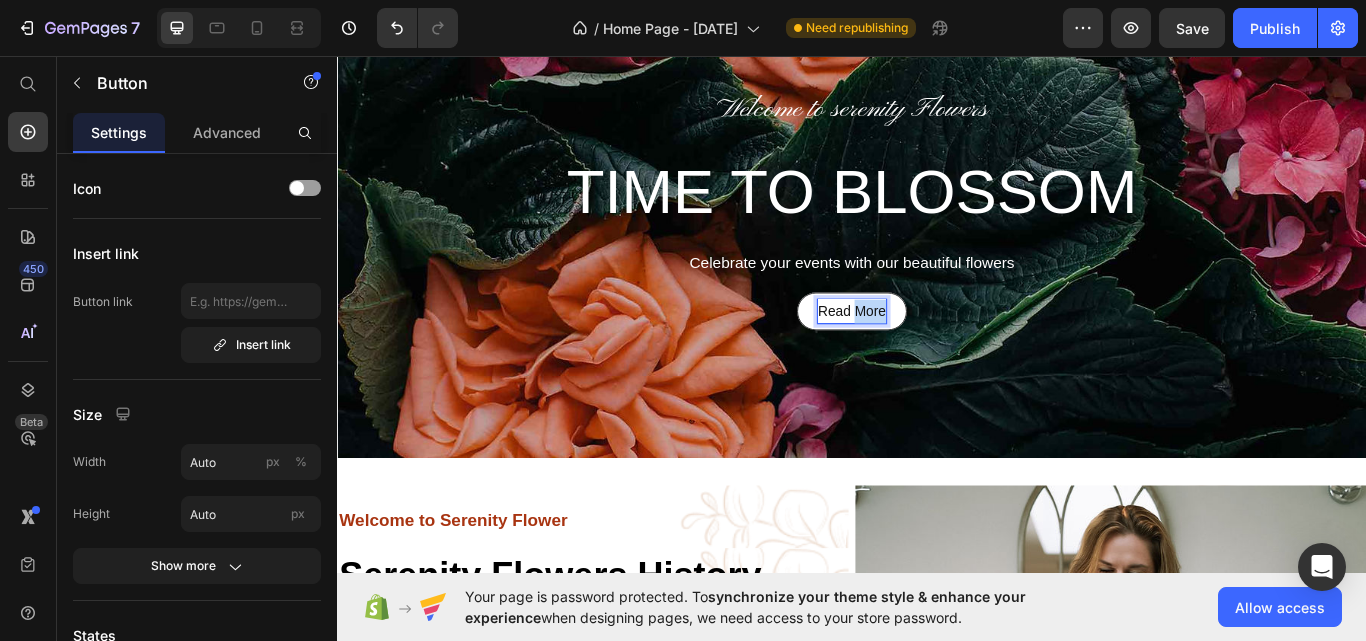 click on "Read More" at bounding box center (936, 355) 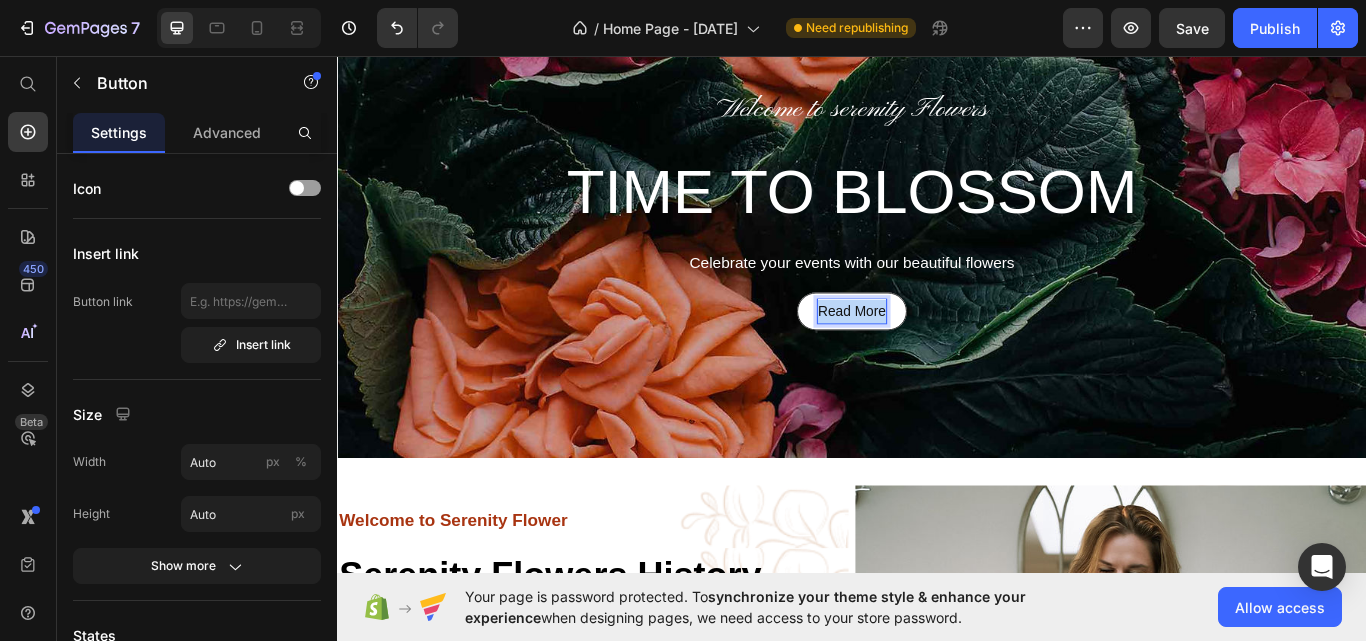 click on "Read More" at bounding box center [936, 355] 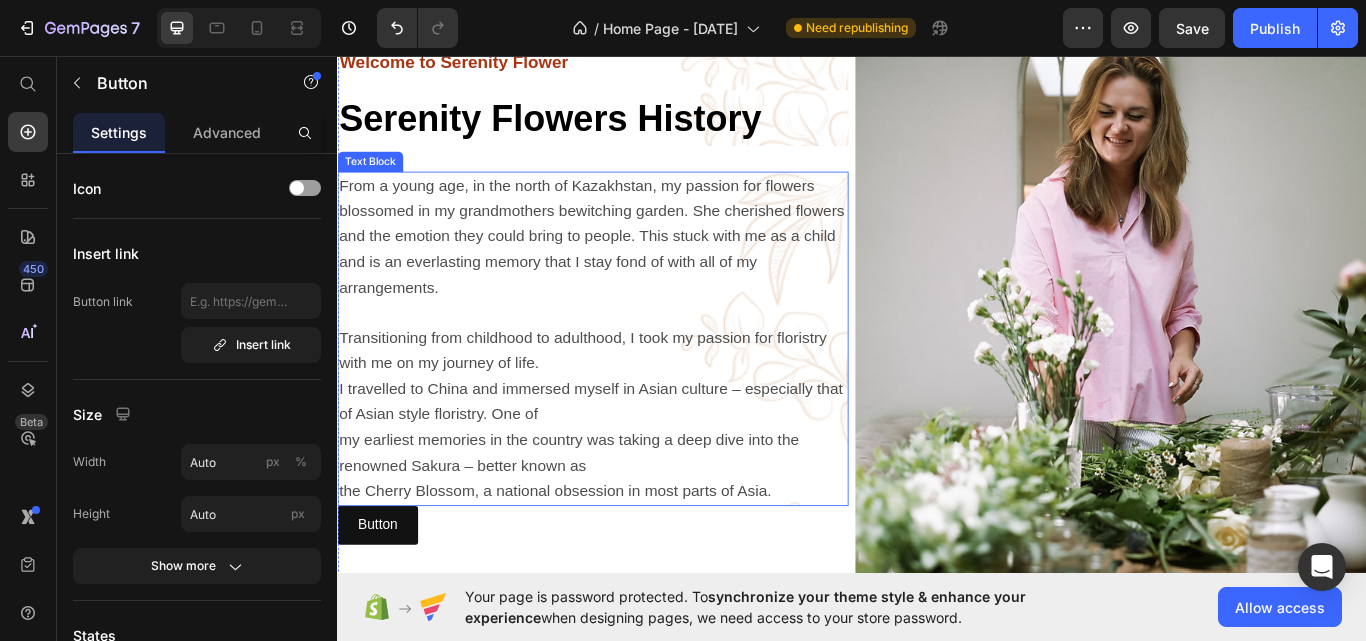 scroll, scrollTop: 852, scrollLeft: 0, axis: vertical 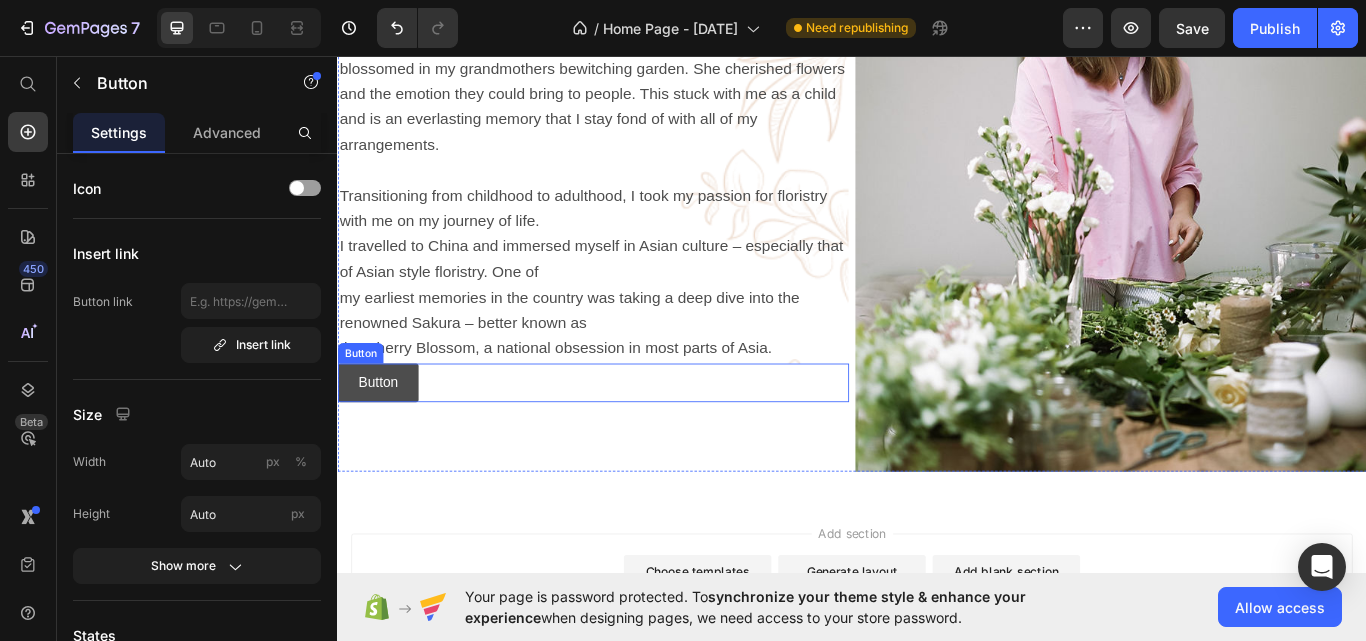 click on "Button" at bounding box center (384, 438) 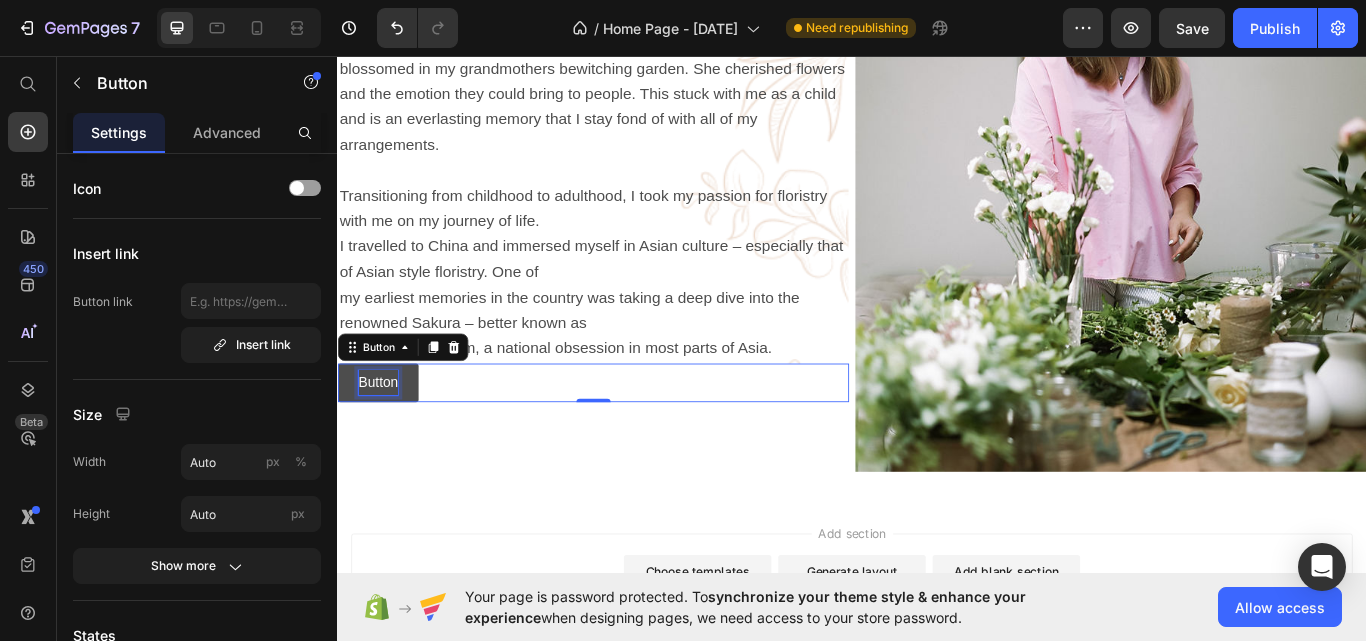 click on "Button" at bounding box center (384, 438) 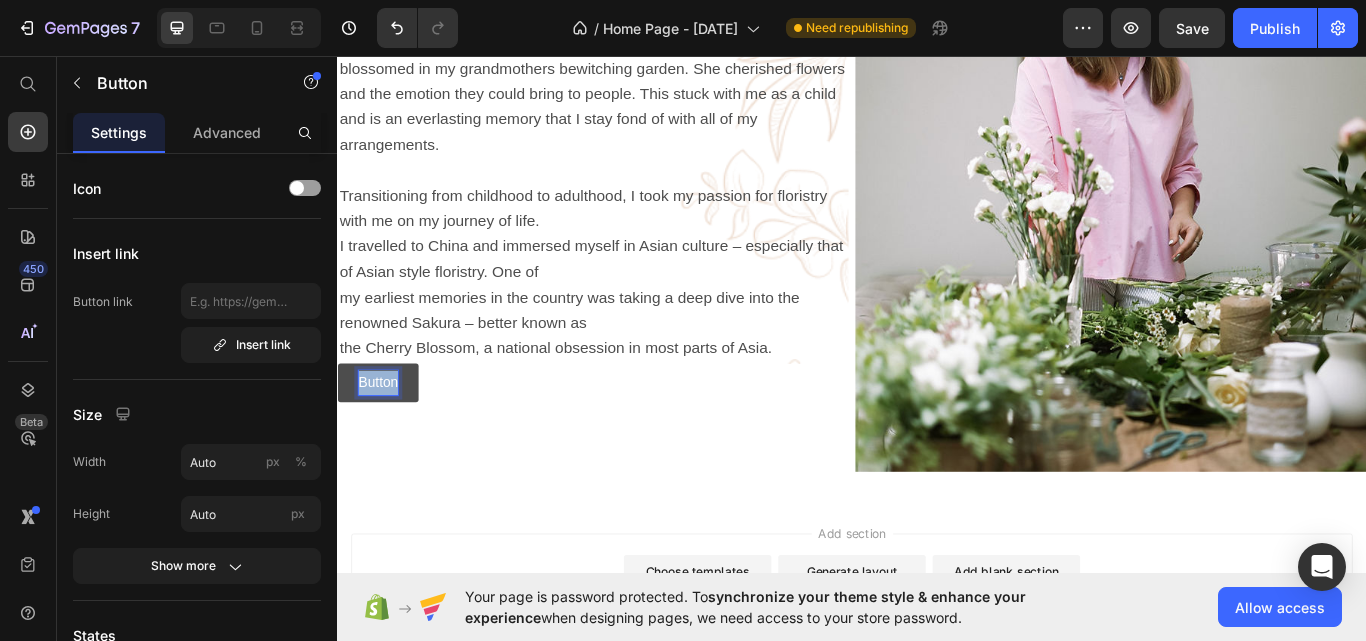 click on "Button" at bounding box center (384, 438) 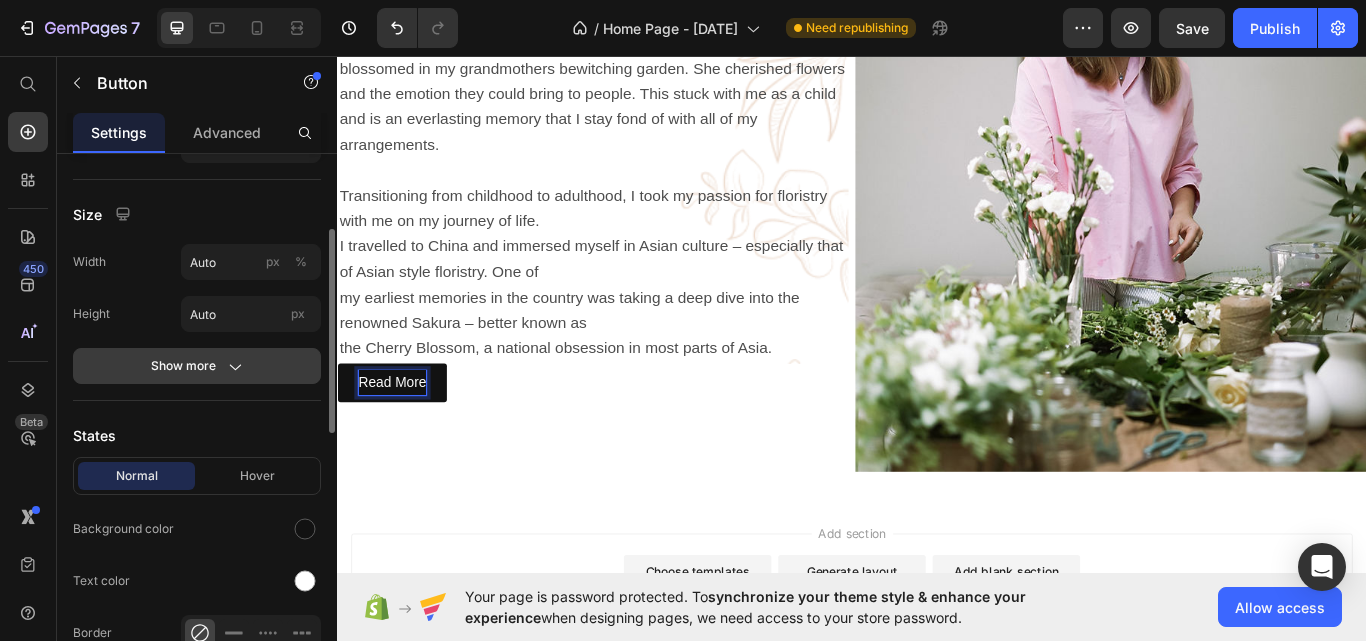 scroll, scrollTop: 400, scrollLeft: 0, axis: vertical 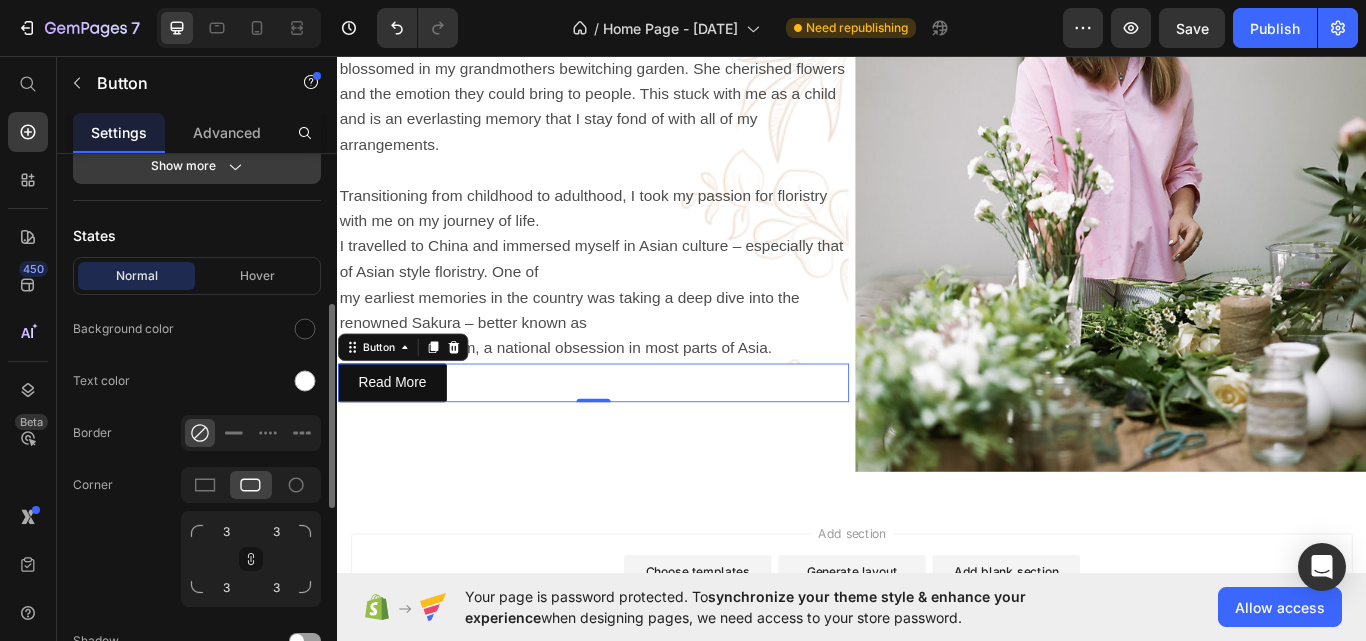 click on "Show more" at bounding box center [197, 166] 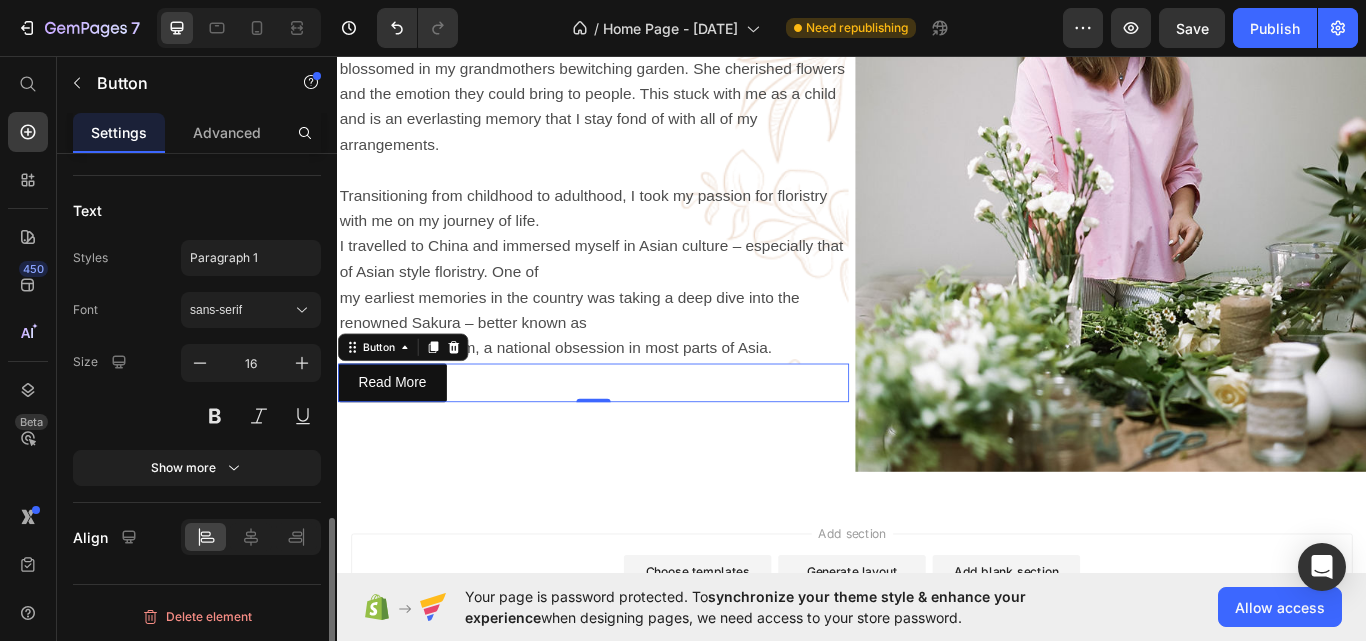 scroll, scrollTop: 1101, scrollLeft: 0, axis: vertical 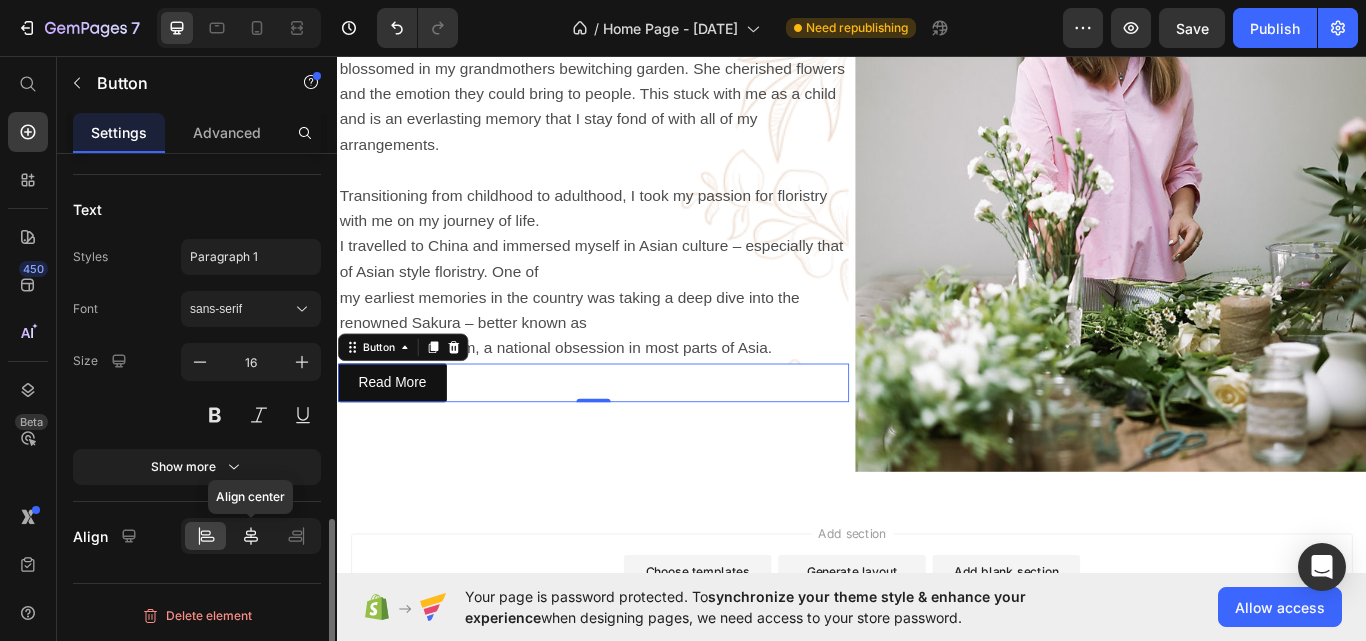 click 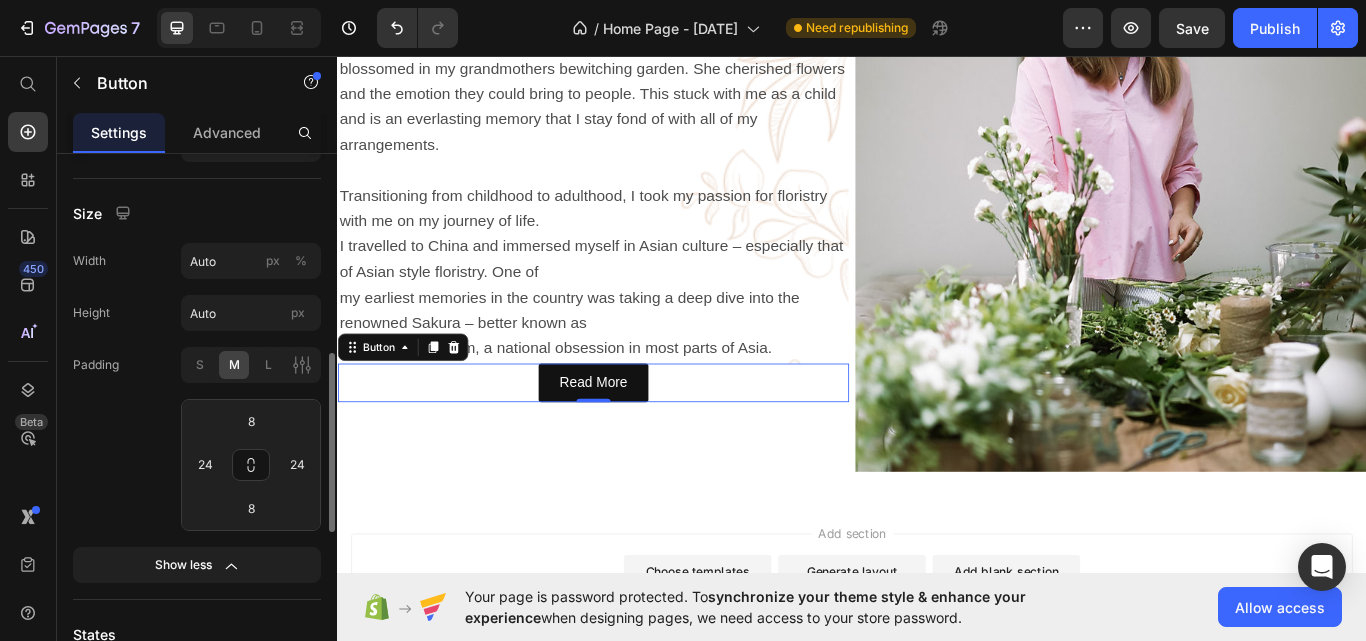 scroll, scrollTop: 301, scrollLeft: 0, axis: vertical 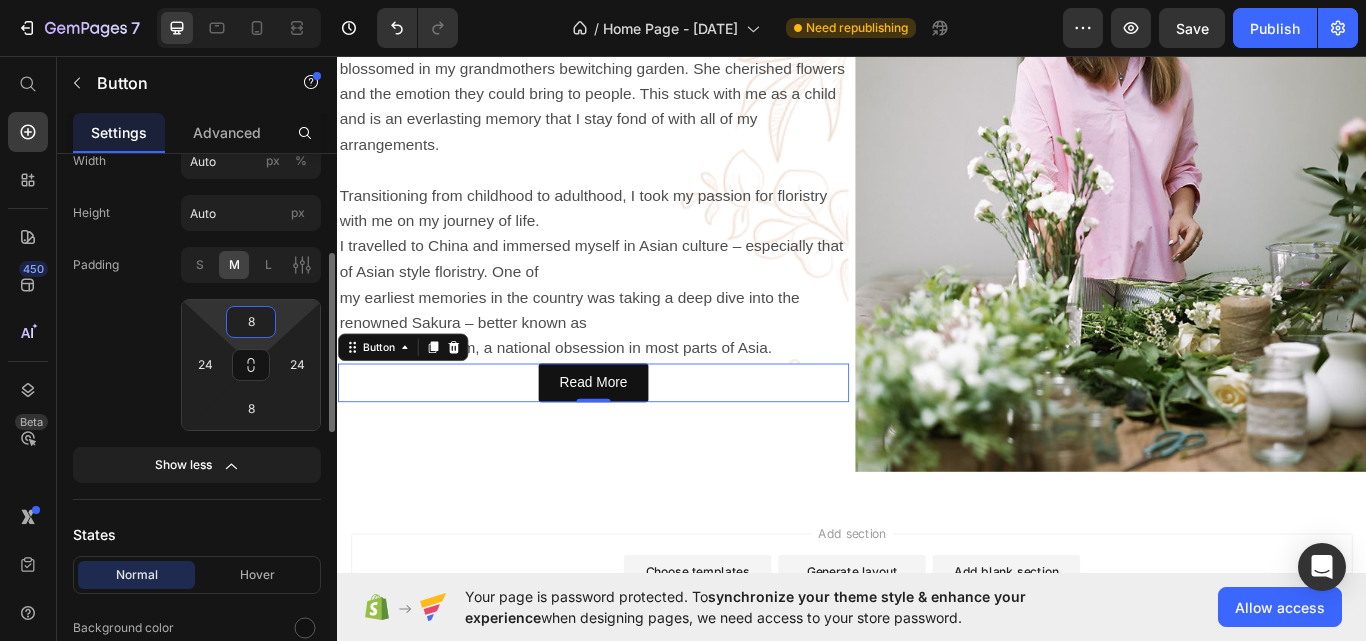 click on "8" at bounding box center [251, 322] 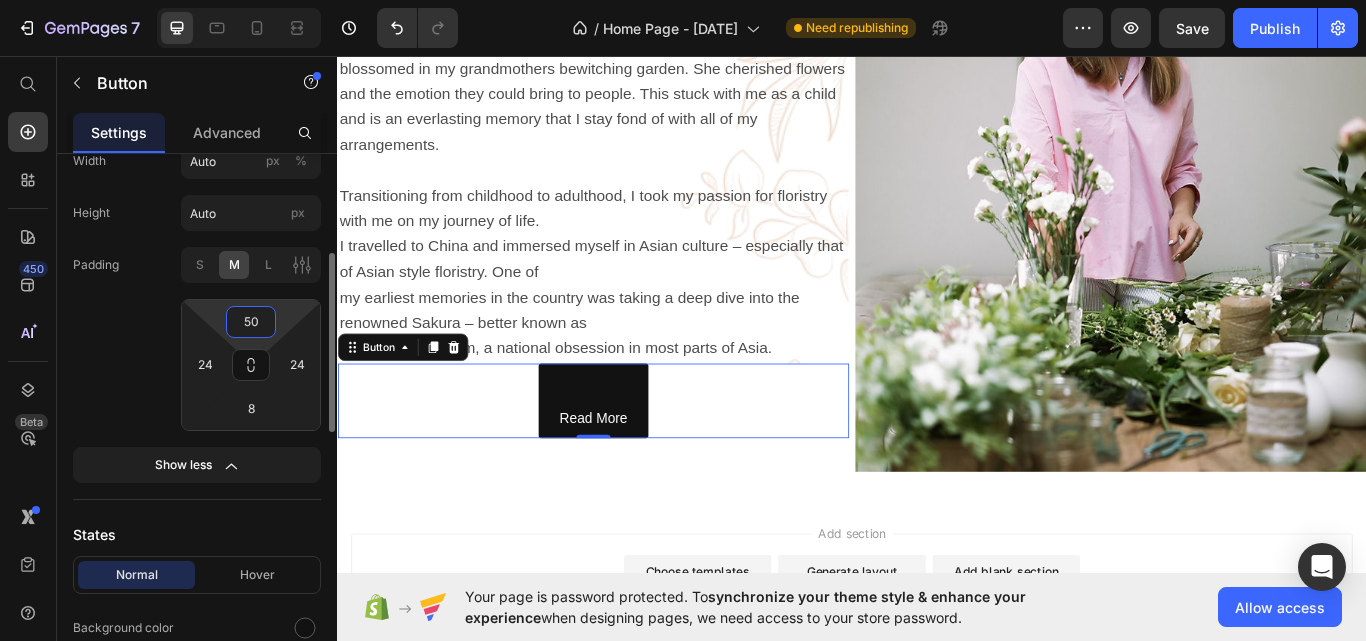 type on "5" 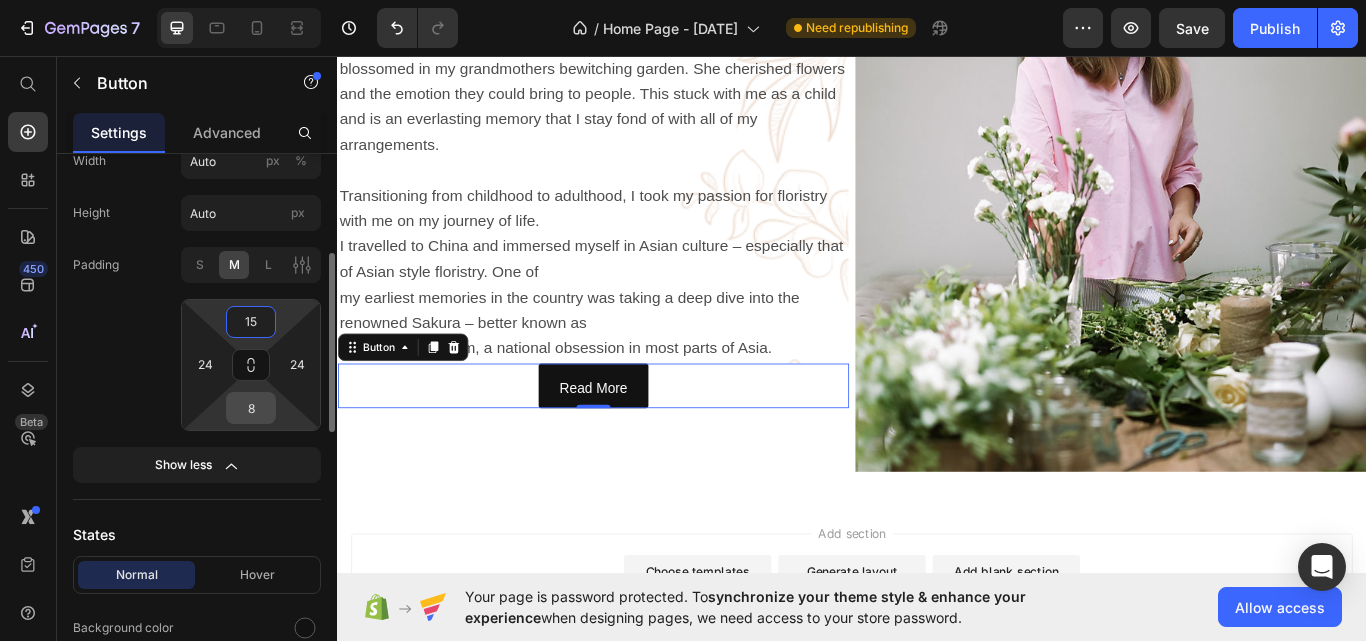 type on "15" 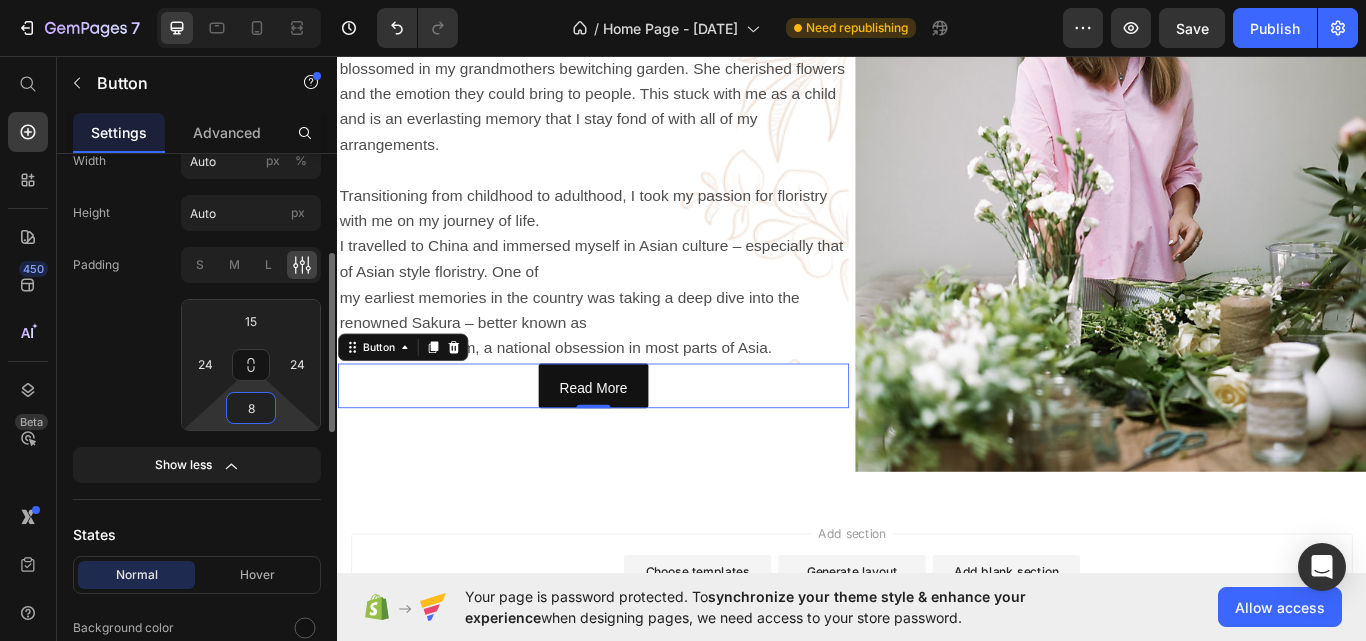 click on "8" at bounding box center (251, 408) 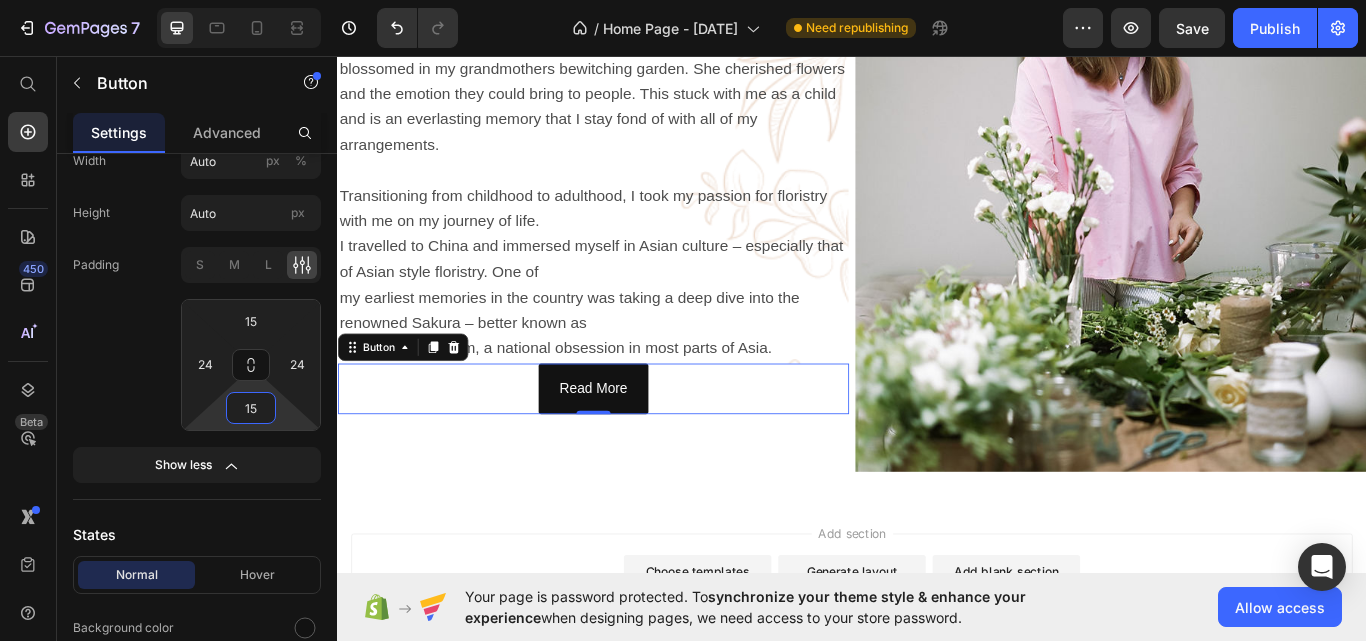 type on "15" 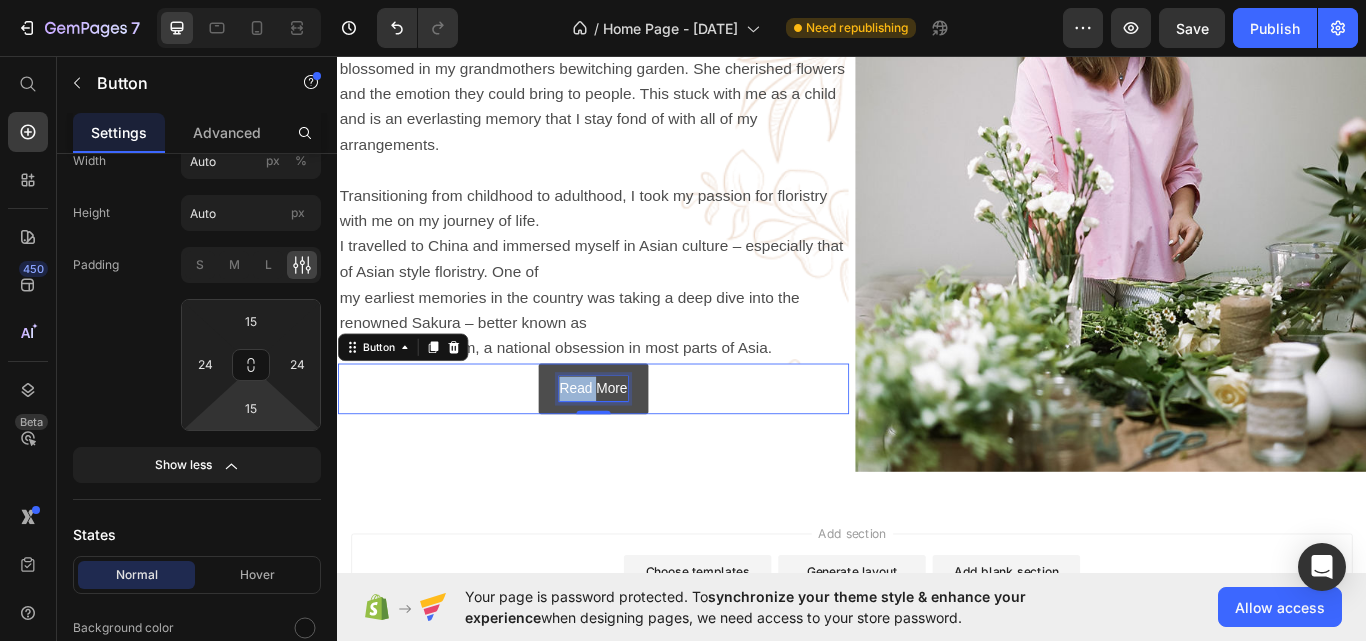 click on "Read More" at bounding box center [634, 445] 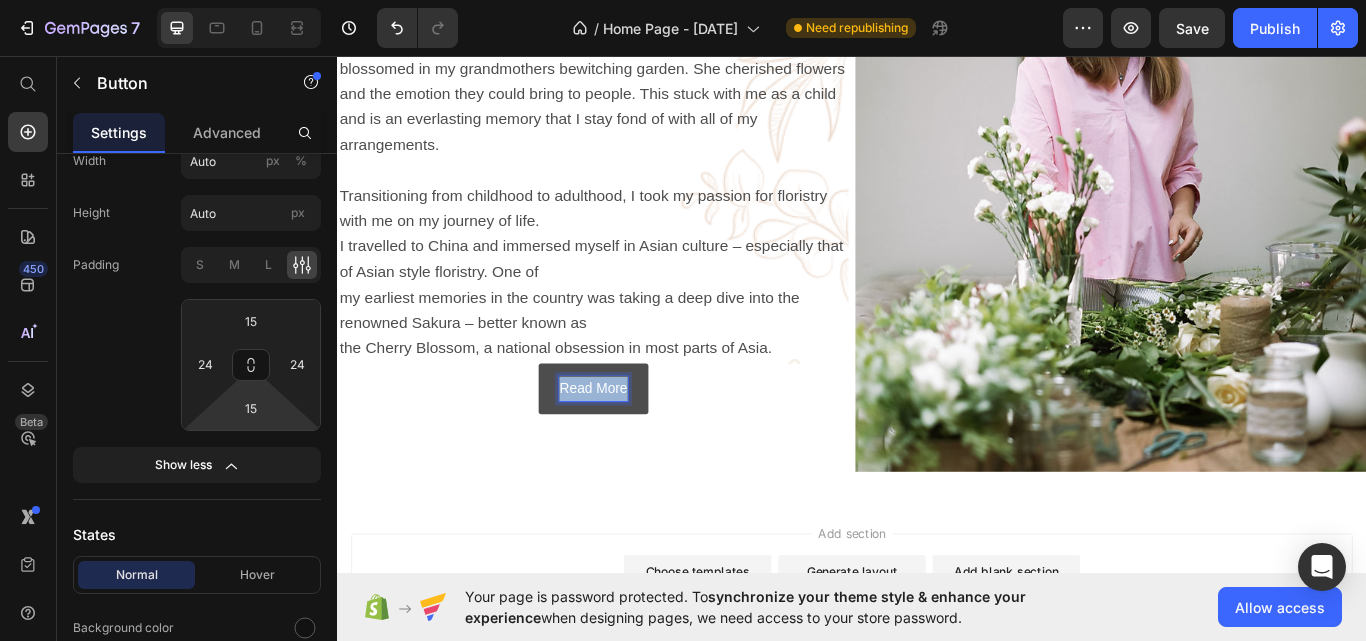 click on "Read More" at bounding box center (634, 445) 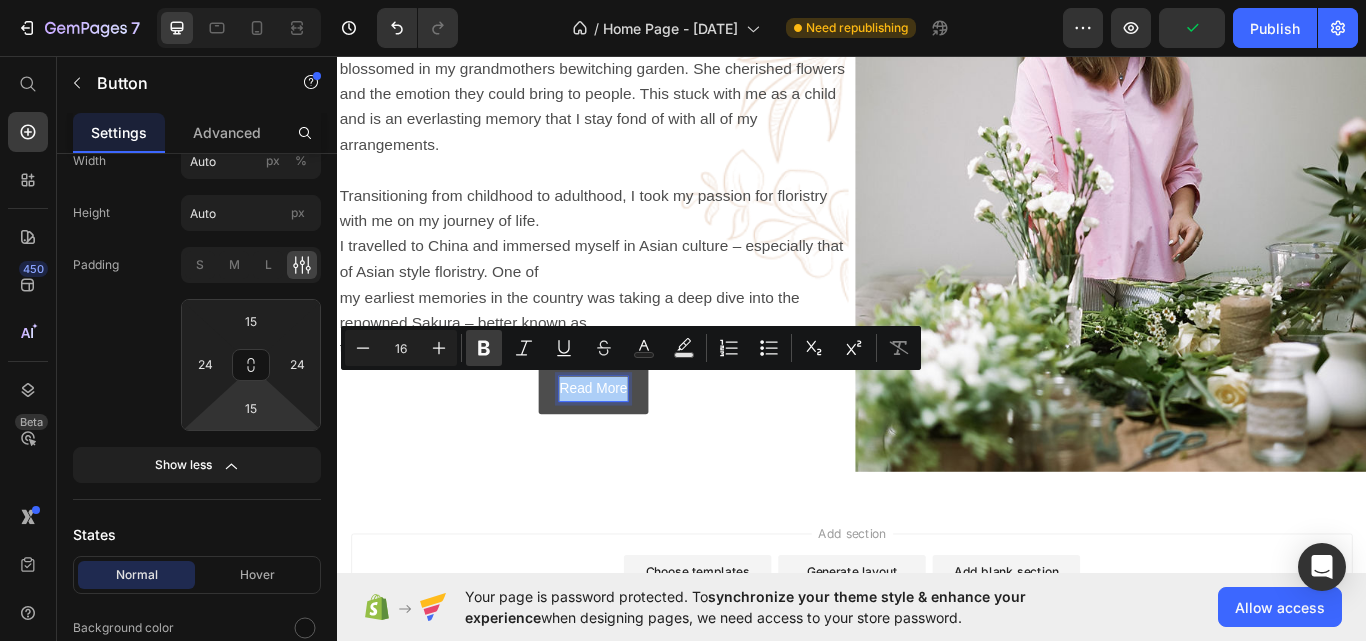 click 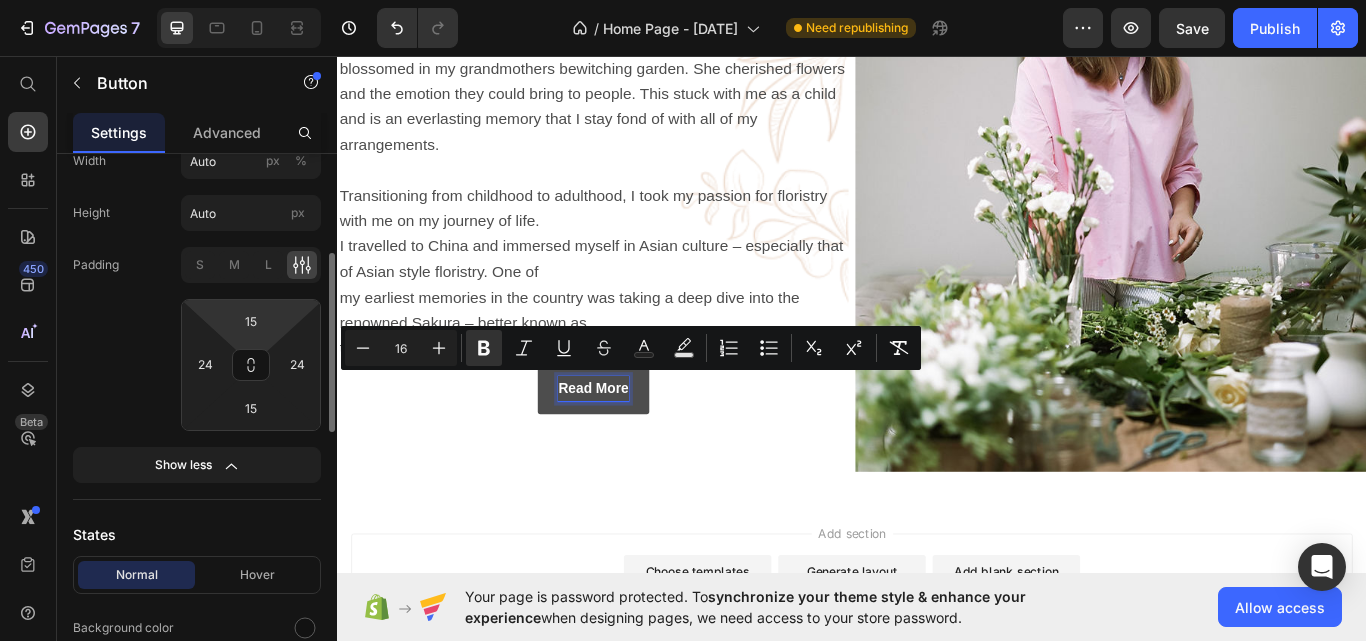 click on "7 Version history / Home Page - [DATE] Need republishing Preview Save Publish 450 Beta Start with Sections Elements Hero Section Product Detail Brands Trusted Badges Guarantee Product Breakdown How to use Testimonials Compare Bundle FAQs Social Proof Brand Story Product List Collection Blog List Contact Sticky Add to Cart Custom Footer Browse Library 450 Layout
Row
Row
Row
Row Text
Heading
Text Block Button
Button
Button
Sticky Back to top Media" at bounding box center (683, 0) 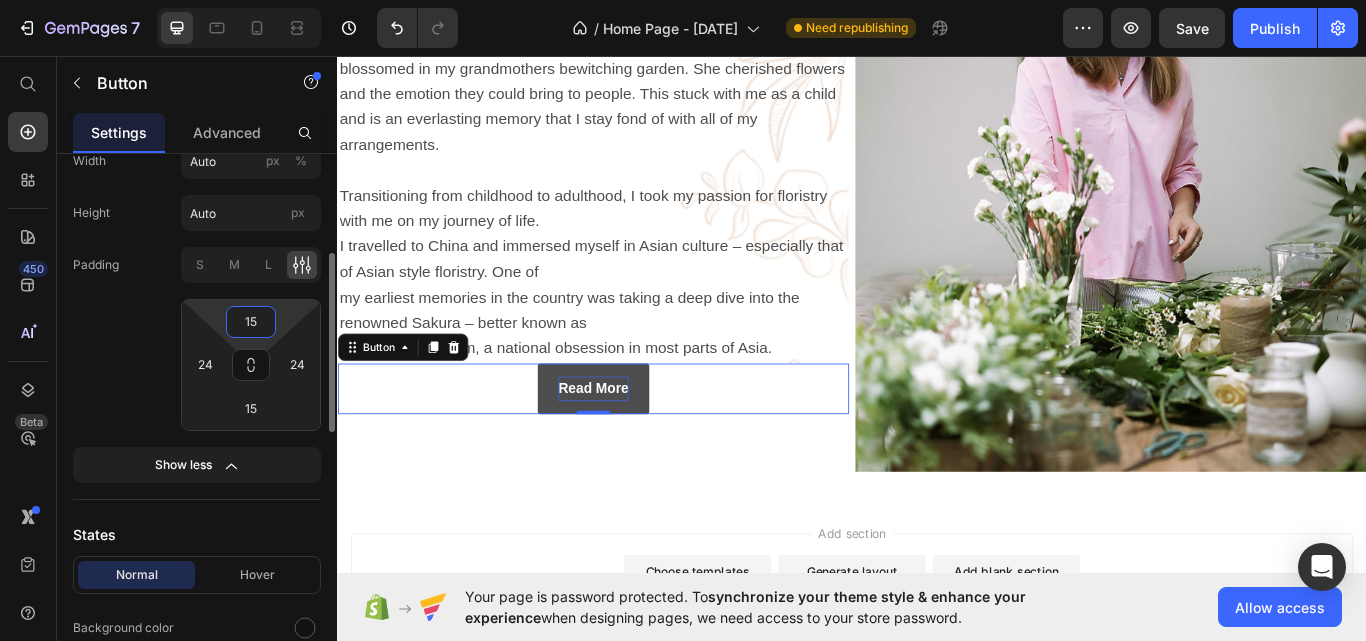 click on "15" at bounding box center [251, 322] 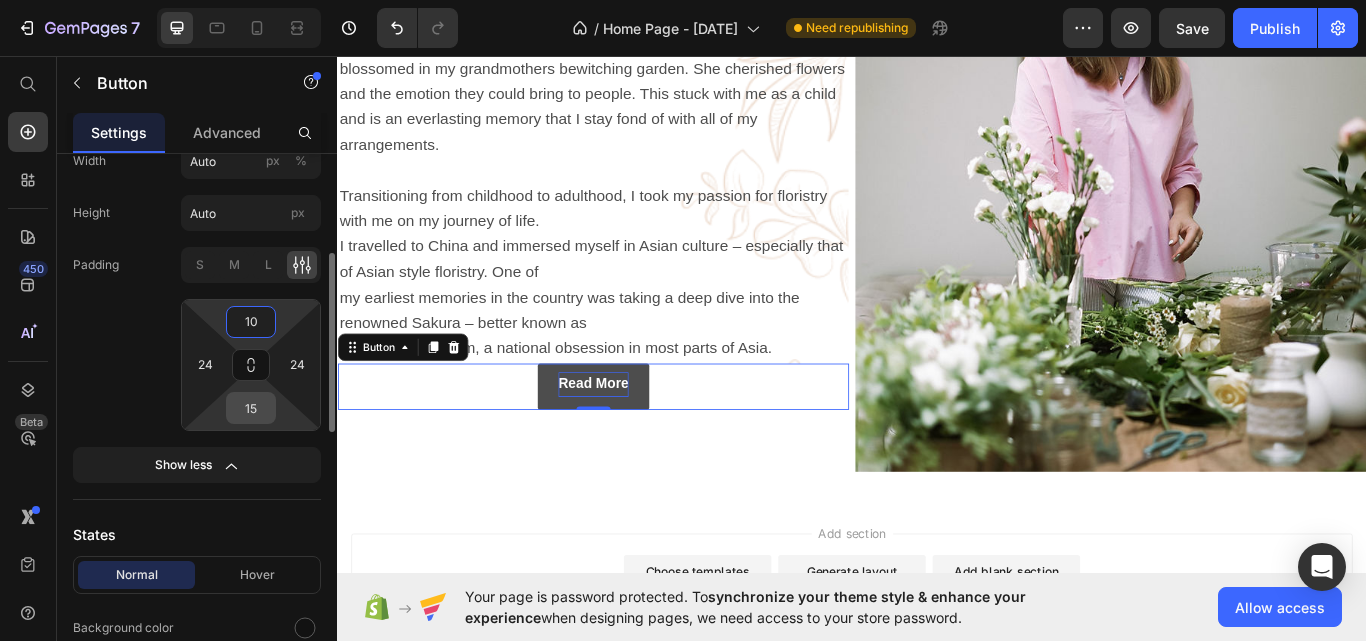 type on "10" 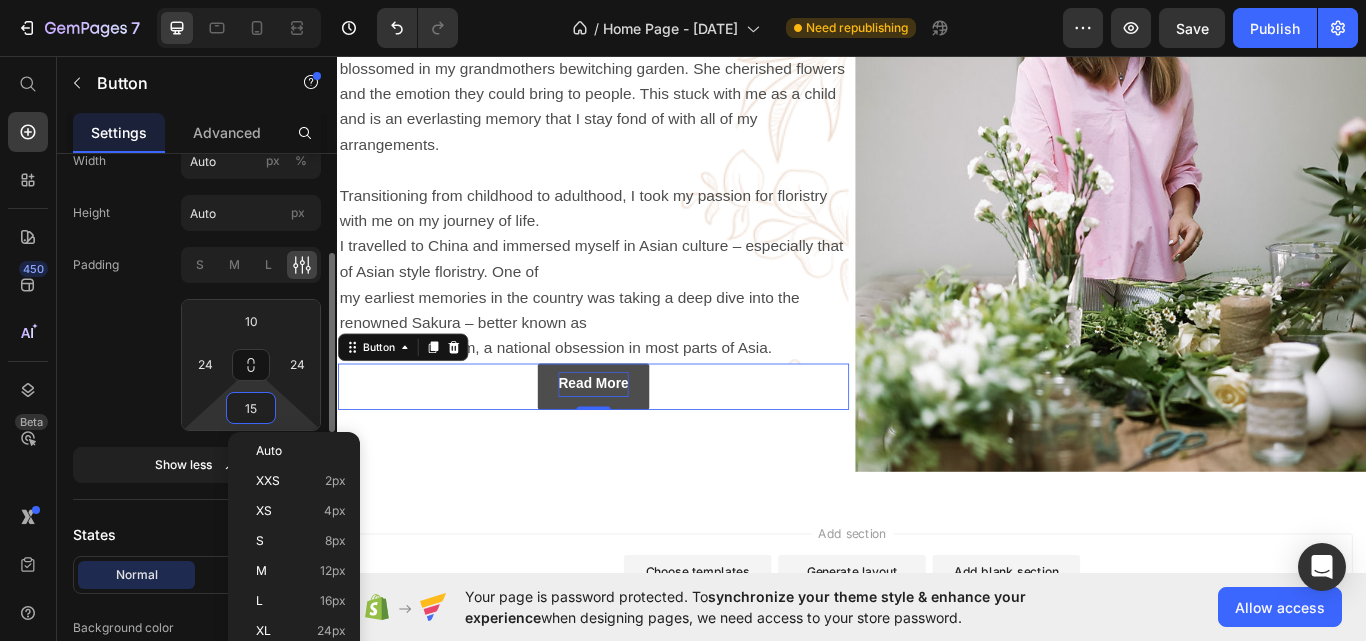 click on "15" at bounding box center [251, 408] 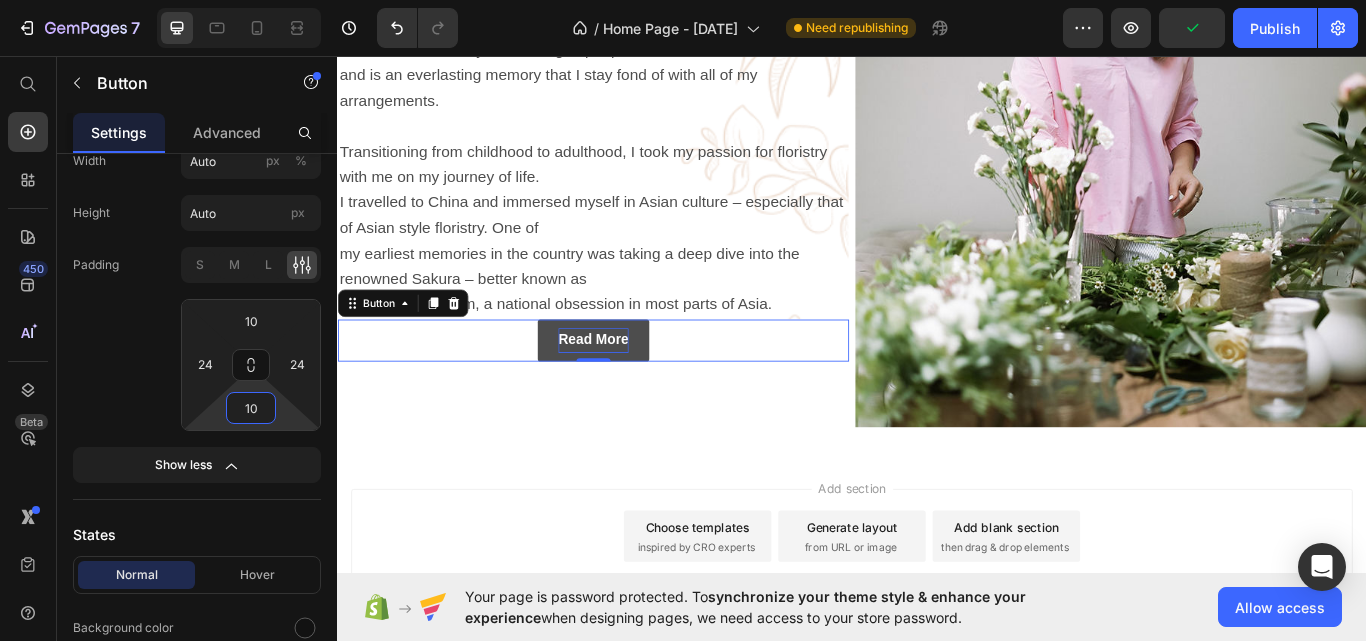 scroll, scrollTop: 952, scrollLeft: 0, axis: vertical 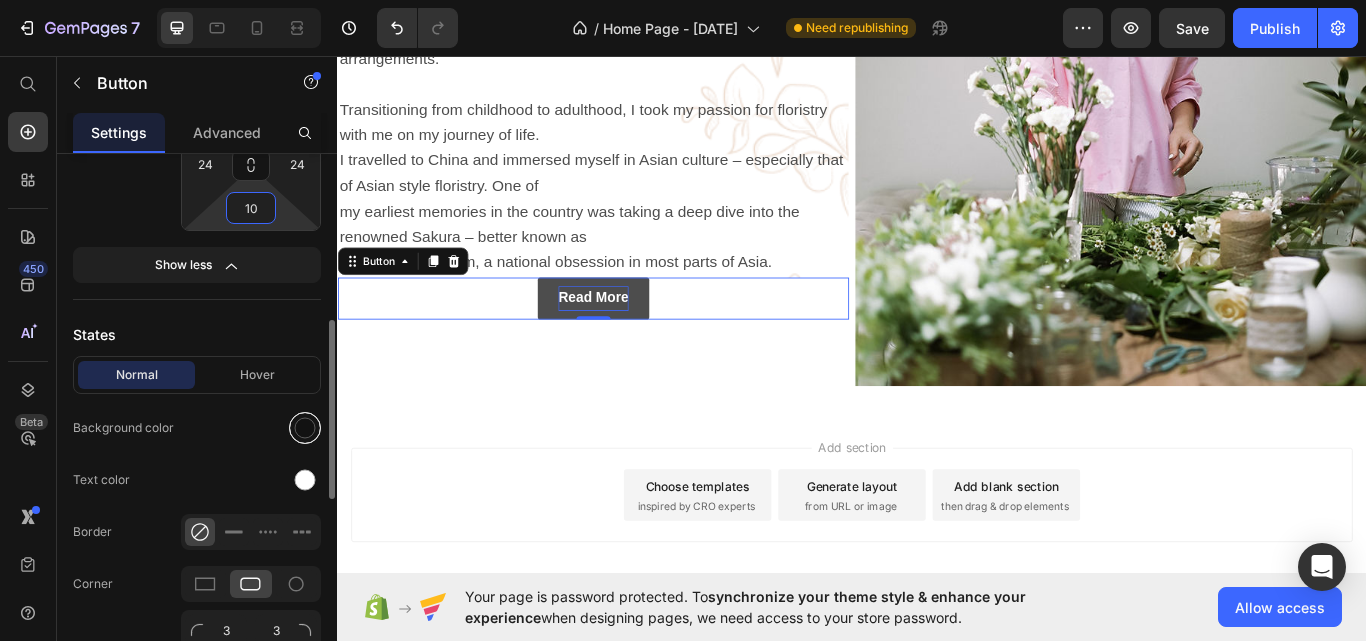type on "10" 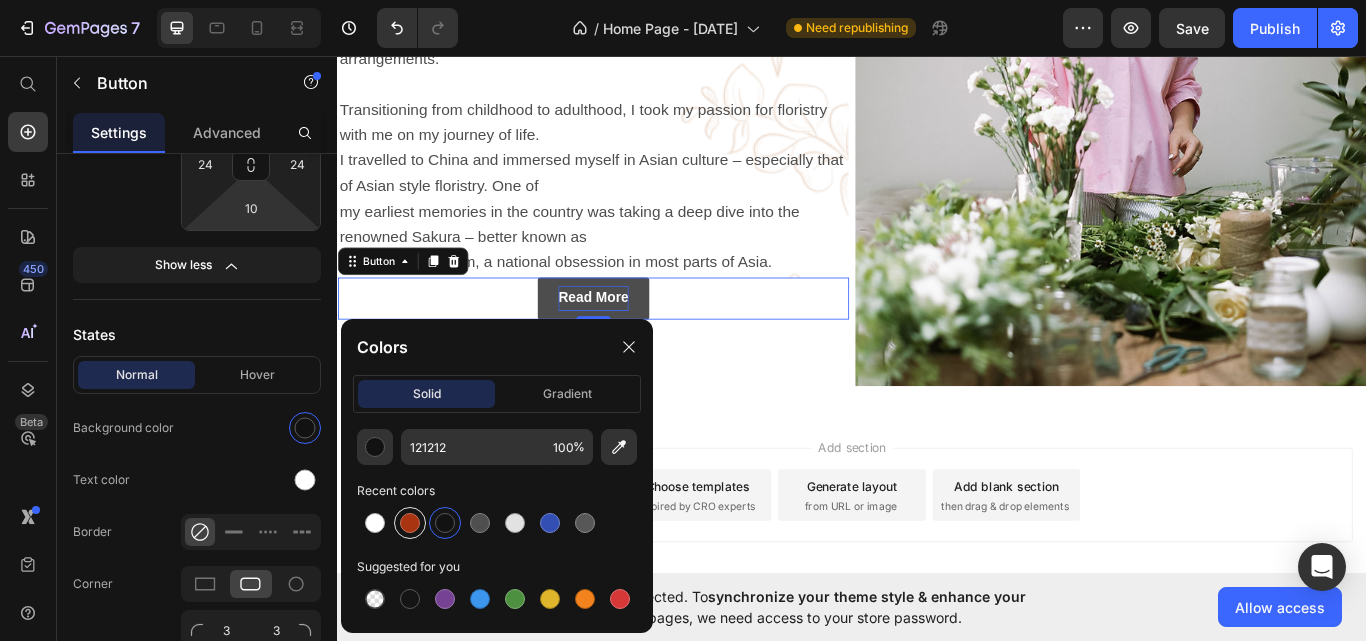 click at bounding box center [410, 523] 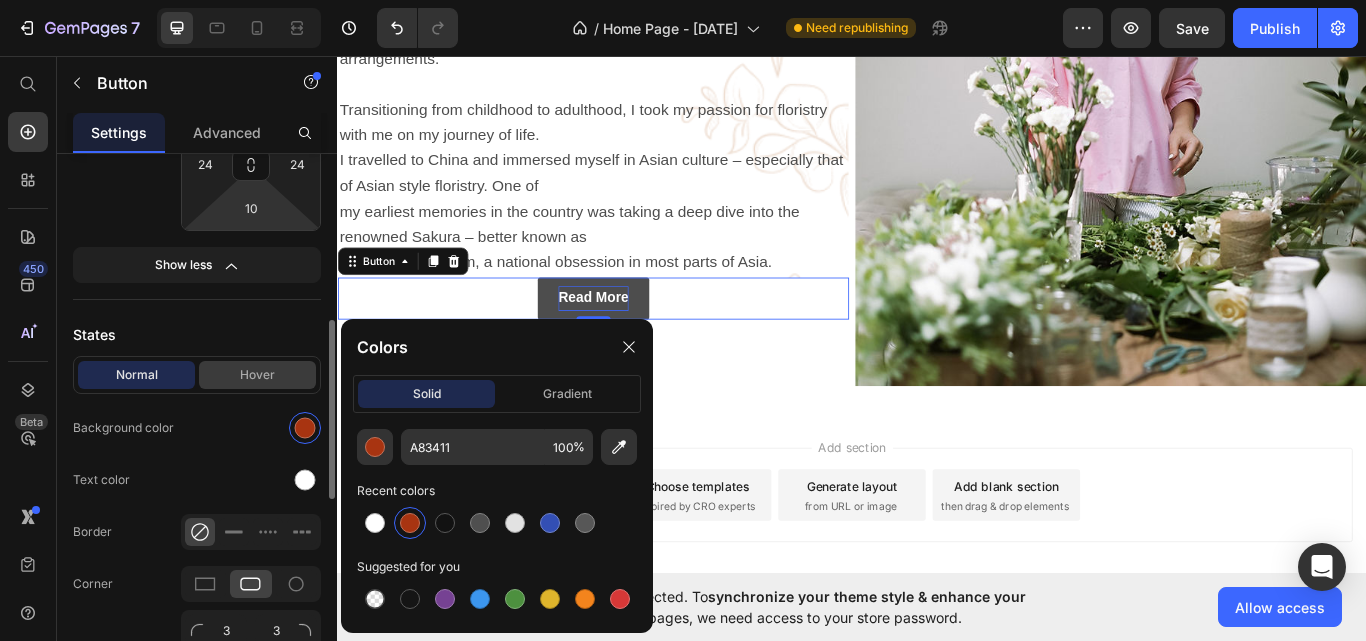 click on "Hover" at bounding box center [257, 375] 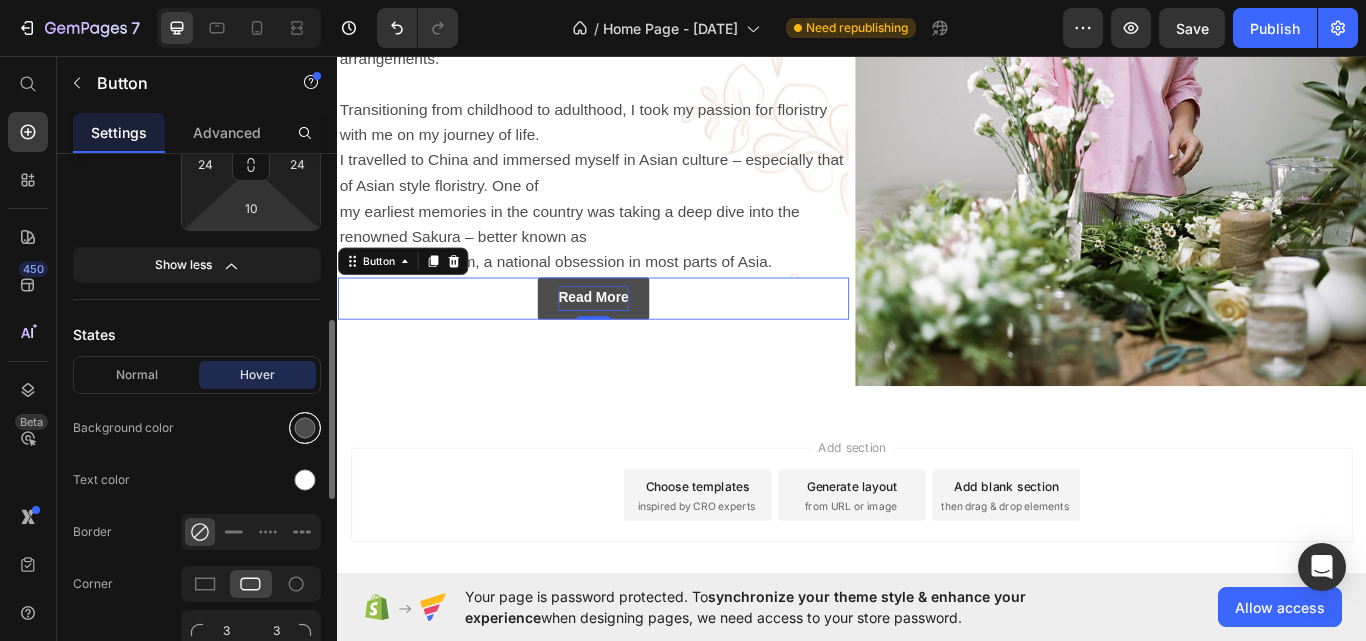 click at bounding box center [305, 428] 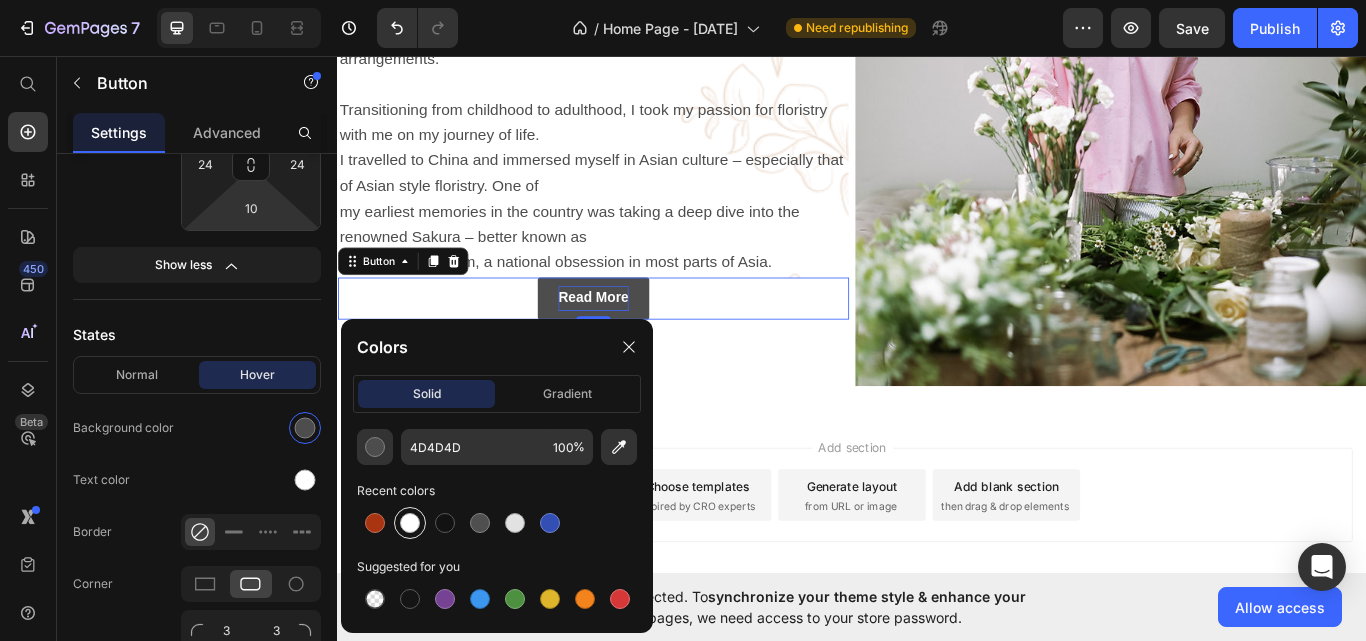 click at bounding box center [410, 523] 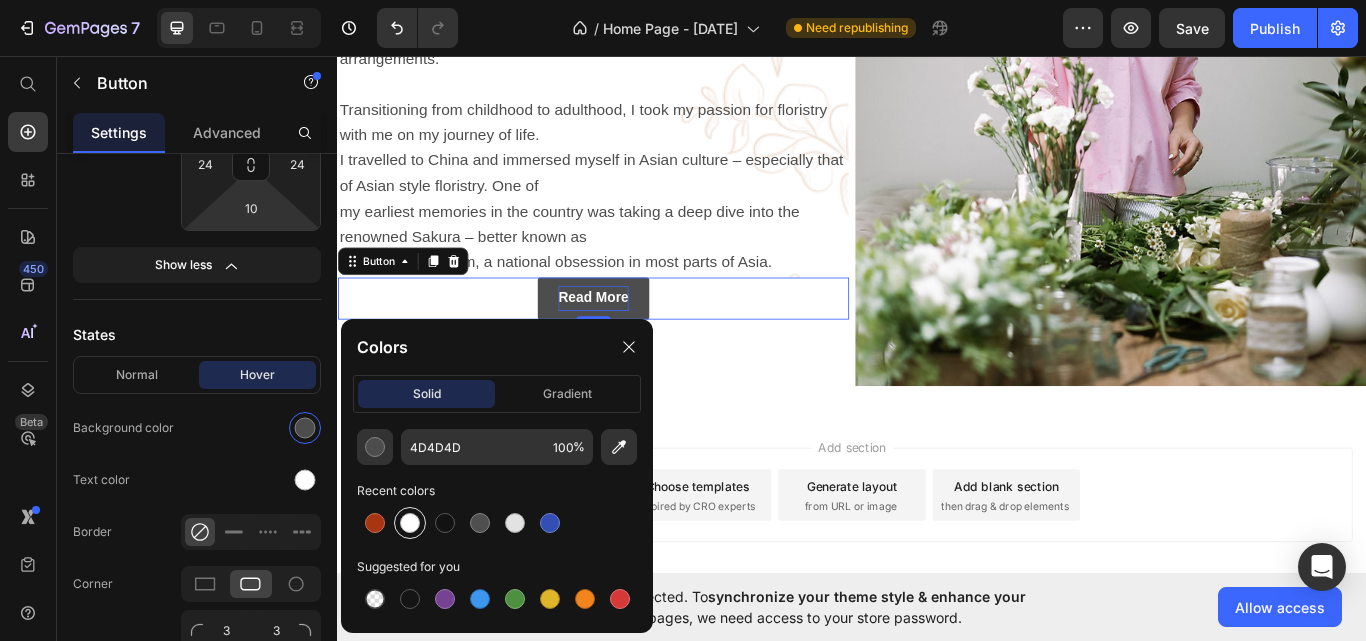 type on "FFFFFF" 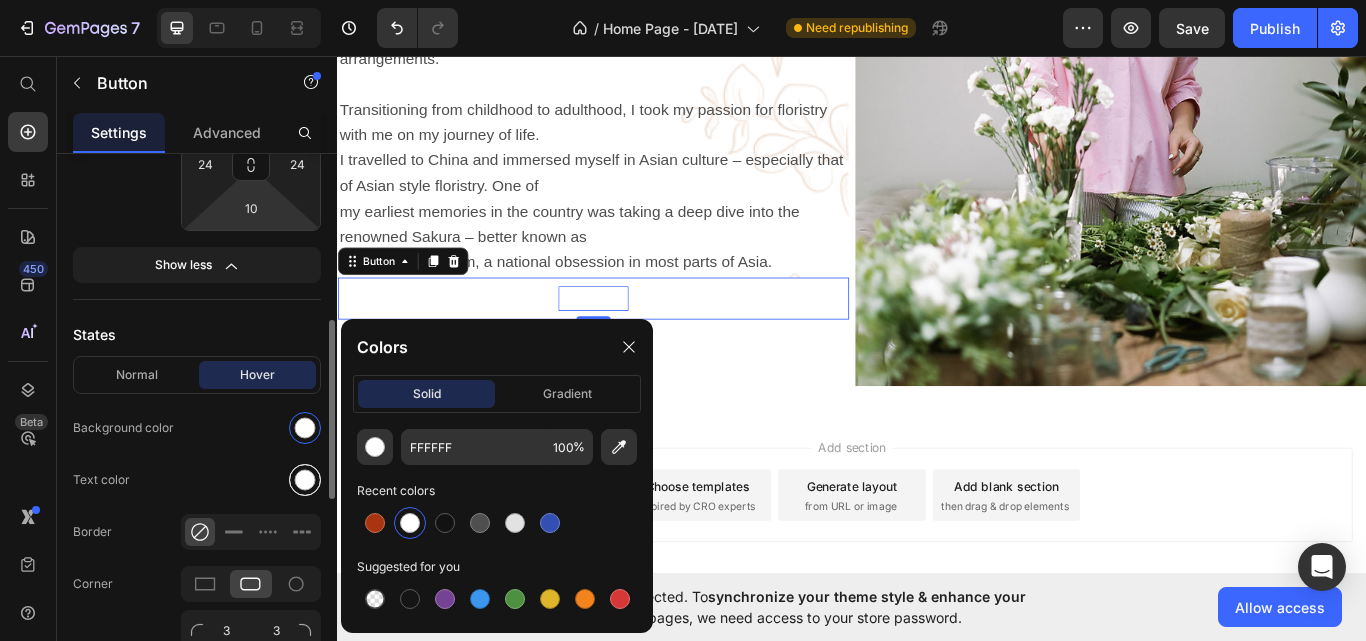 click at bounding box center [305, 480] 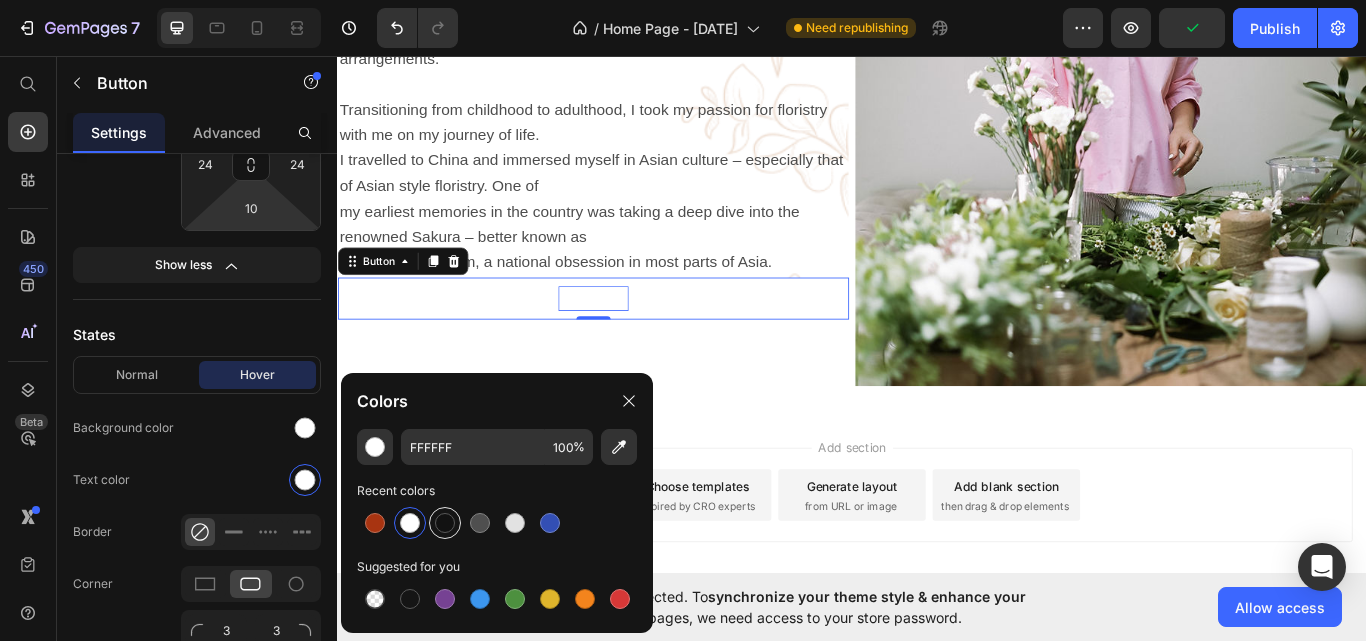 click at bounding box center (445, 523) 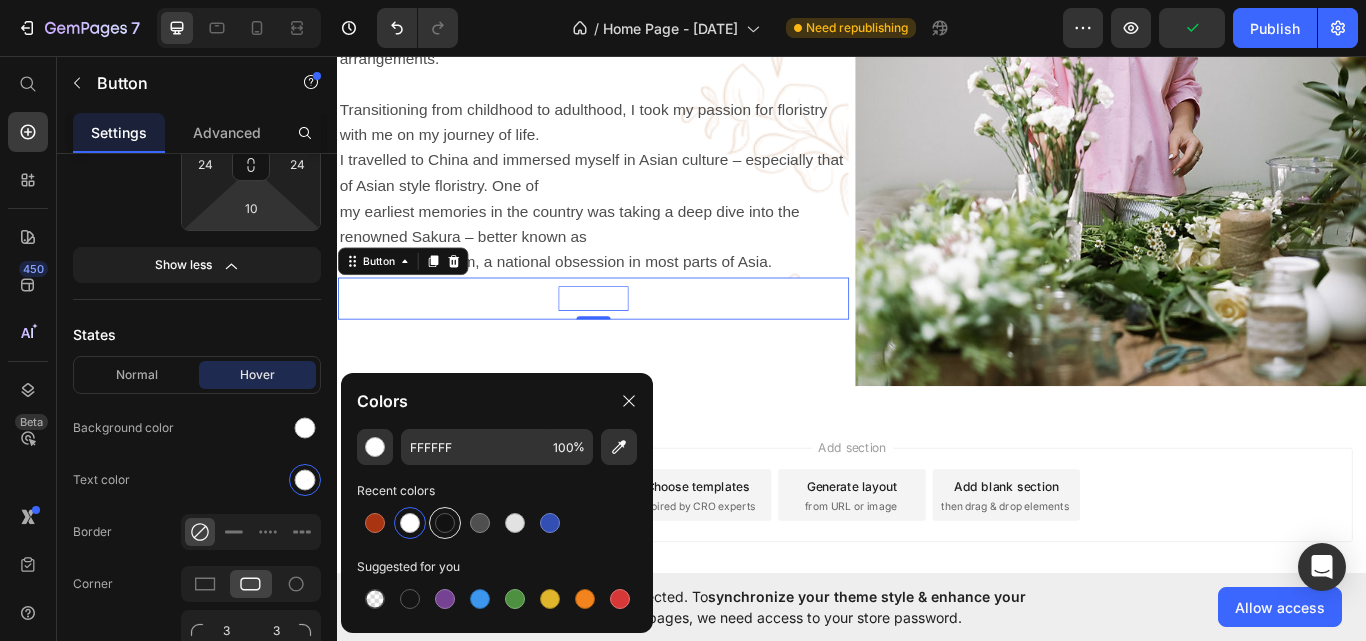 type on "121212" 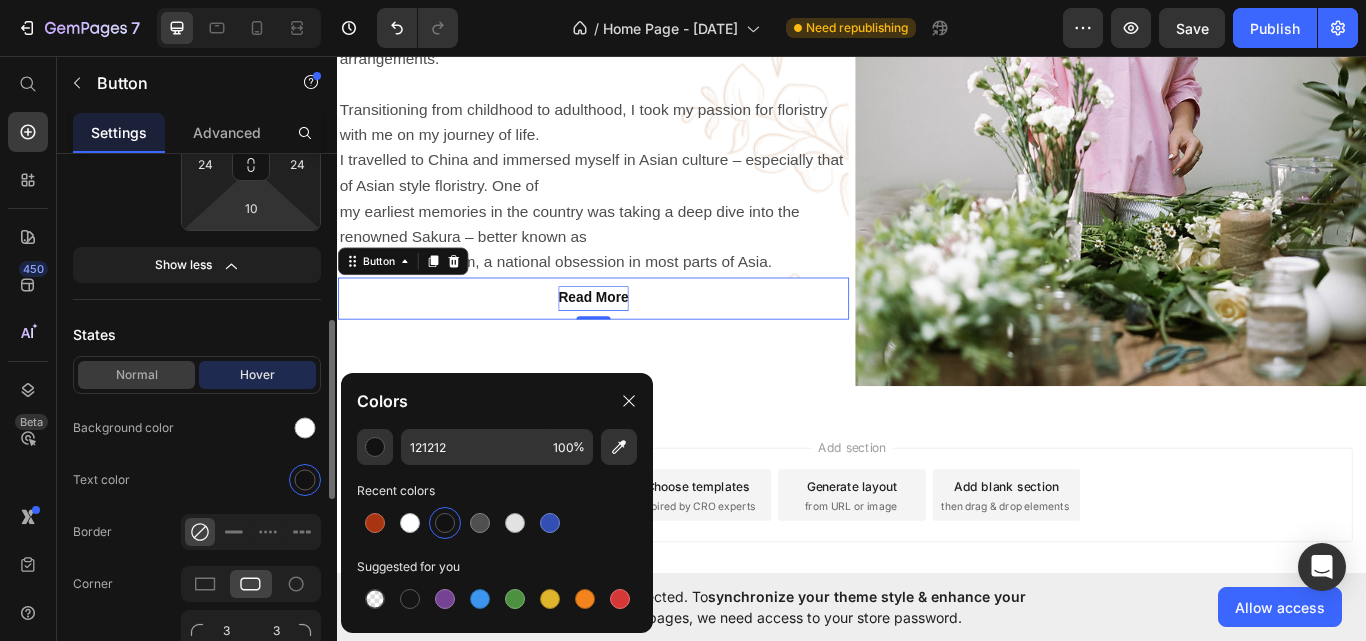 click on "Normal" at bounding box center [136, 375] 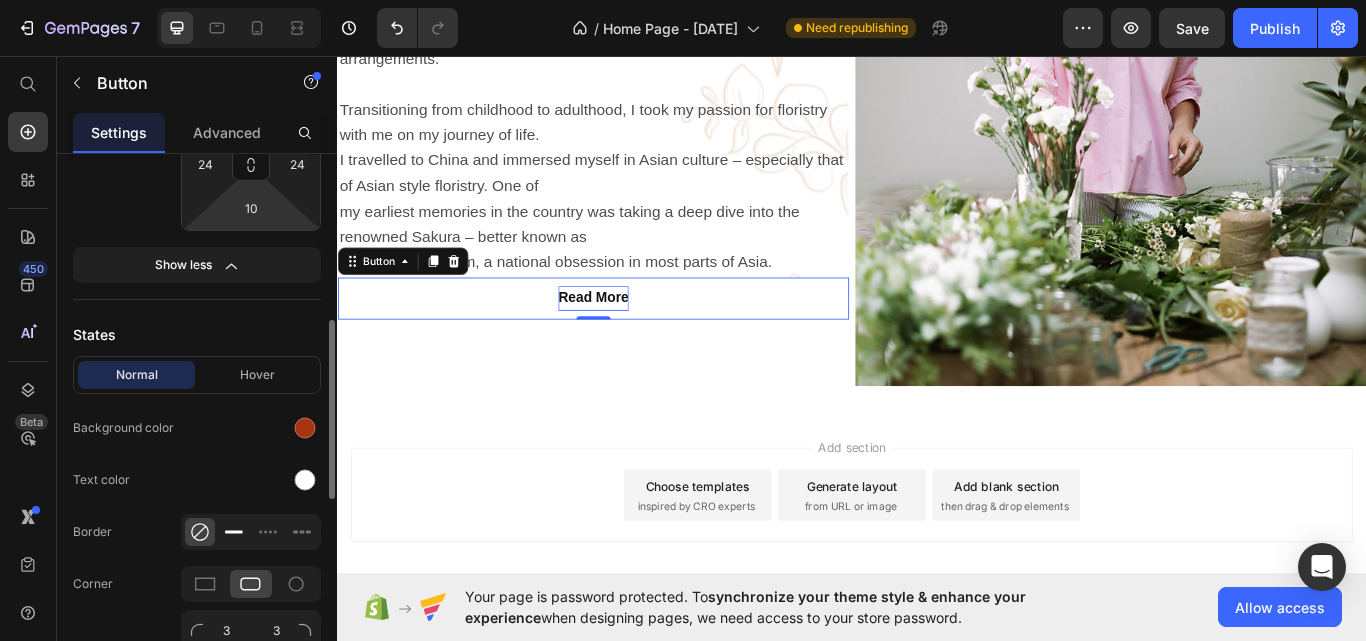 click 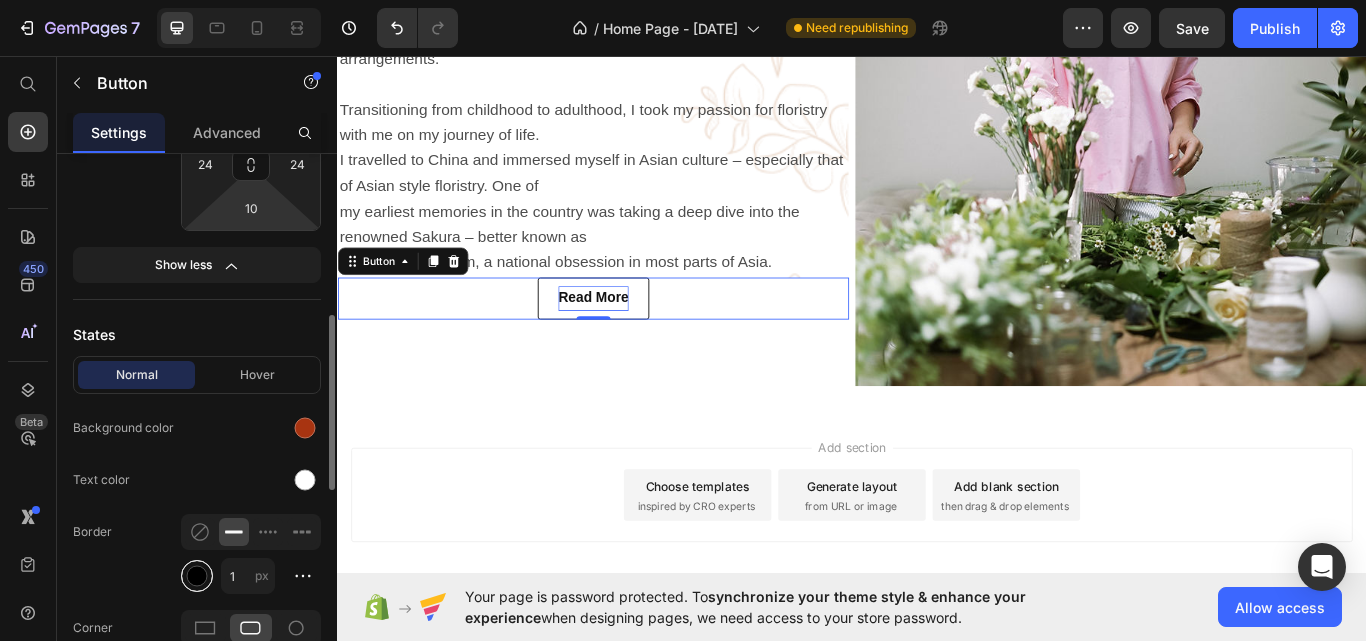click at bounding box center (197, 576) 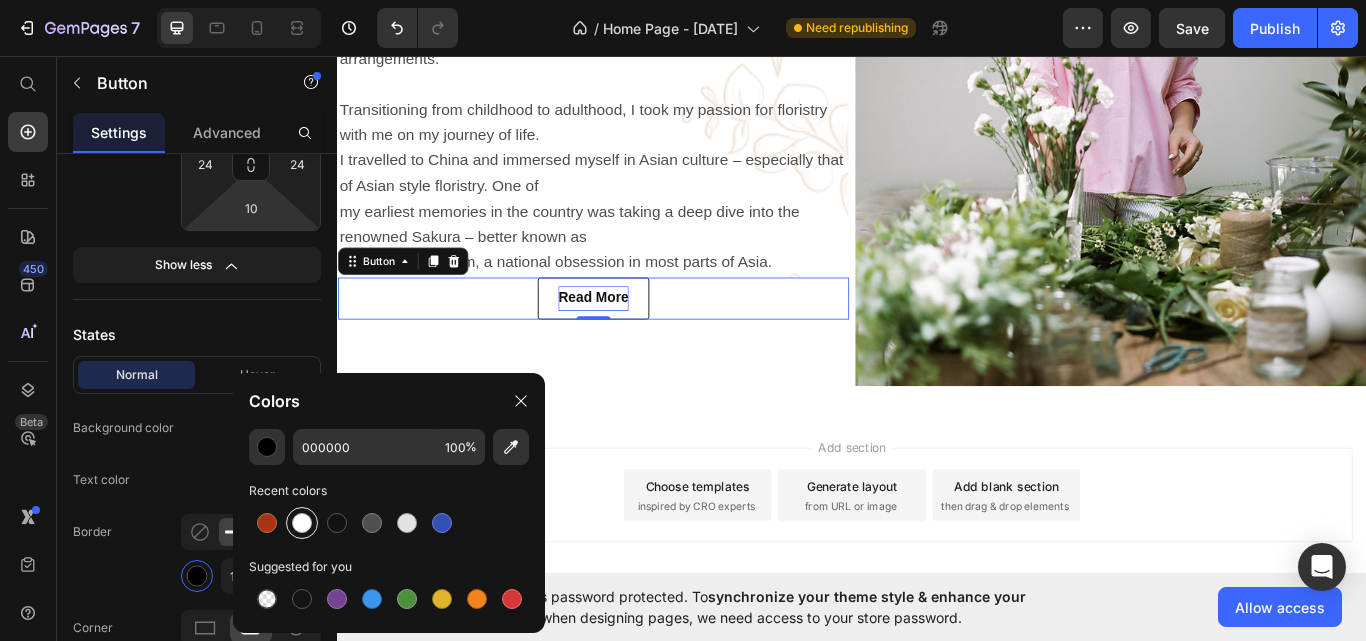 click at bounding box center (302, 523) 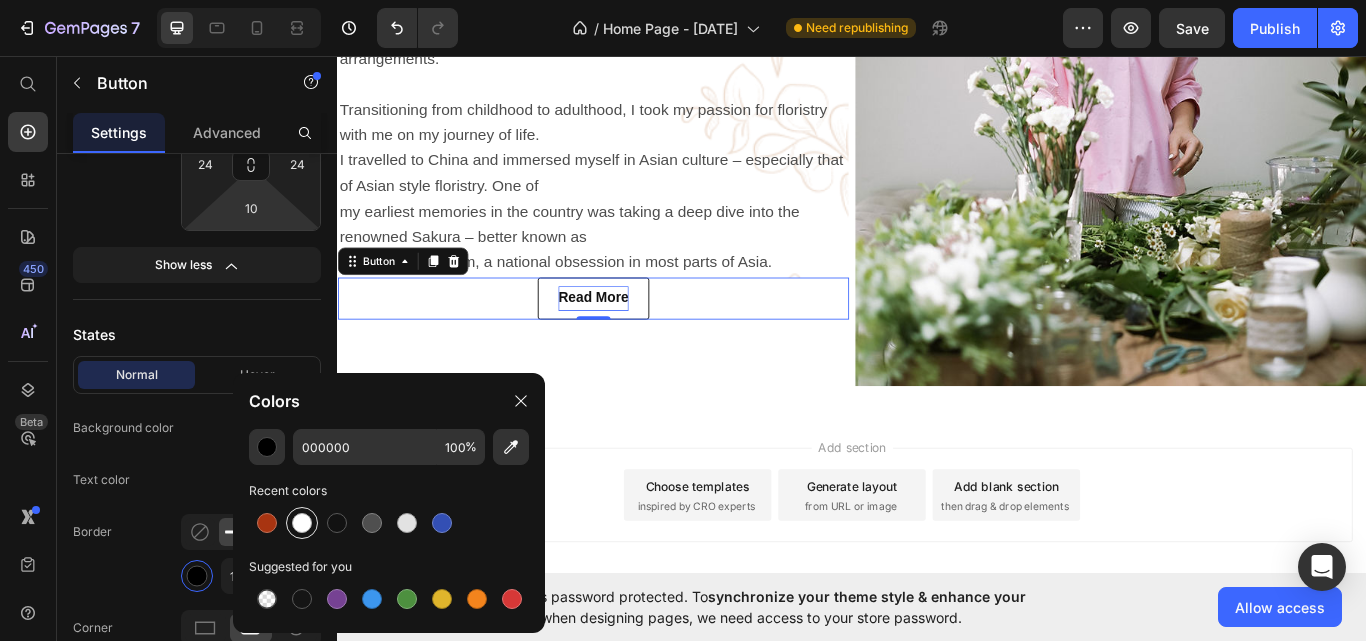 type on "FFFFFF" 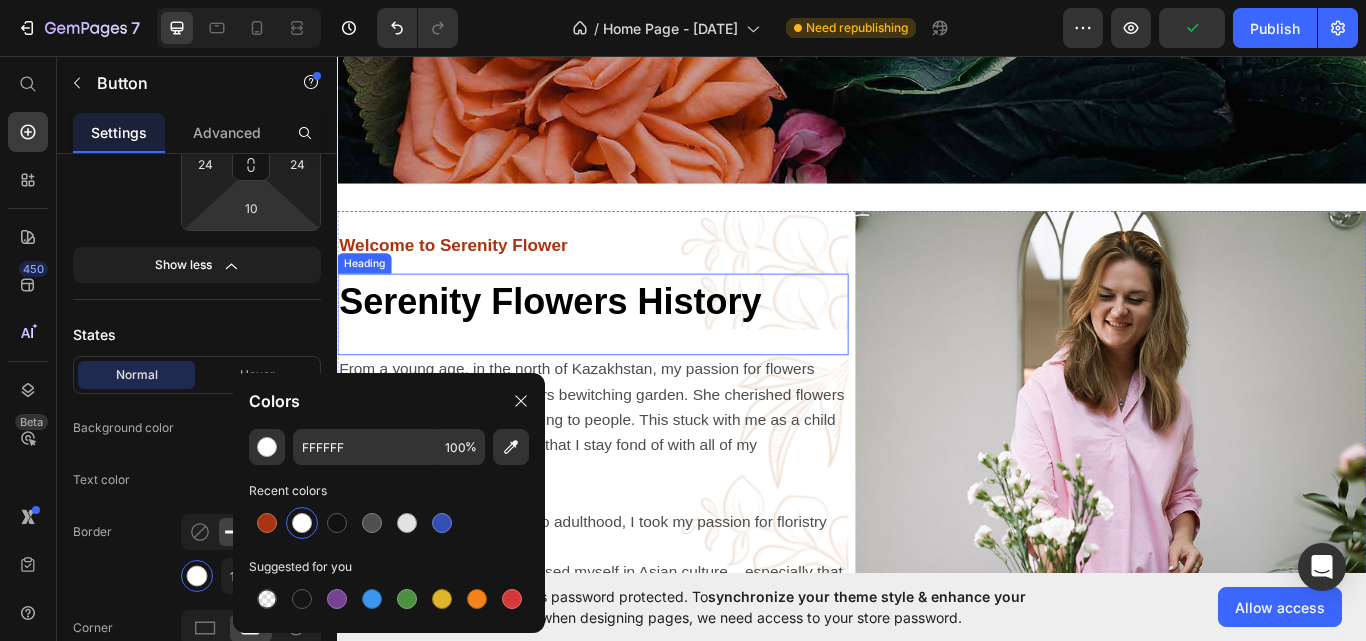 scroll, scrollTop: 552, scrollLeft: 0, axis: vertical 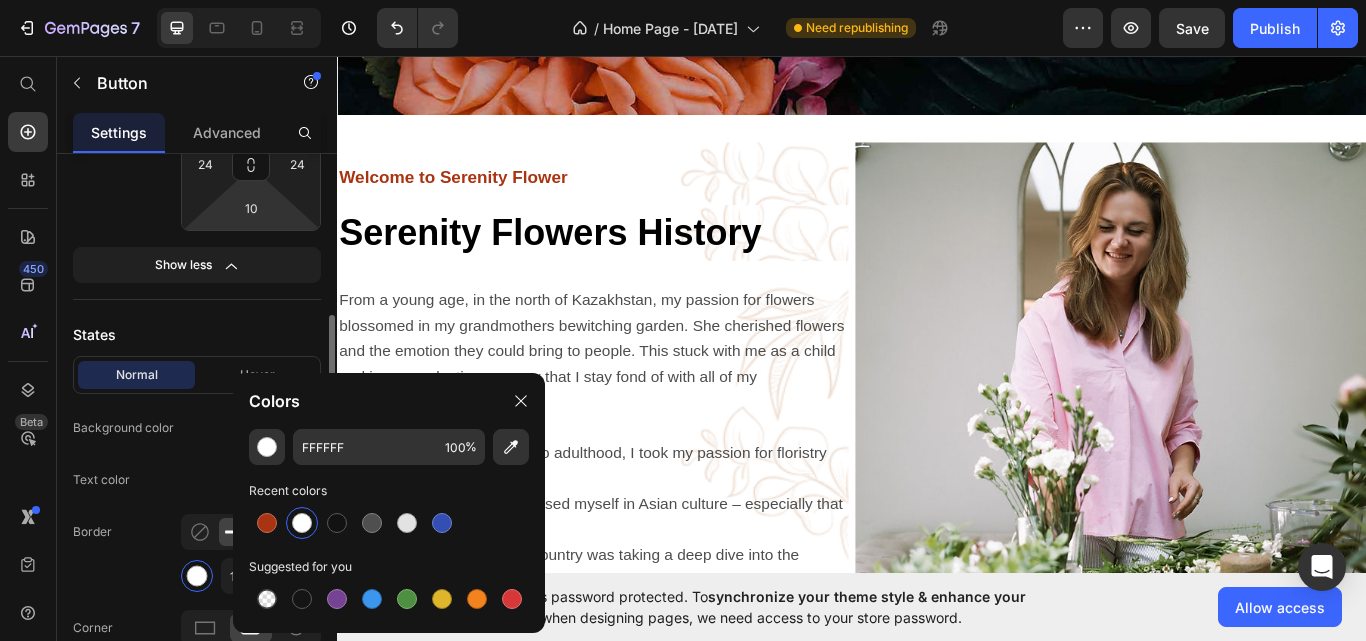 click on "Text color" 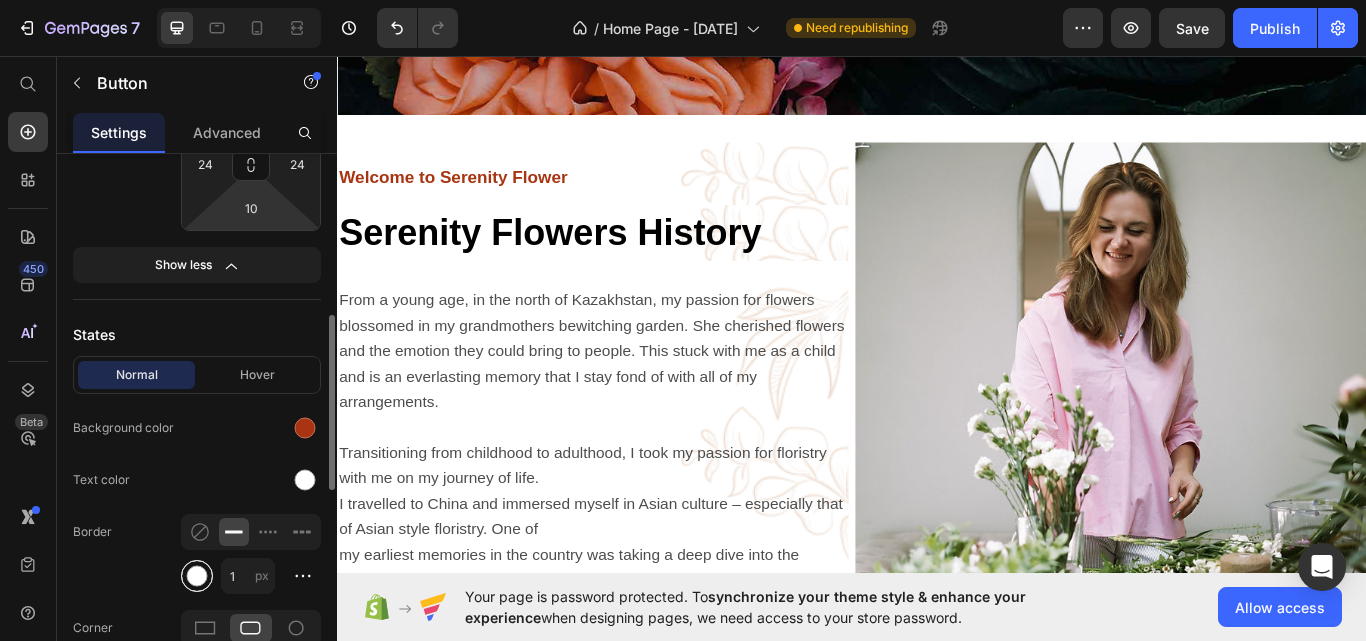 click at bounding box center [197, 576] 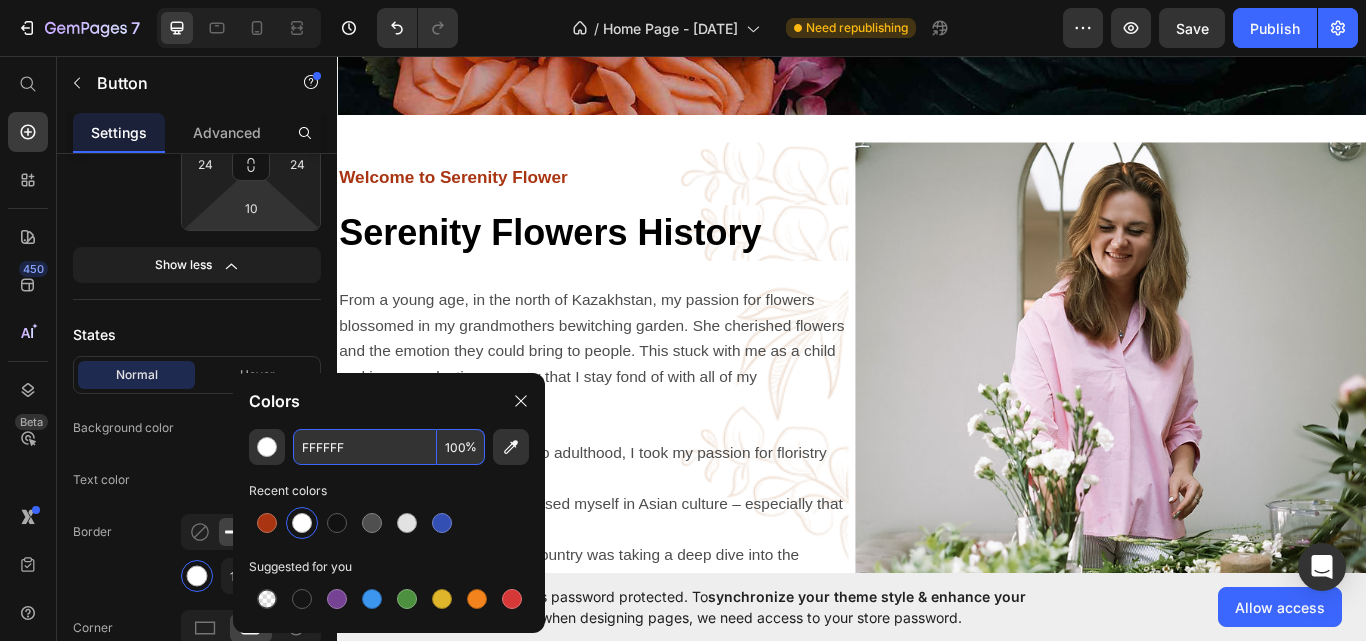 click on "FFFFFF" at bounding box center [365, 447] 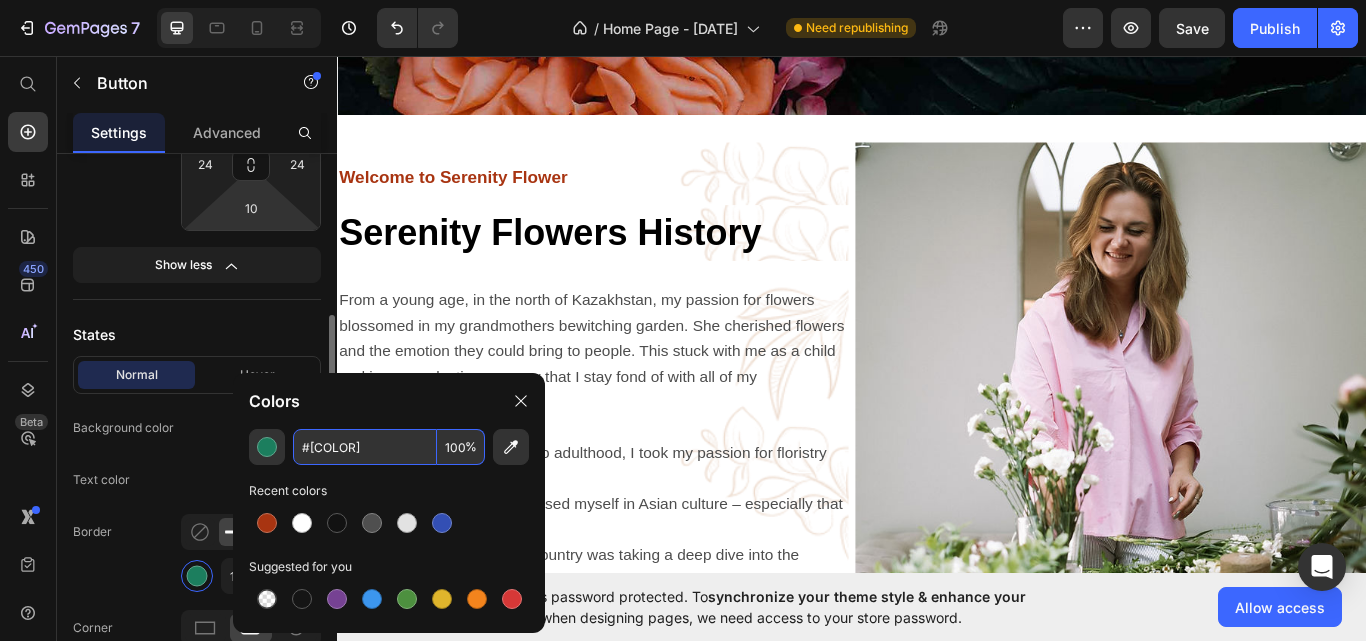type on "#[COLOR]" 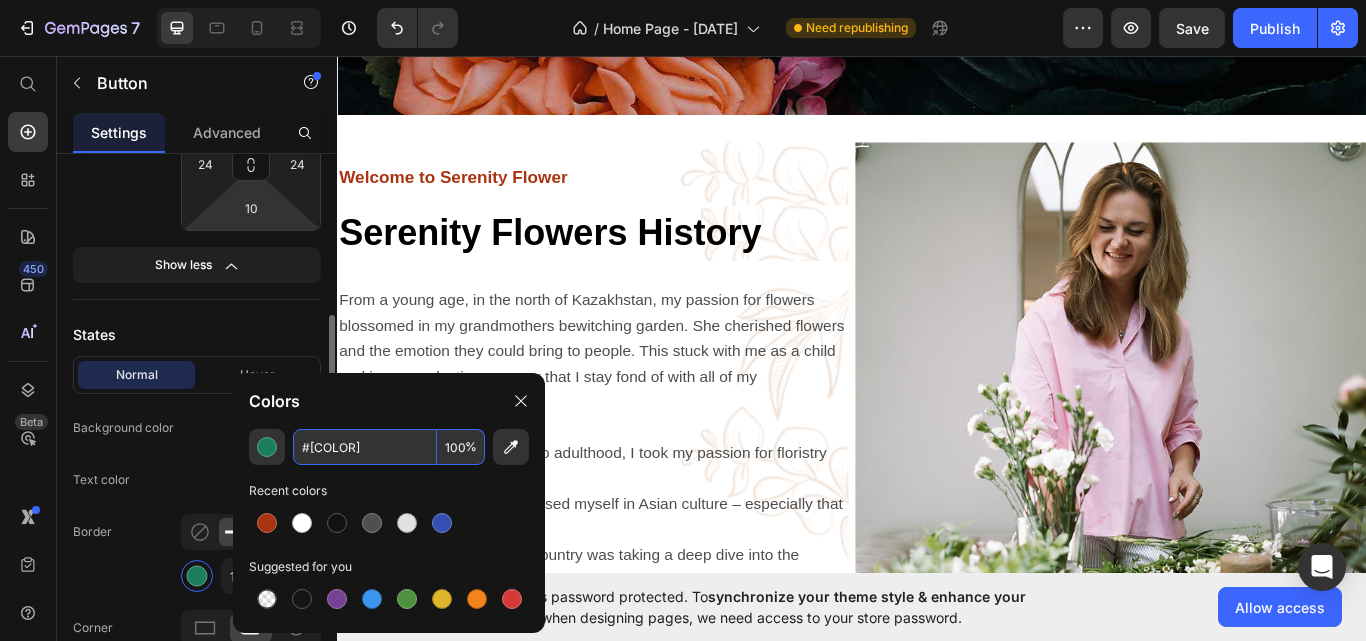 click on "Text color" 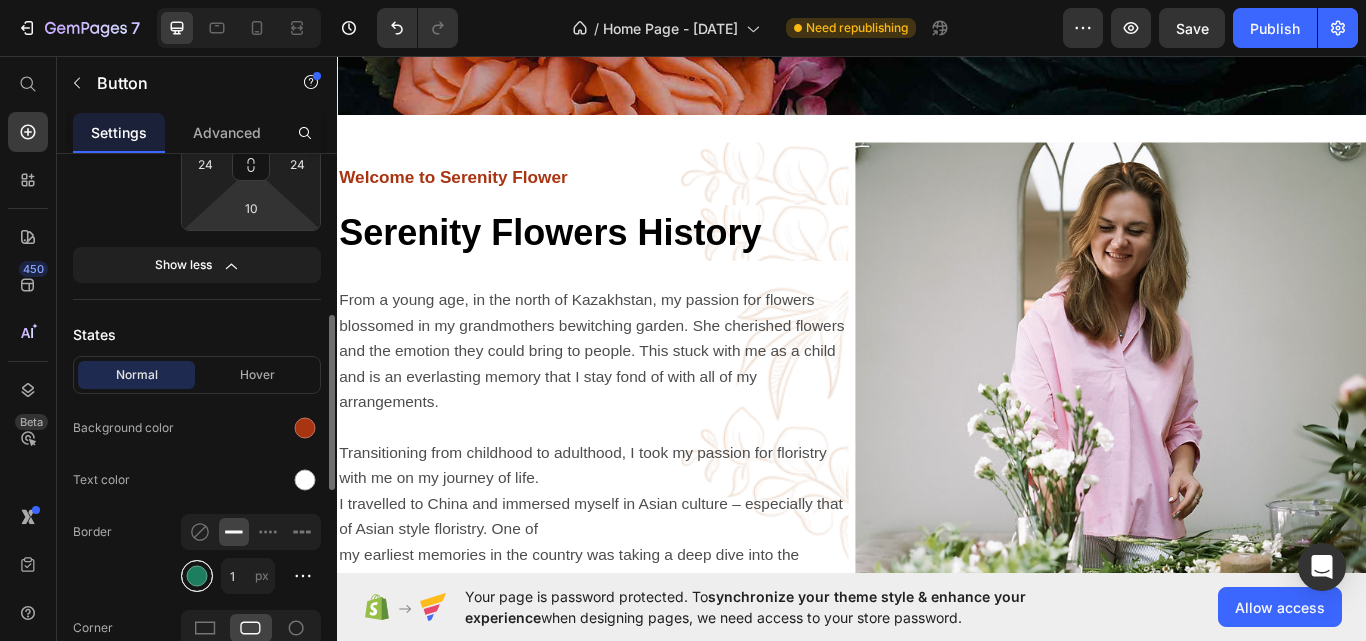 click at bounding box center (197, 576) 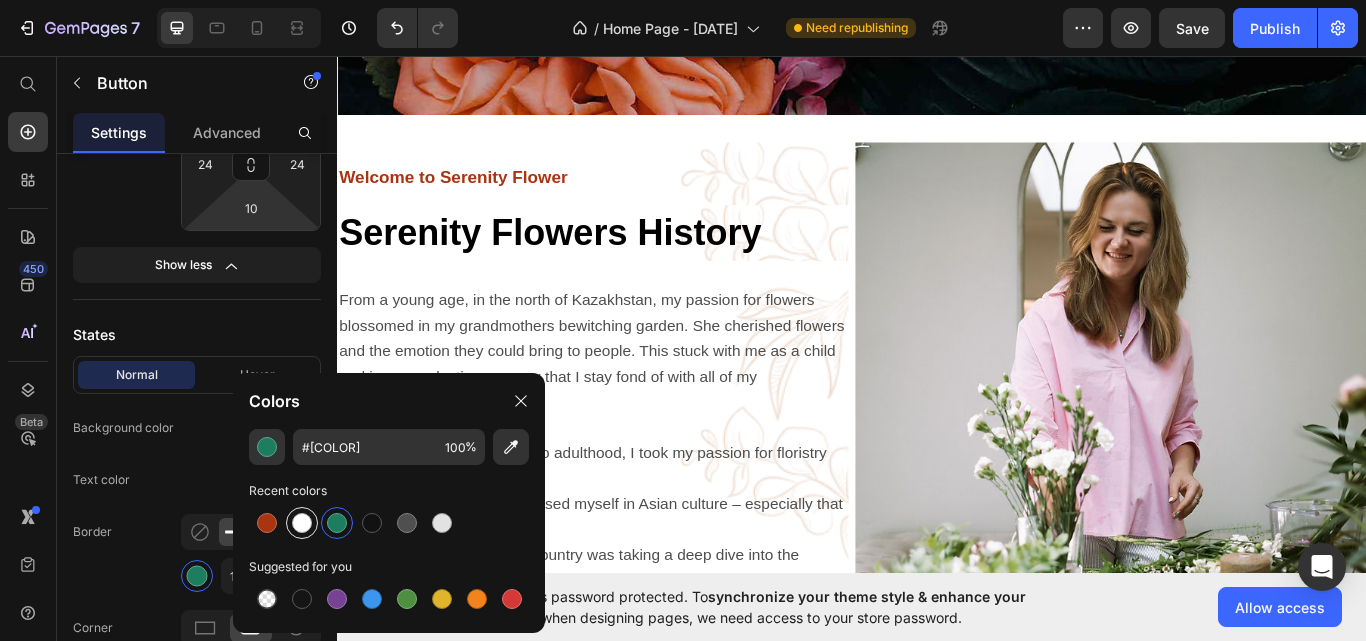 click at bounding box center [302, 523] 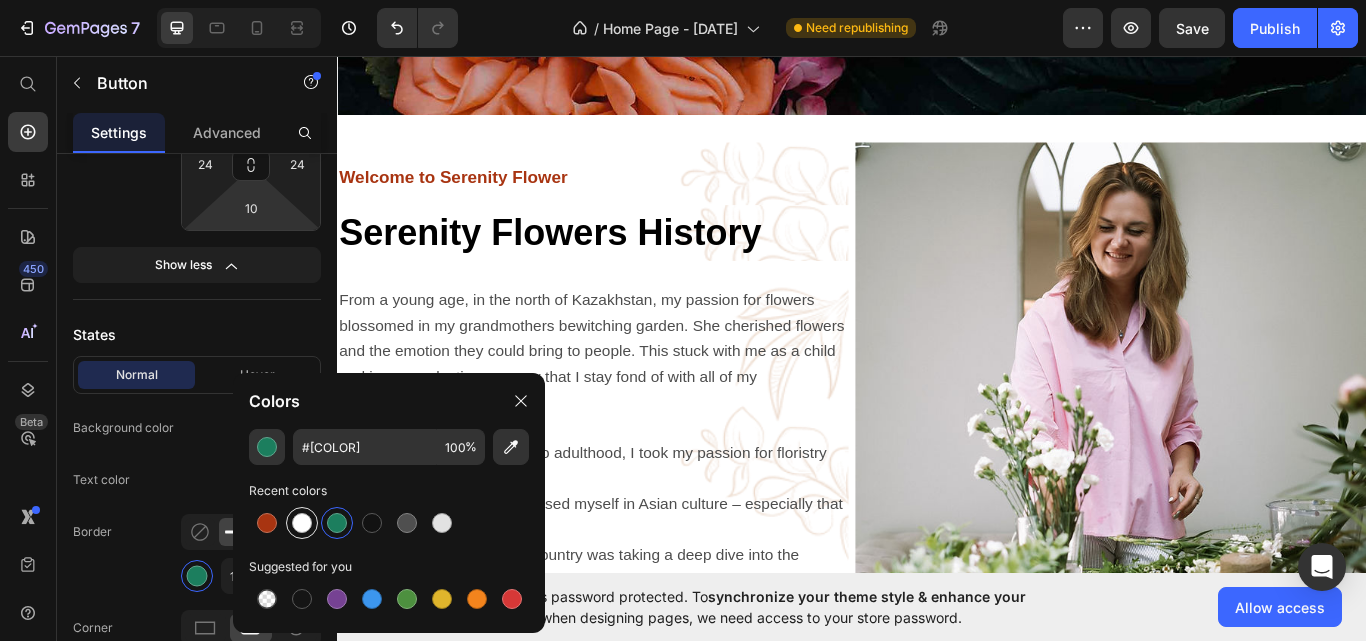 type on "FFFFFF" 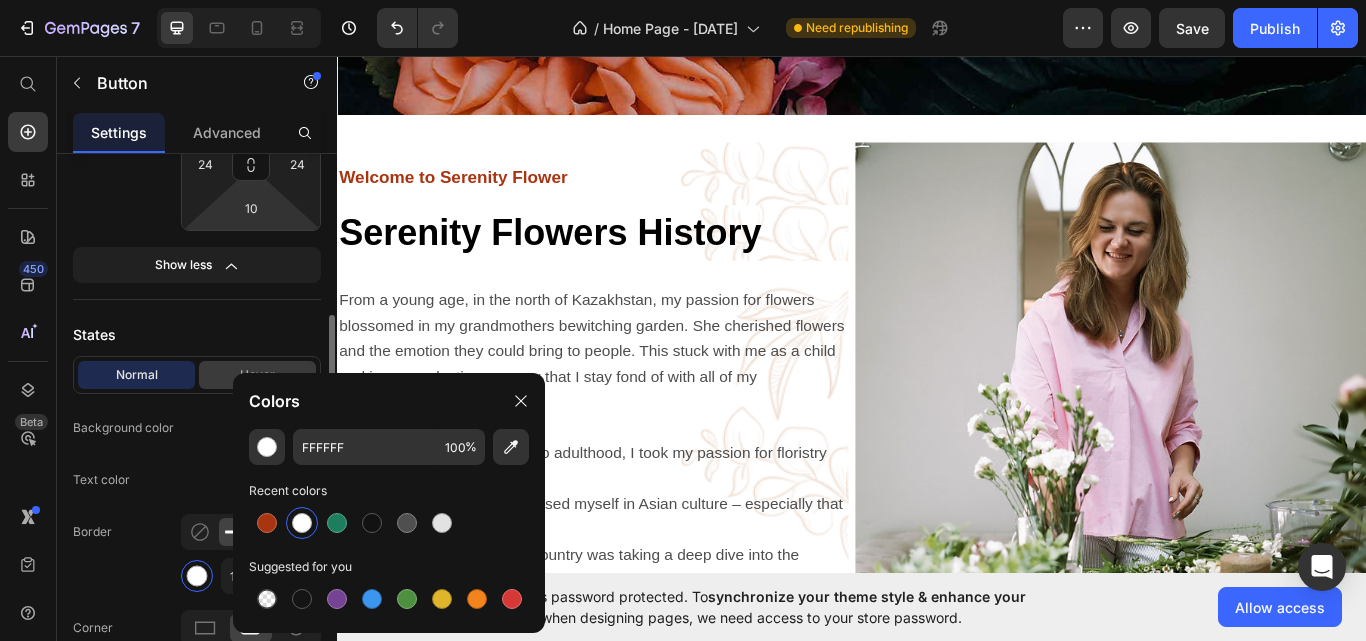click on "Hover" at bounding box center [257, 375] 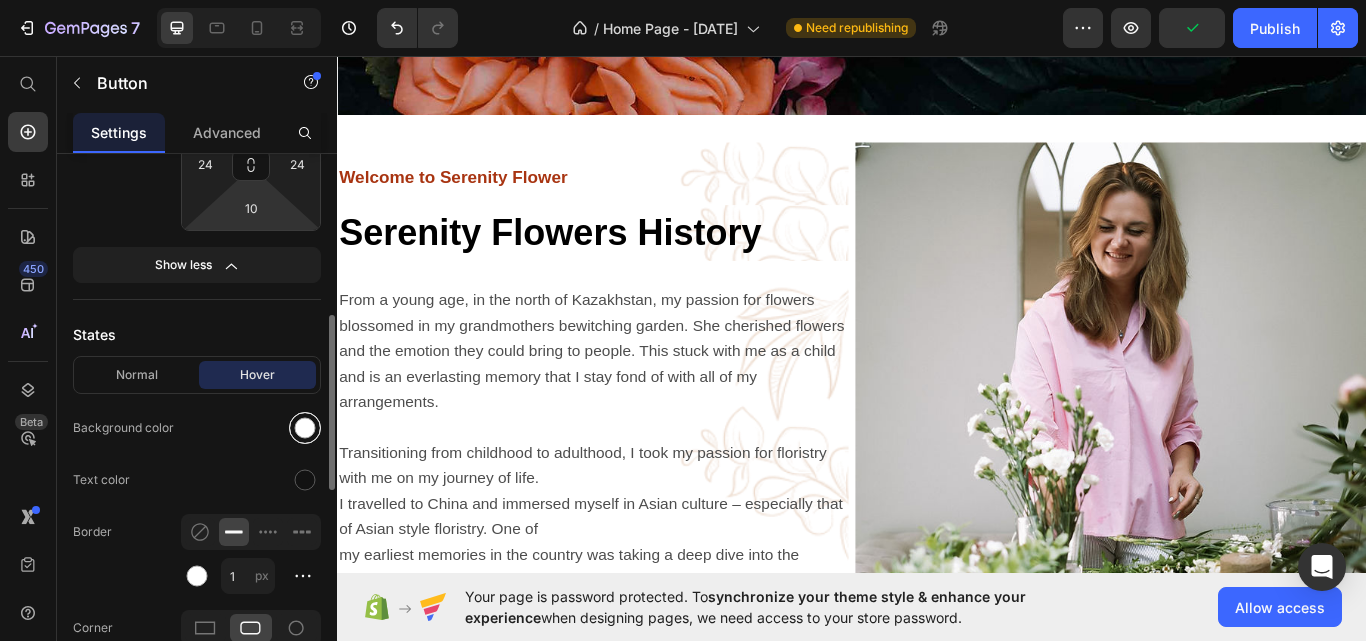 click at bounding box center (305, 428) 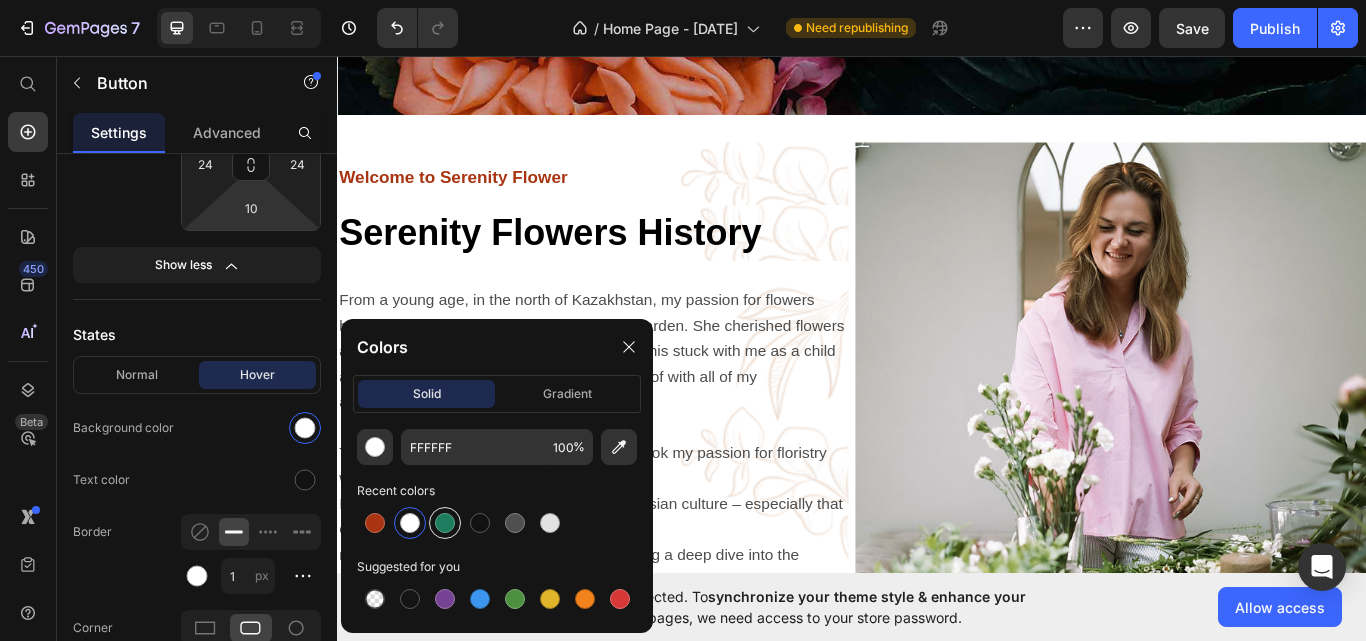 click at bounding box center (445, 523) 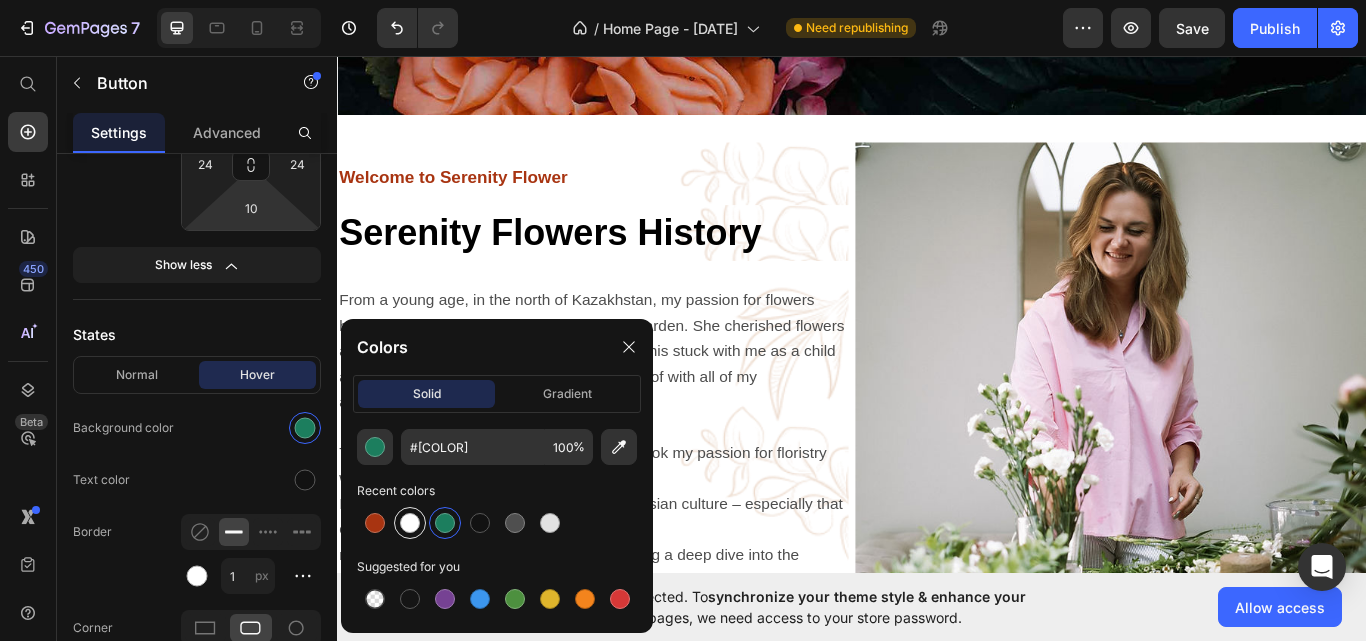 click at bounding box center (410, 523) 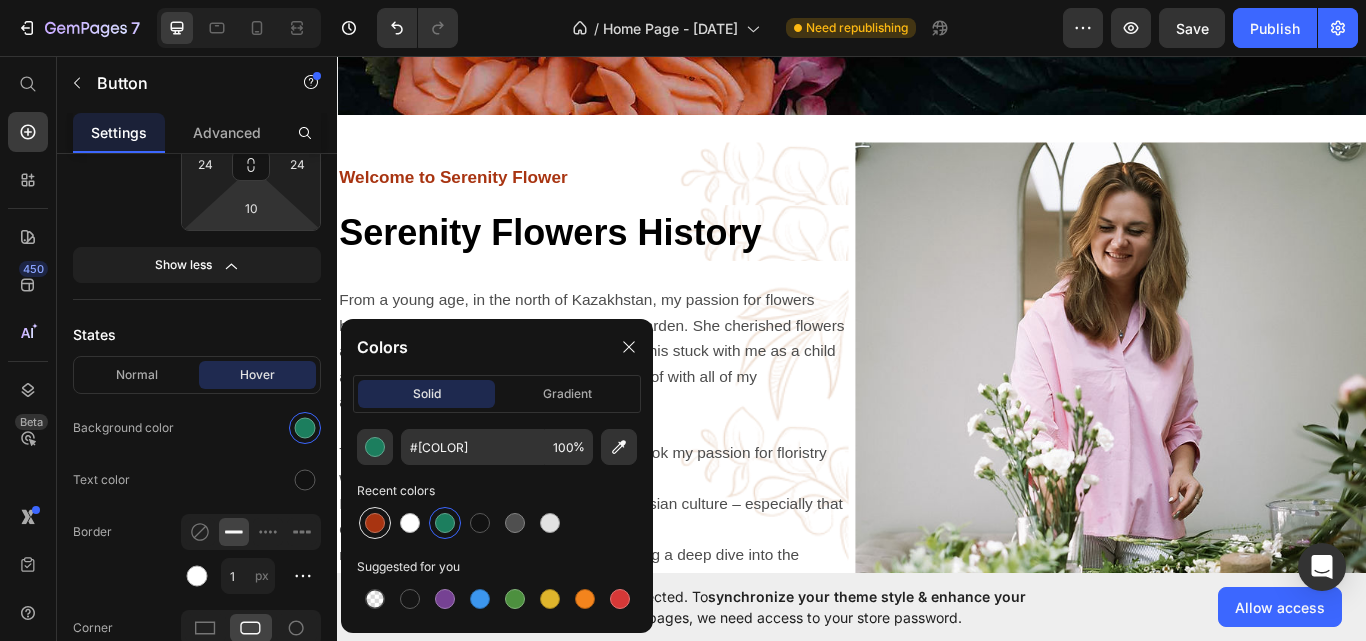 type on "FFFFFF" 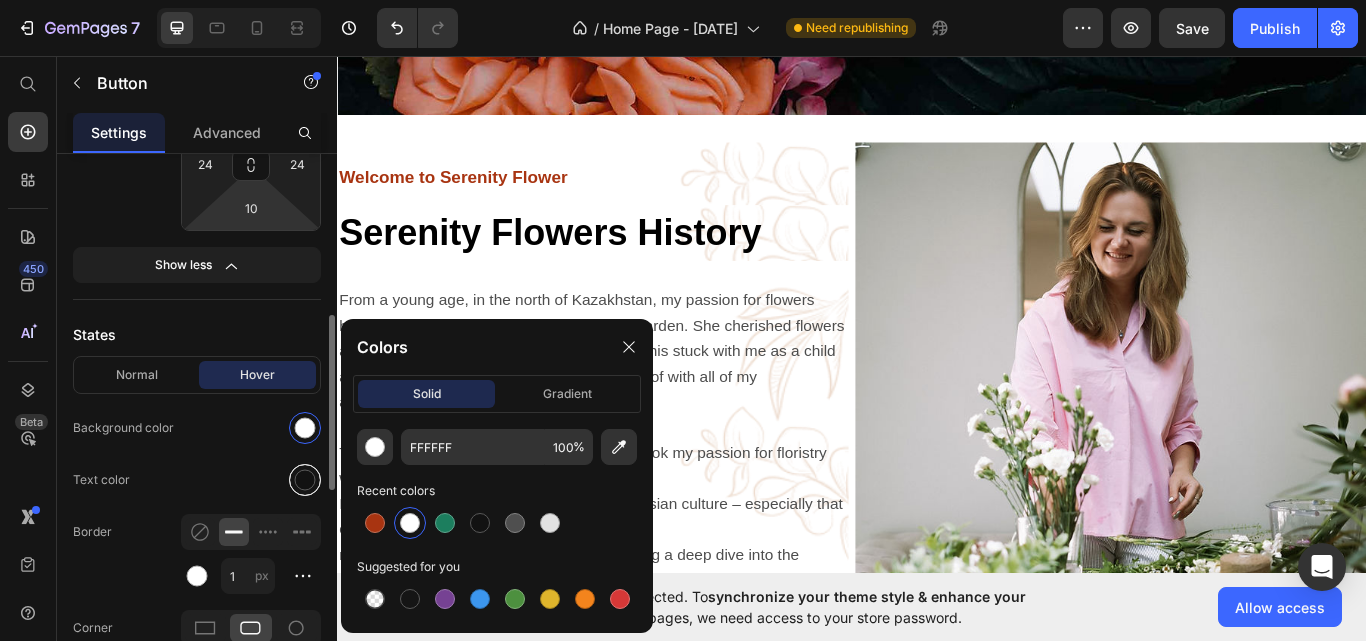 click at bounding box center [305, 480] 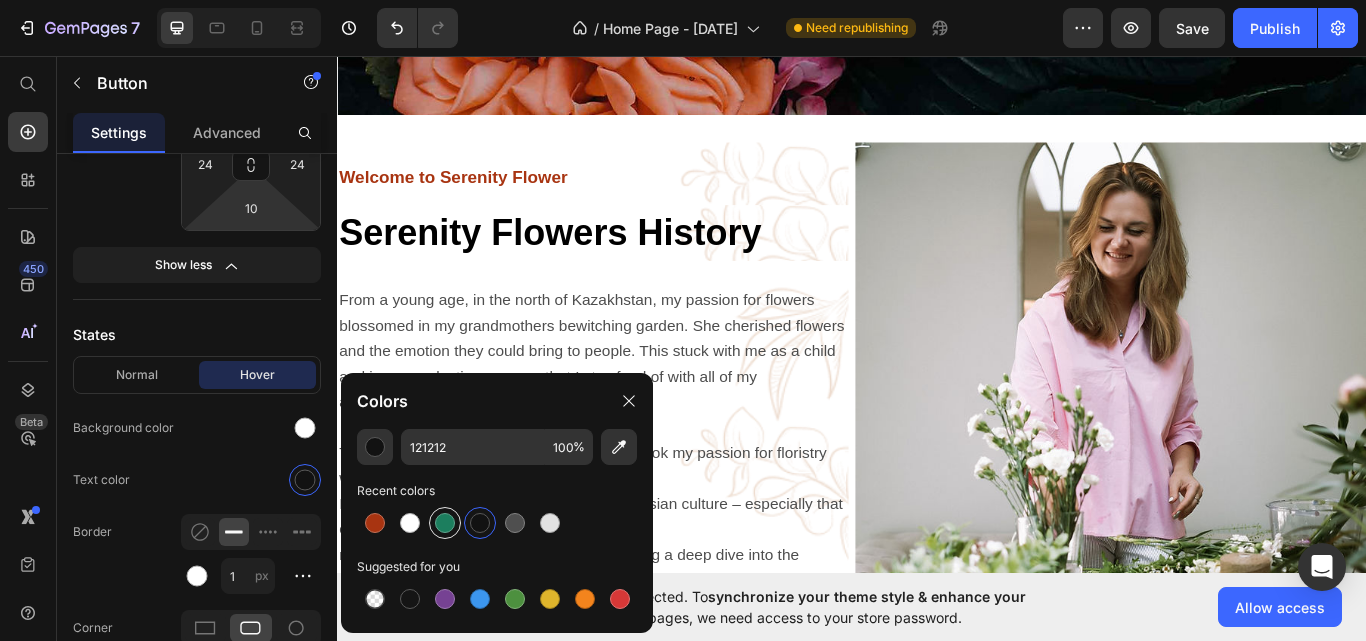 click at bounding box center (445, 523) 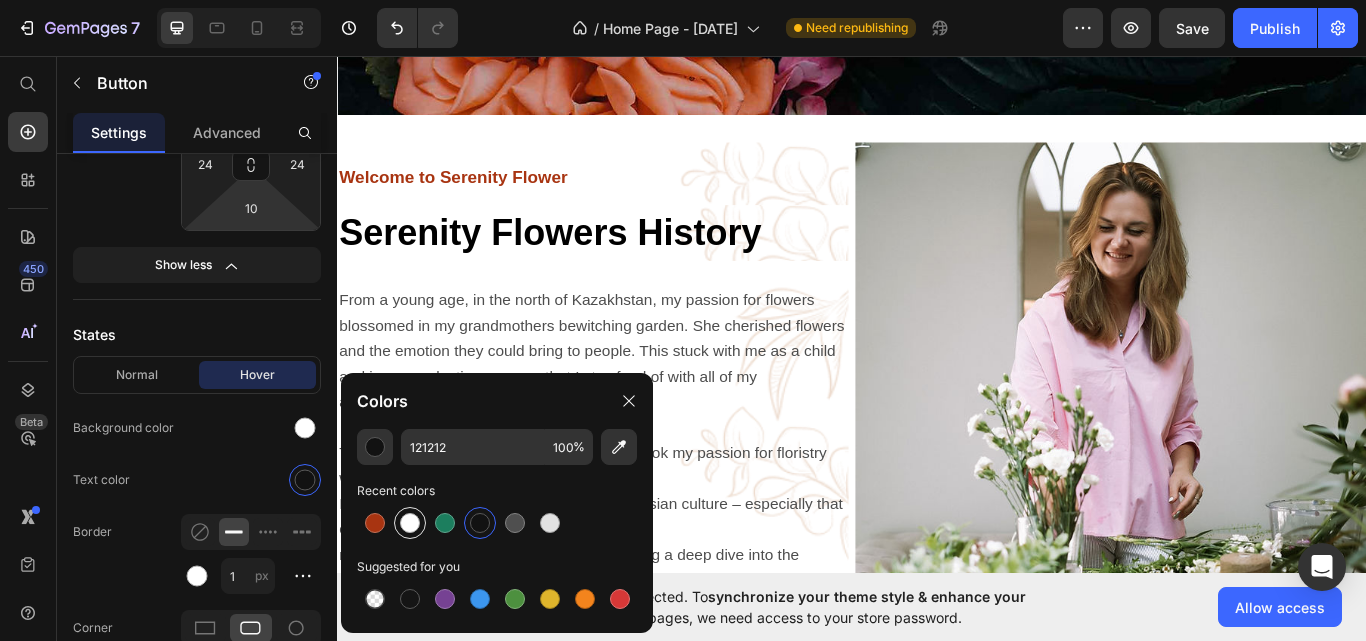 type on "#[COLOR]" 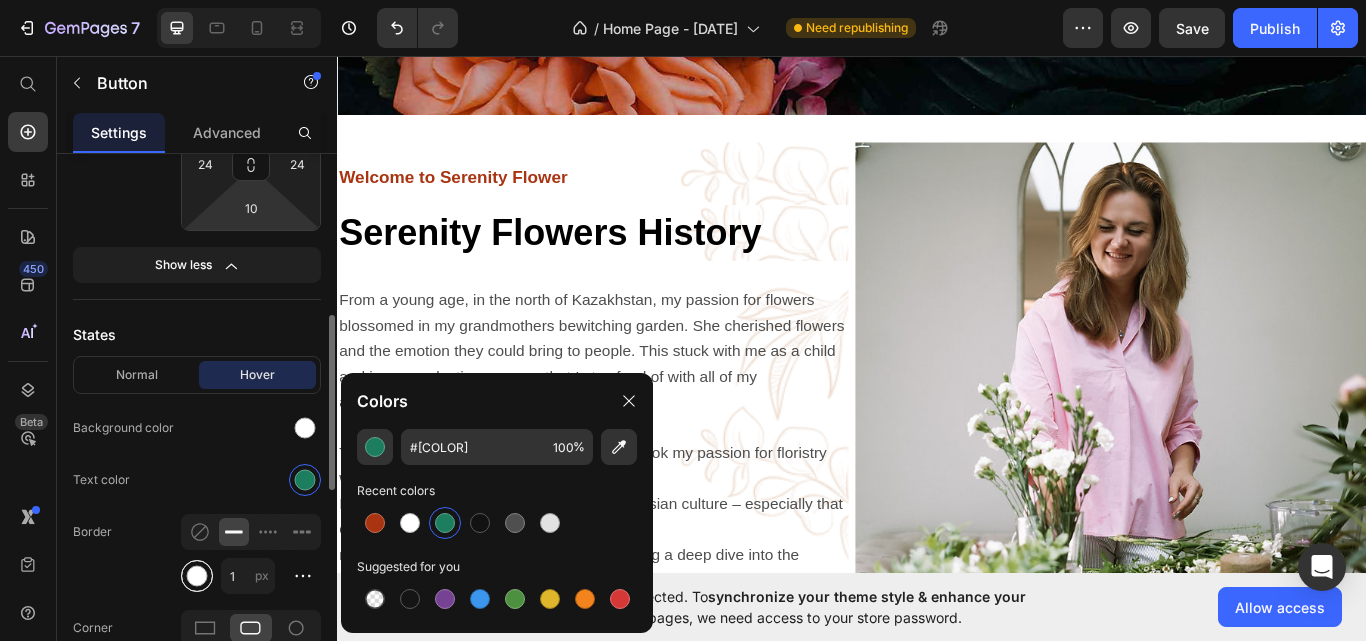 click at bounding box center (197, 576) 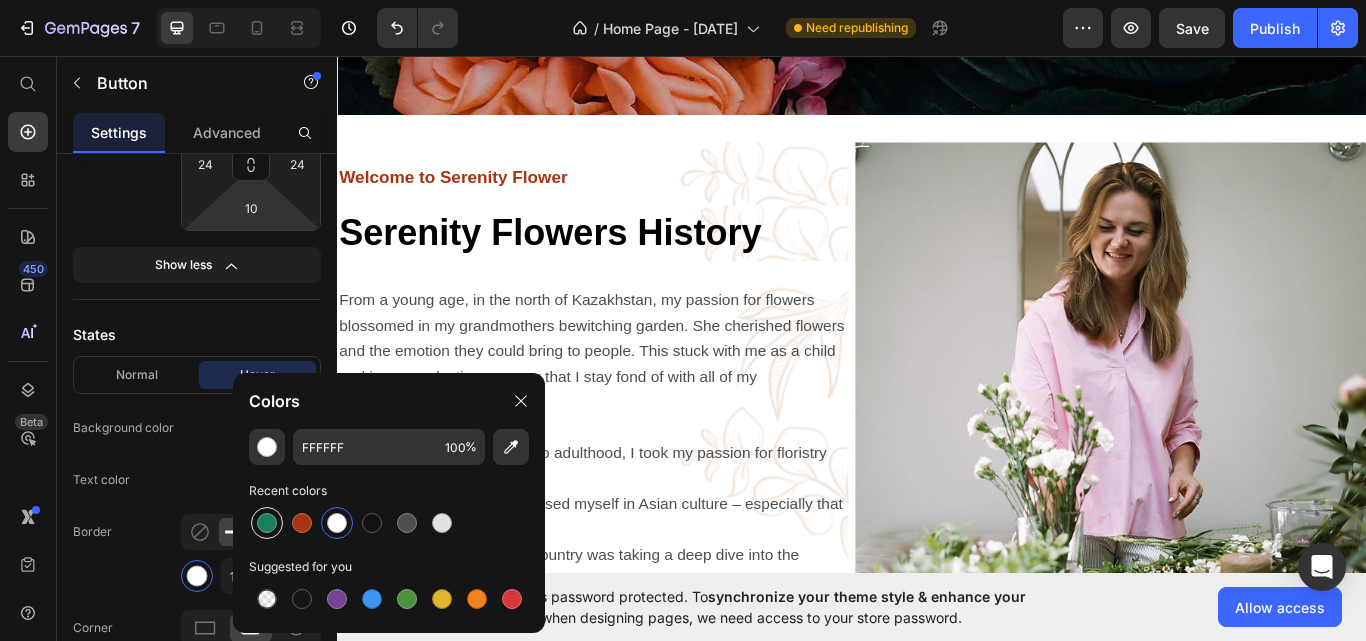 click at bounding box center (267, 523) 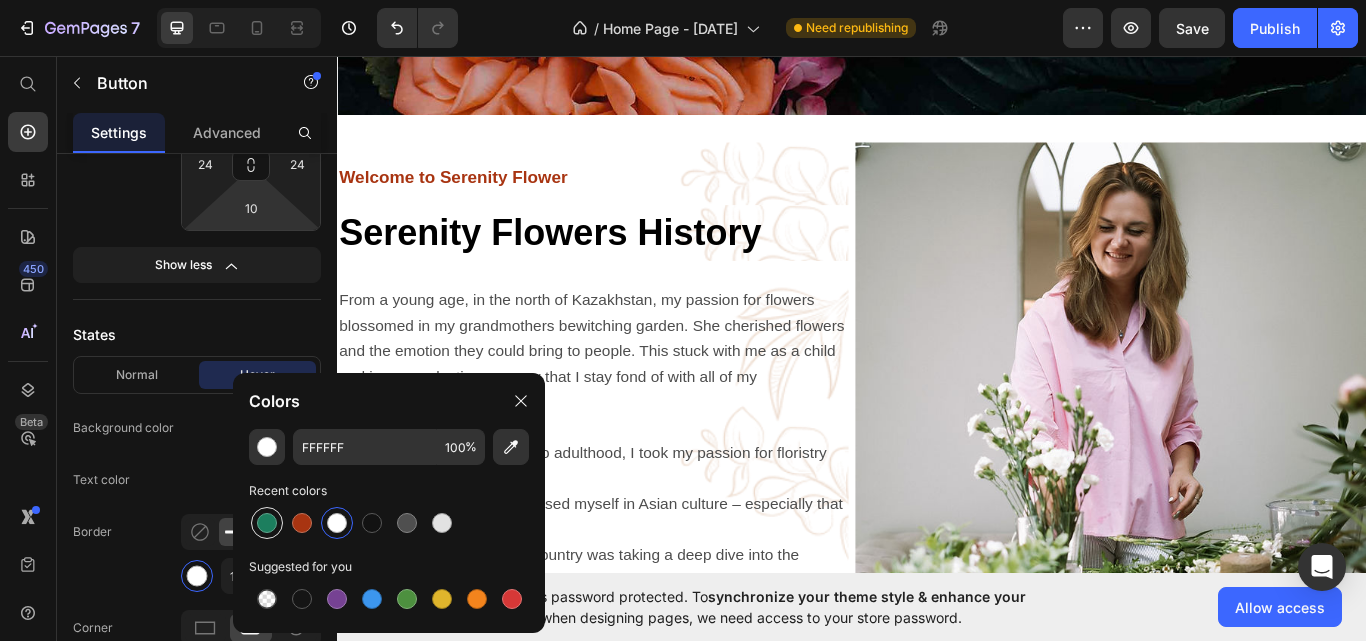 type on "#[COLOR]" 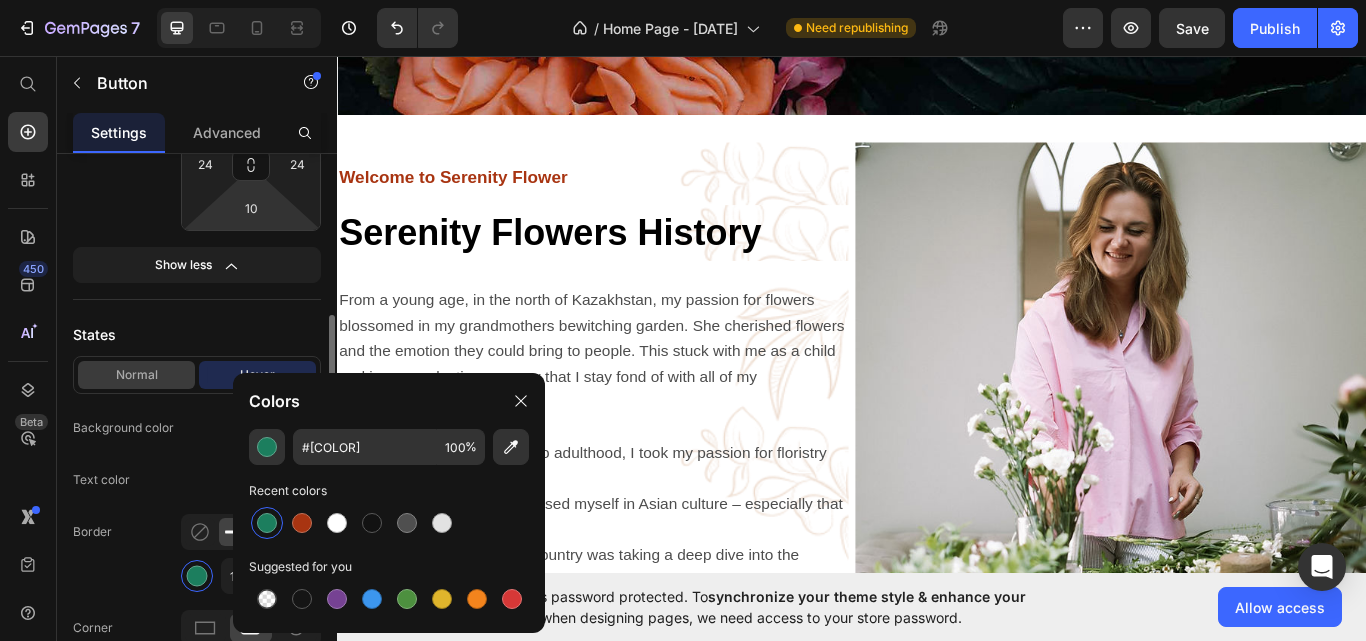 click on "Normal" at bounding box center [136, 375] 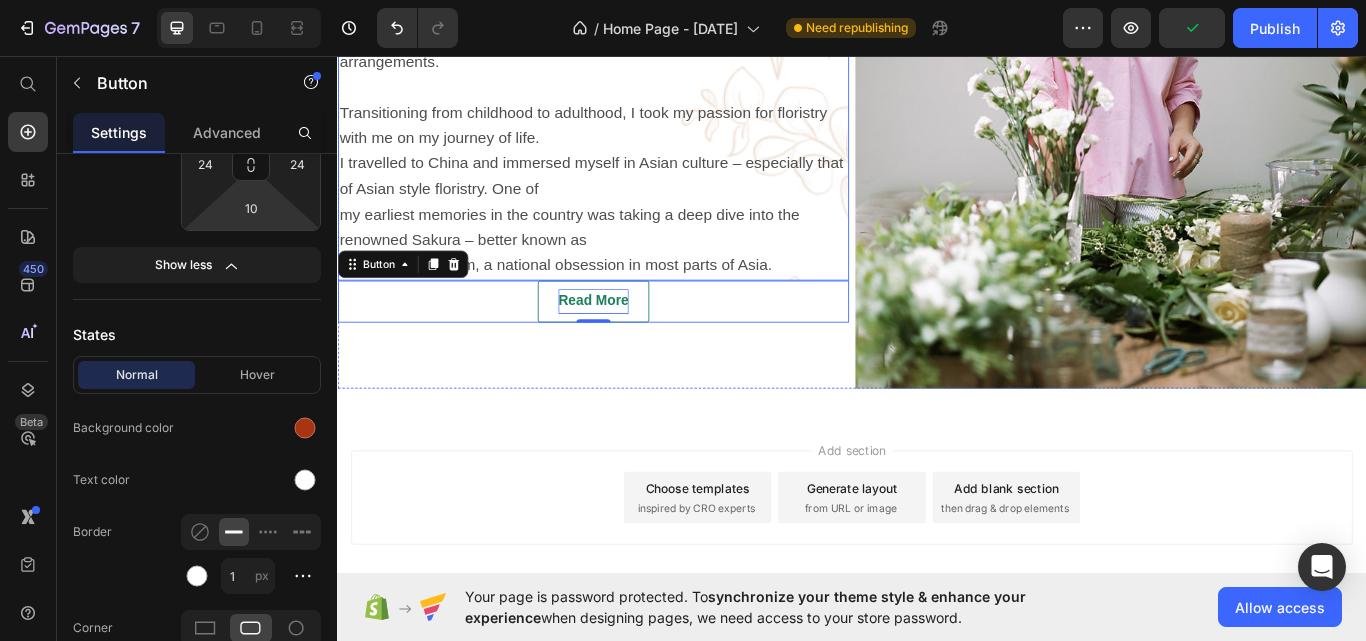 scroll, scrollTop: 952, scrollLeft: 0, axis: vertical 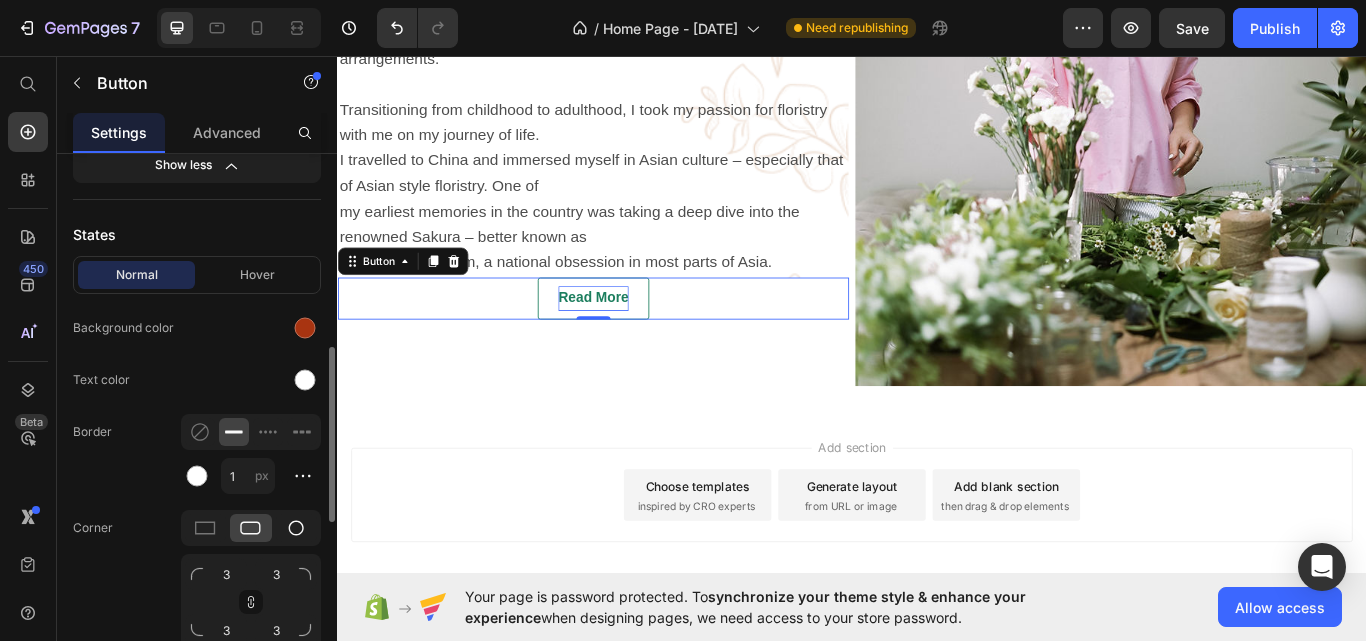 click 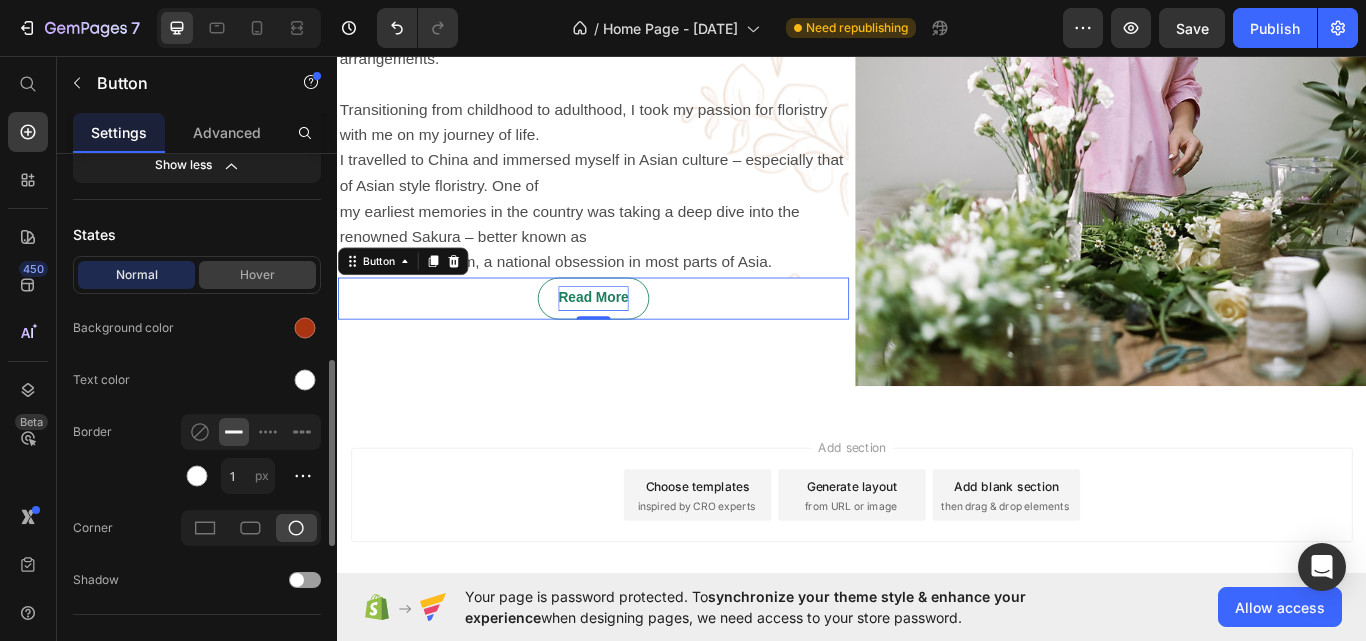 click on "Hover" at bounding box center [257, 275] 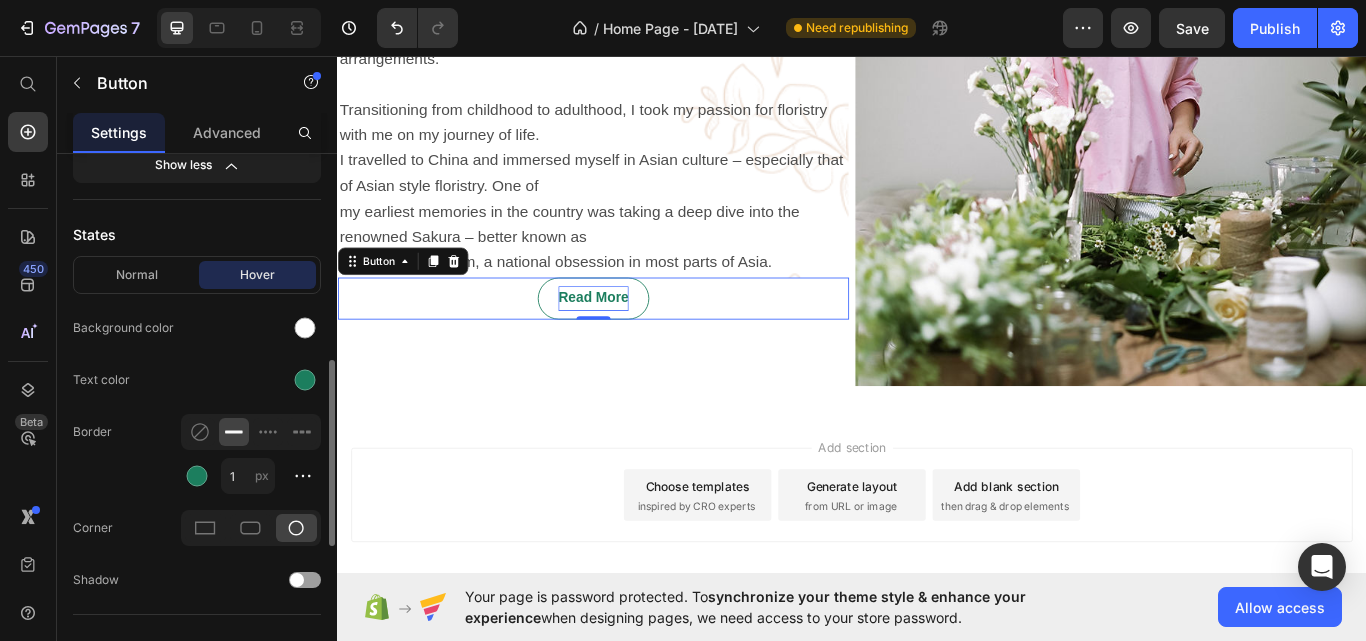click 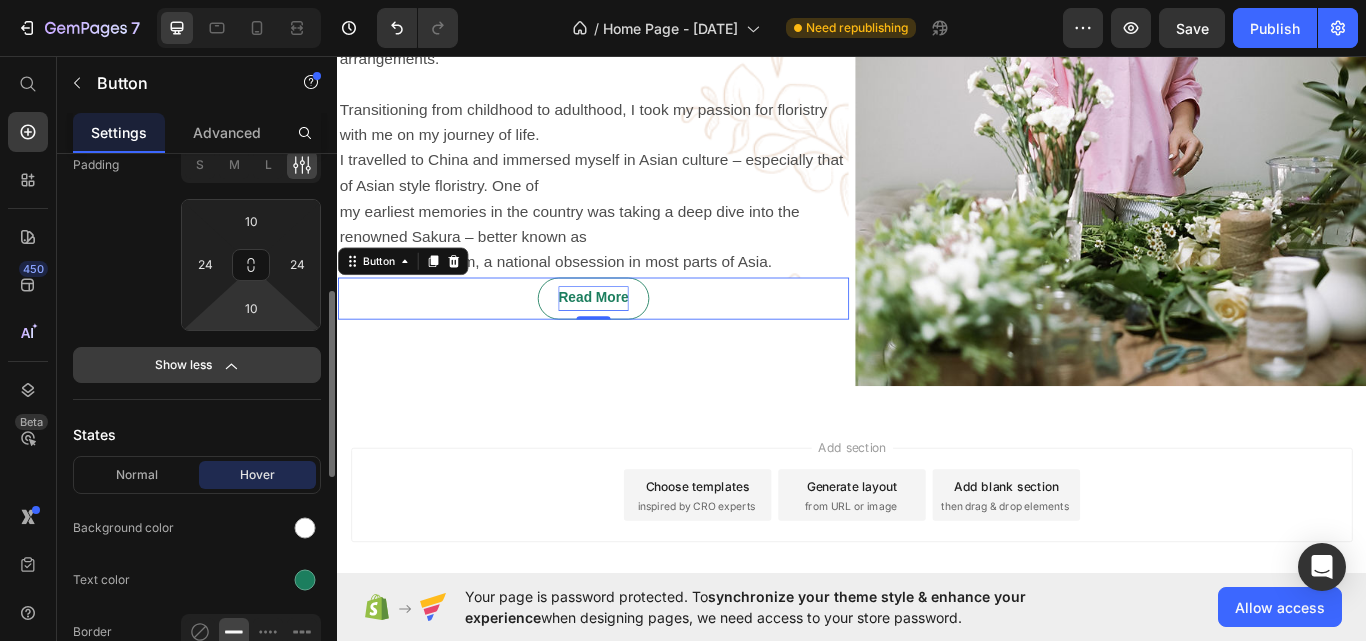scroll, scrollTop: 501, scrollLeft: 0, axis: vertical 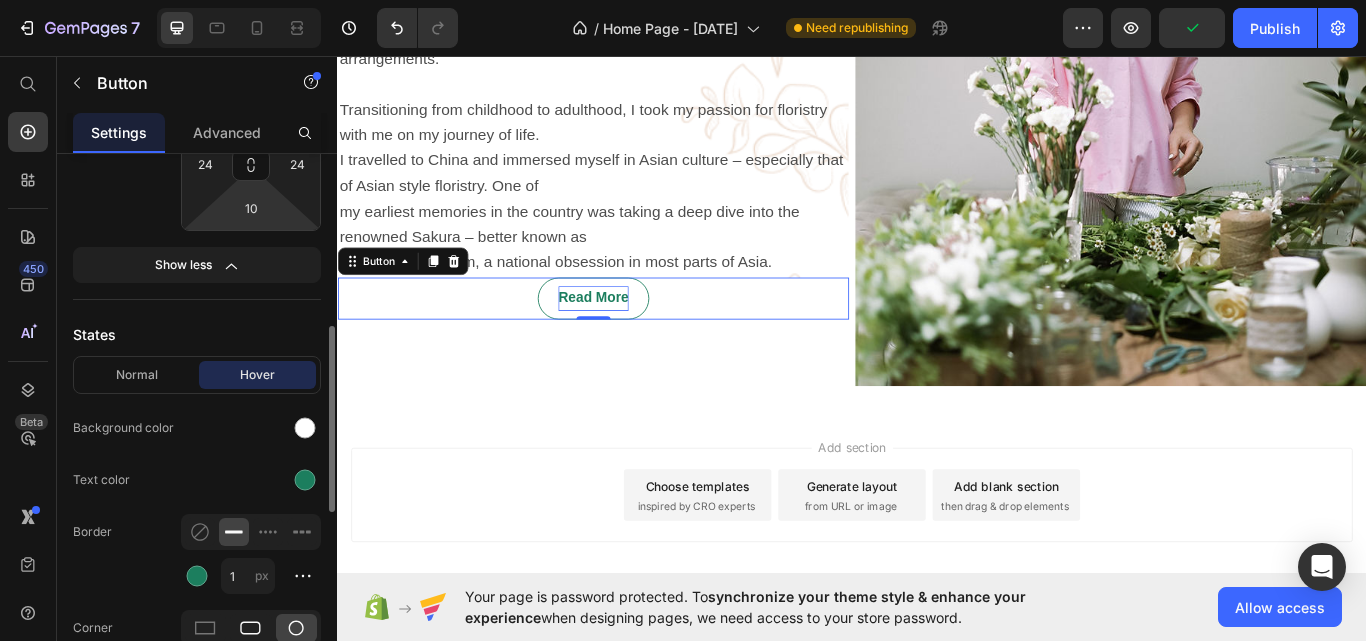 click 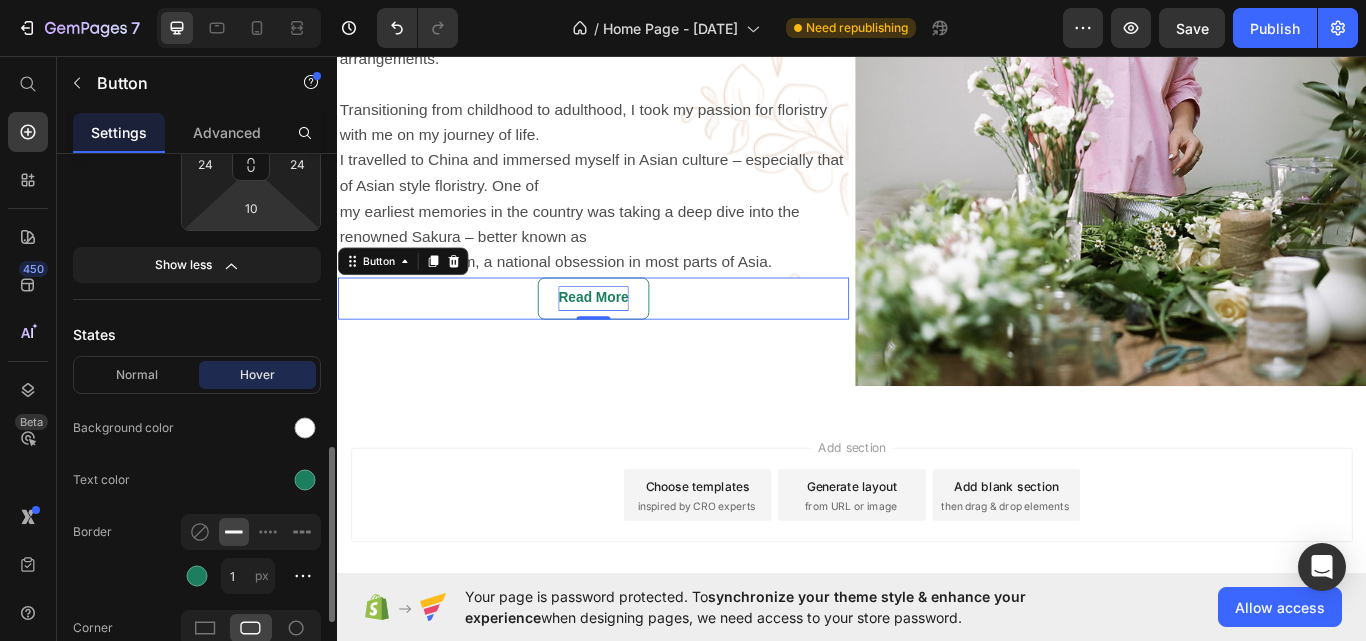 scroll, scrollTop: 601, scrollLeft: 0, axis: vertical 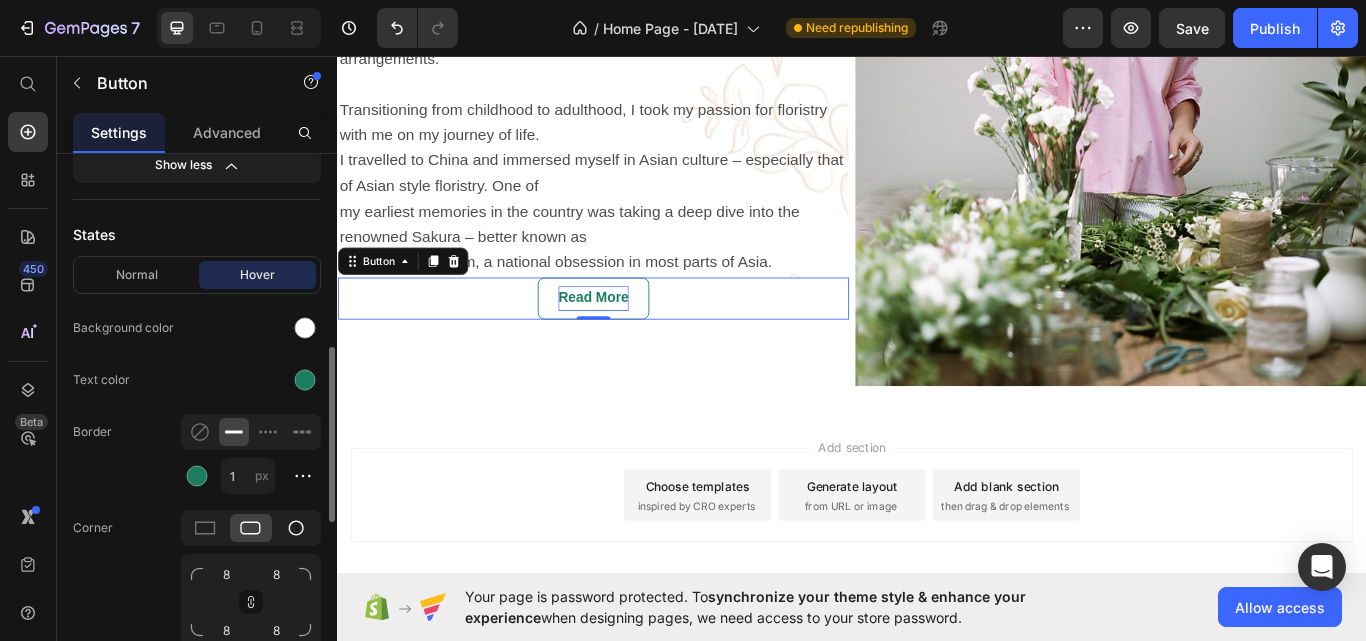click 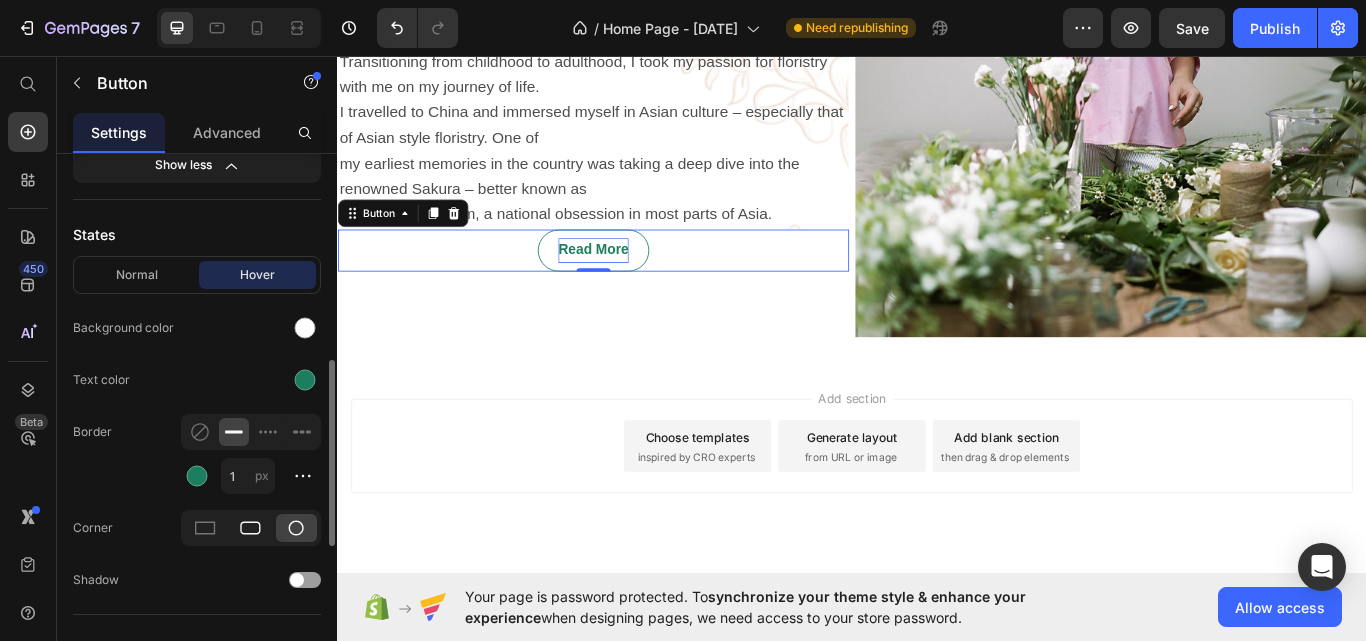 scroll, scrollTop: 1033, scrollLeft: 0, axis: vertical 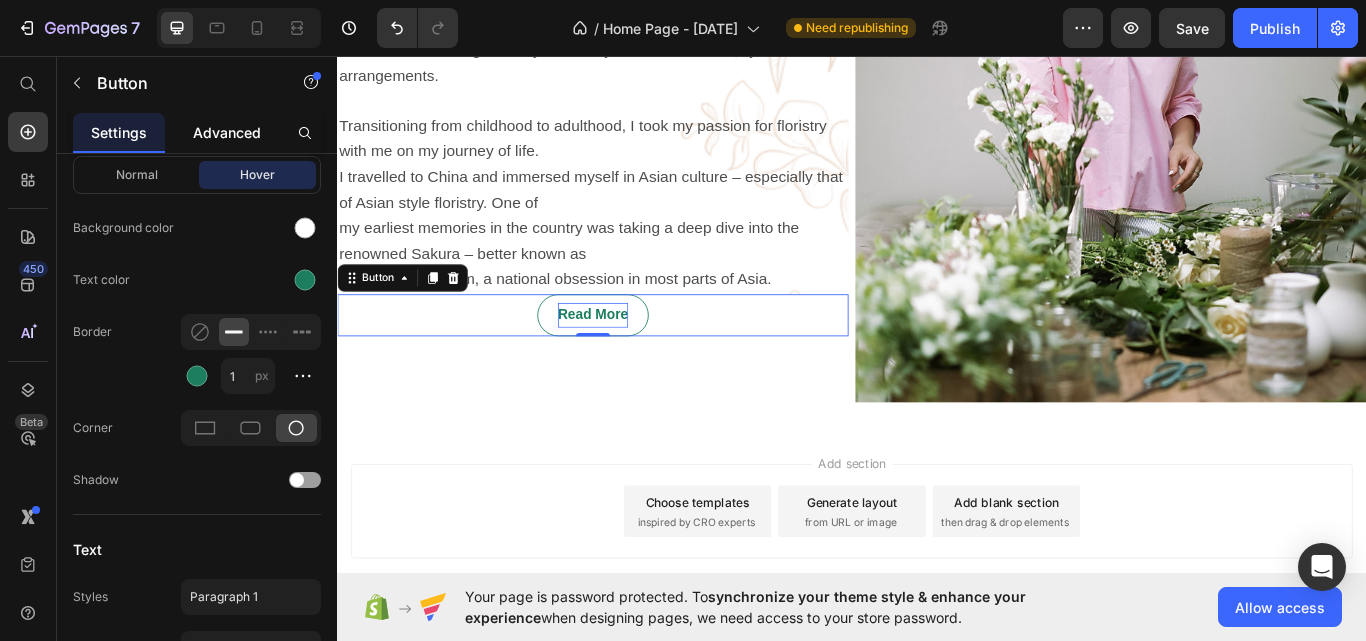 click on "Advanced" at bounding box center [227, 132] 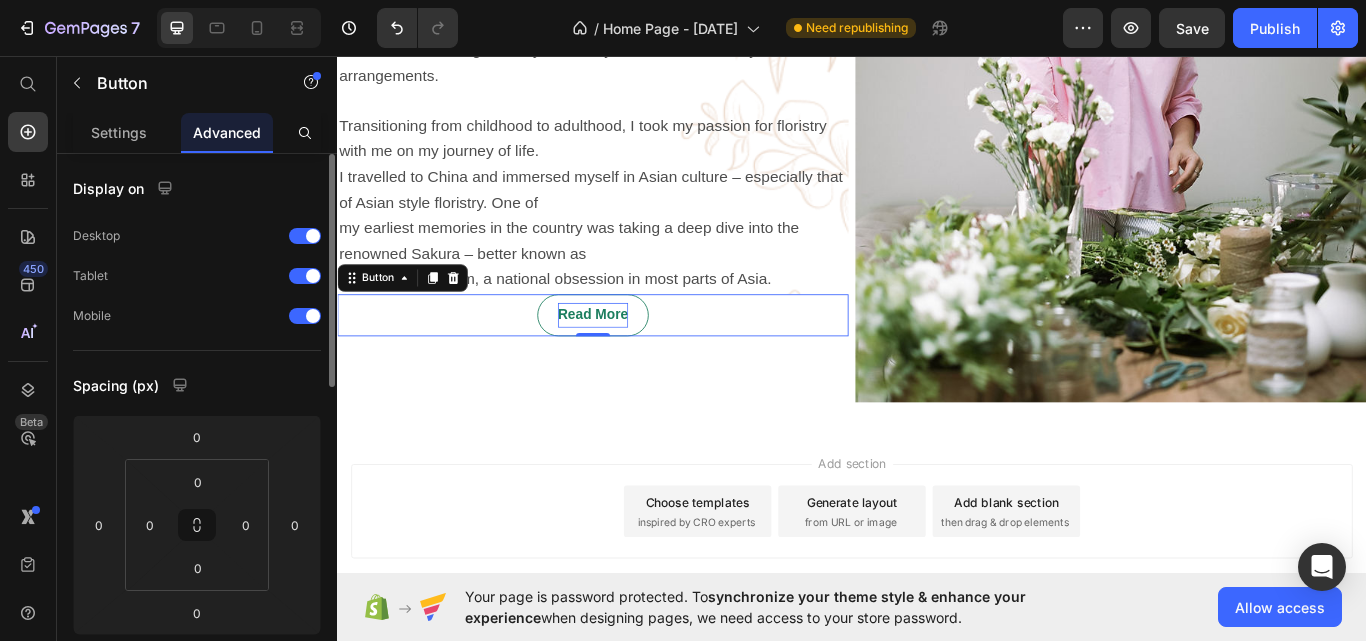 scroll, scrollTop: 100, scrollLeft: 0, axis: vertical 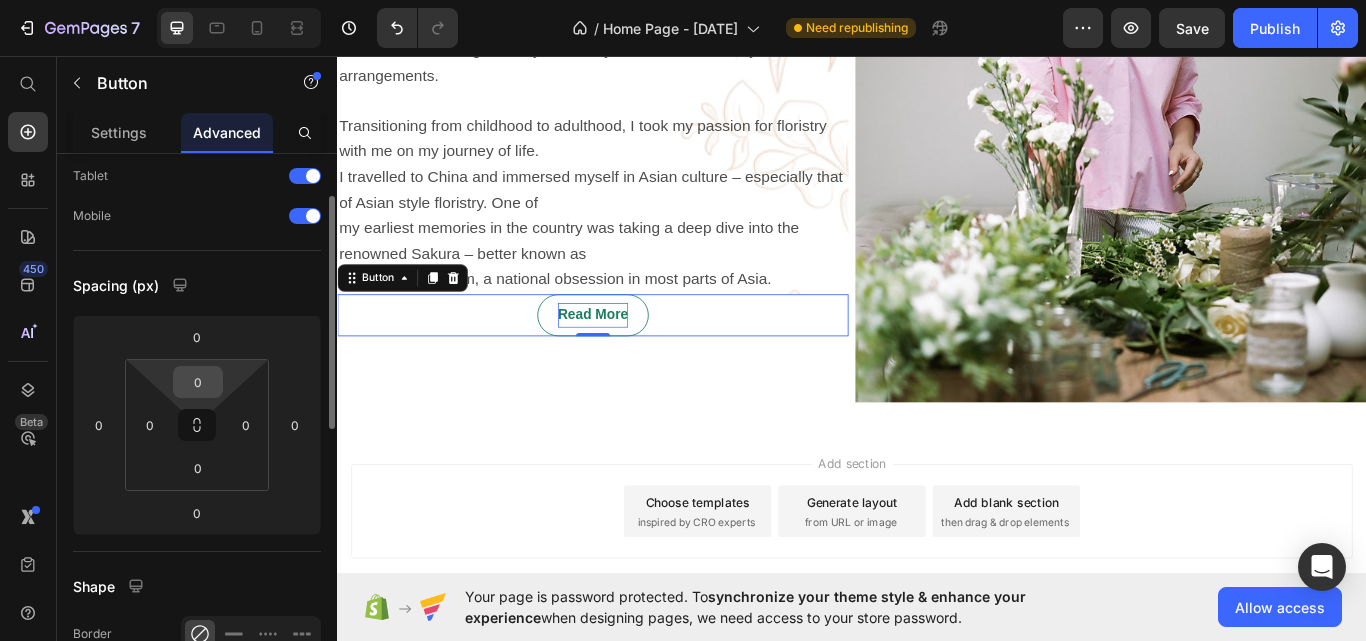 click on "0" at bounding box center (198, 382) 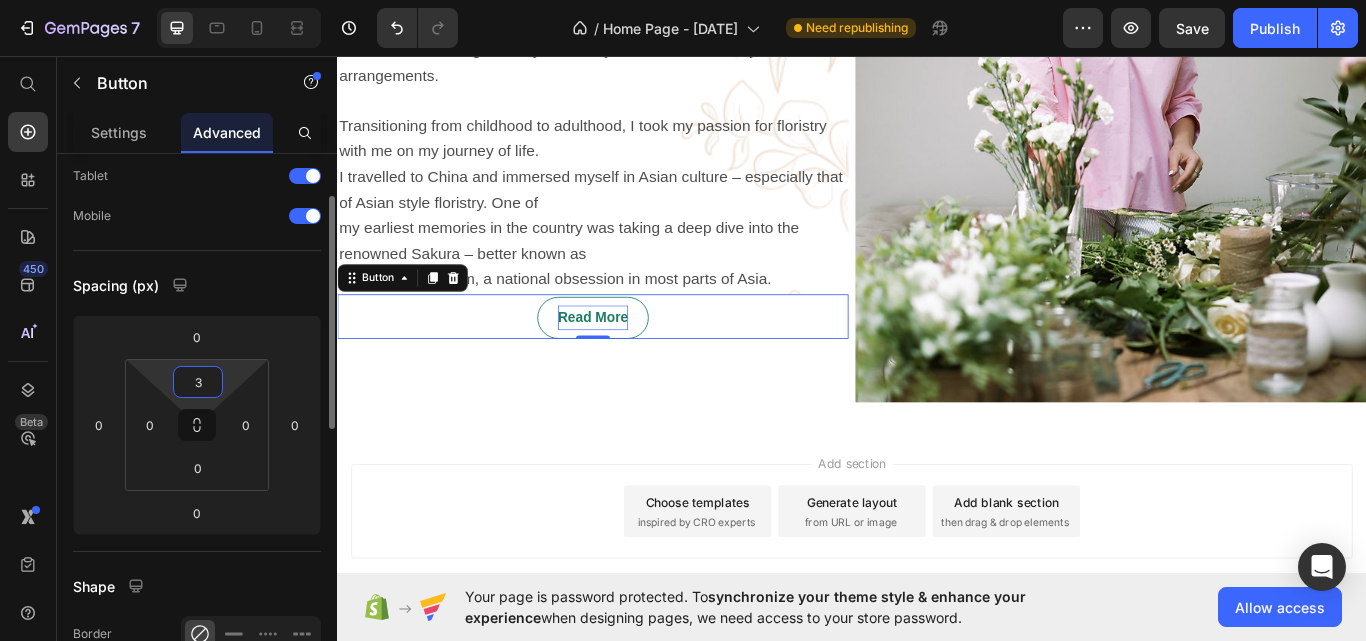 type on "30" 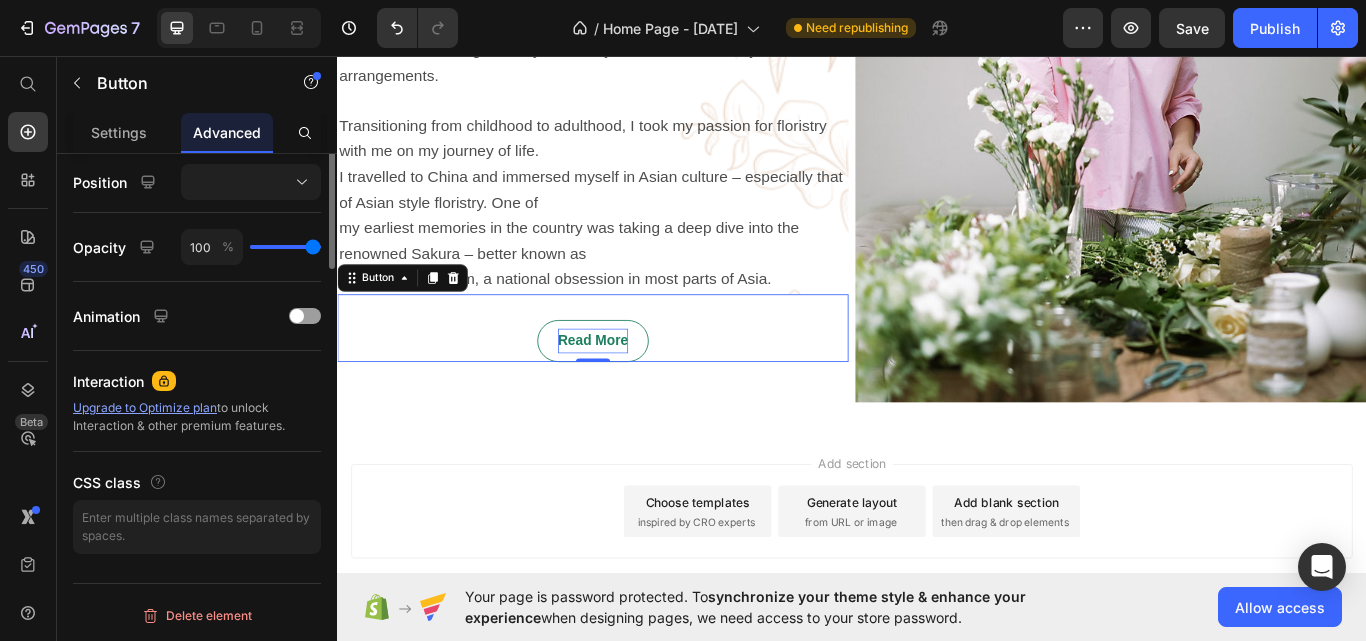 scroll, scrollTop: 425, scrollLeft: 0, axis: vertical 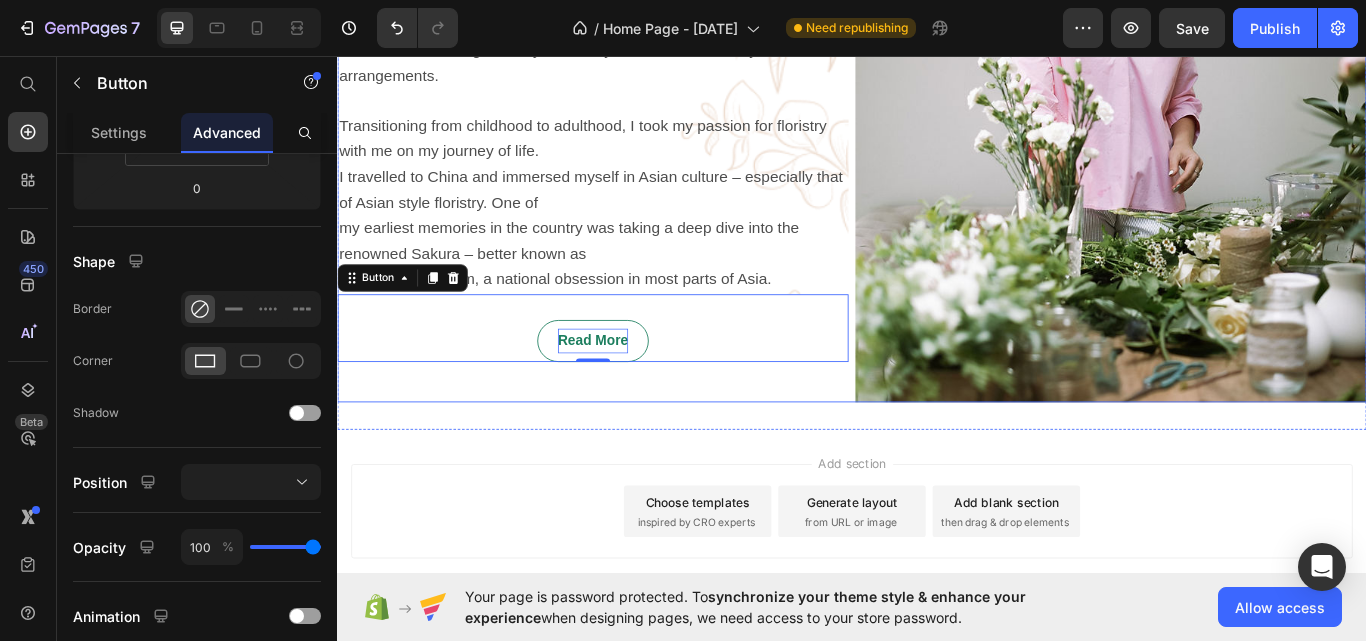 click on "Welcome to Serenity Flower Heading Serenity Flowers History Heading From a young age, in the north of [COUNTRY], my passion for flowers blossomed in my grandmothers bewitching garden. She cherished flowers and the emotion they could bring to people. This stuck with me as a child and is an everlasting memory that I stay fond of with all of my arrangements. Transitioning from childhood to adulthood, I took my passion for floristry with me on my journey of life. I travelled to [COUNTRY] and immersed myself in Asian culture – especially that of Asian style floristry. One of my earliest memories in the country was taking a deep dive into the renowned Sakura – better known as the Cherry Blossom, a national obsession in most parts of Asia. Text Block Read More Button 0" at bounding box center [635, 119] 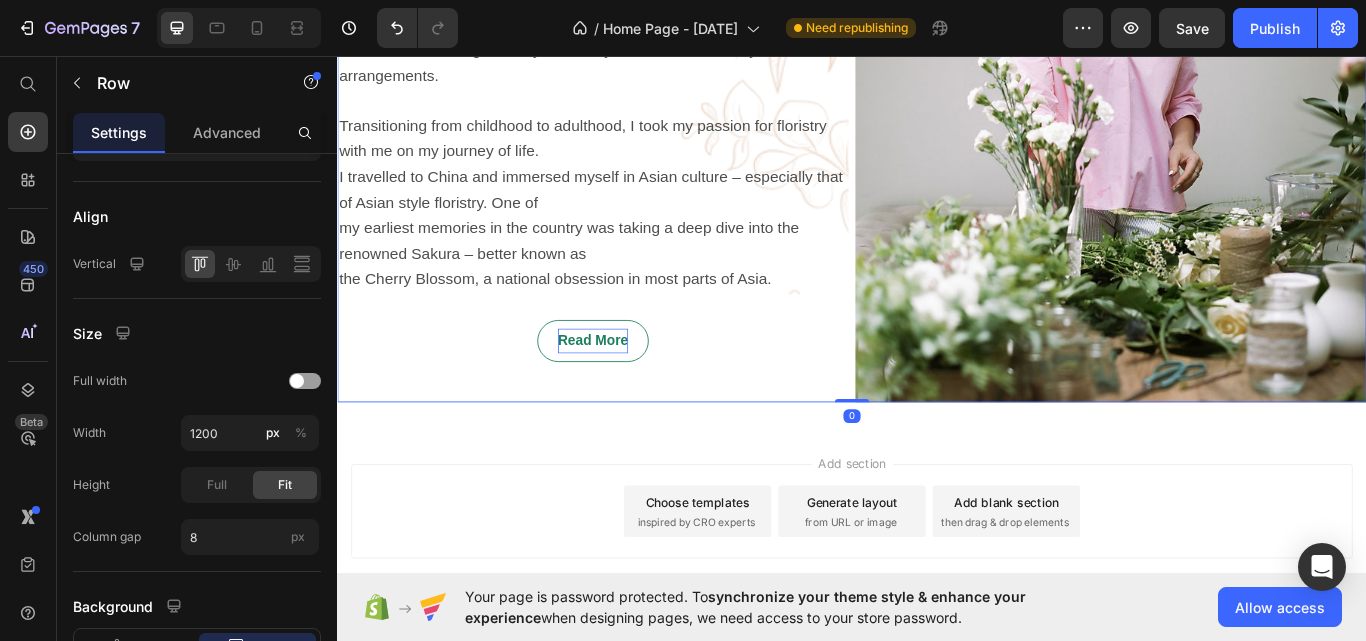 scroll, scrollTop: 0, scrollLeft: 0, axis: both 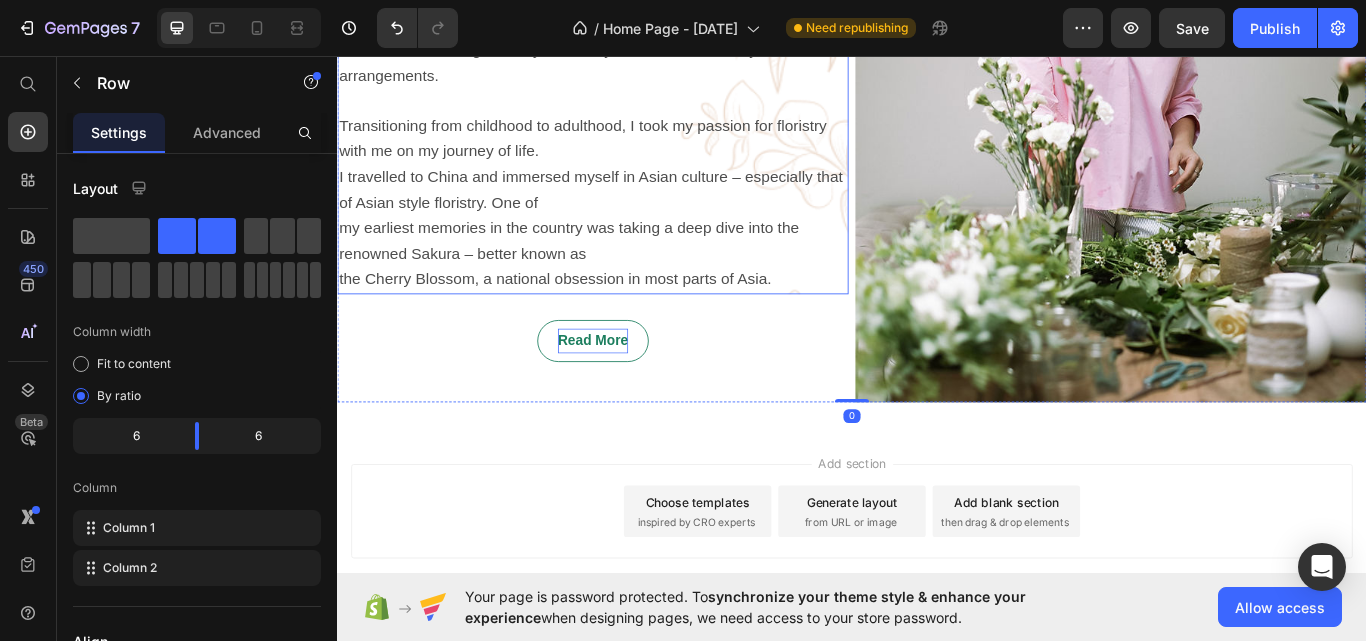 click on "From a young age, in the north of [COUNTRY], my passion for flowers blossomed in my grandmothers bewitching garden. She cherished flowers and the emotion they could bring to people. This stuck with me as a child and is an everlasting memory that I stay fond of with all of my arrangements. Transitioning from childhood to adulthood, I took my passion for floristry with me on my journey of life. I travelled to [COUNTRY] and immersed myself in Asian culture – especially that of Asian style floristry. One of my earliest memories in the country was taking a deep dive into the renowned Sakura – better known as the Cherry Blossom, a national obsession in most parts of Asia." at bounding box center [635, 140] 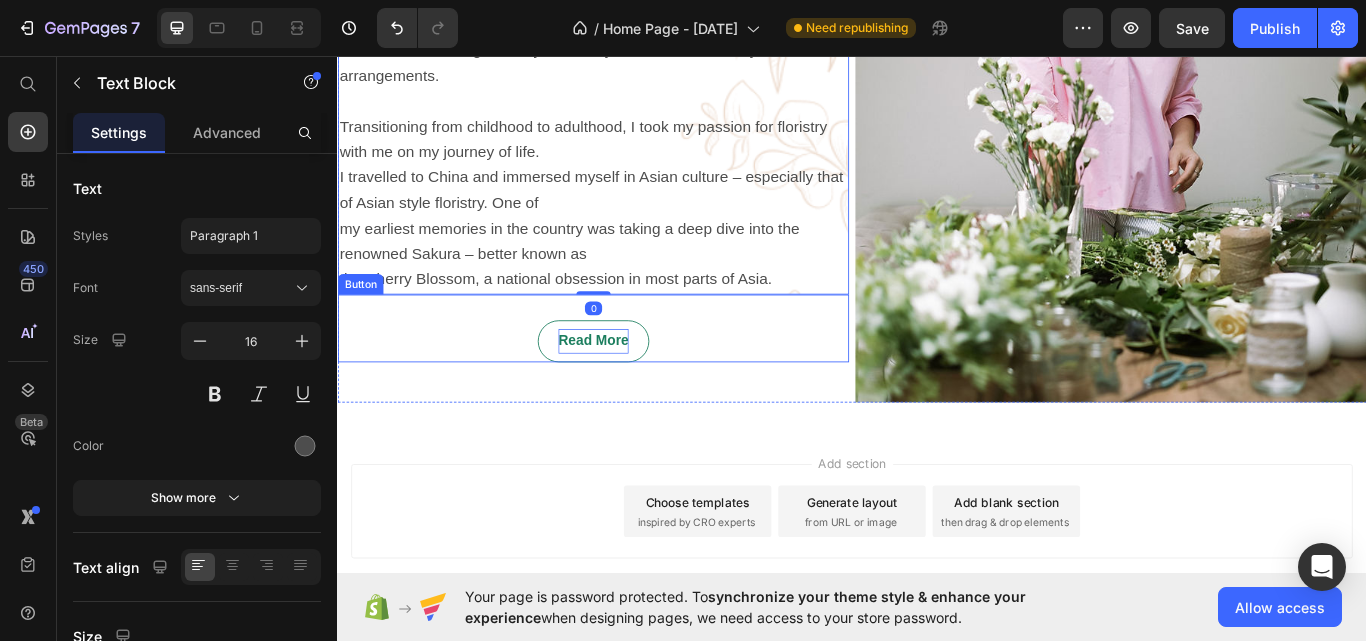 click on "Read More Button" at bounding box center (635, 374) 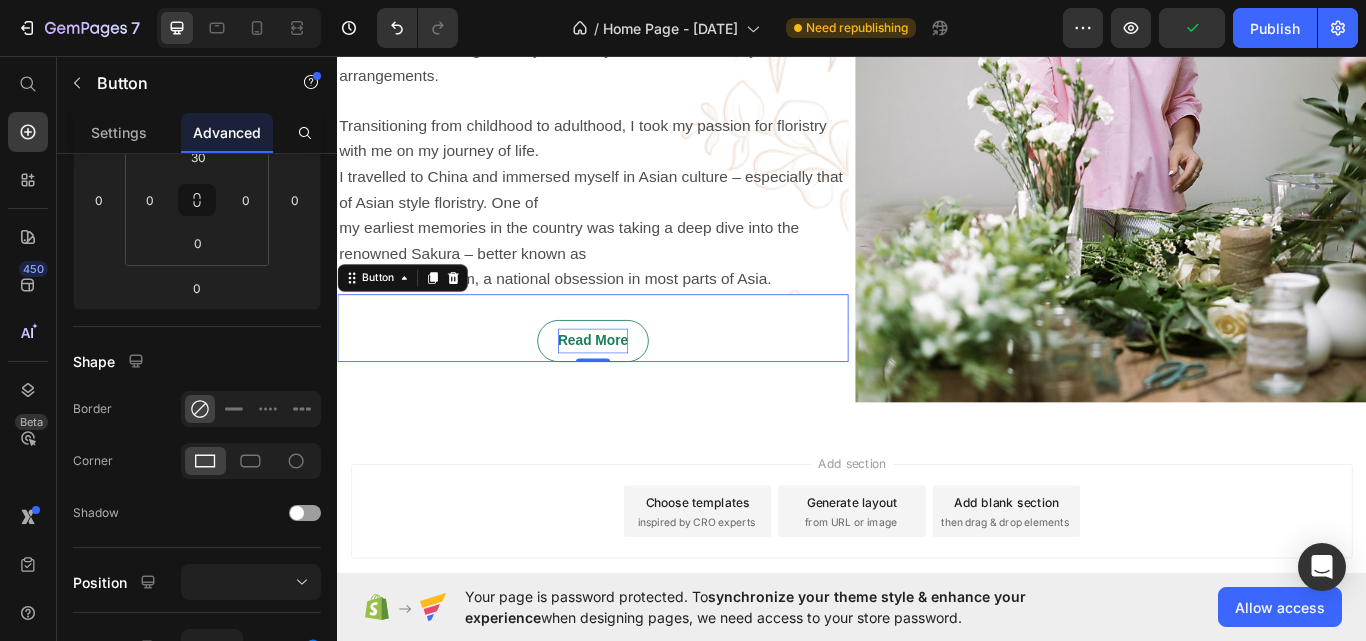 scroll, scrollTop: 0, scrollLeft: 0, axis: both 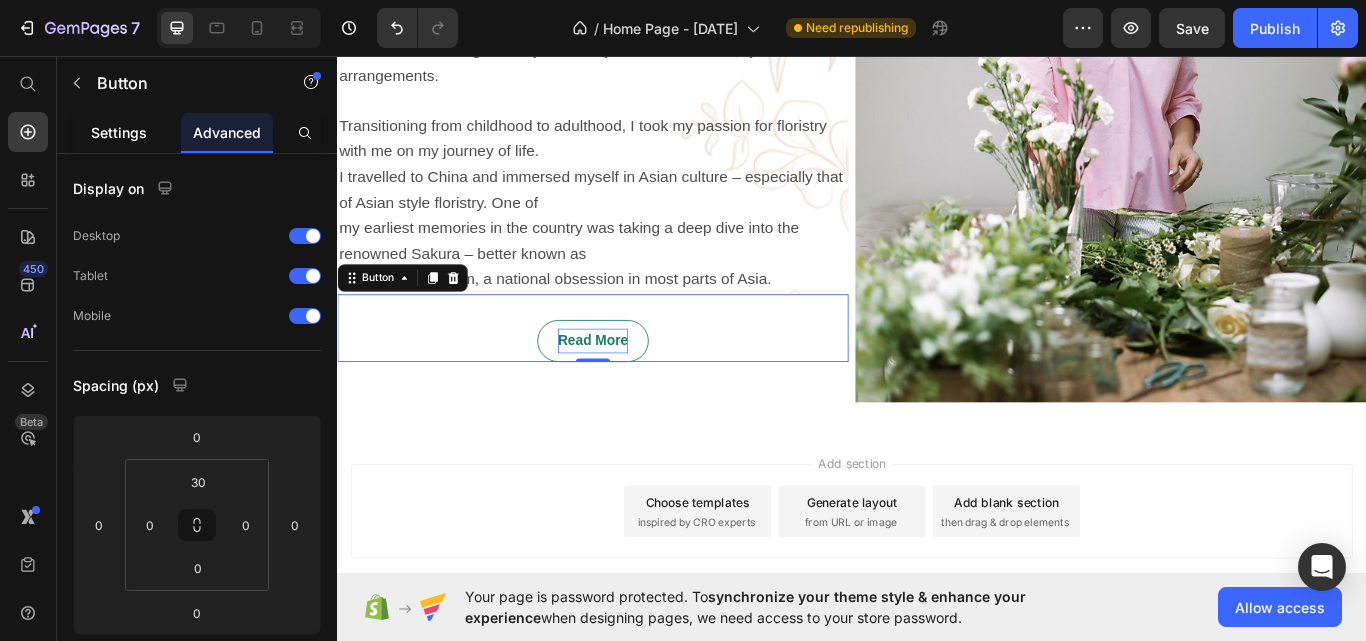 click on "Settings" at bounding box center [119, 132] 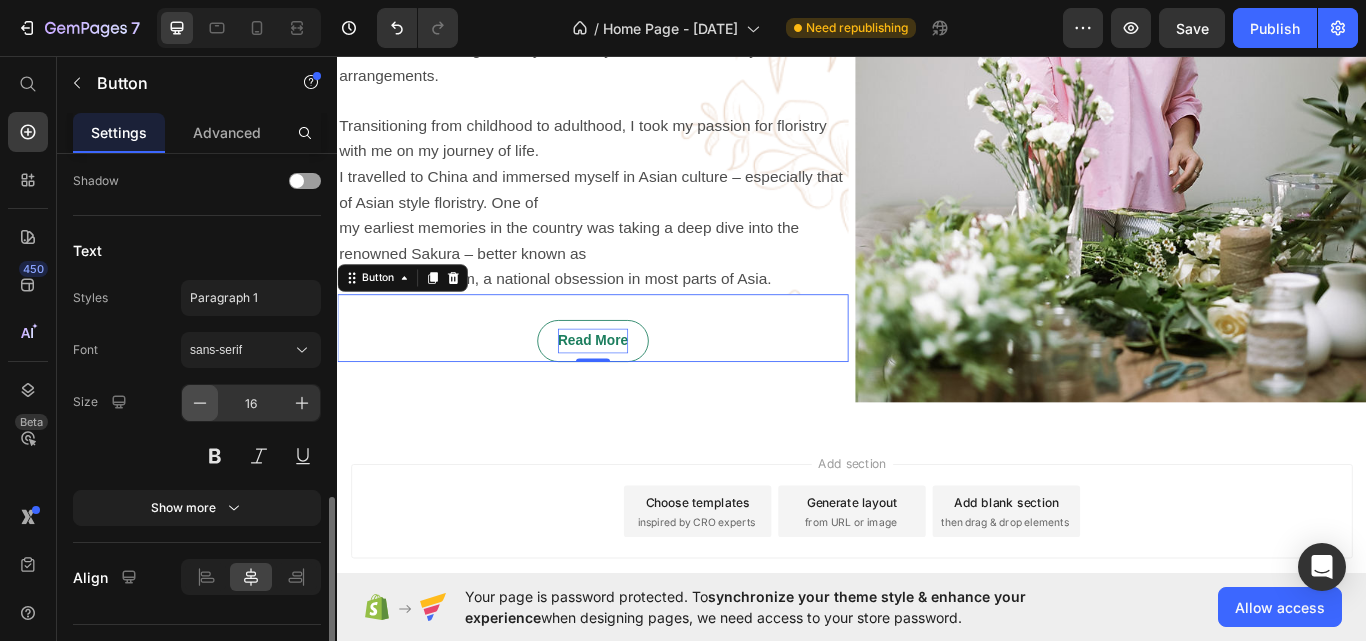 scroll, scrollTop: 1041, scrollLeft: 0, axis: vertical 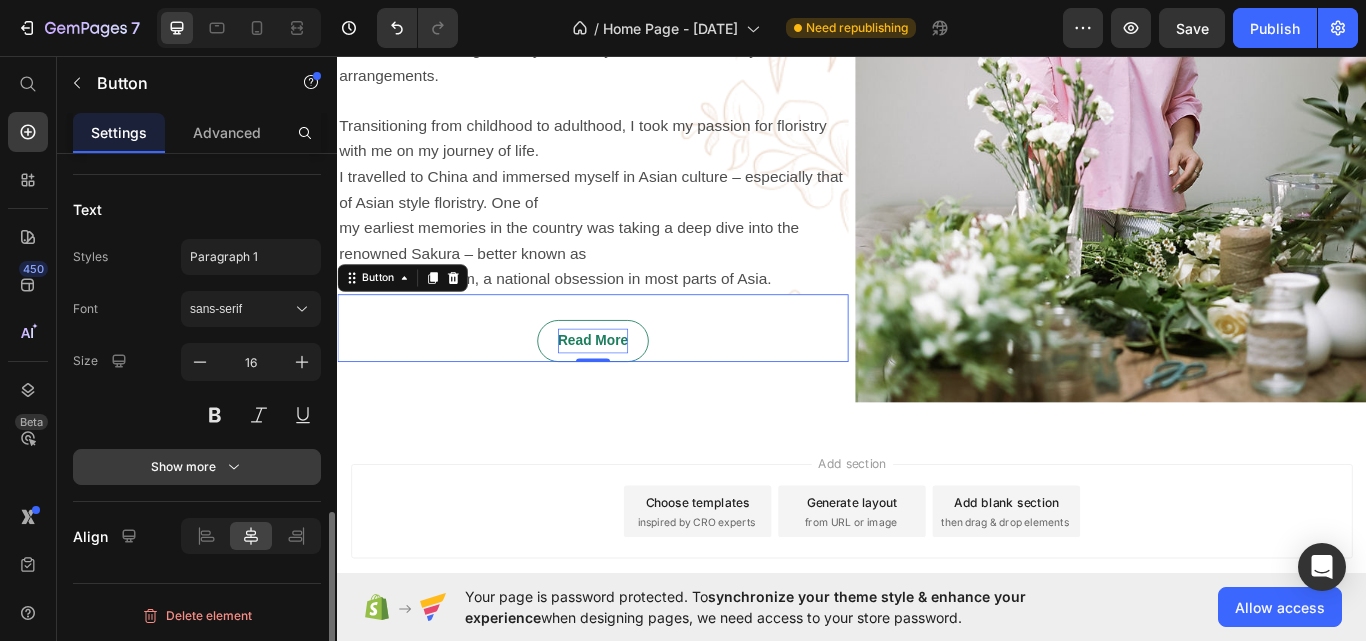 click on "Show more" at bounding box center (197, 467) 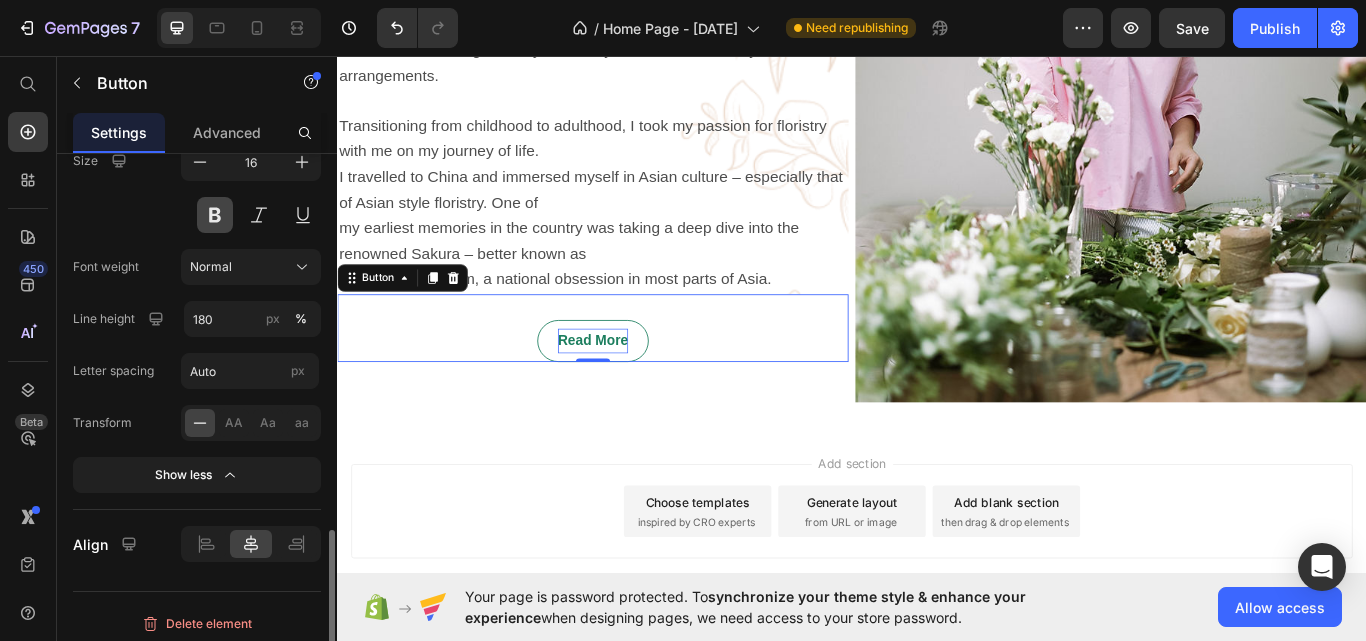 scroll, scrollTop: 1249, scrollLeft: 0, axis: vertical 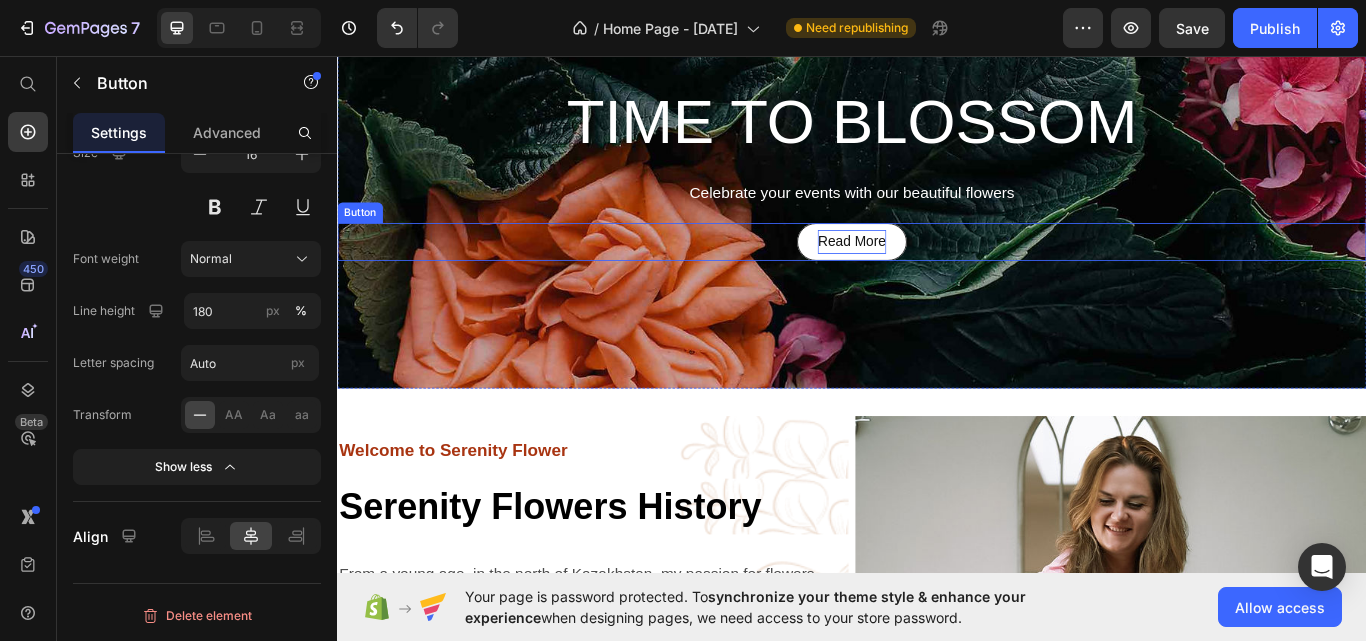 click on "Read More" at bounding box center [936, 274] 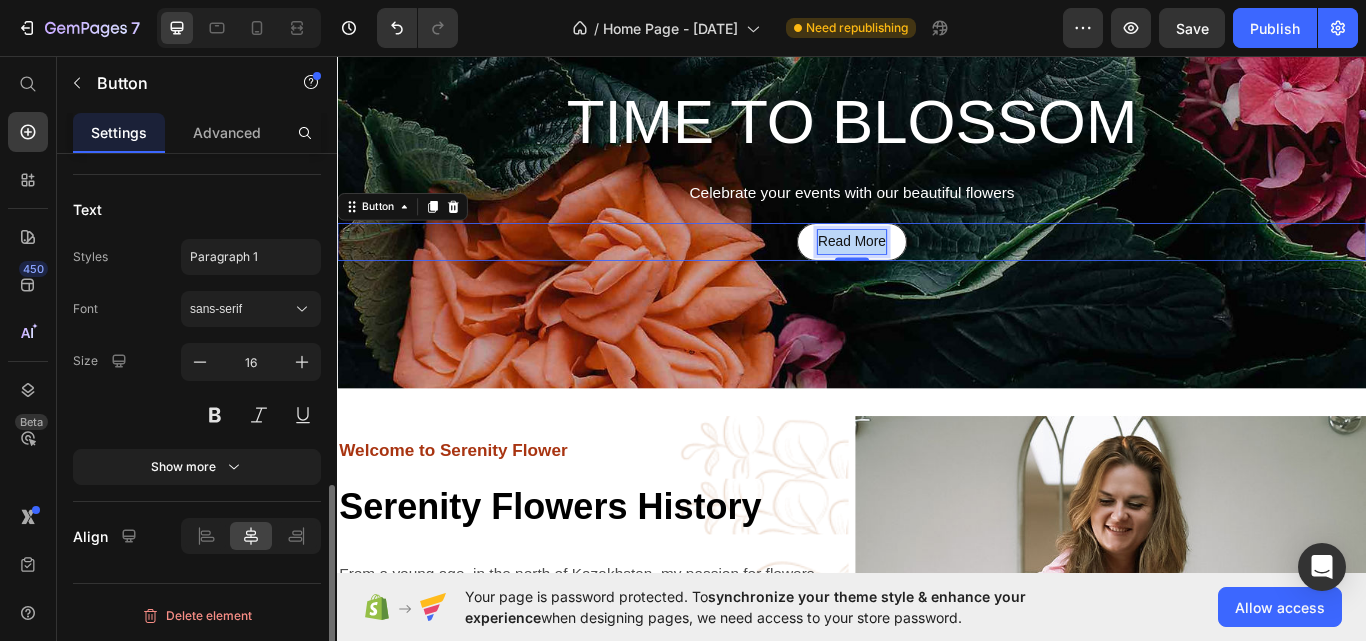 scroll, scrollTop: 841, scrollLeft: 0, axis: vertical 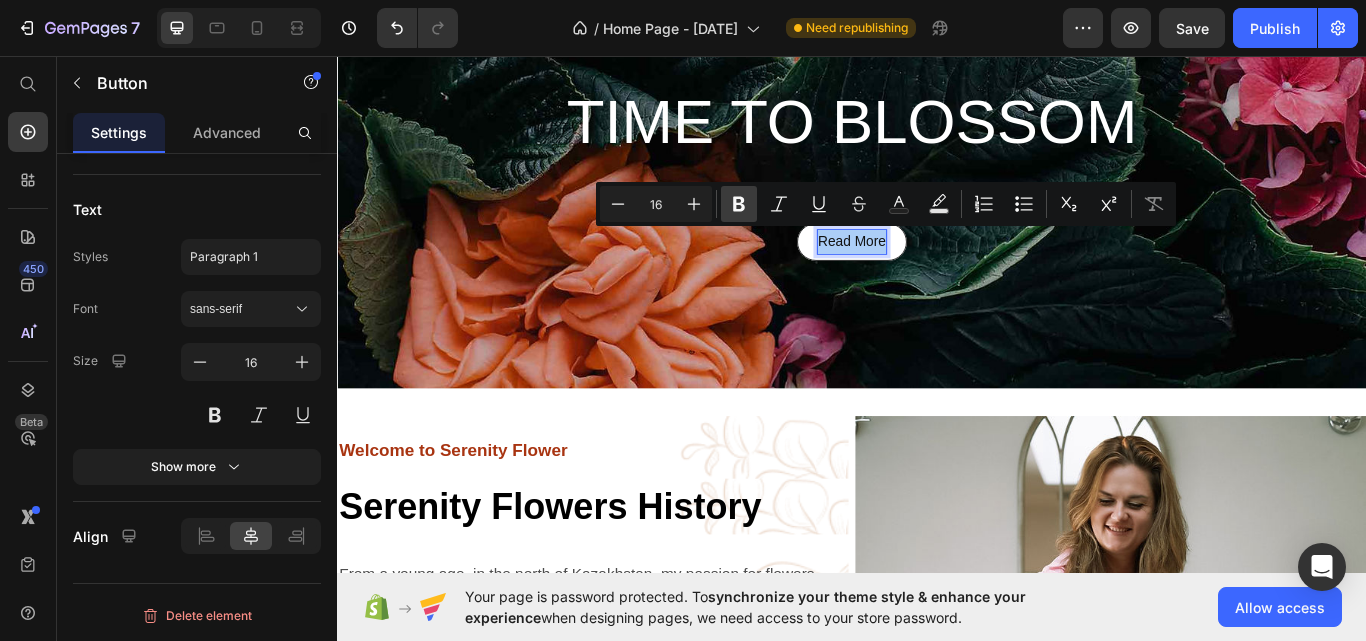 click 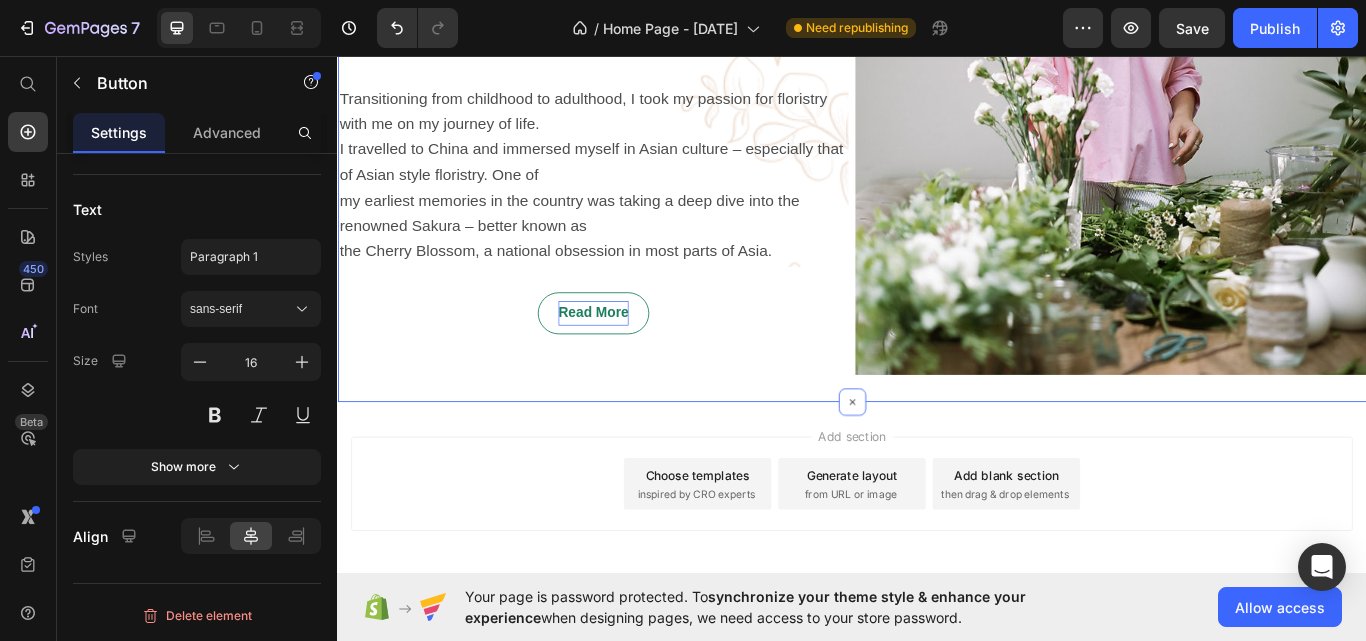 scroll, scrollTop: 1000, scrollLeft: 0, axis: vertical 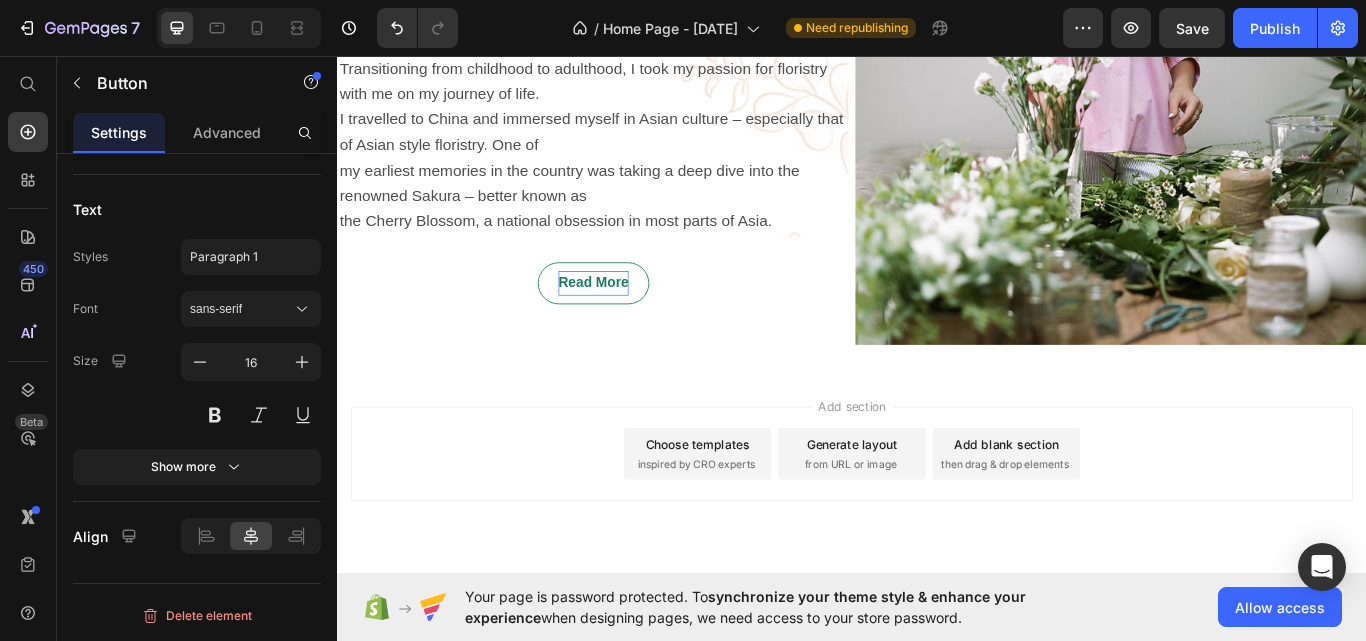 click on "then drag & drop elements" at bounding box center [1115, 534] 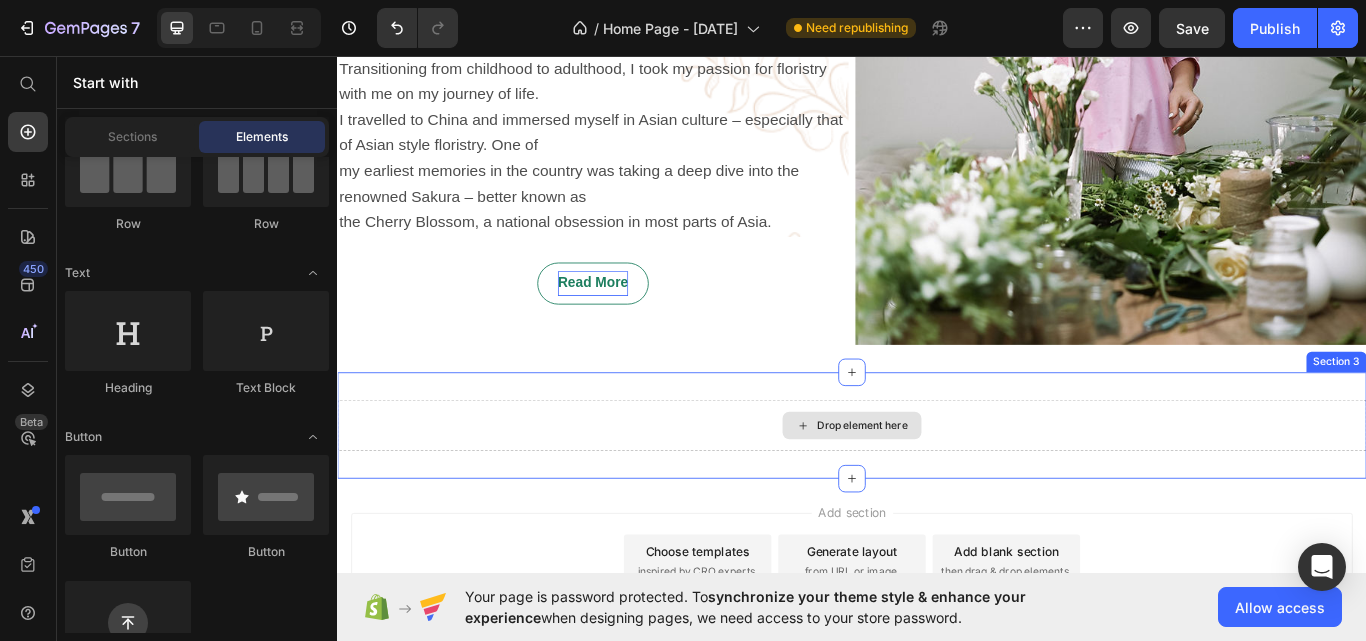 click on "Drop element here" at bounding box center [949, 488] 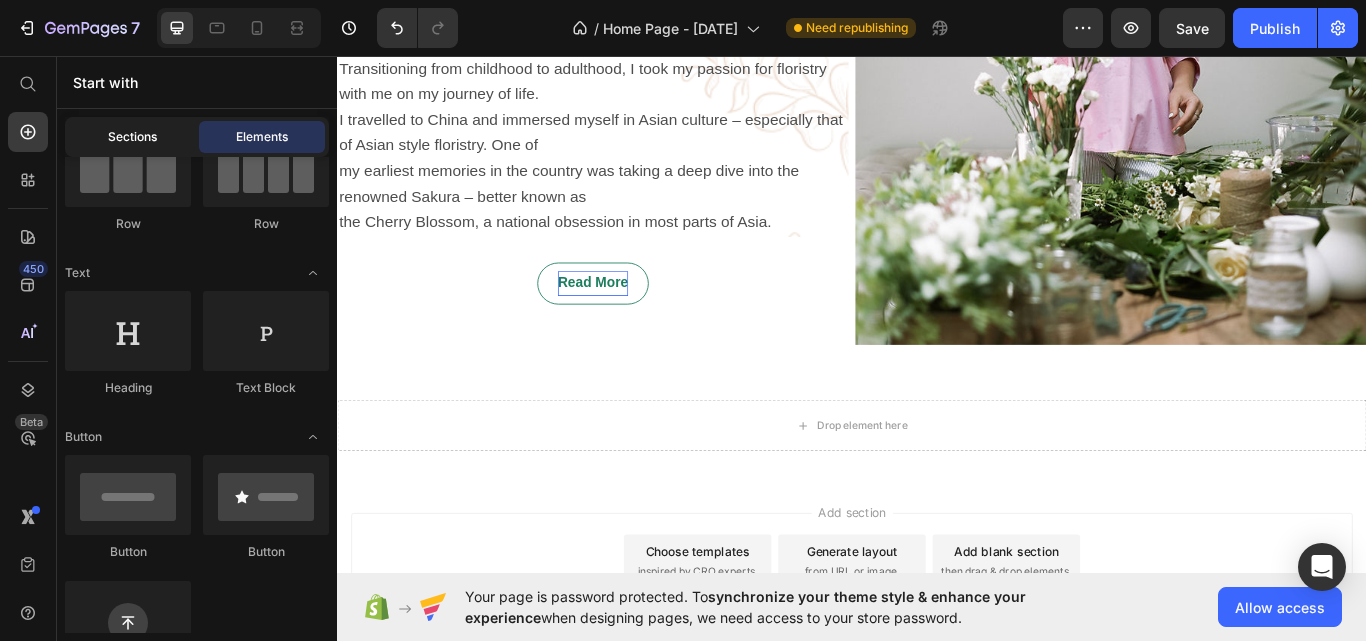 click on "Sections" 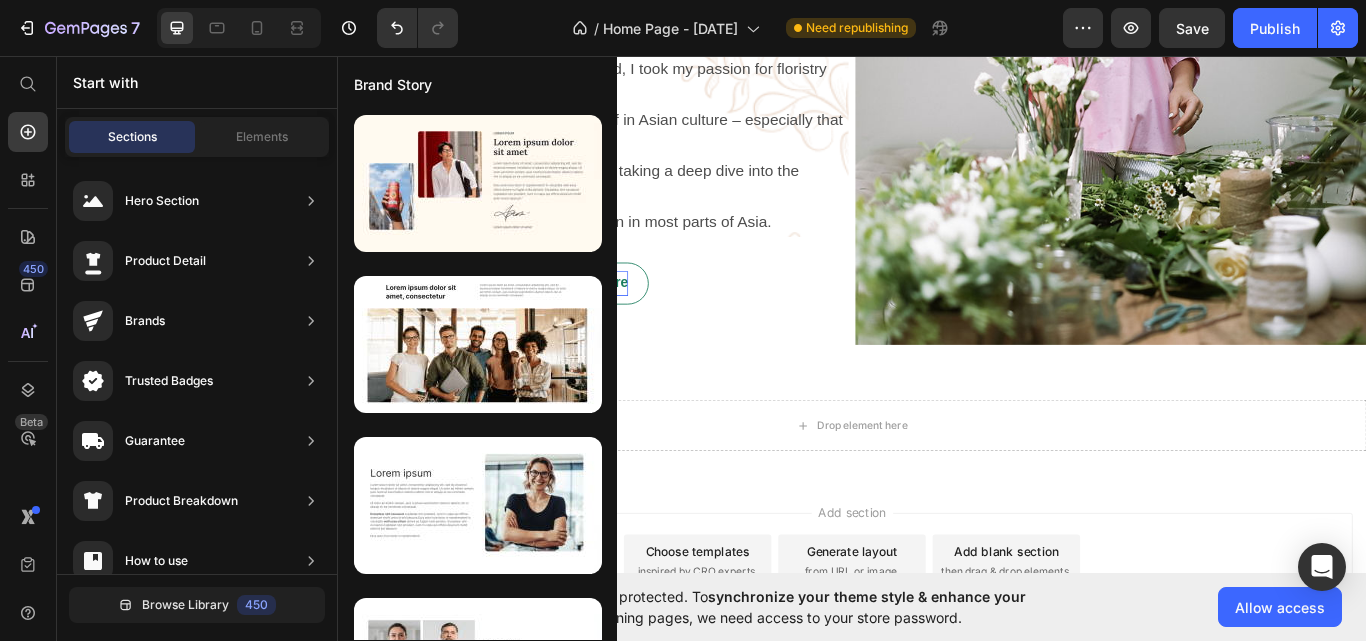 scroll, scrollTop: 600, scrollLeft: 0, axis: vertical 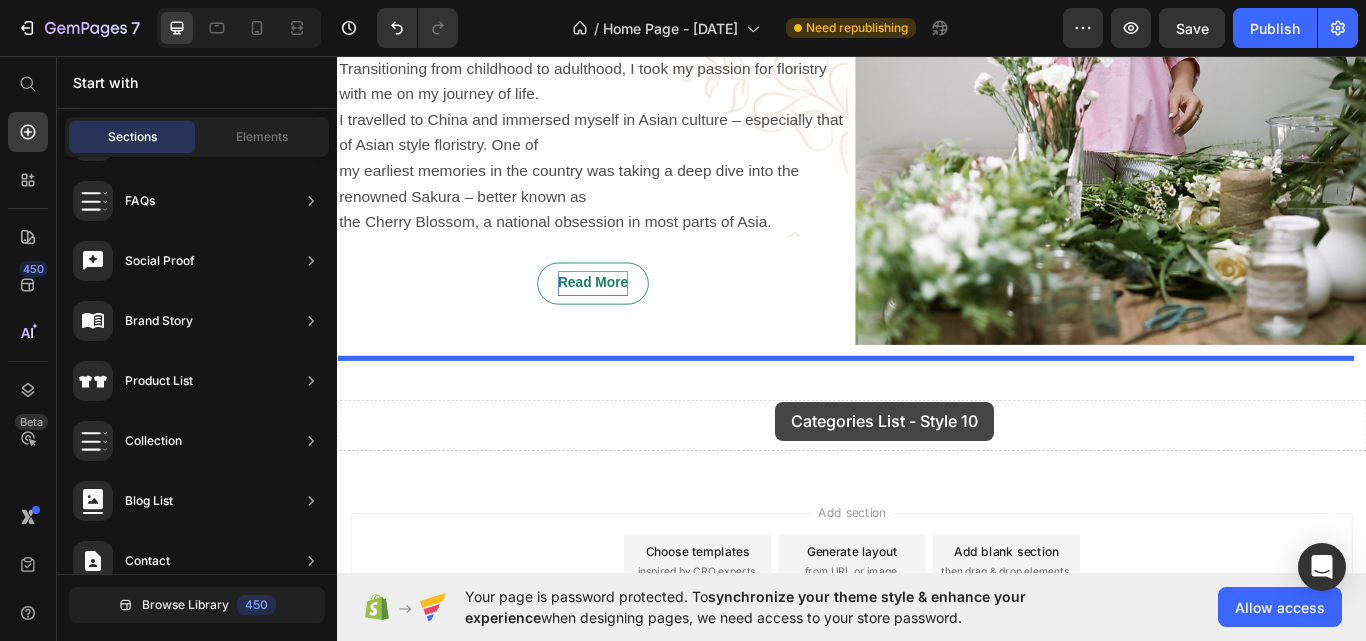 drag, startPoint x: 866, startPoint y: 496, endPoint x: 848, endPoint y: 460, distance: 40.24922 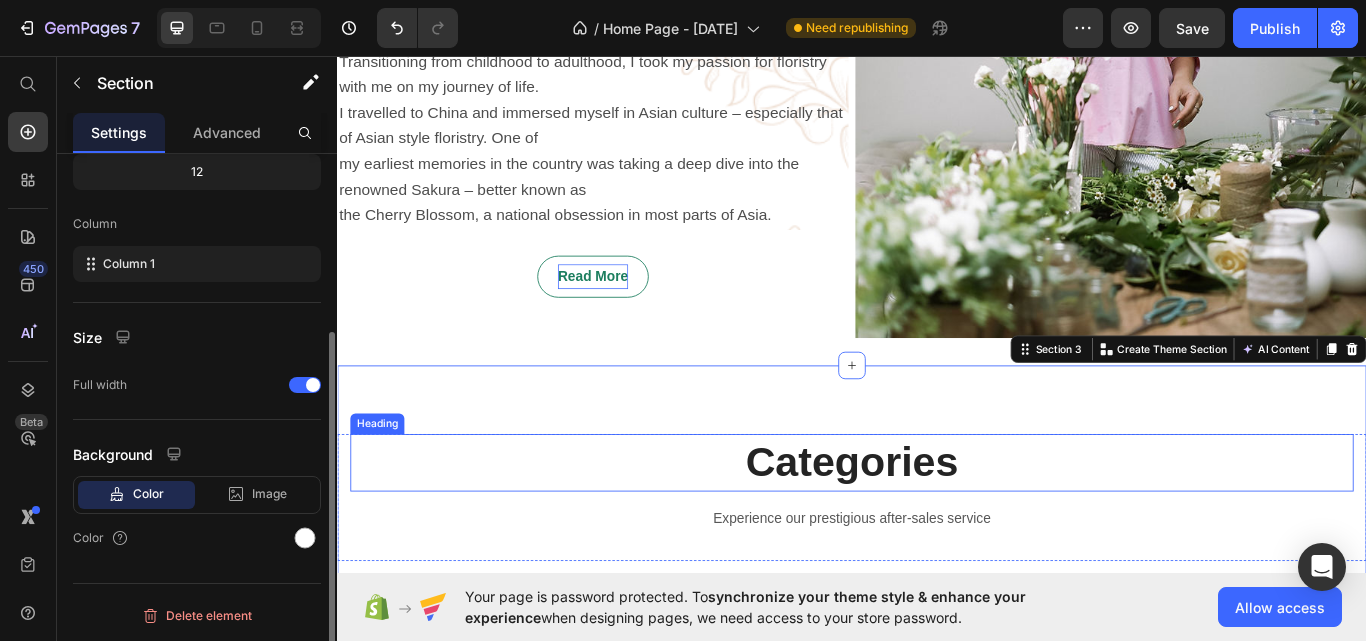 scroll, scrollTop: 0, scrollLeft: 0, axis: both 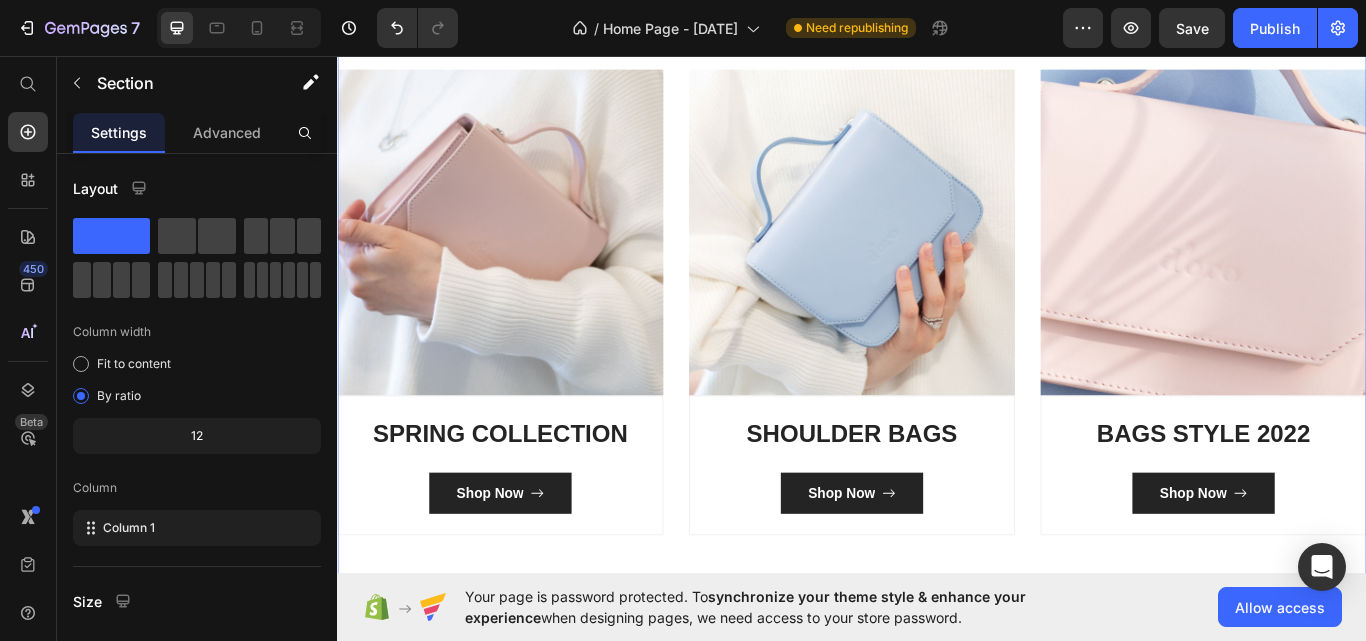click on "Categories Heading Experience our prestigious after-sales service Text block Row Image SPRING COLLECTION Heading
Shop Now Button Row Image SHOULDER BAGS Heading
Shop Now Button Row Image BAGS STYLE 2022 Heading
Shop Now Button Row Row Section 3 You can create reusable sections Create Theme Section AI Content Write with GemAI What would you like to describe here? Tone and Voice Persuasive Product TSHT Show more Generate" at bounding box center [937, 263] 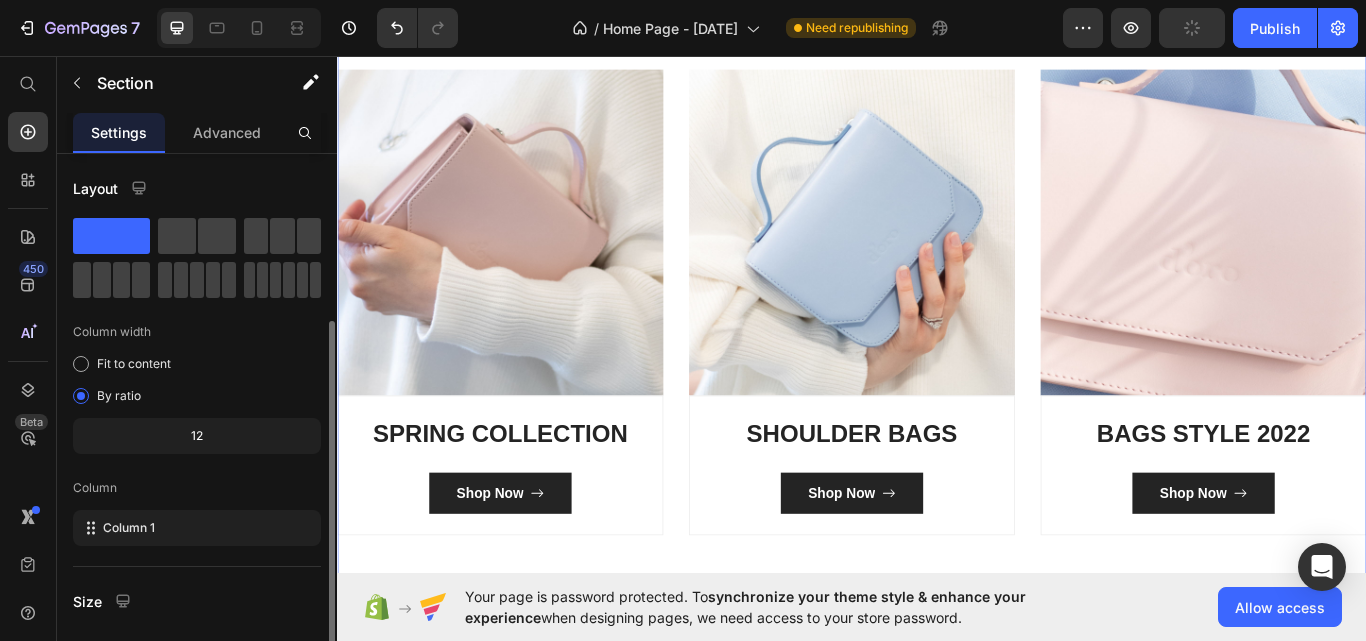 scroll, scrollTop: 100, scrollLeft: 0, axis: vertical 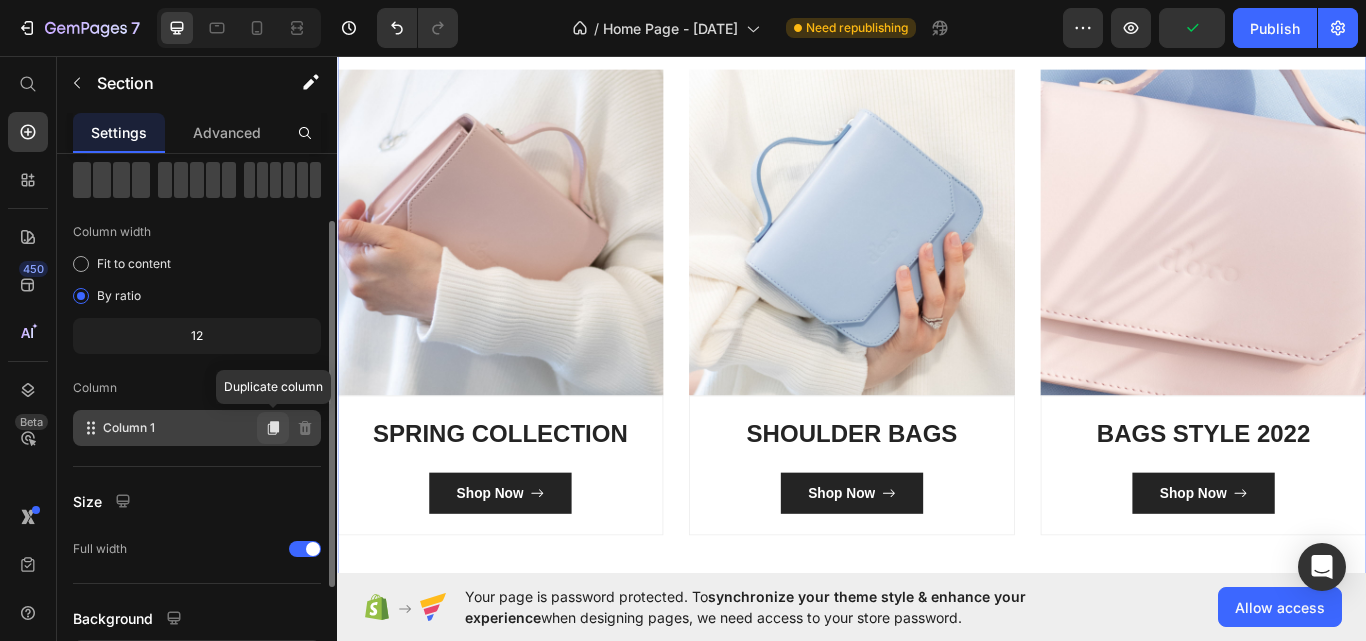 click 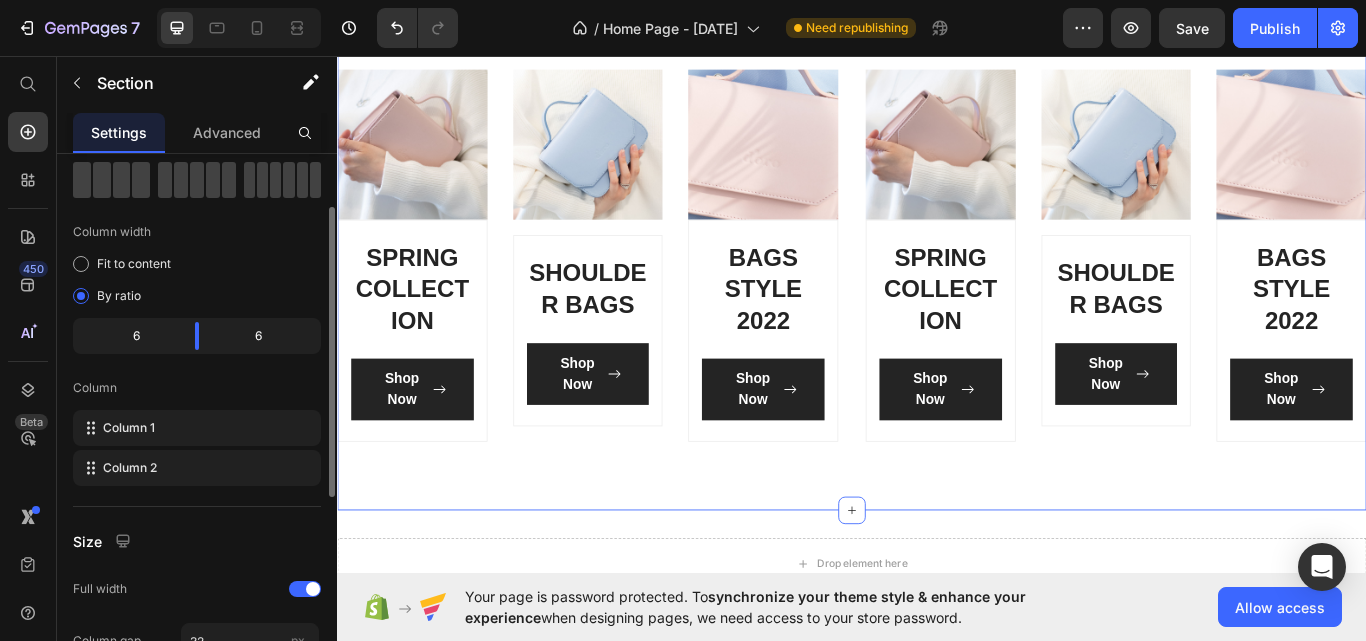 click on "6" 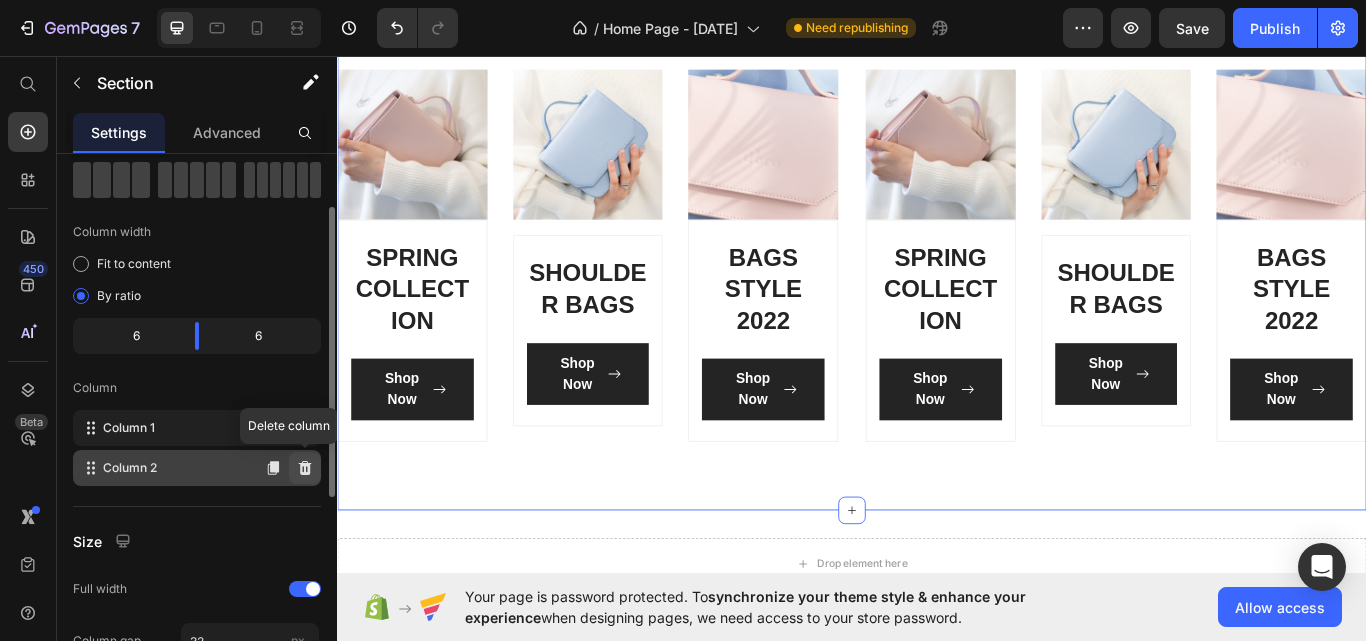 click 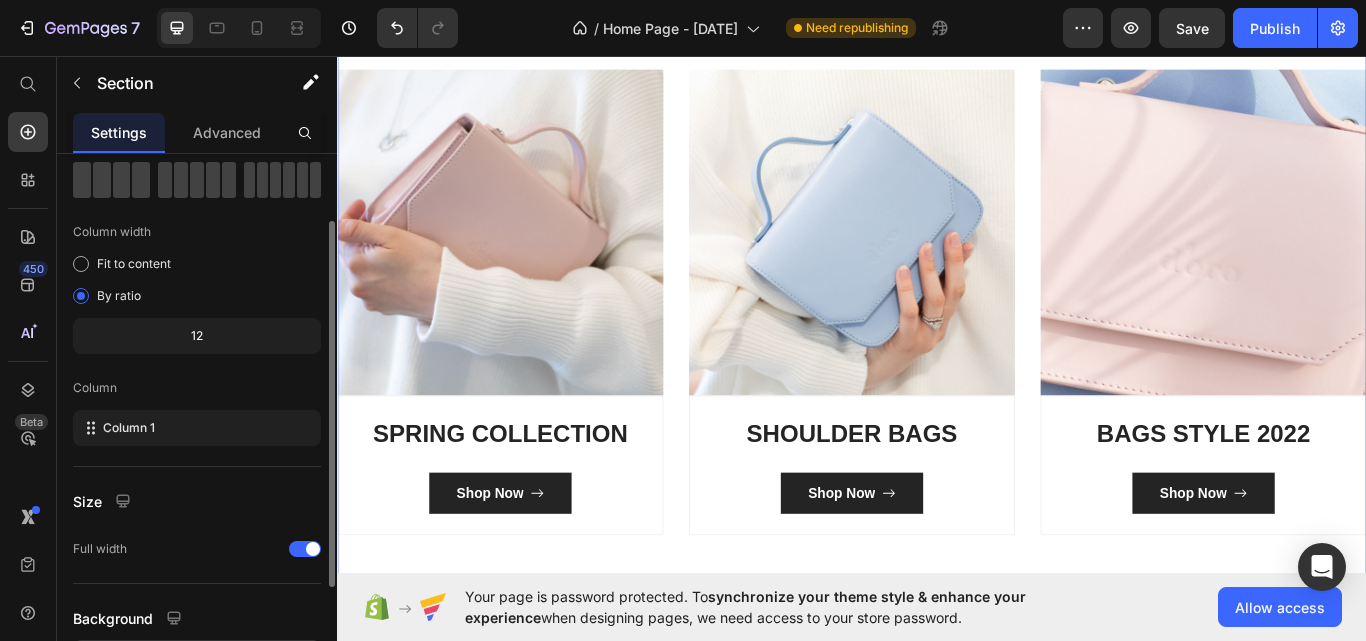 click on "12" 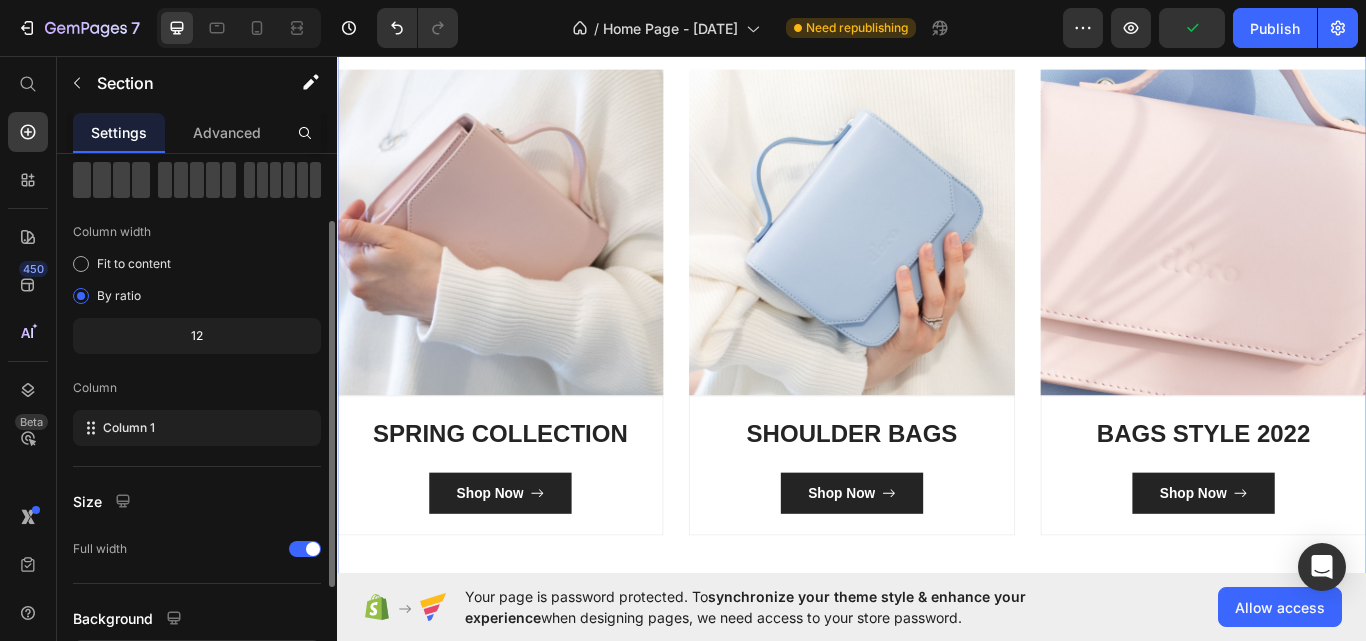 click on "12" 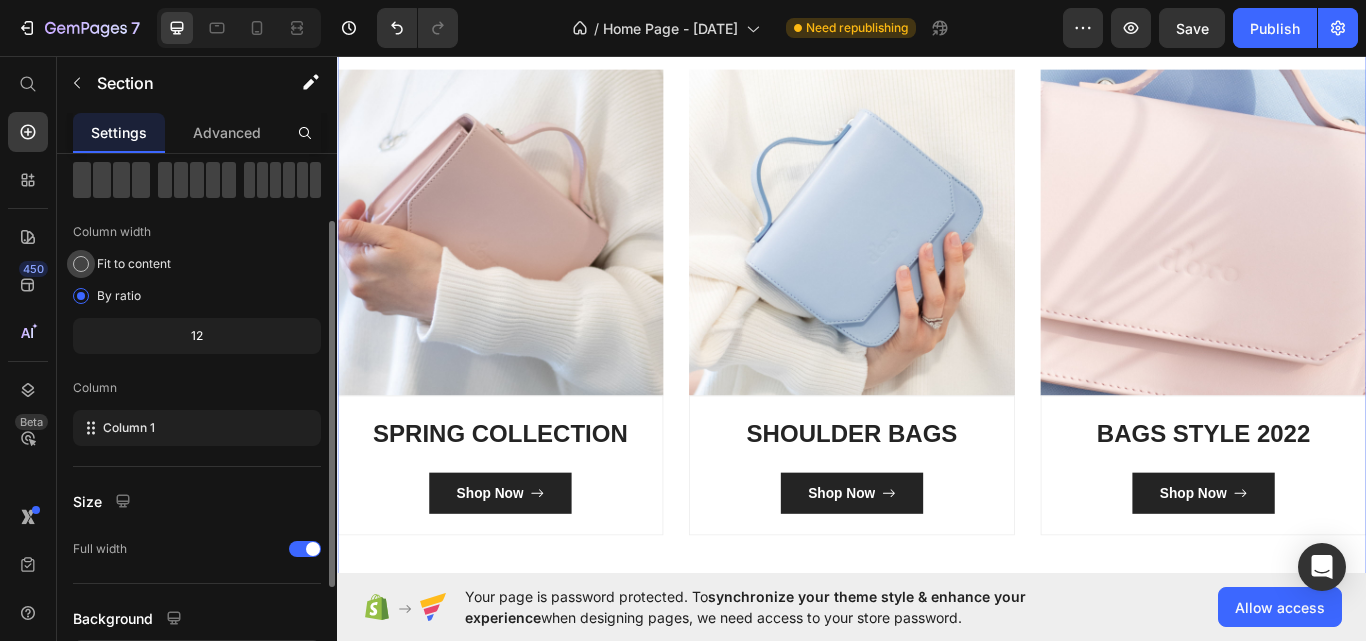click at bounding box center [81, 264] 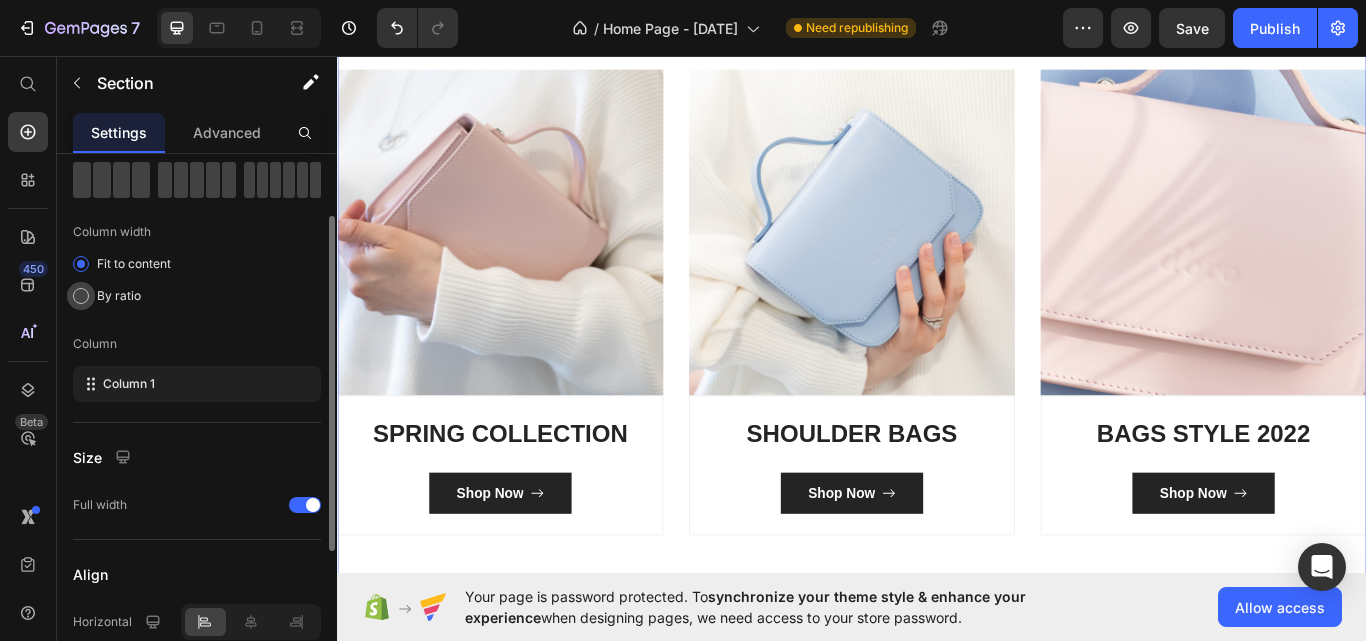 click at bounding box center [81, 296] 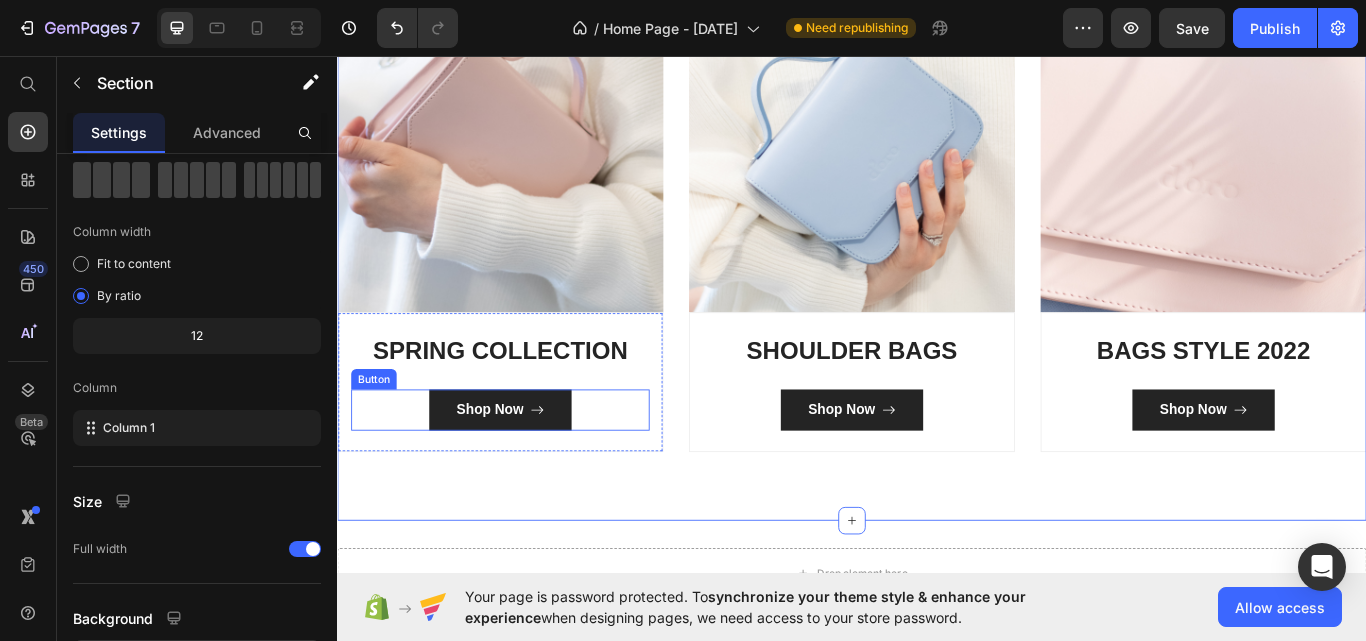 scroll, scrollTop: 1789, scrollLeft: 0, axis: vertical 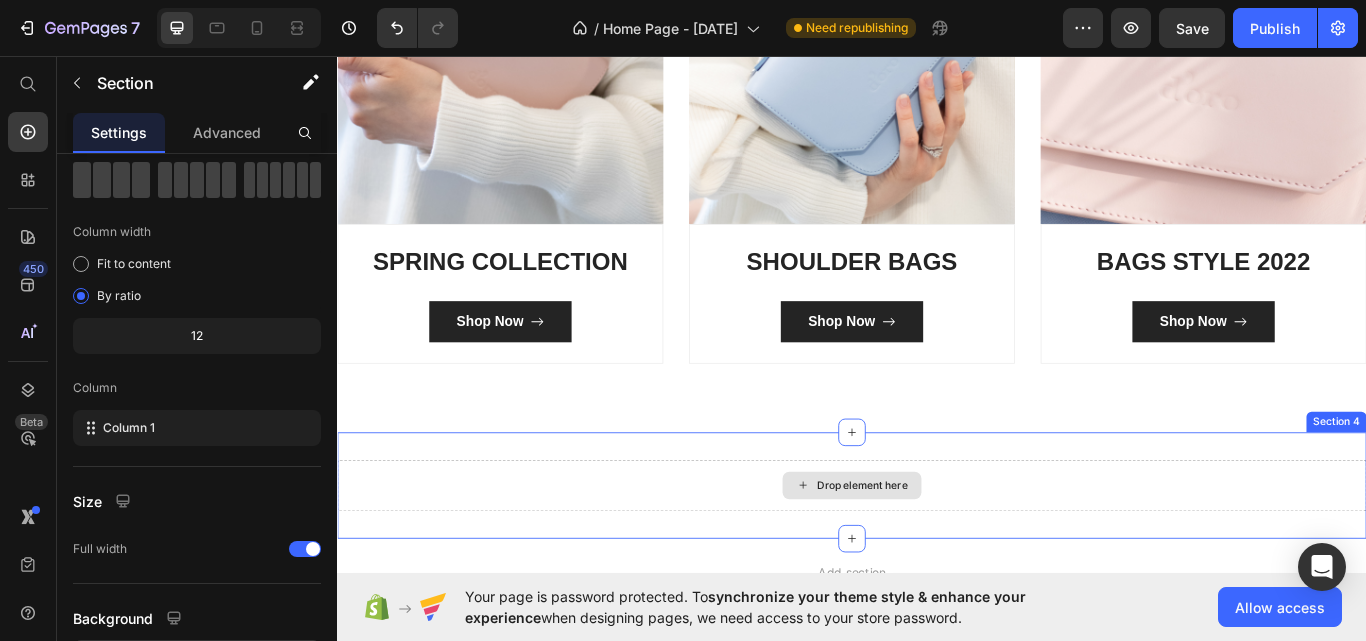 click 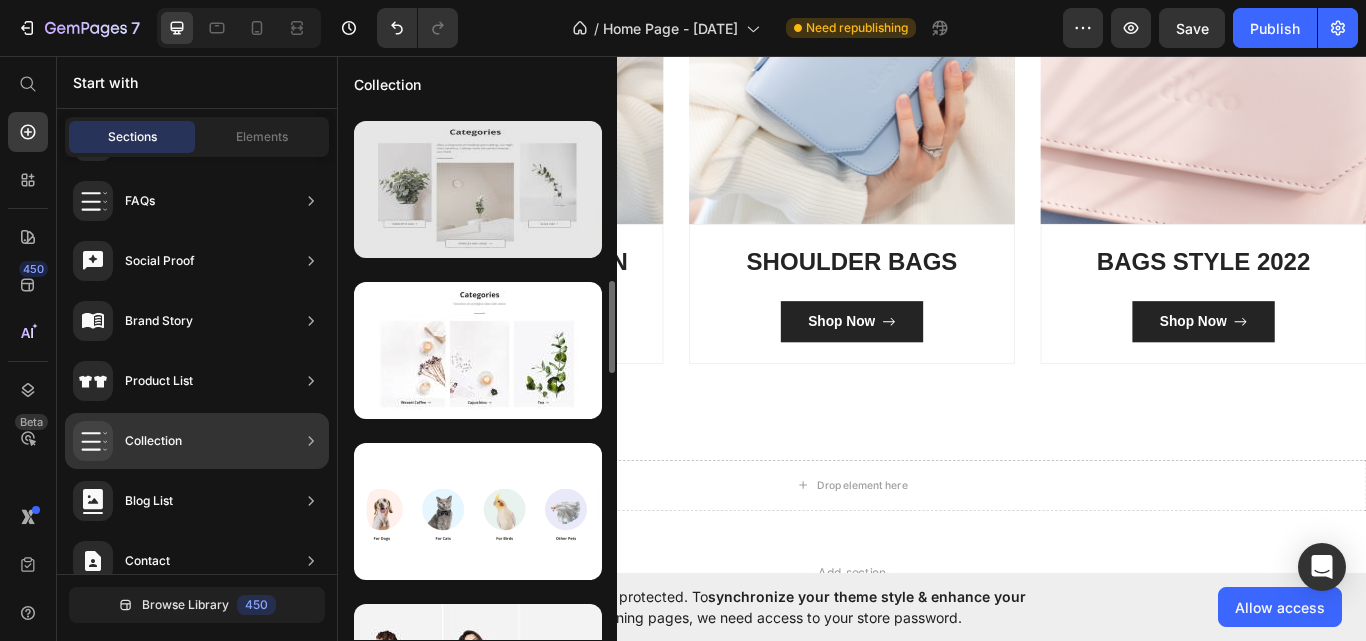 scroll, scrollTop: 416, scrollLeft: 0, axis: vertical 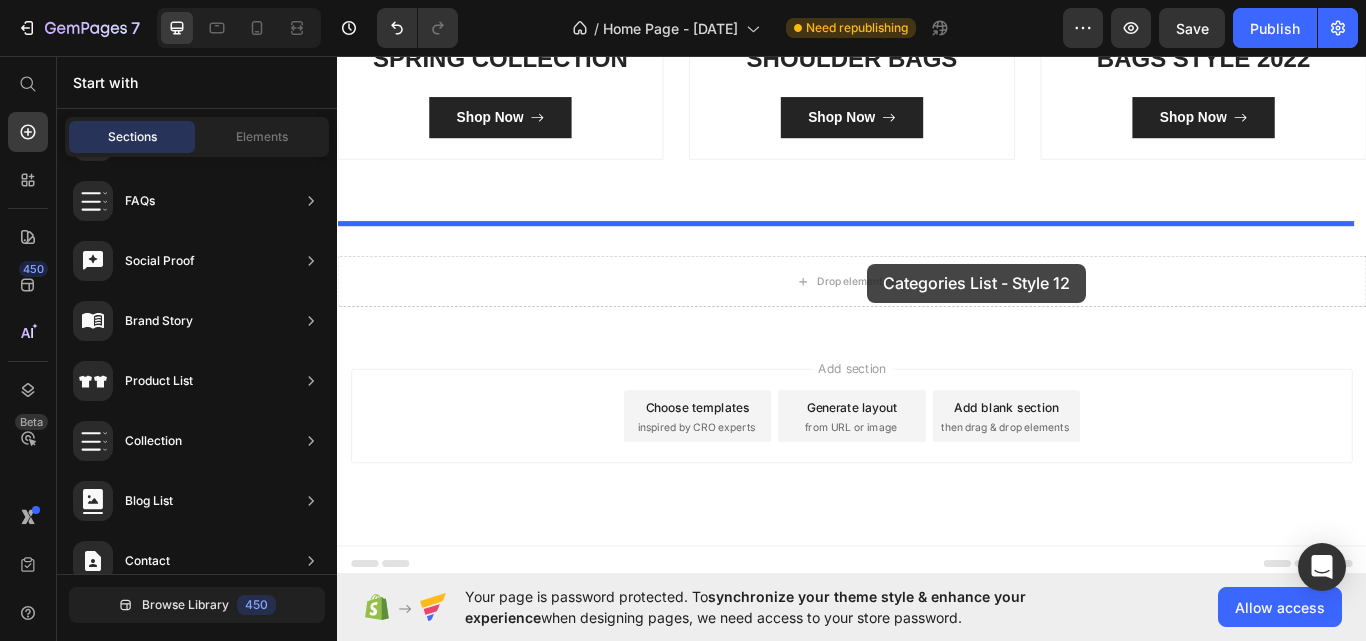 drag, startPoint x: 807, startPoint y: 464, endPoint x: 955, endPoint y: 299, distance: 221.65062 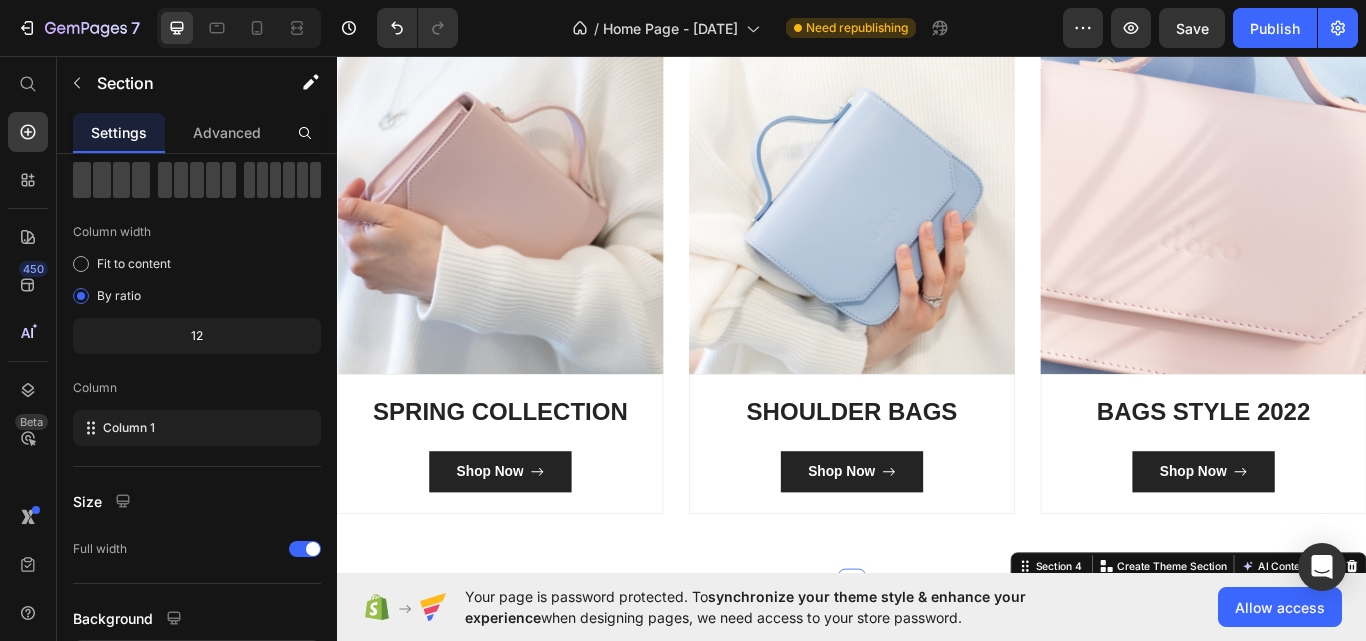 scroll, scrollTop: 1761, scrollLeft: 0, axis: vertical 